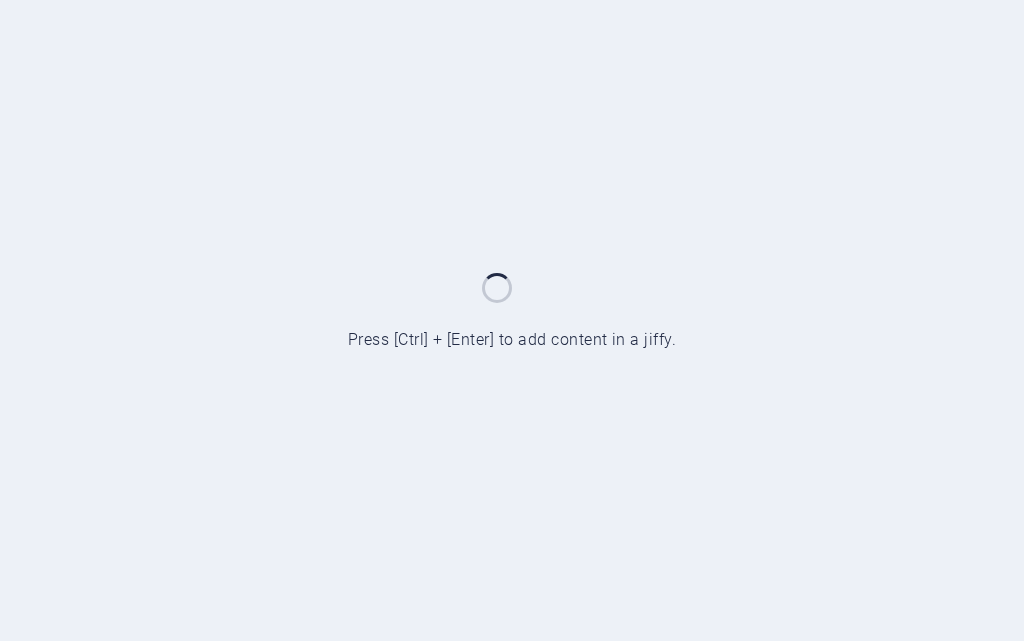 scroll, scrollTop: 0, scrollLeft: 0, axis: both 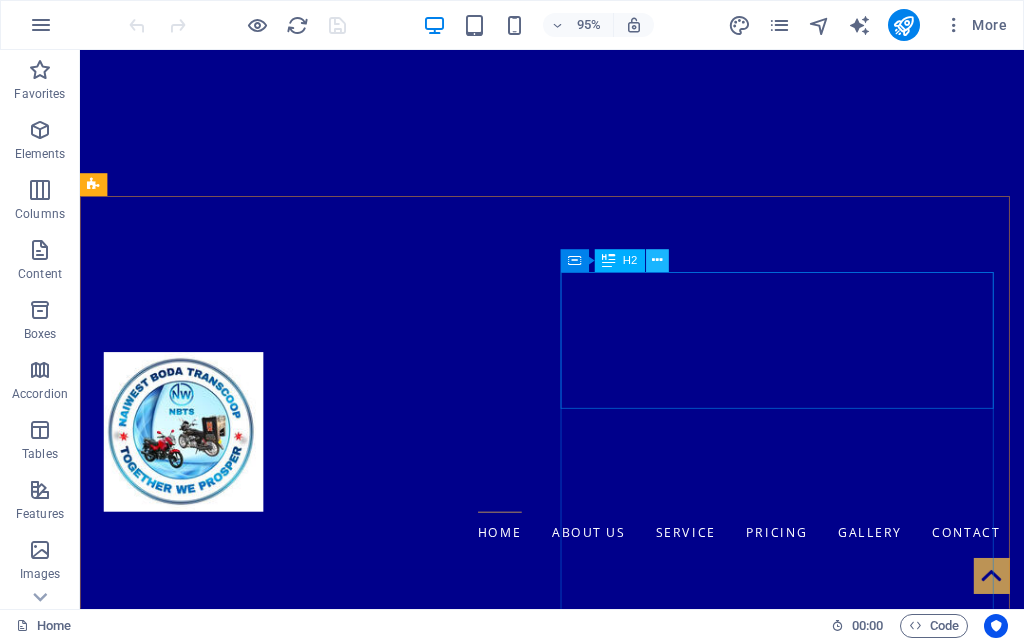 click at bounding box center [657, 261] 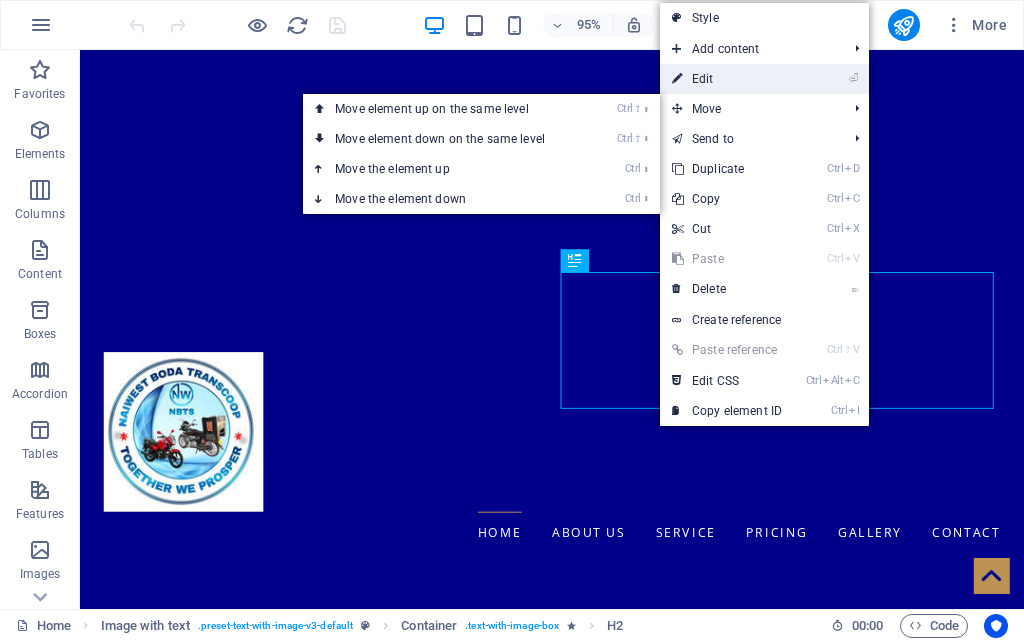 click on "⏎  Edit" at bounding box center [727, 79] 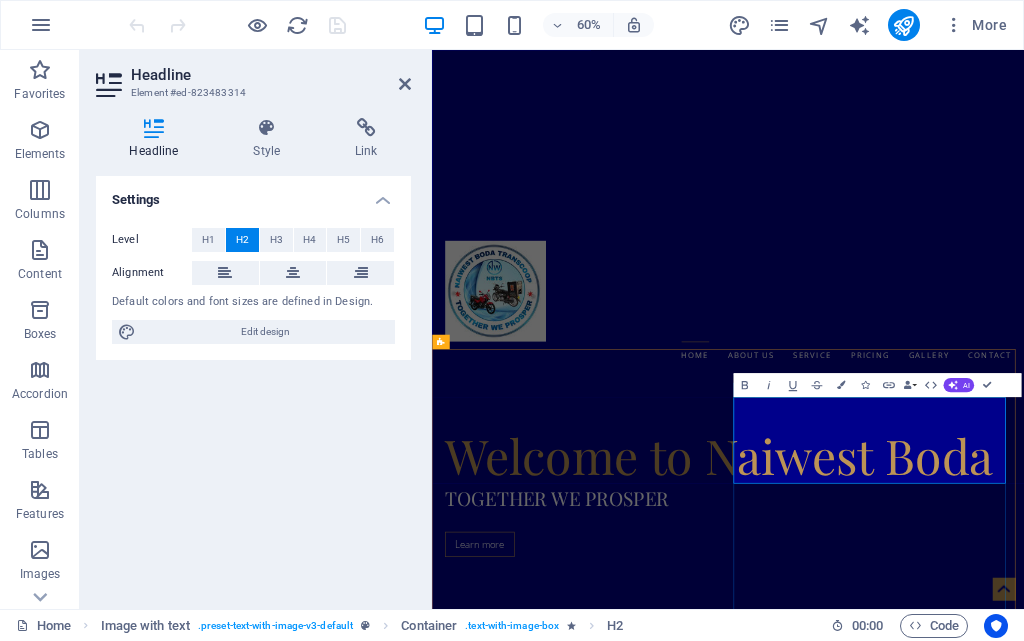 click on "WELCOME TO GENTLEMAN" at bounding box center (920, 1847) 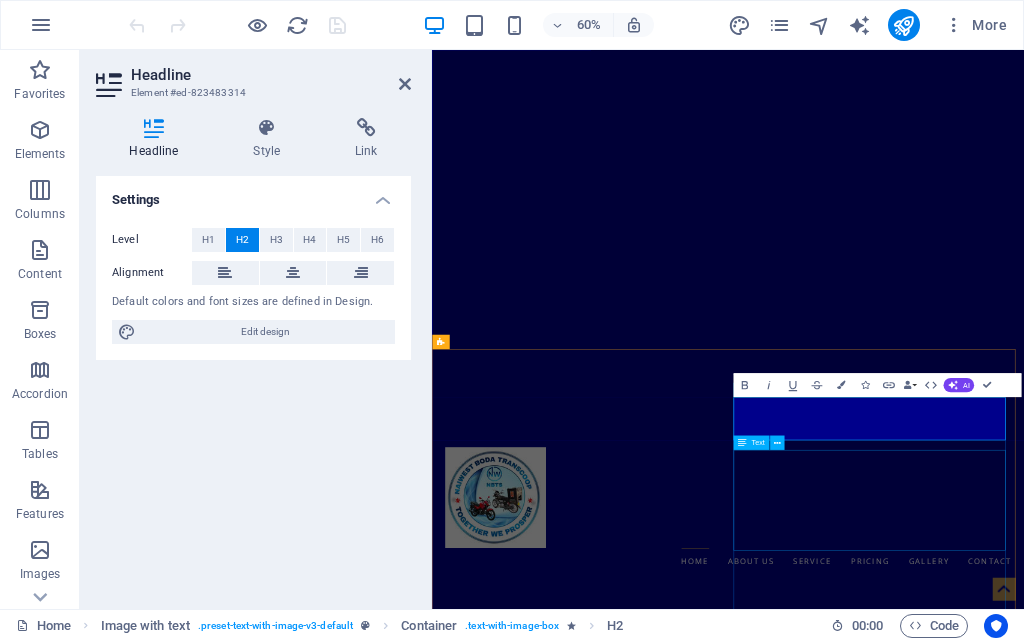 type 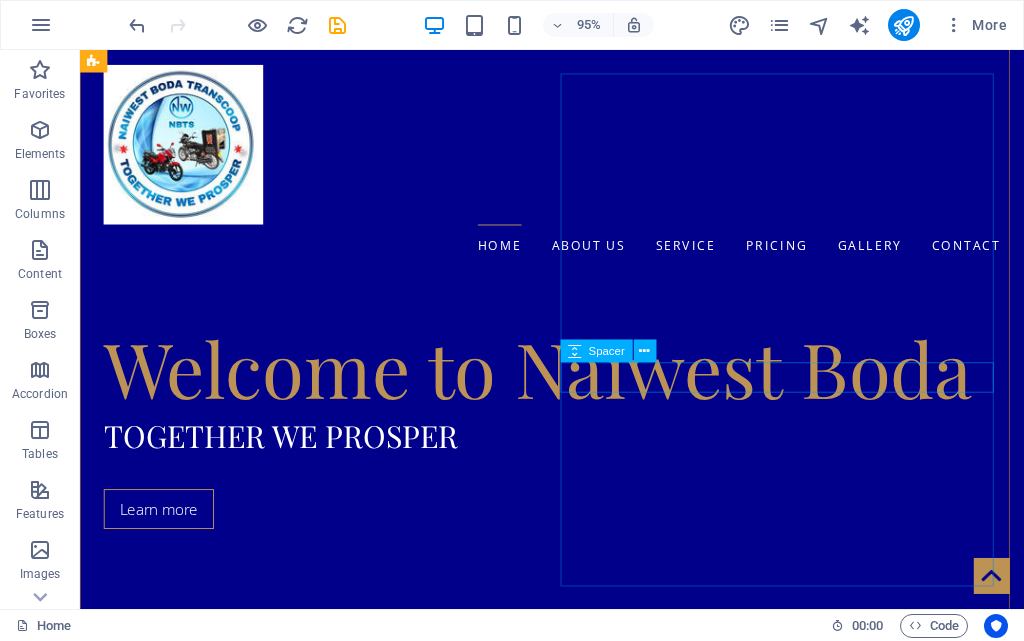 scroll, scrollTop: 700, scrollLeft: 0, axis: vertical 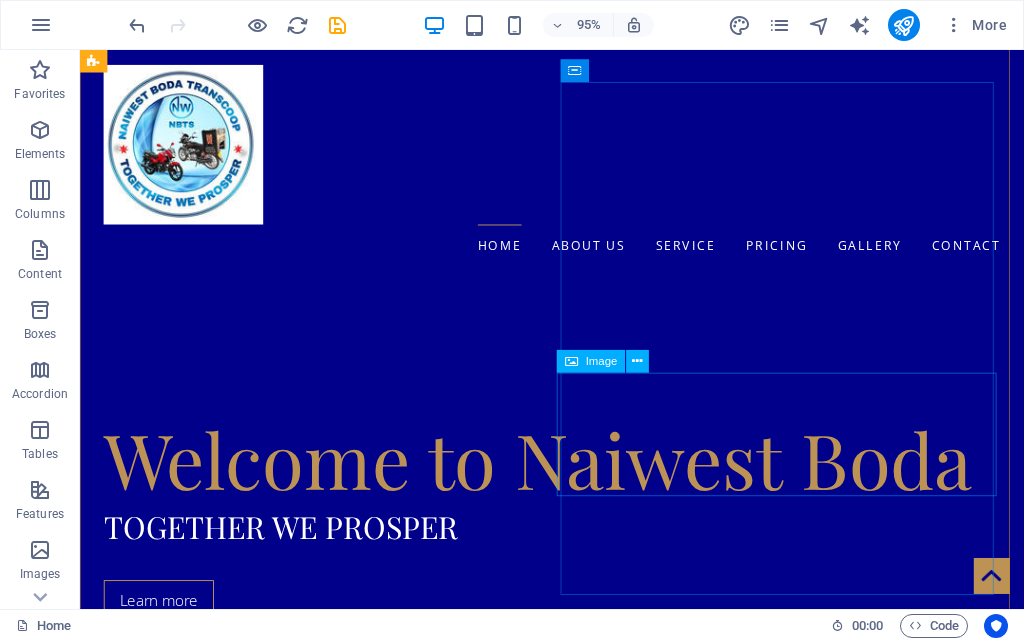 click at bounding box center [568, 1799] 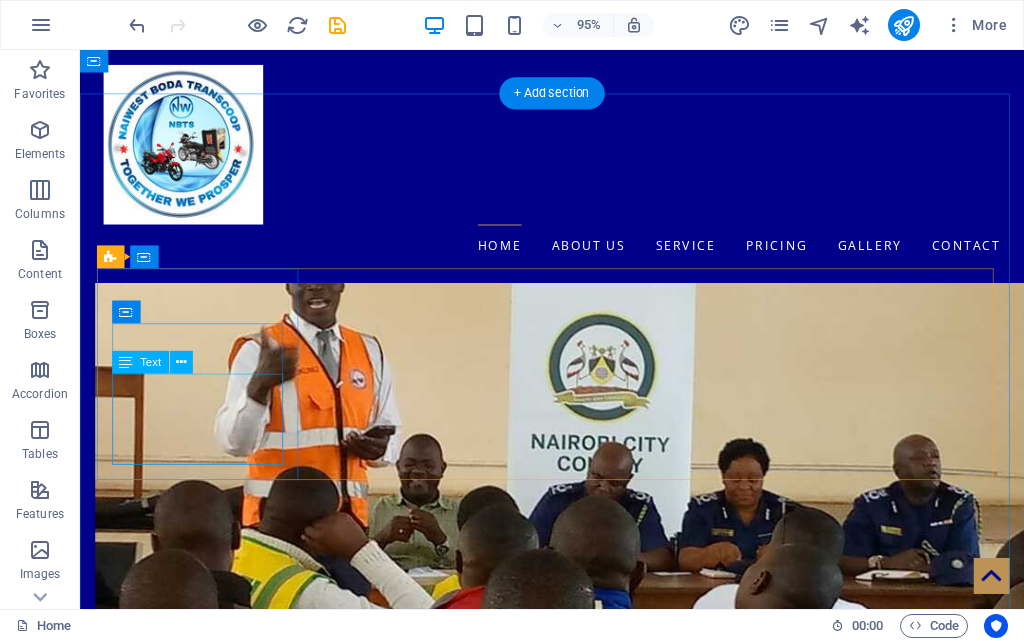 scroll, scrollTop: 1200, scrollLeft: 0, axis: vertical 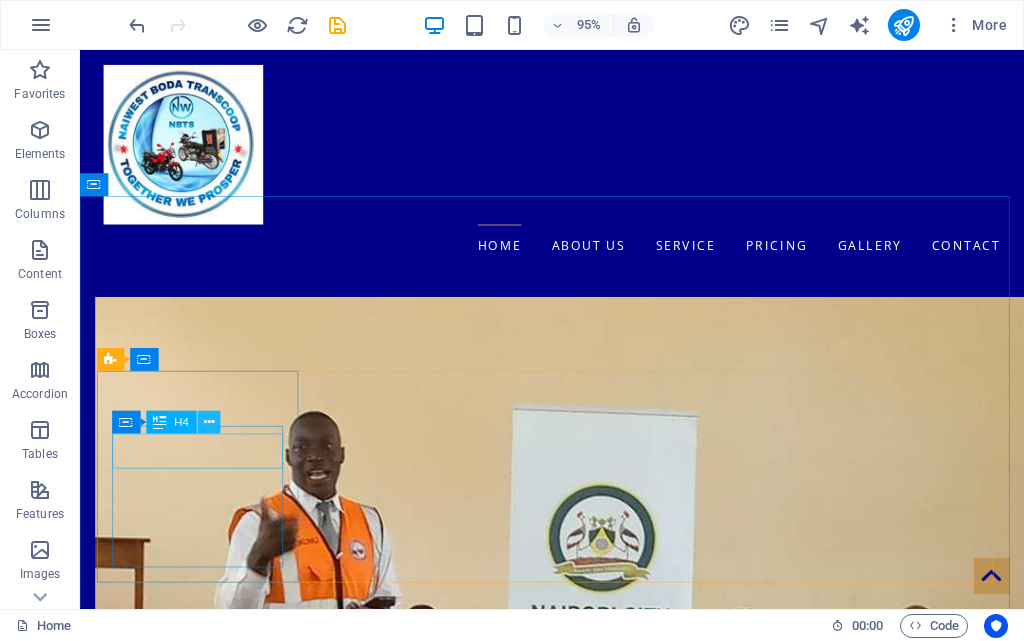 click at bounding box center [209, 422] 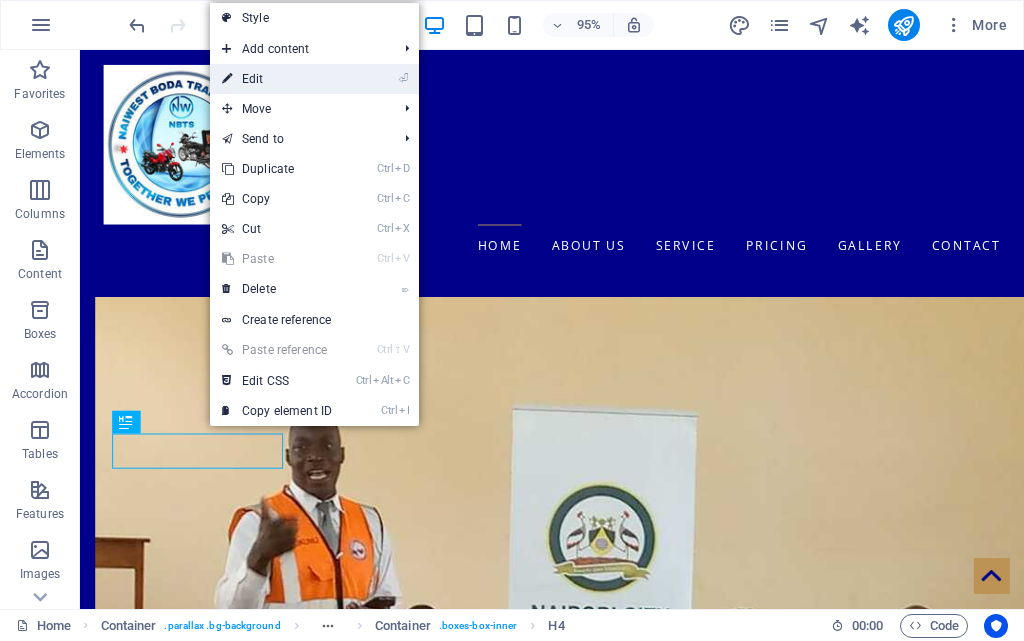 click on "⏎  Edit" at bounding box center (277, 79) 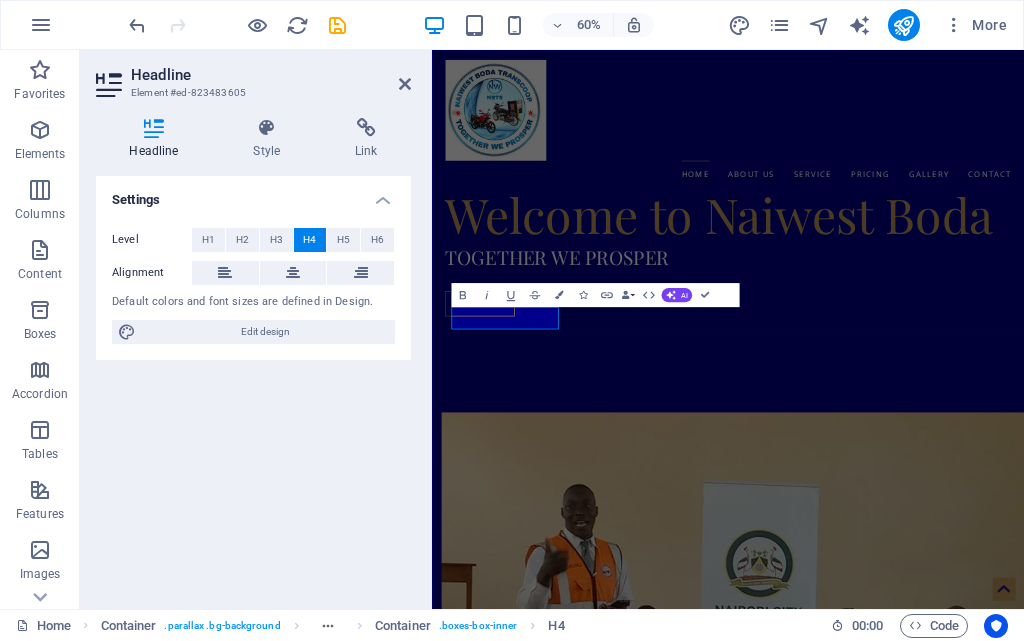 scroll, scrollTop: 1544, scrollLeft: 0, axis: vertical 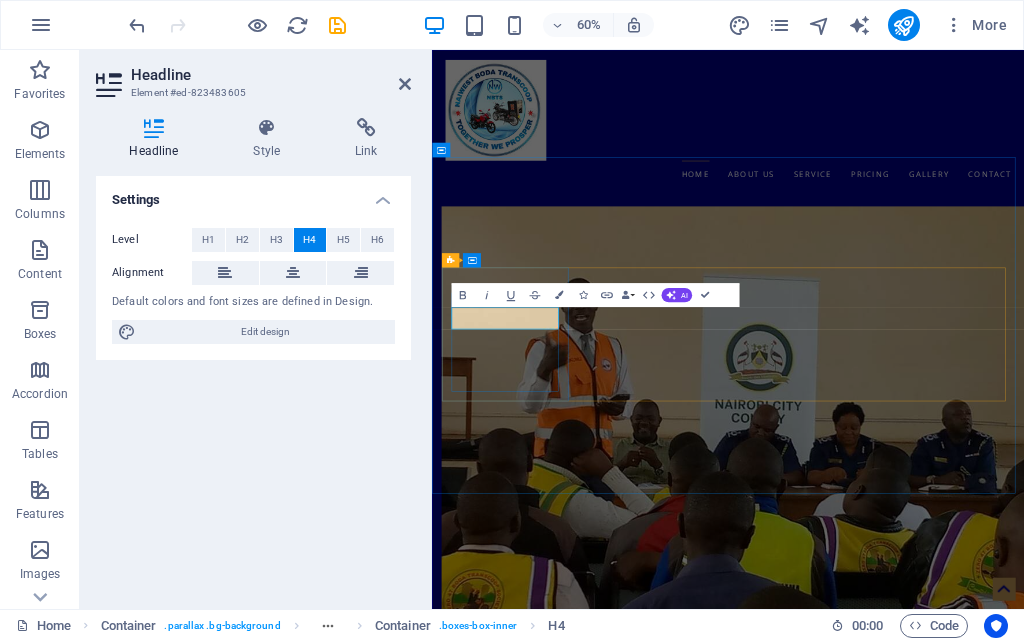 click on "Haircut" at bounding box center [560, 1906] 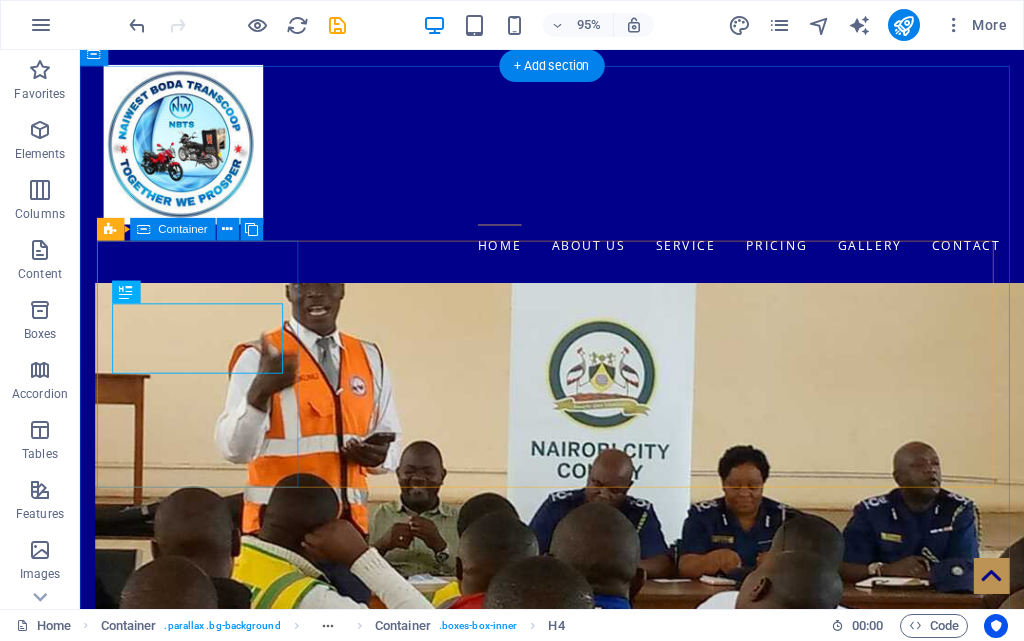 scroll, scrollTop: 1376, scrollLeft: 0, axis: vertical 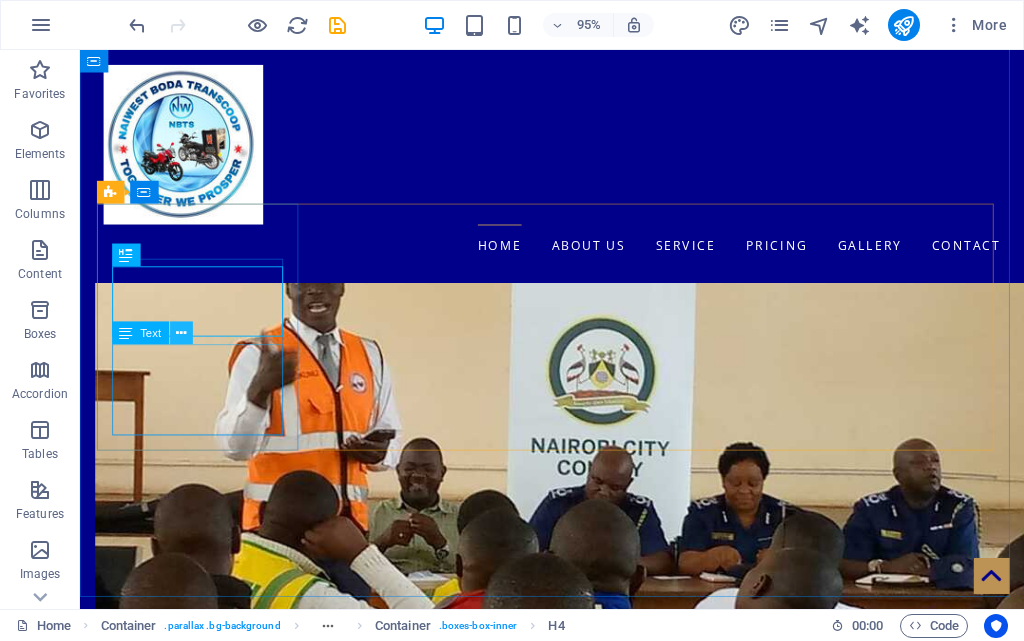 click at bounding box center (181, 333) 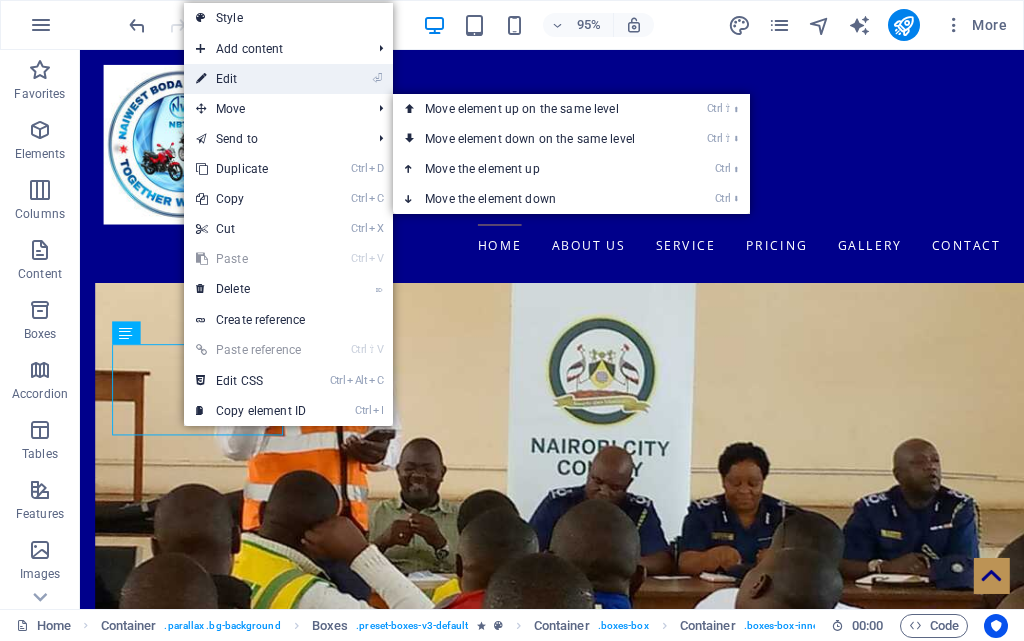 click on "⏎  Edit" at bounding box center [251, 79] 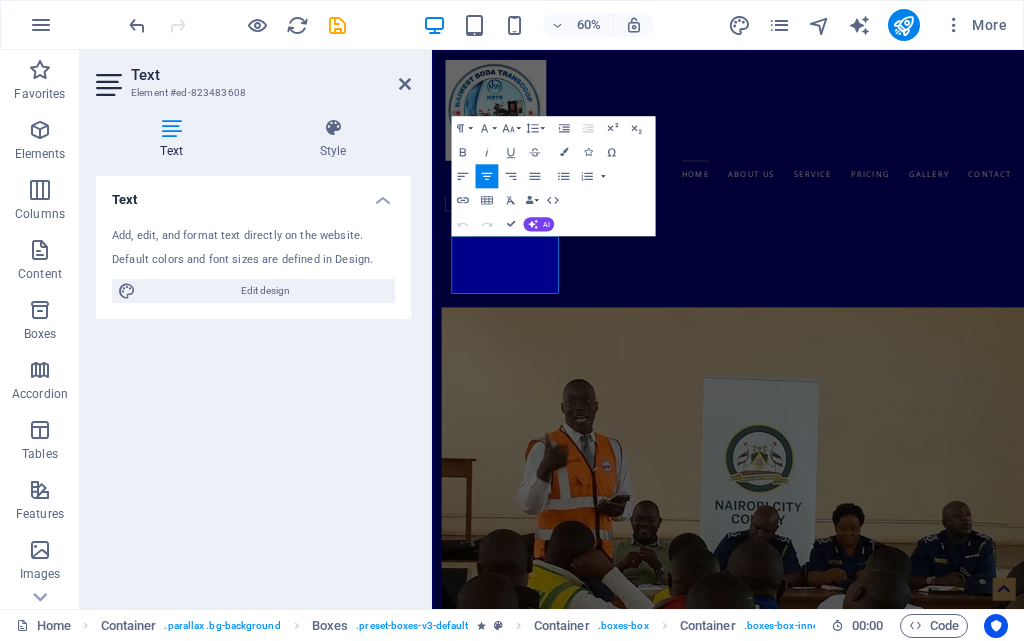 scroll, scrollTop: 1744, scrollLeft: 0, axis: vertical 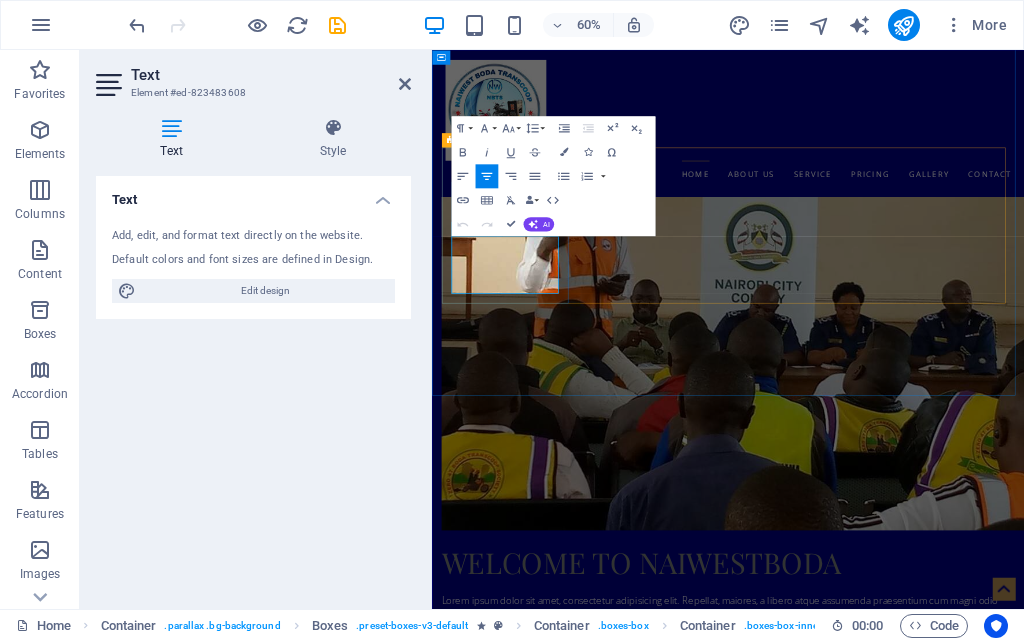 click on "Lorem ipsum dolor sit amet, consectetur adipisicing elit. Veritatis, dolorem!" at bounding box center (560, 1819) 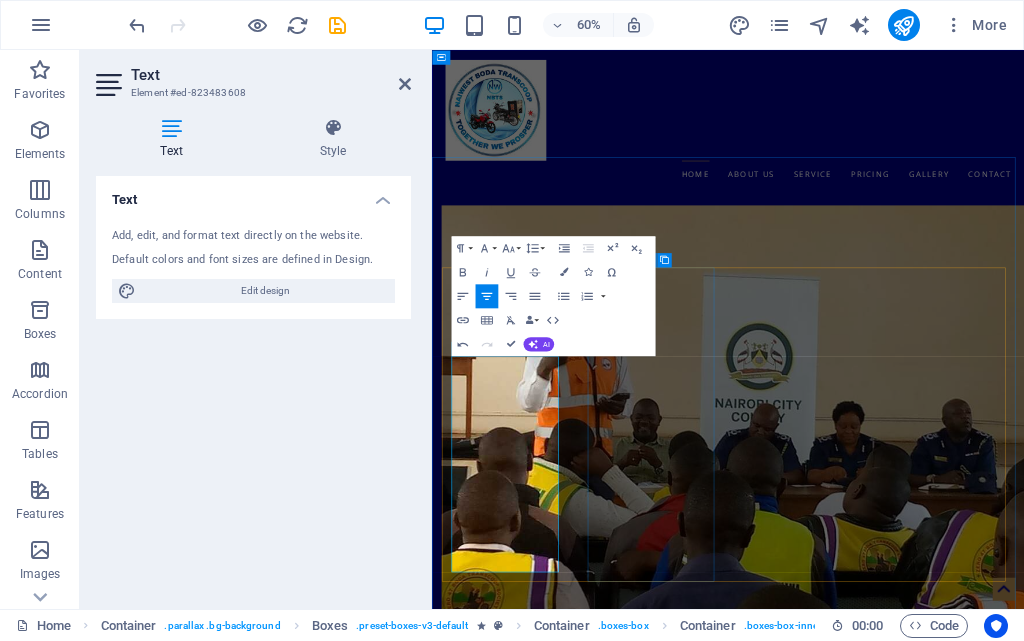 scroll, scrollTop: 1544, scrollLeft: 0, axis: vertical 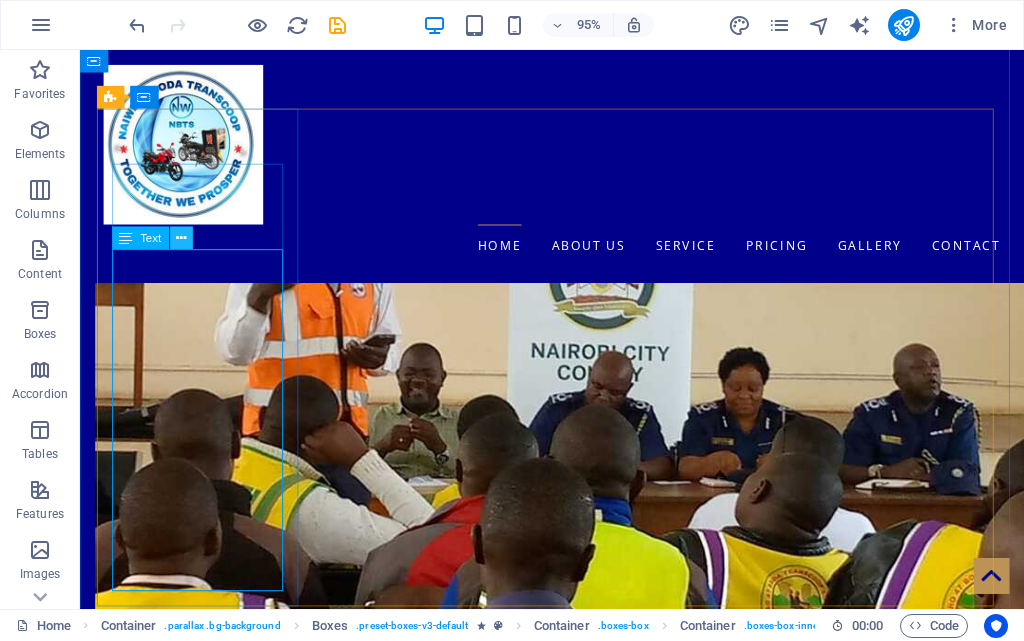 click at bounding box center (181, 238) 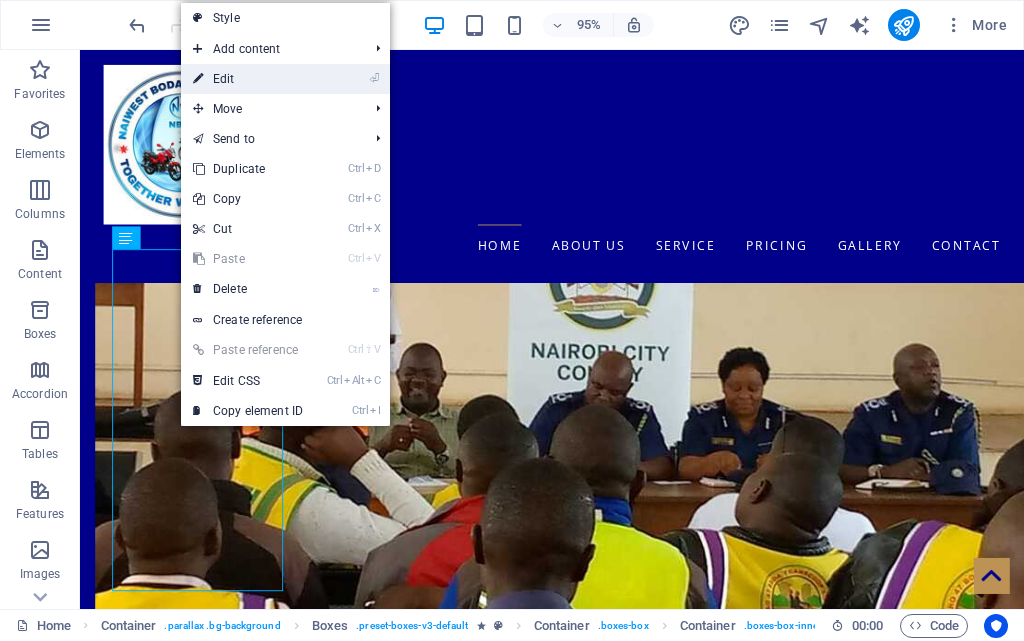 click on "⏎  Edit" at bounding box center [248, 79] 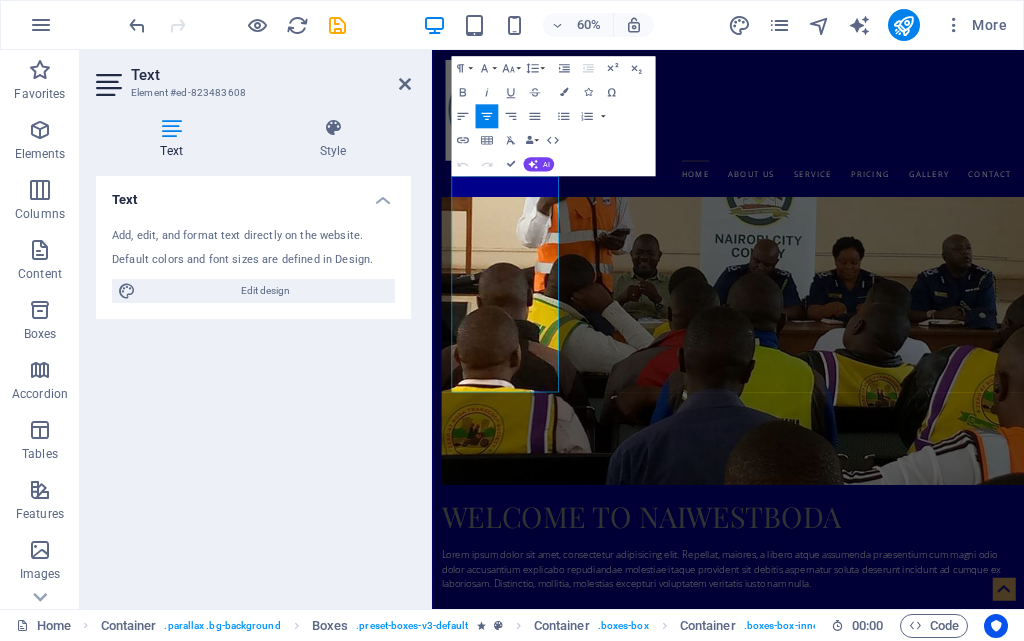 scroll, scrollTop: 1844, scrollLeft: 0, axis: vertical 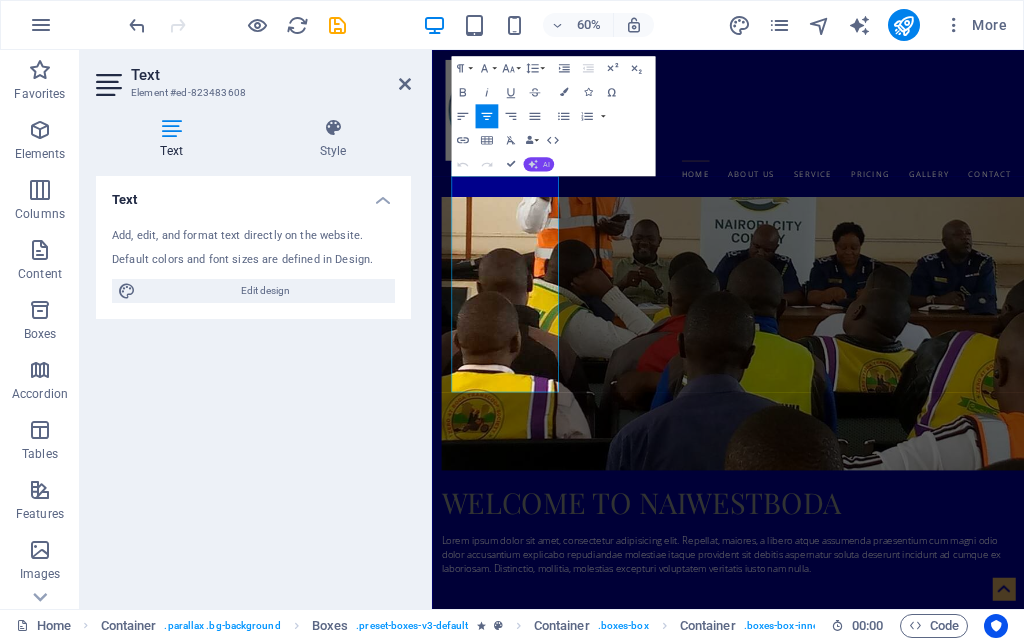 click on "AI" at bounding box center (538, 164) 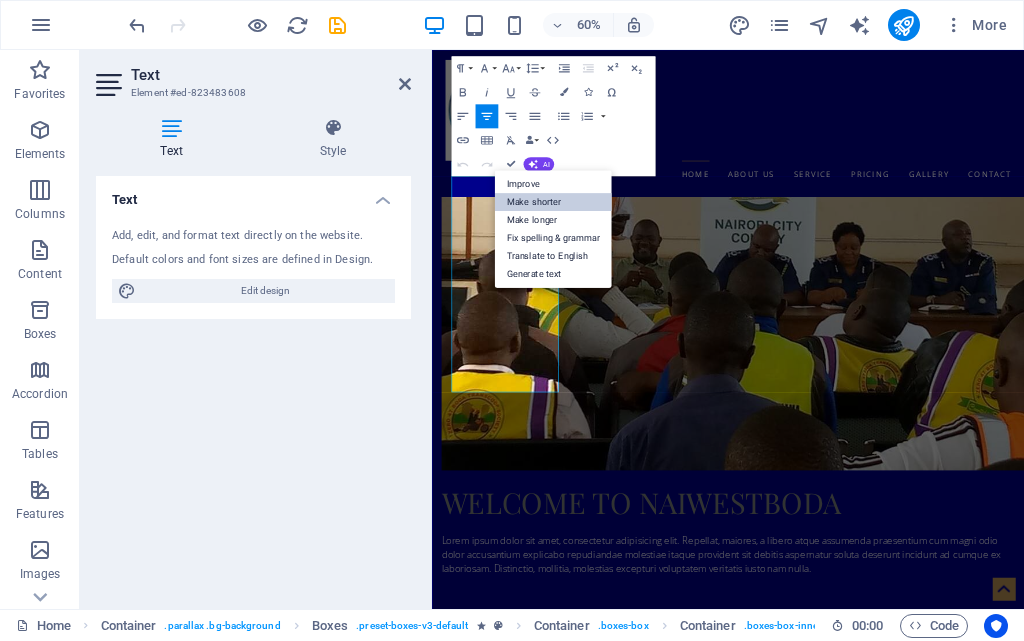 click on "Make shorter" at bounding box center [552, 202] 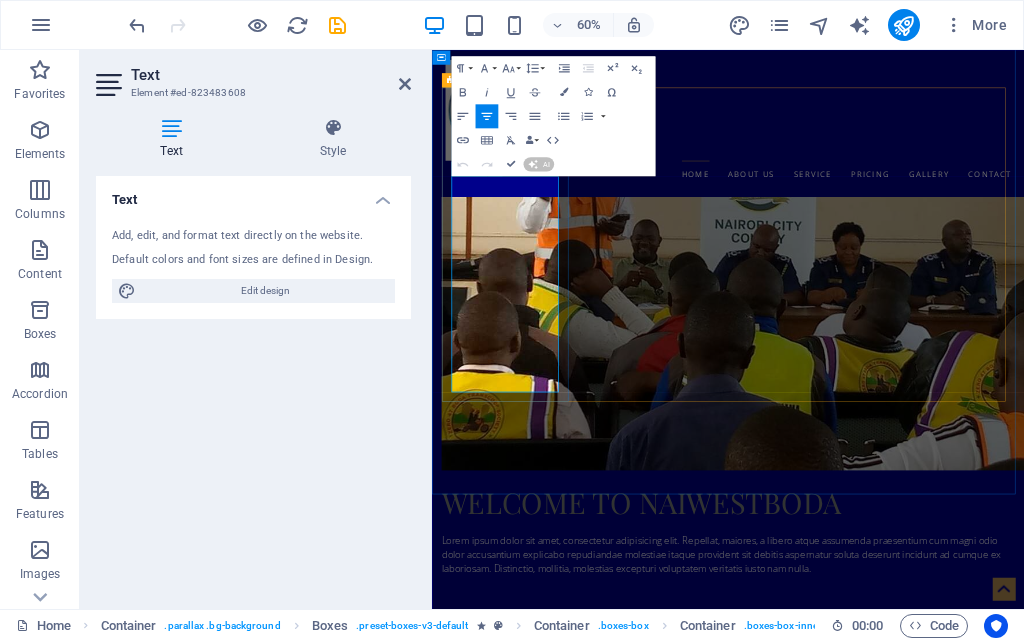 type 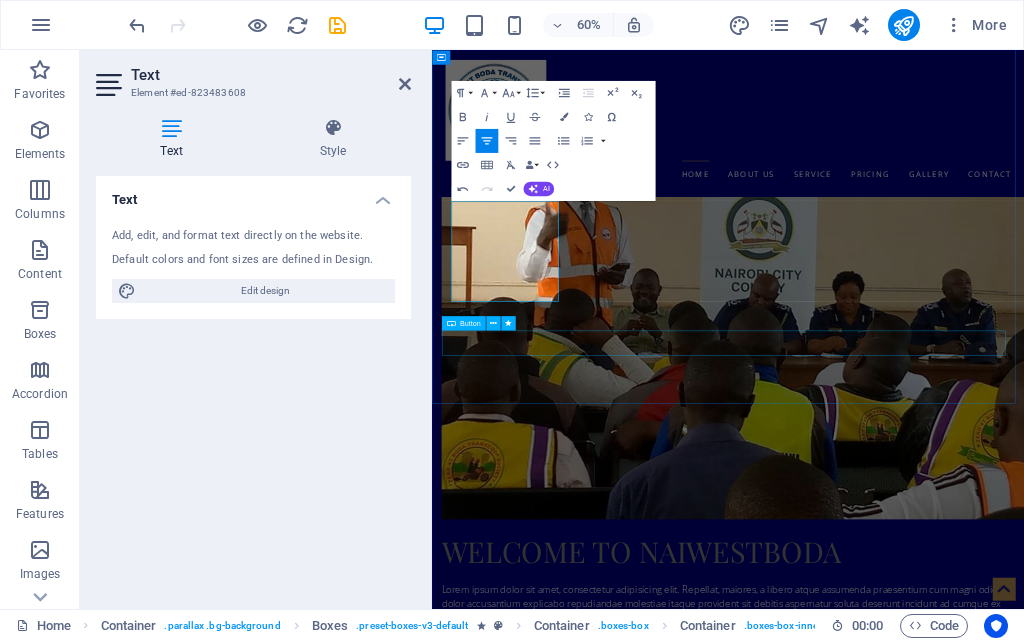scroll, scrollTop: 1644, scrollLeft: 0, axis: vertical 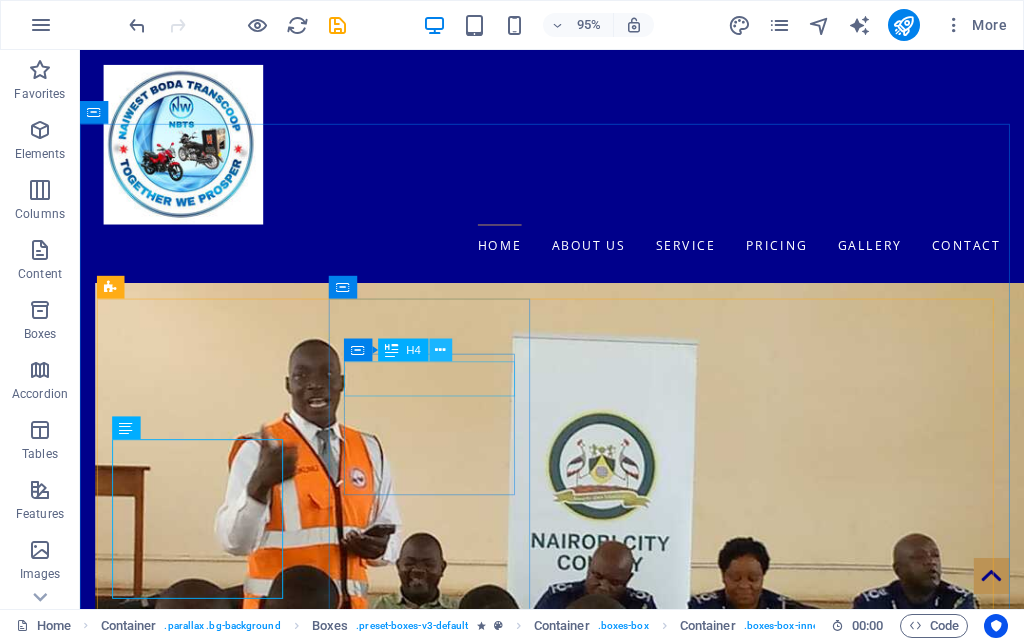 click at bounding box center (441, 350) 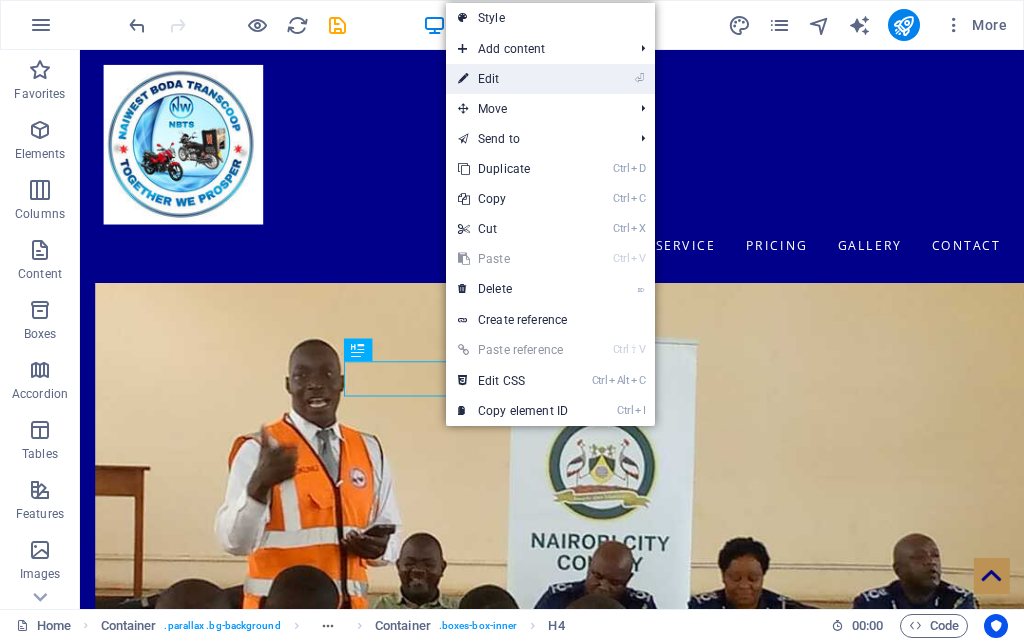click on "⏎  Edit" at bounding box center (513, 79) 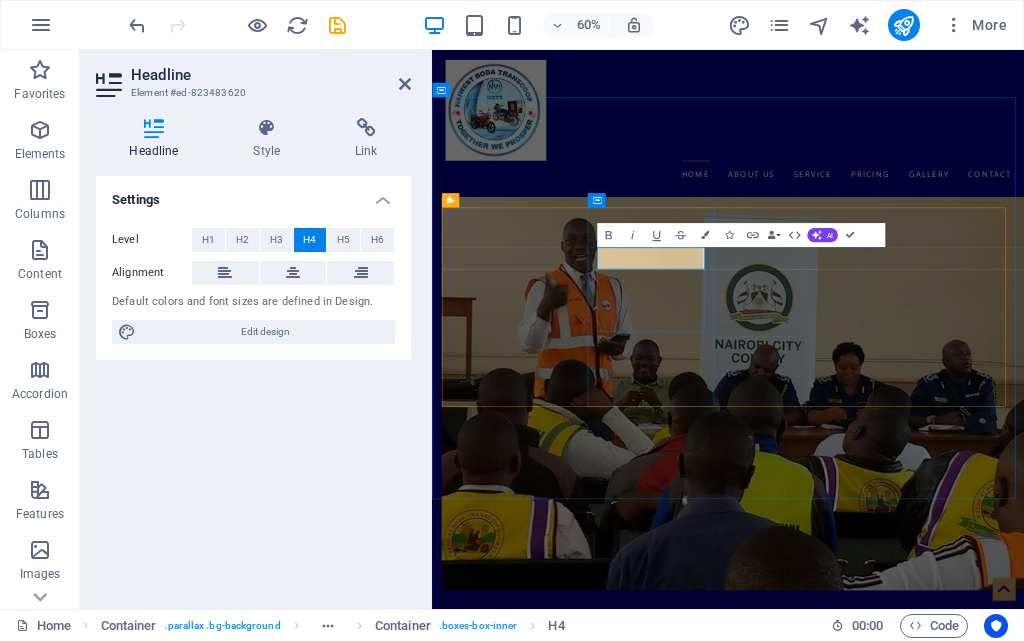 click on "Beard Trim" at bounding box center (560, 2155) 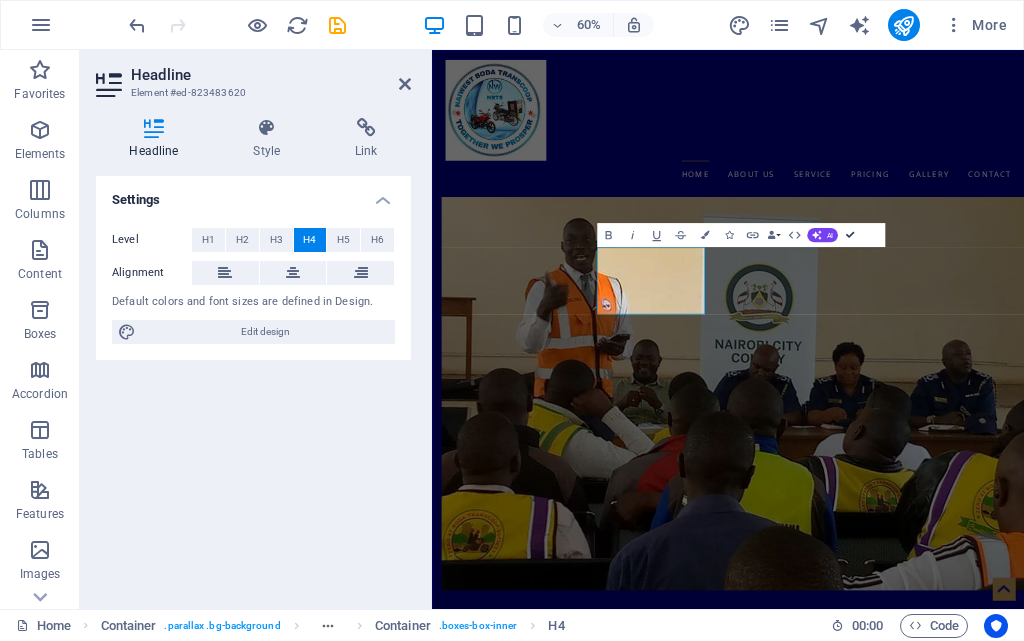scroll, scrollTop: 1276, scrollLeft: 0, axis: vertical 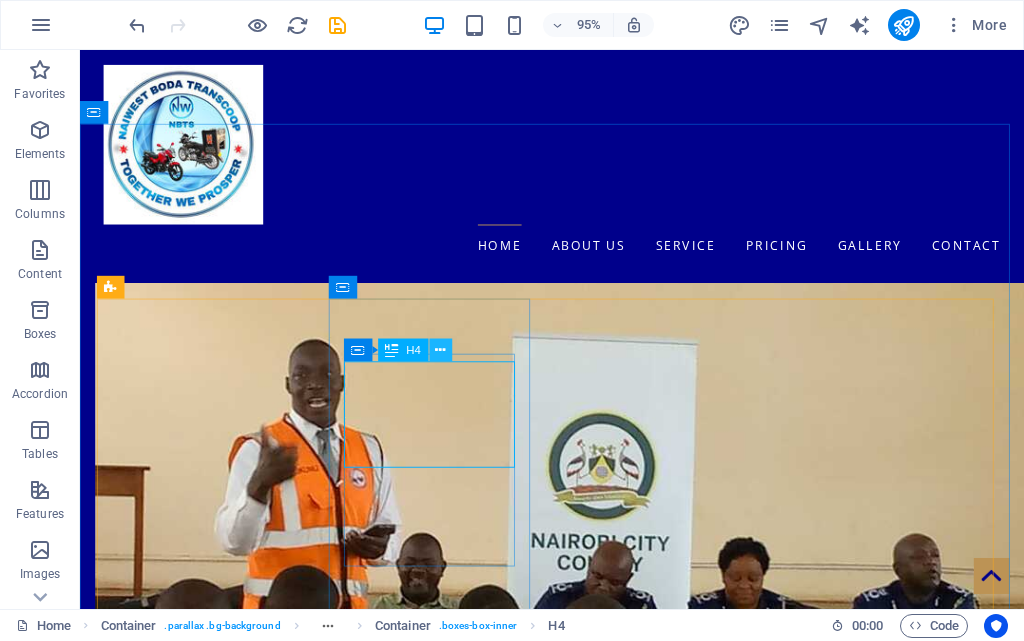 click at bounding box center [441, 350] 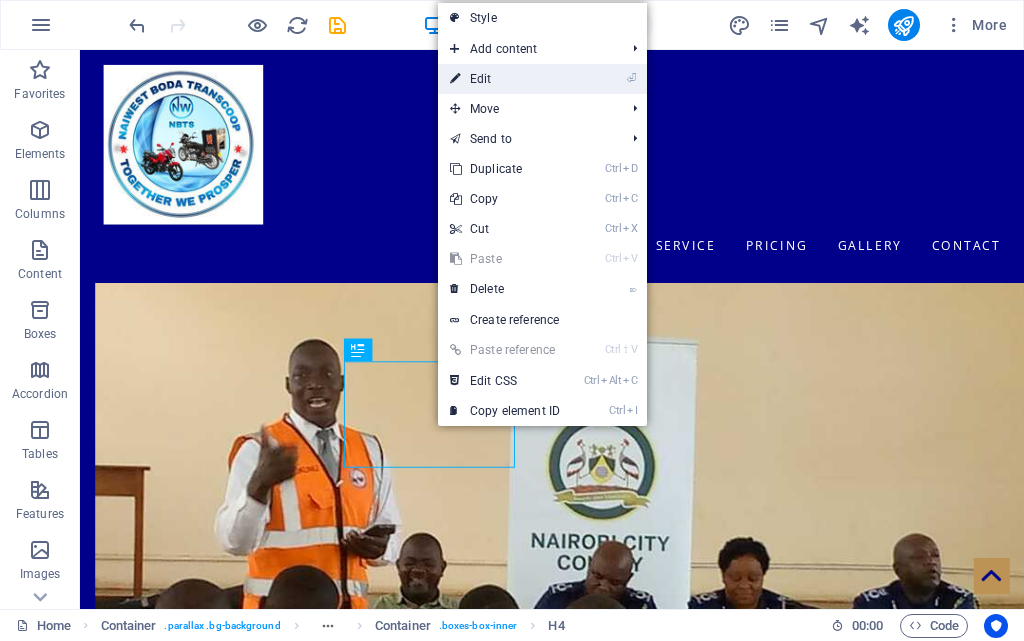click on "⏎  Edit" at bounding box center [505, 79] 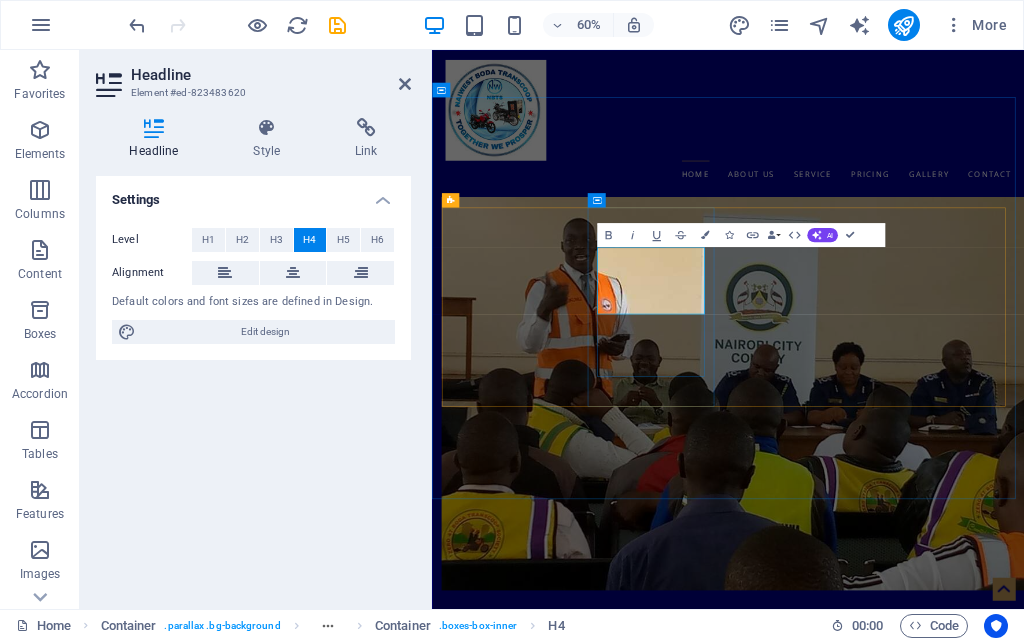 click on "Safety and Compliance trainning" at bounding box center [560, 2193] 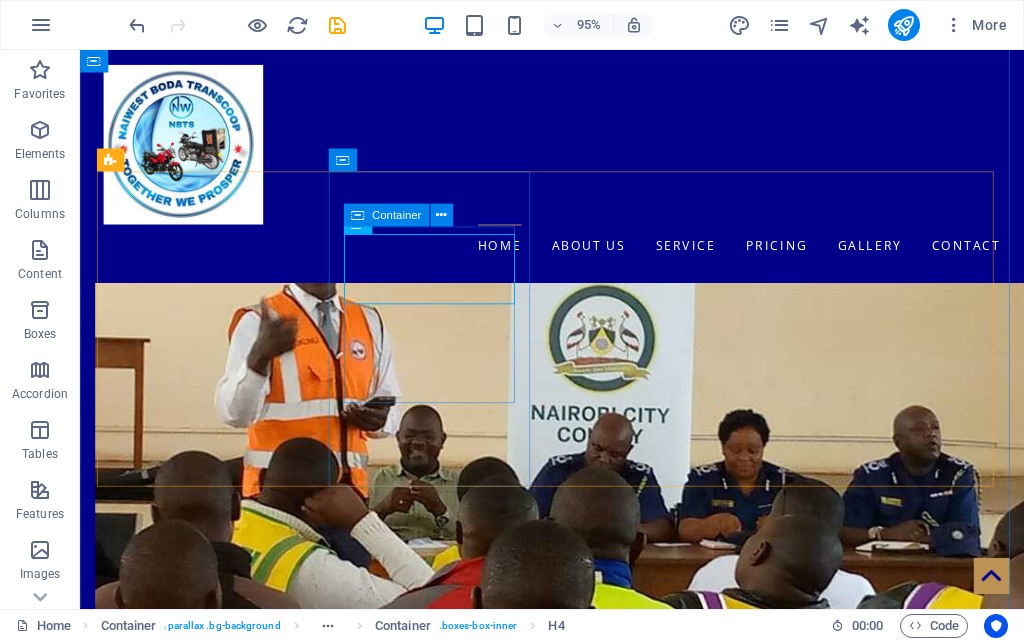 scroll, scrollTop: 1376, scrollLeft: 0, axis: vertical 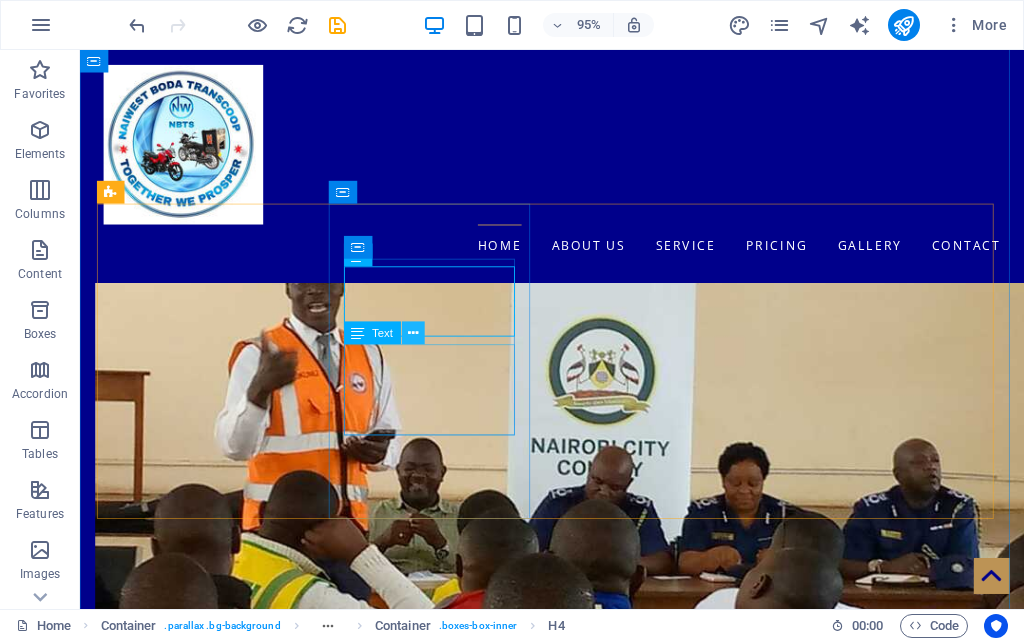 click at bounding box center [413, 333] 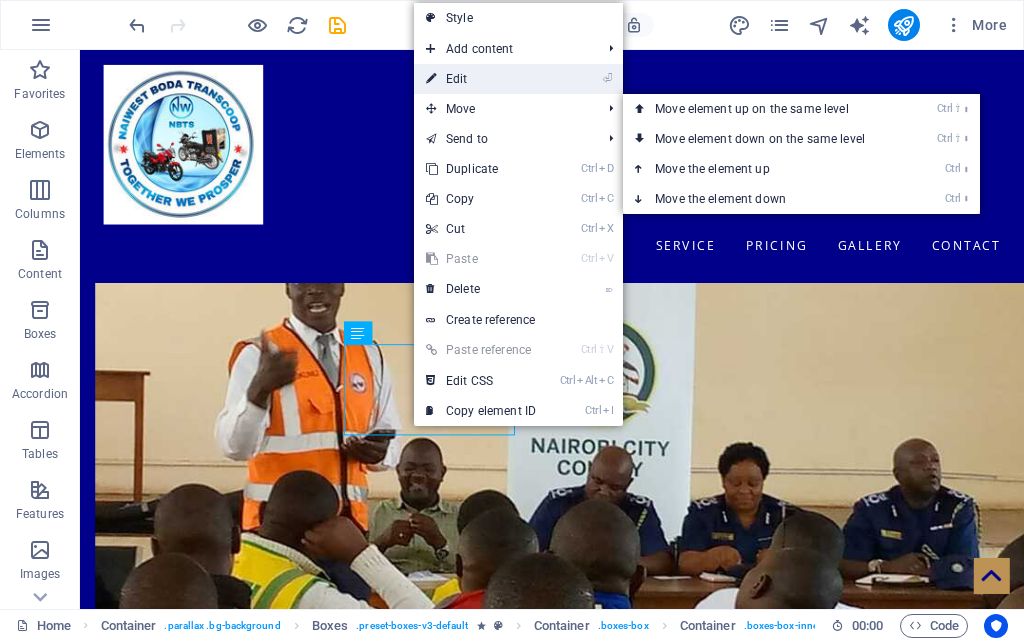 click on "⏎  Edit" at bounding box center (481, 79) 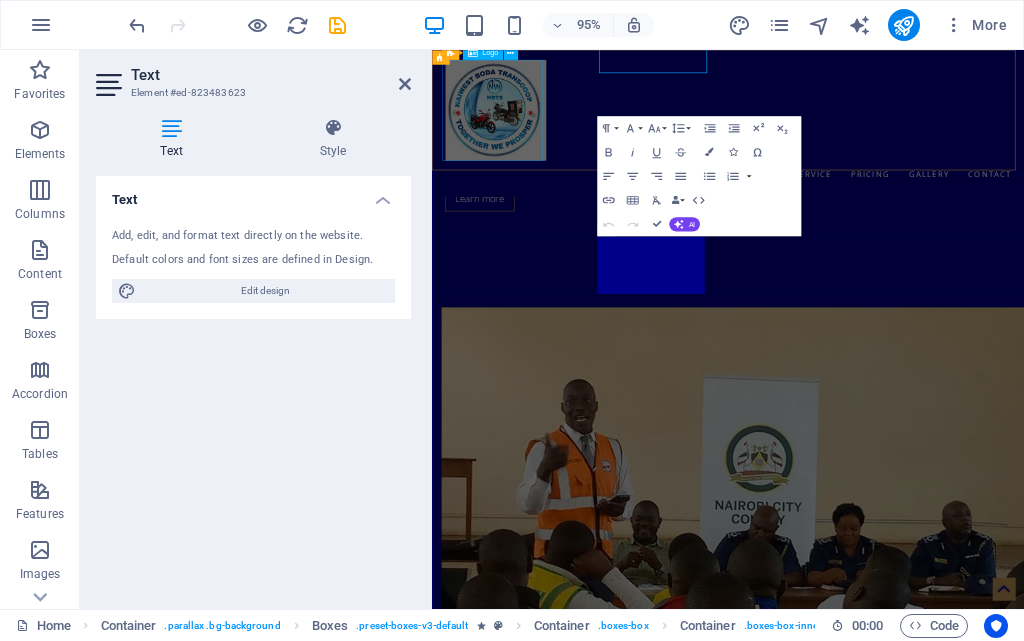 scroll, scrollTop: 1744, scrollLeft: 0, axis: vertical 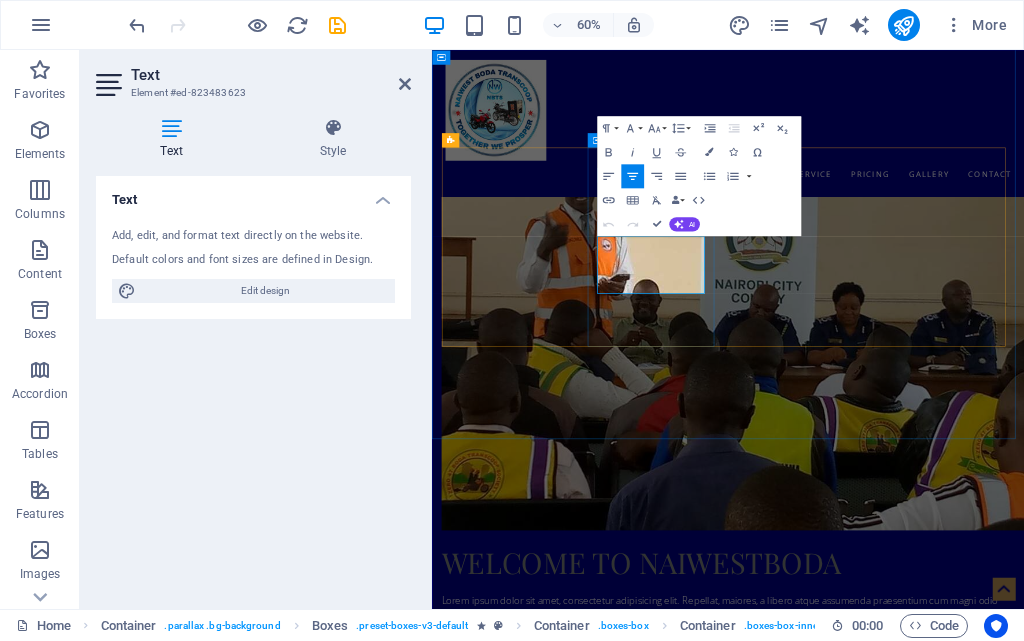 click on "Lorem ipsum dolor sit amet, consectetur adipisicing elit. Veritatis, dolorem!" at bounding box center (560, 2167) 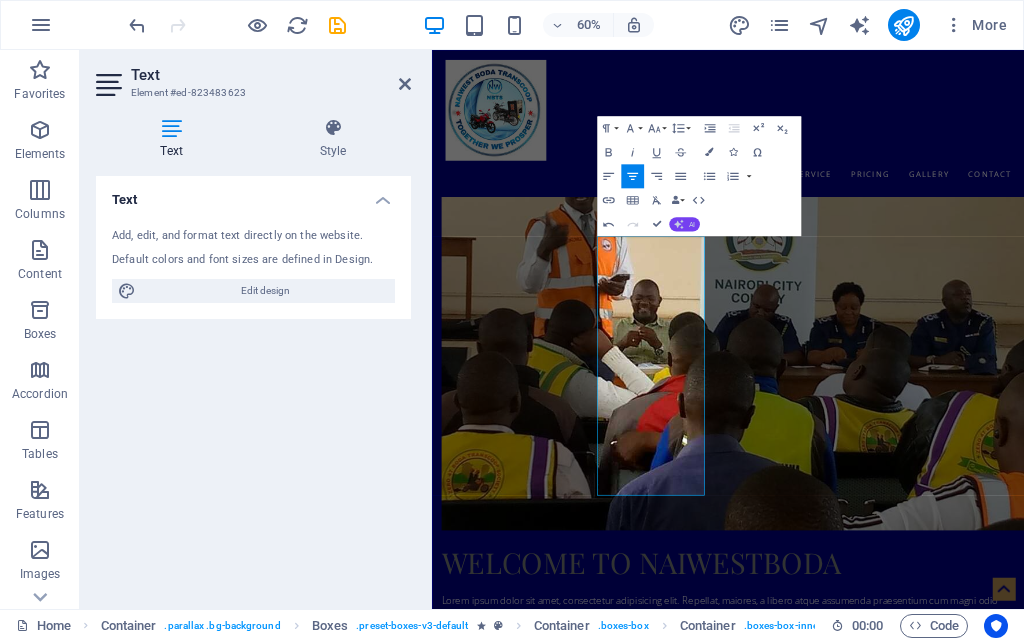 click on "AI" at bounding box center [691, 224] 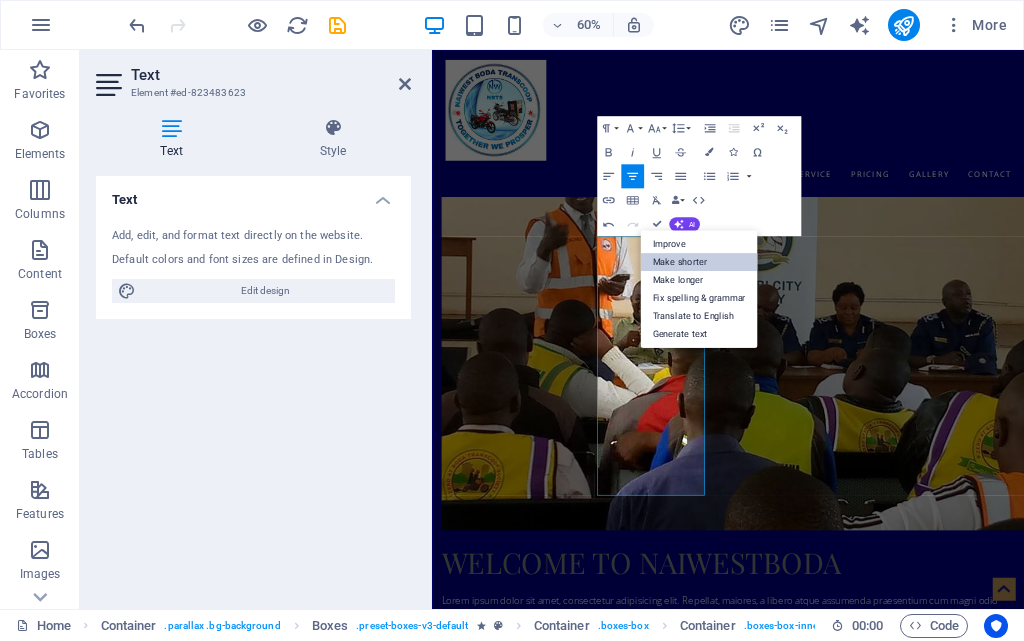 click on "Make shorter" at bounding box center [698, 262] 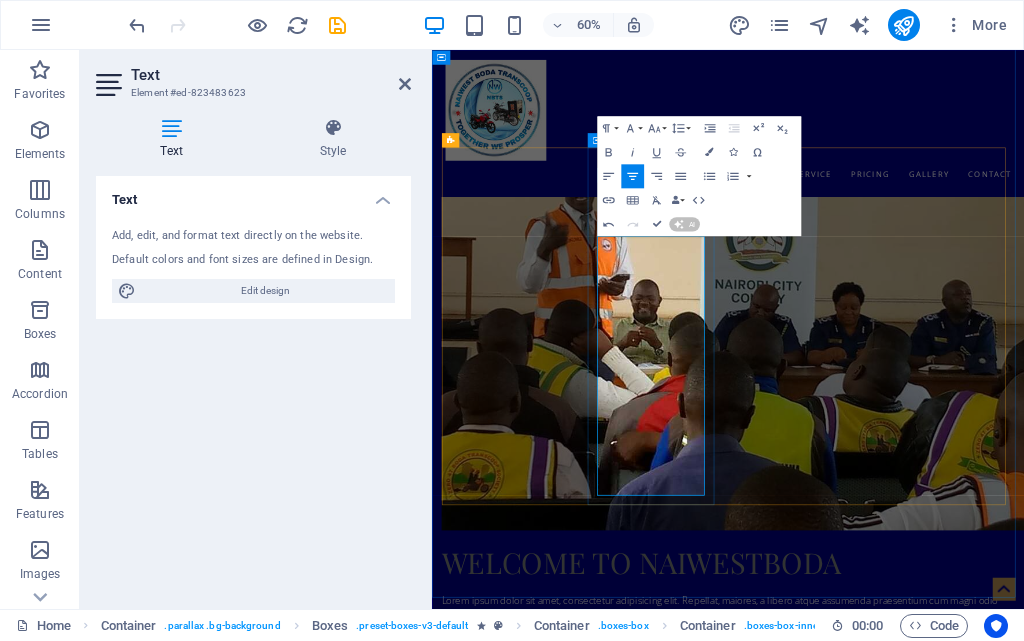 type 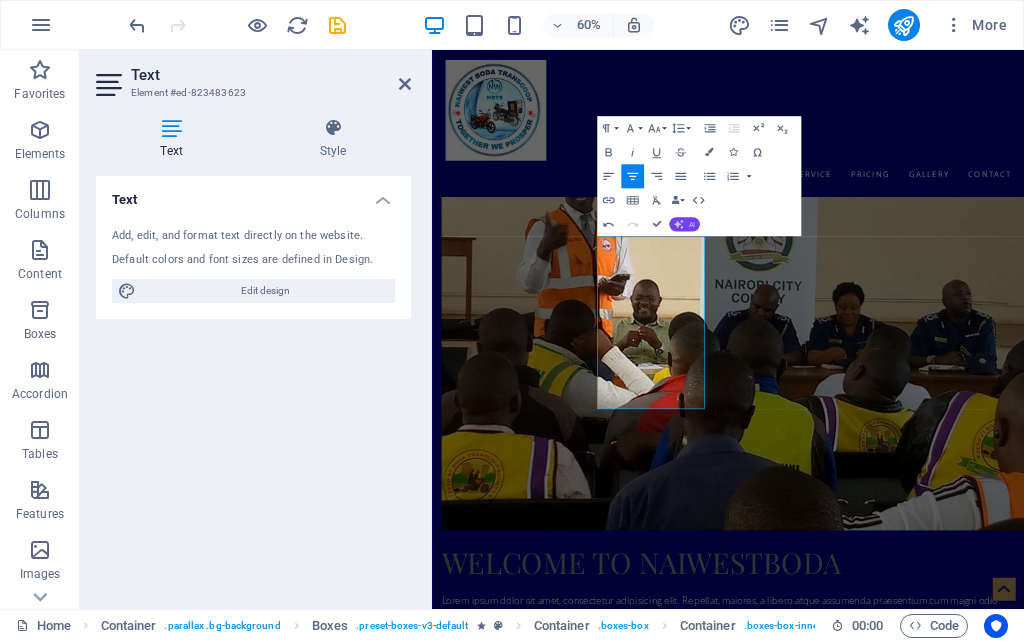 click on "AI" at bounding box center [691, 224] 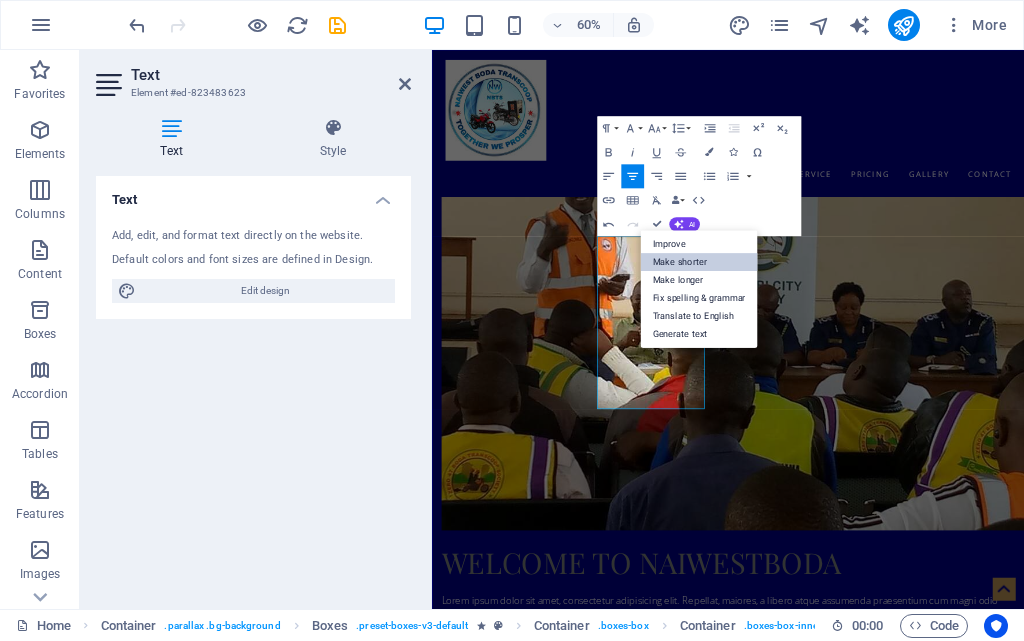 click on "Make shorter" at bounding box center (698, 262) 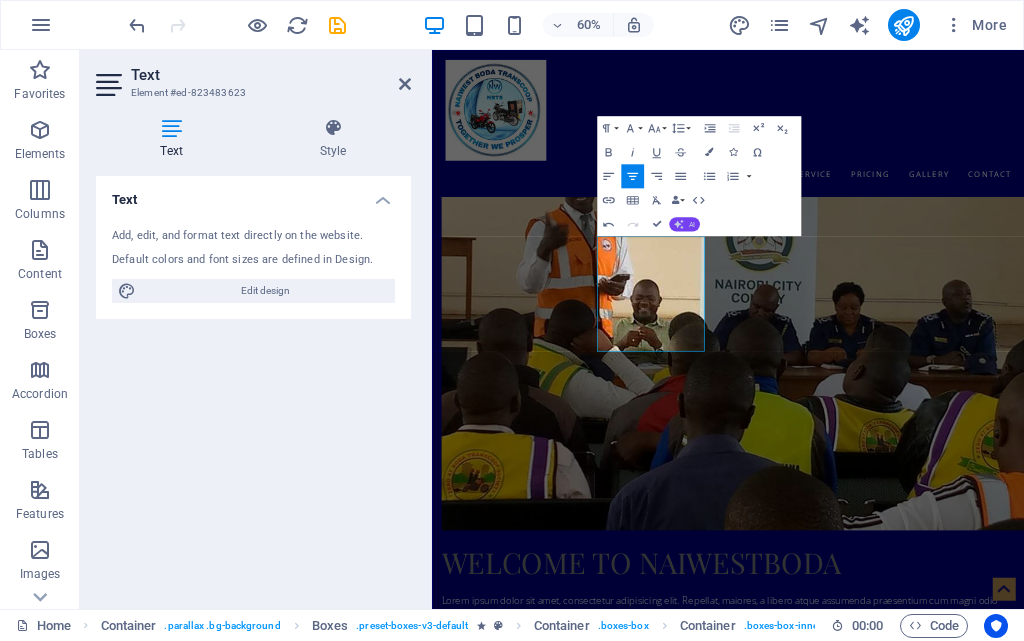 click on "AI" at bounding box center (691, 224) 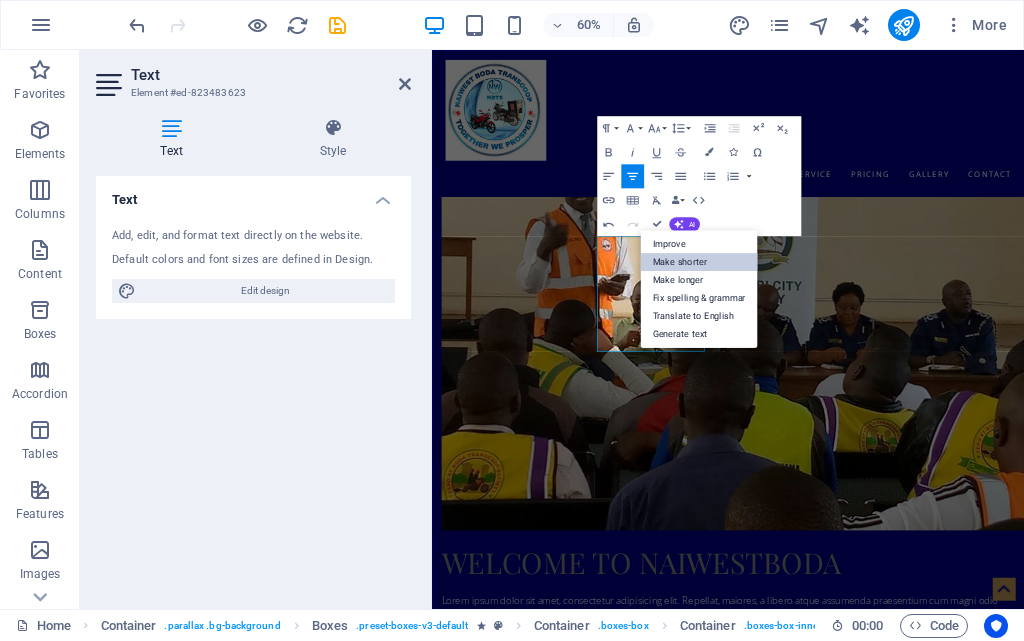 click on "Make shorter" at bounding box center (698, 262) 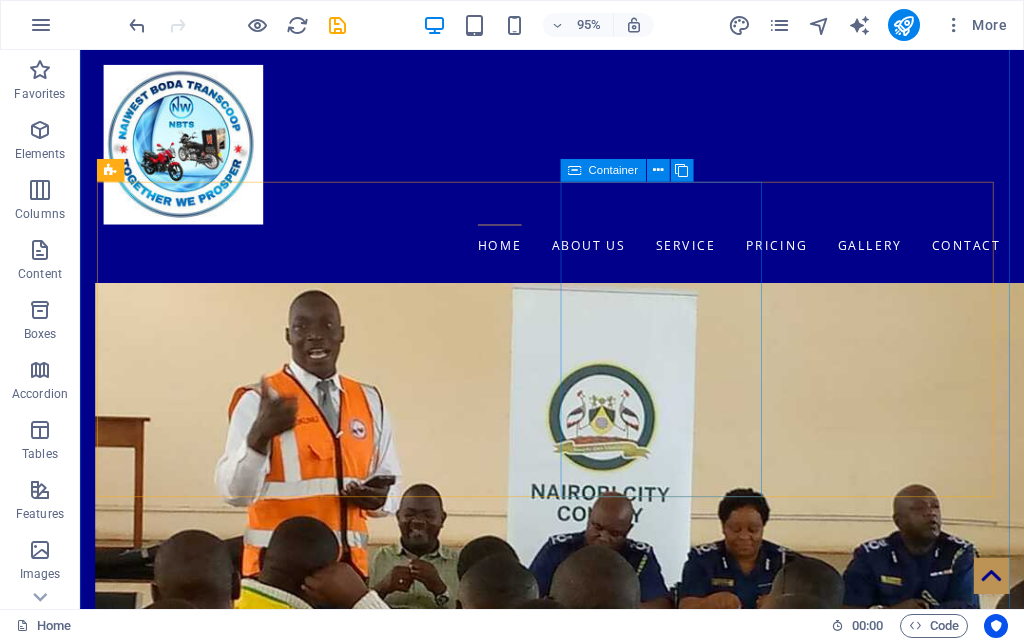 scroll, scrollTop: 1400, scrollLeft: 0, axis: vertical 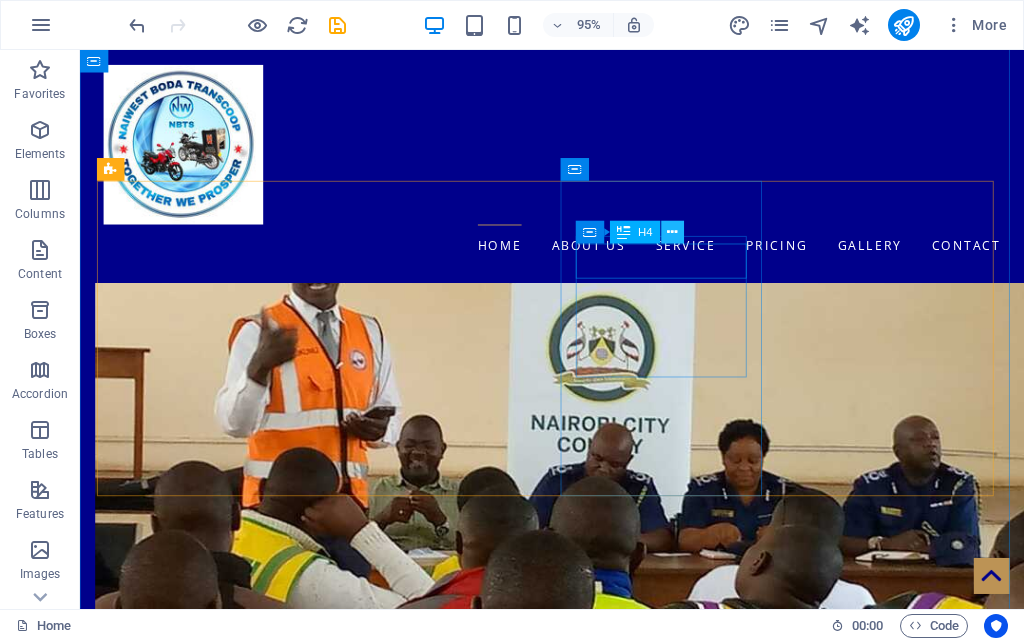 click at bounding box center (672, 232) 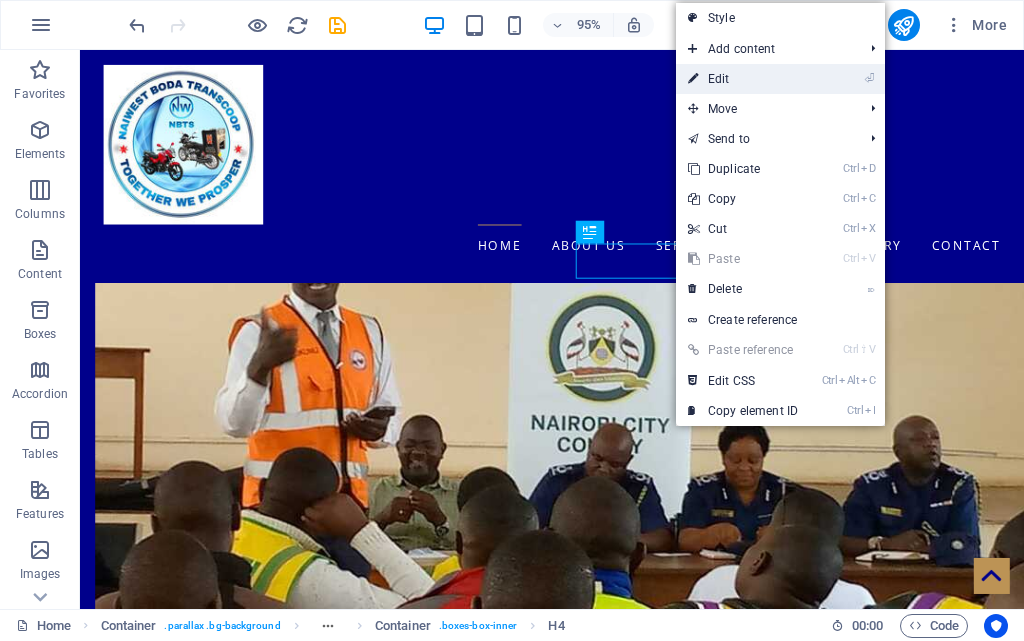 click on "⏎  Edit" at bounding box center (743, 79) 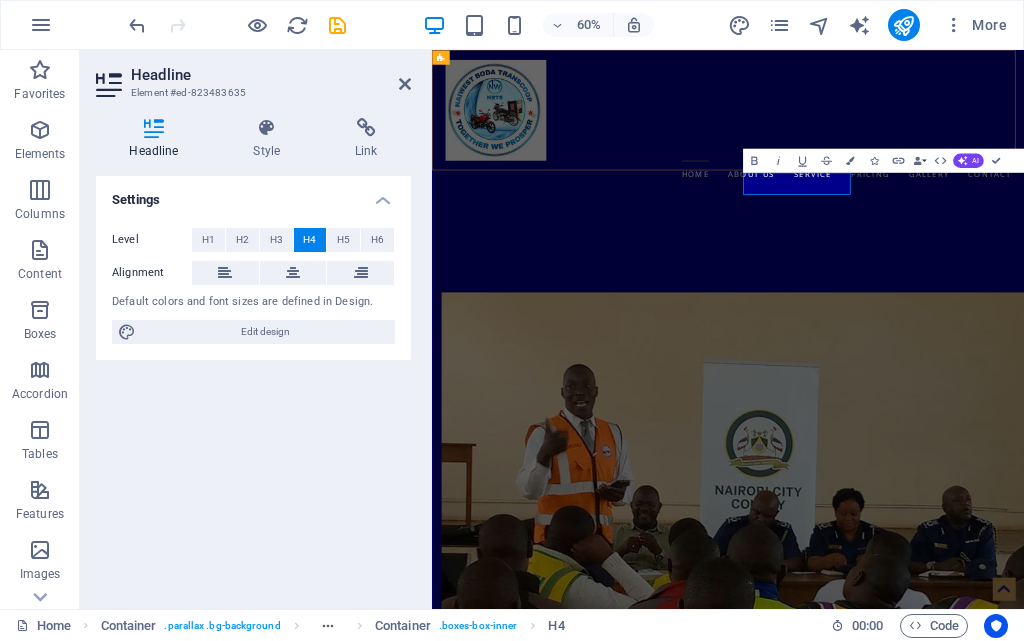 scroll, scrollTop: 1768, scrollLeft: 0, axis: vertical 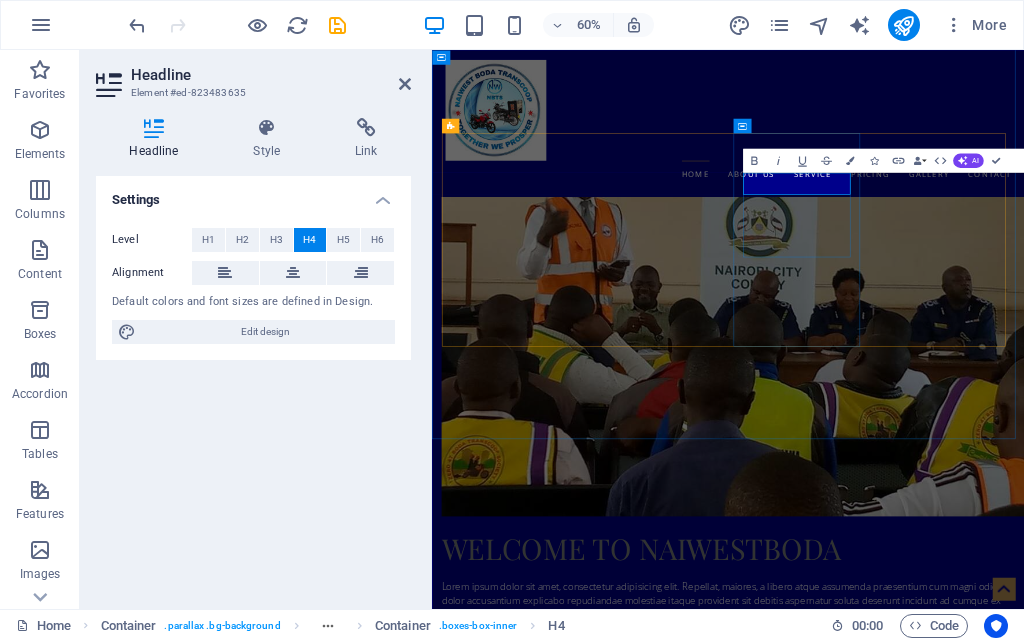 click on "Styling" at bounding box center (560, 2379) 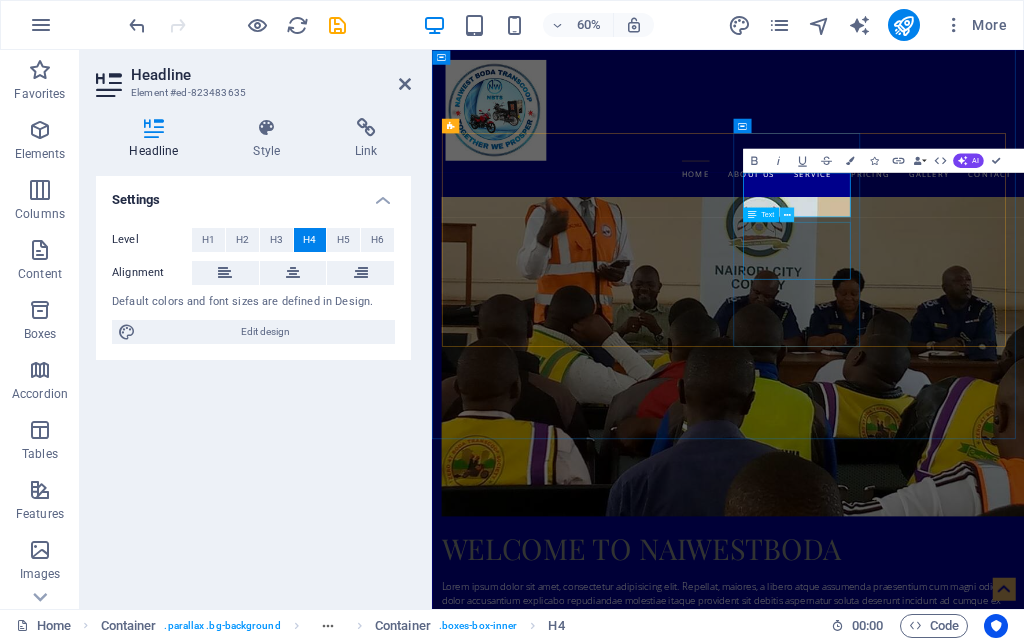 click at bounding box center (786, 214) 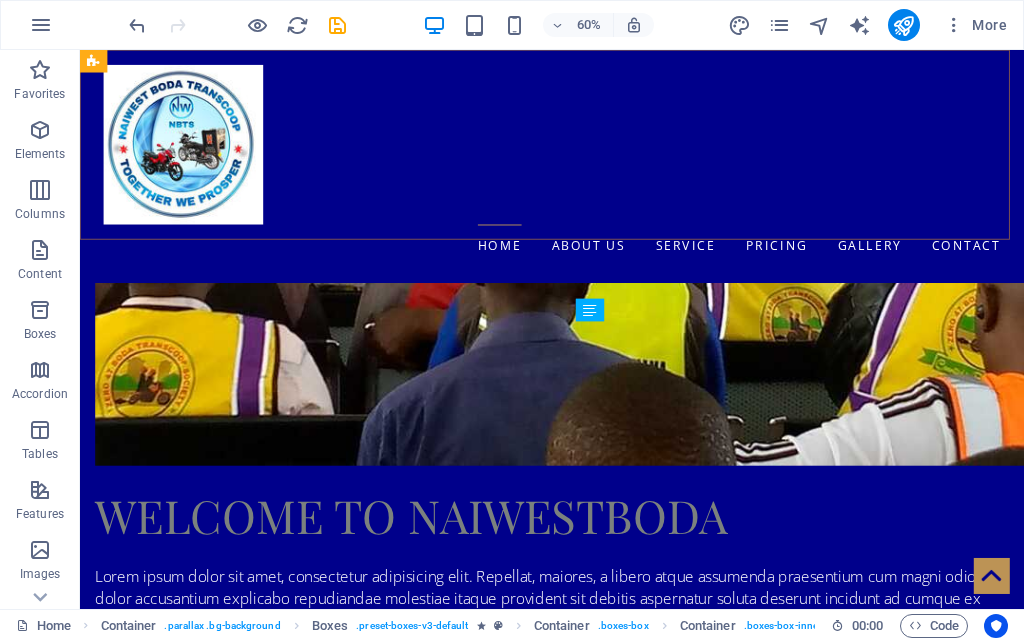 scroll, scrollTop: 1400, scrollLeft: 0, axis: vertical 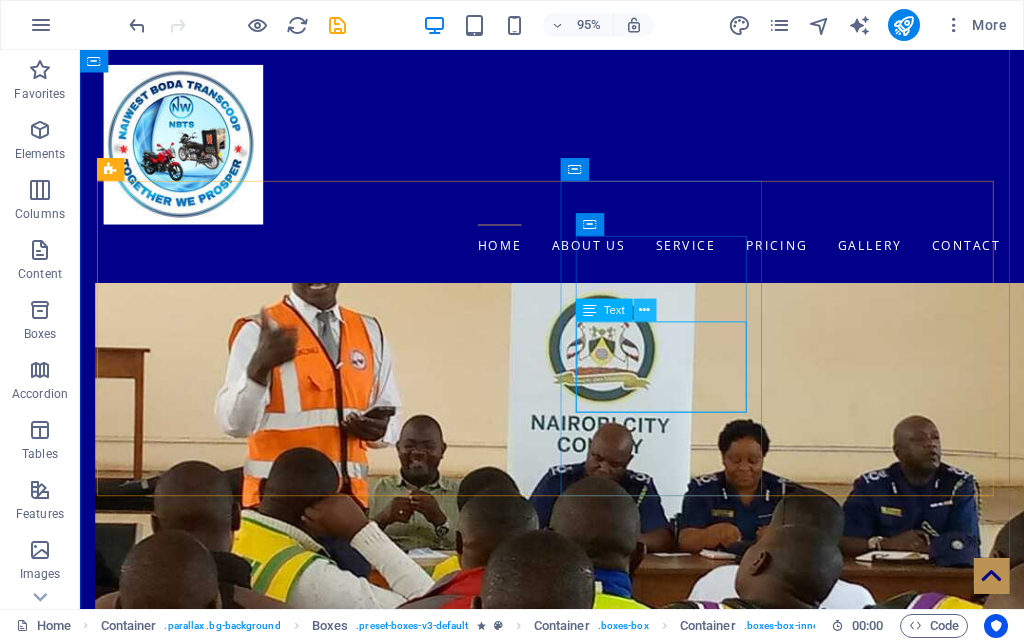 click at bounding box center [645, 311] 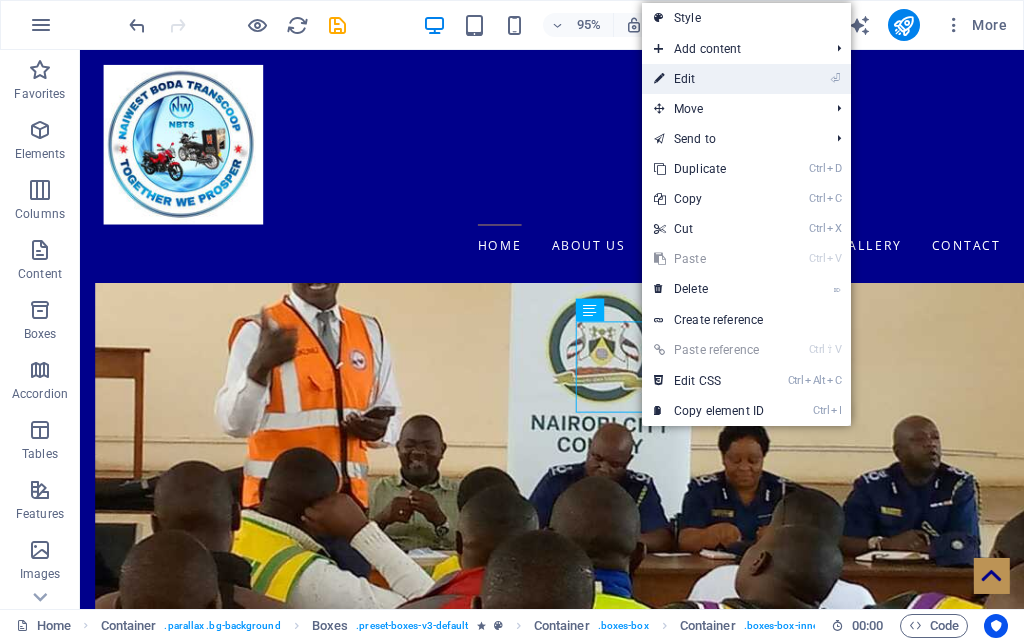 click on "⏎  Edit" at bounding box center [709, 79] 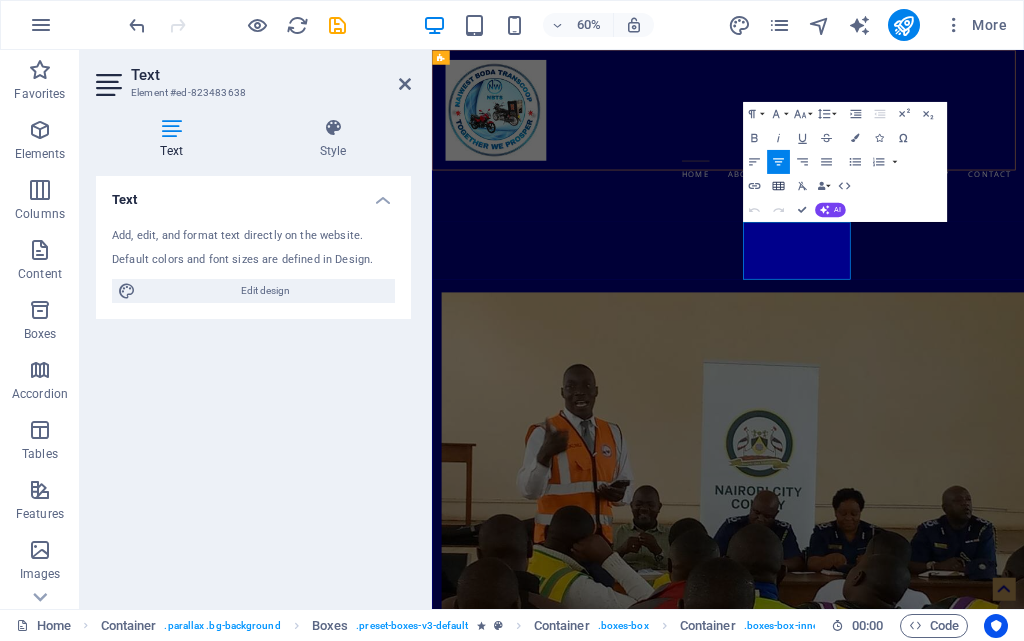 scroll, scrollTop: 1768, scrollLeft: 0, axis: vertical 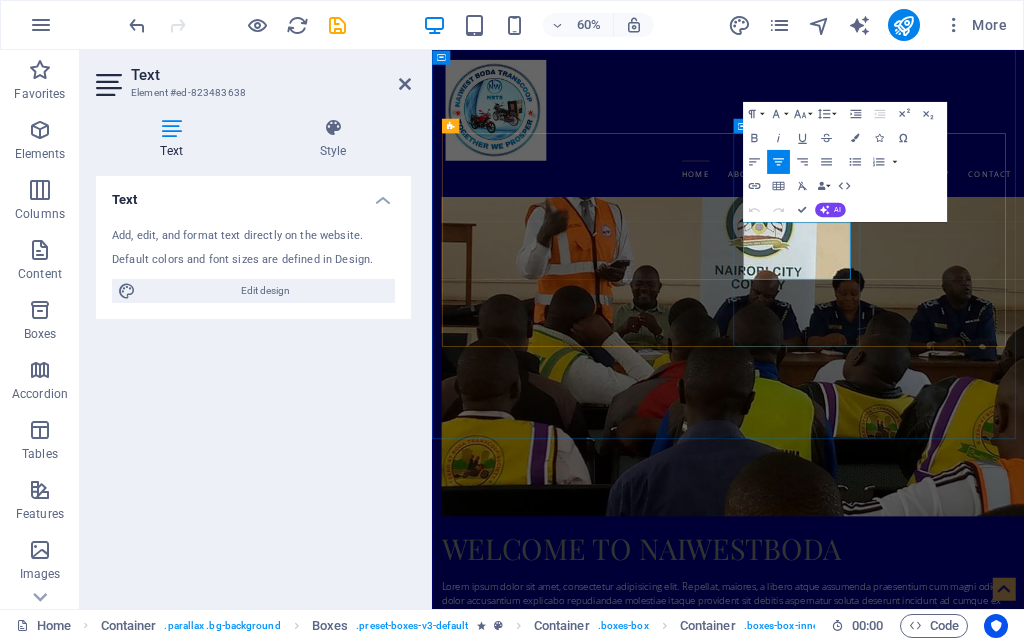 click on "Lorem ipsum dolor sit amet, consectetur adipisicing elit. Veritatis, dolorem!" at bounding box center (560, 2491) 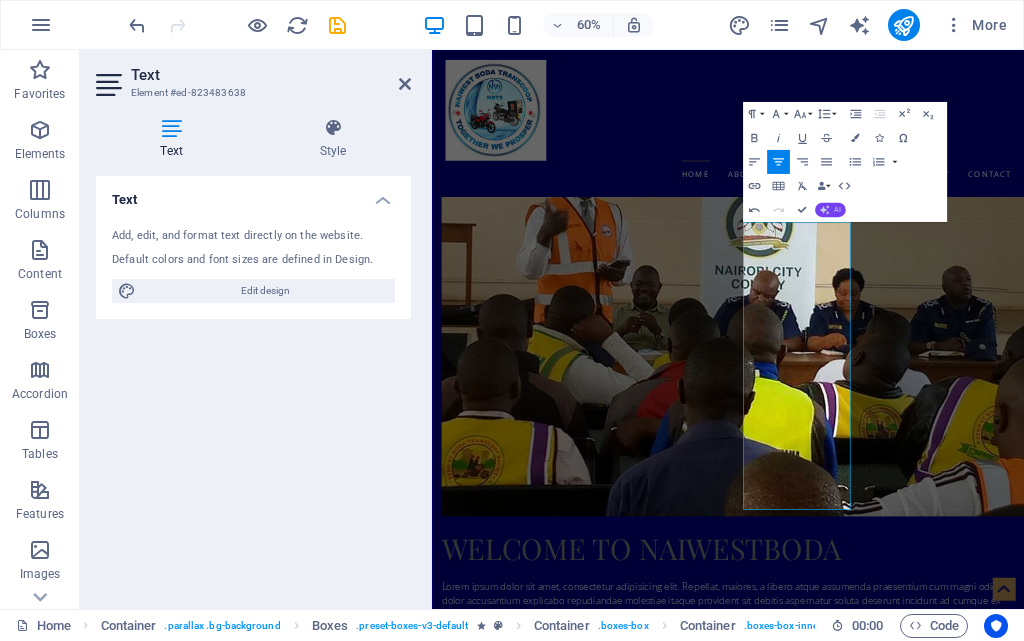click on "AI" at bounding box center (837, 209) 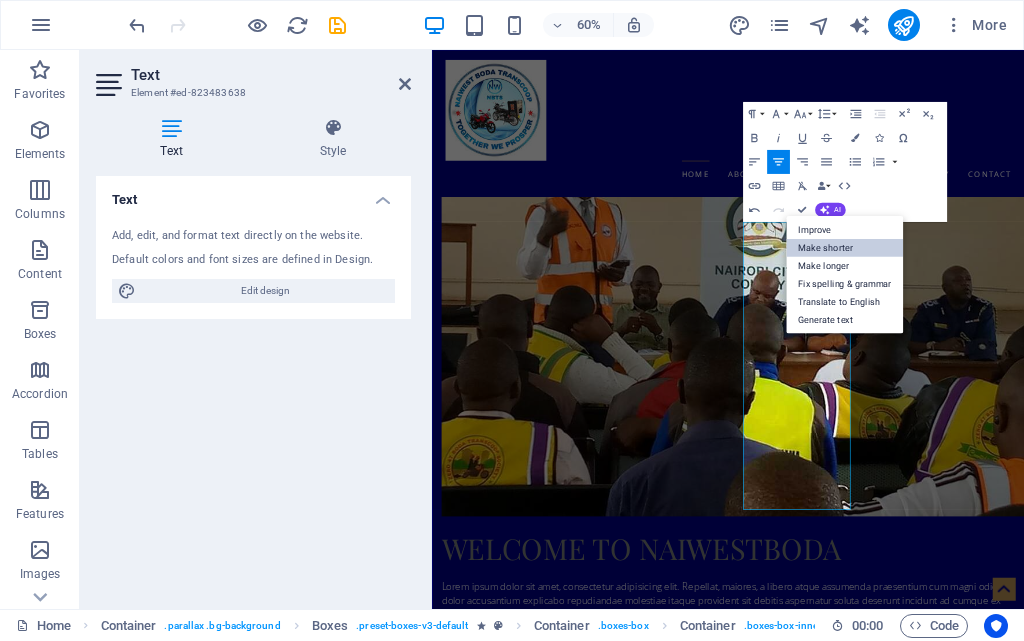 click on "Make shorter" at bounding box center [844, 247] 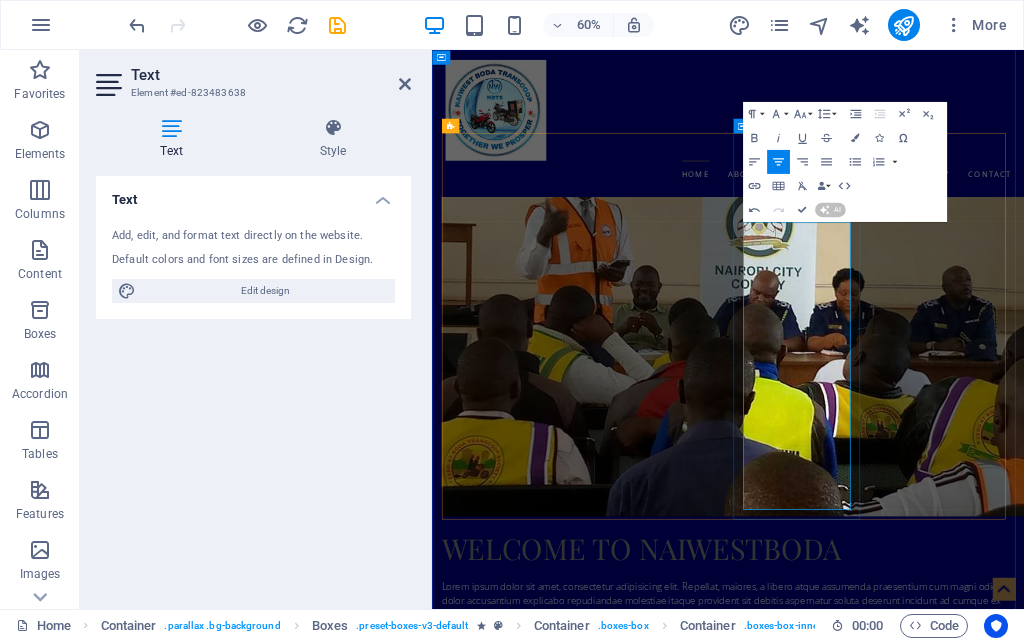 type 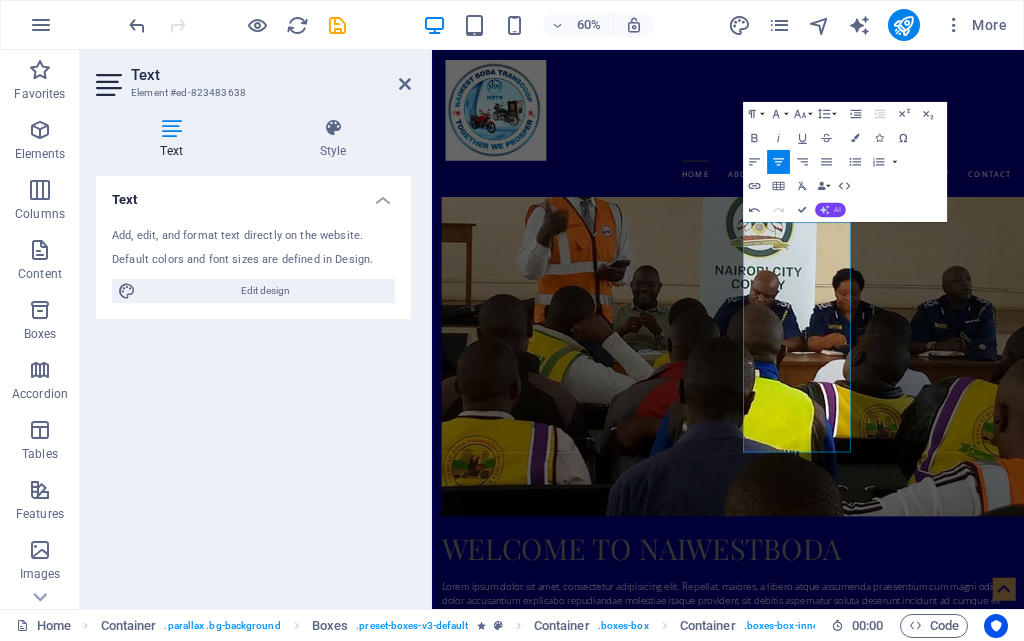 click on "AI" at bounding box center (837, 209) 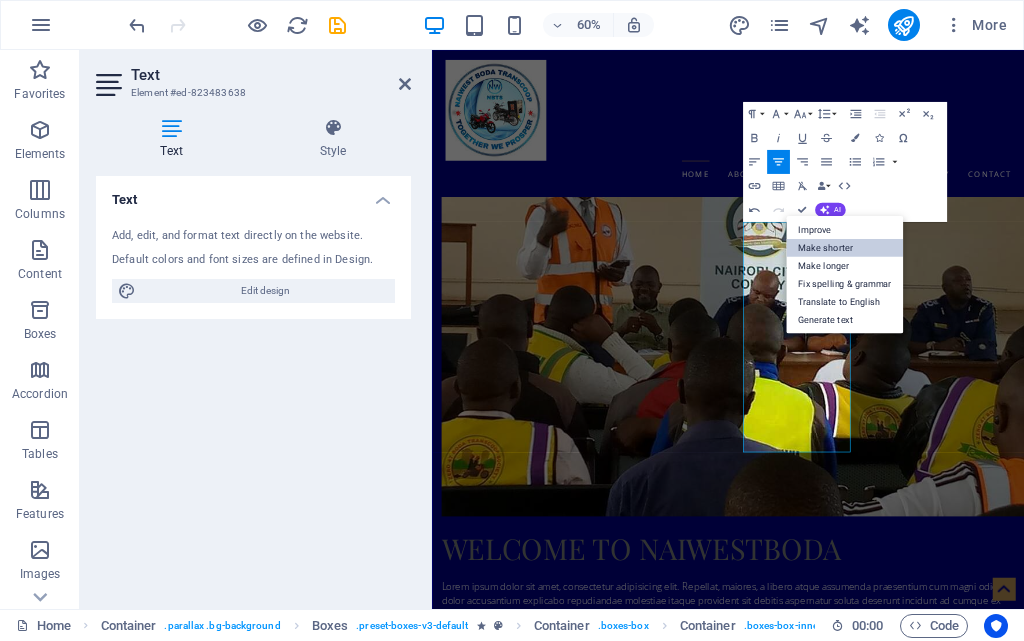 click on "Make shorter" at bounding box center [844, 247] 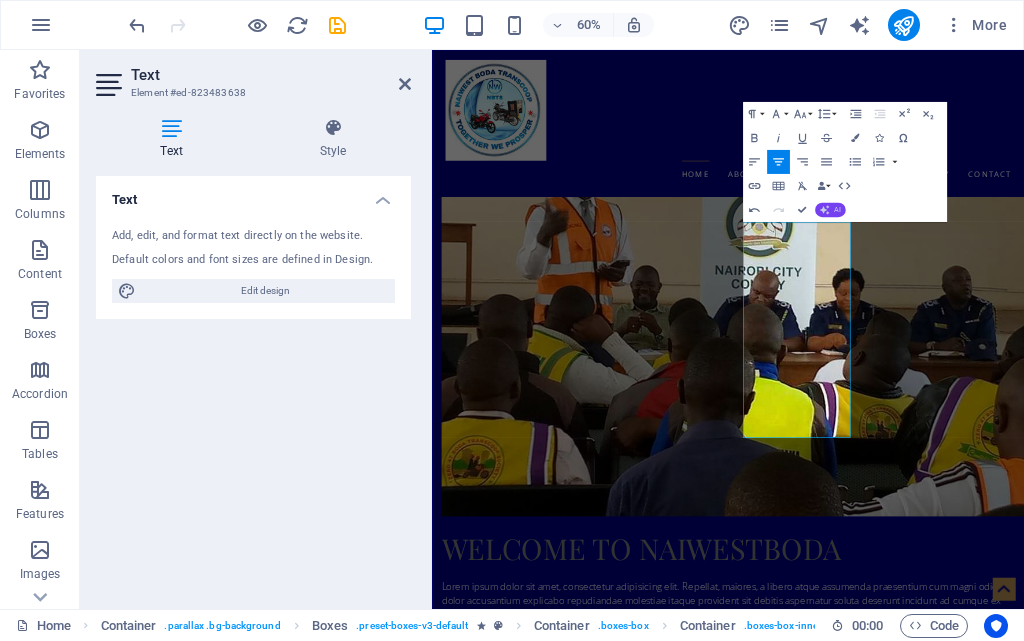 click on "AI" at bounding box center (837, 209) 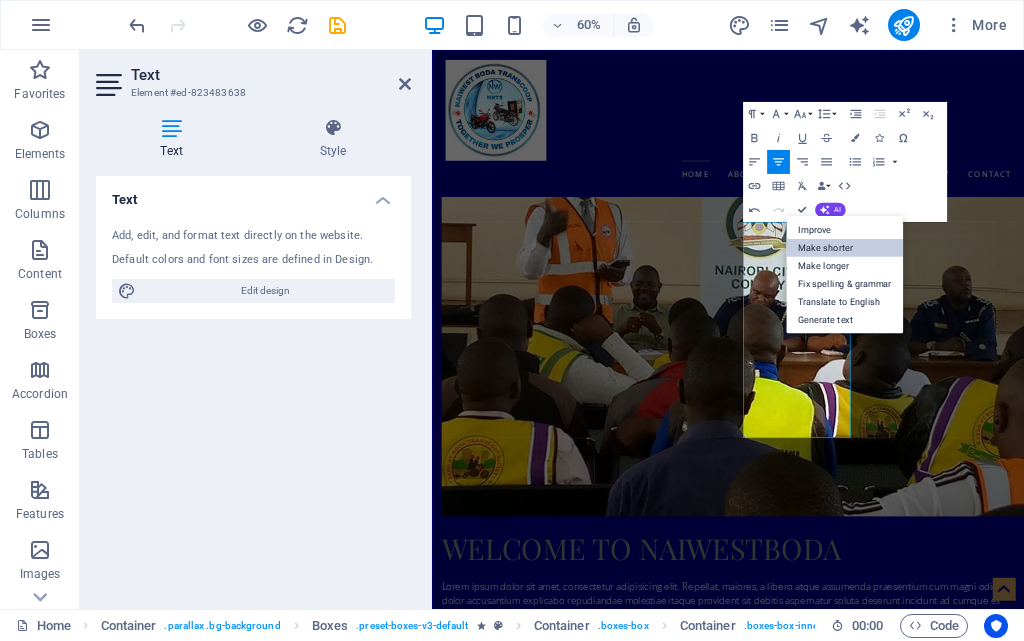 click on "Make shorter" at bounding box center [844, 247] 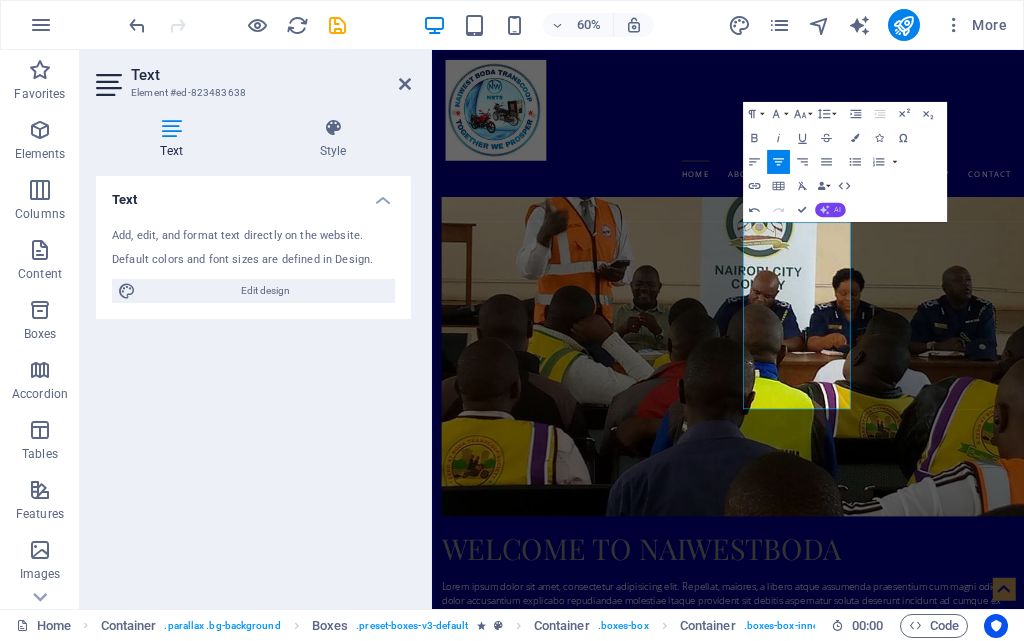 click on "AI" at bounding box center (837, 209) 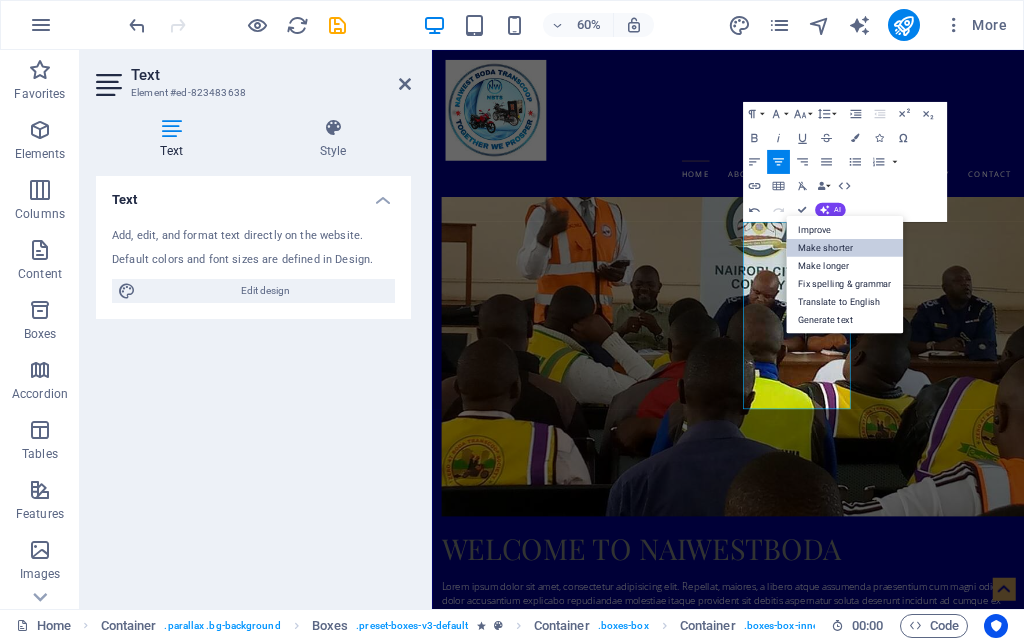 click on "Make shorter" at bounding box center [844, 247] 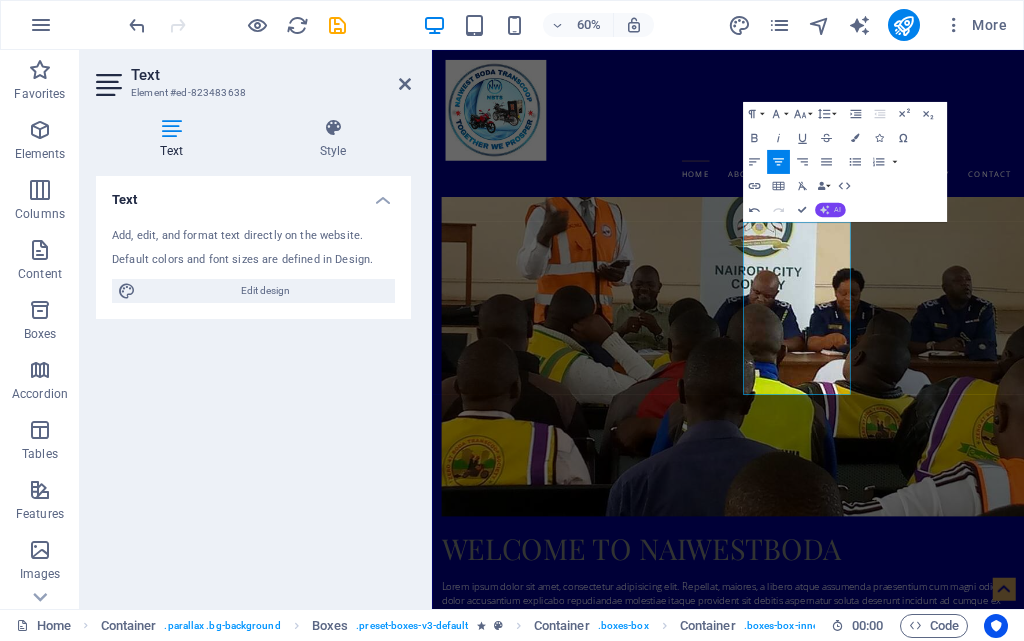 click on "AI" at bounding box center (837, 209) 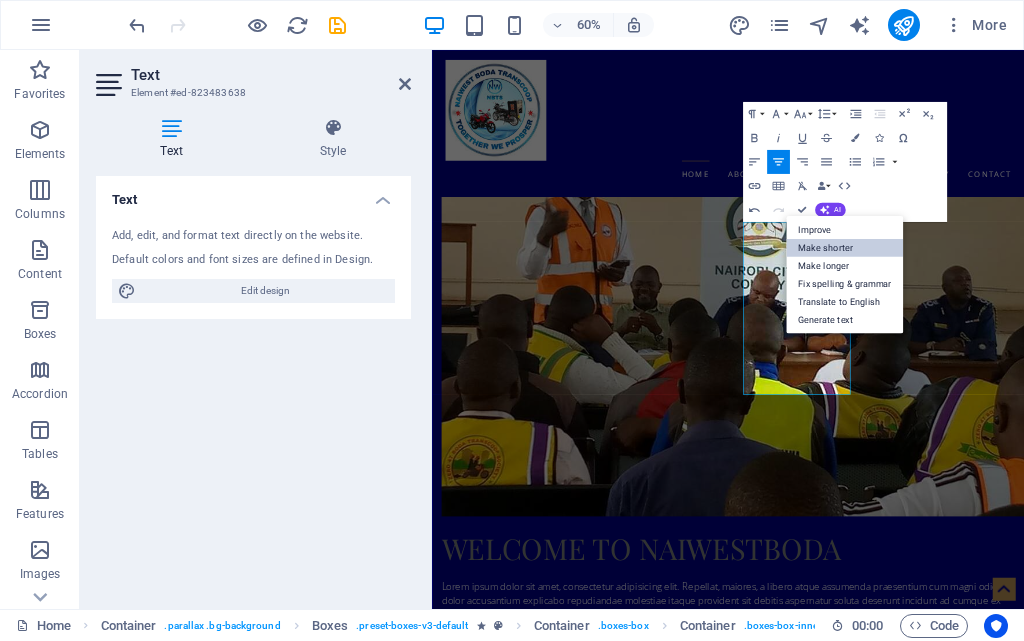 click on "Make shorter" at bounding box center [844, 247] 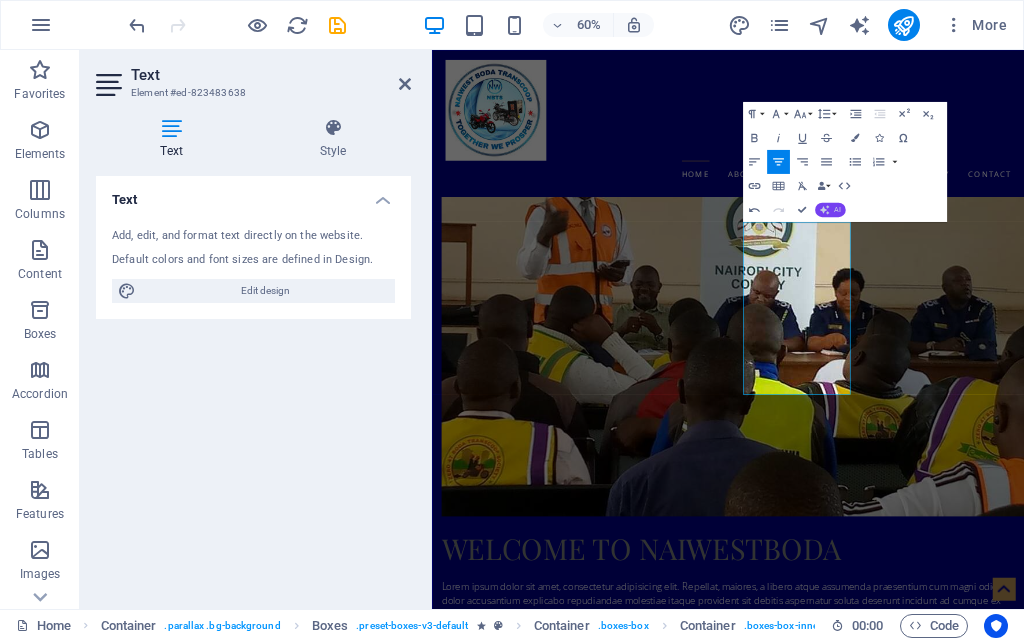 click on "AI" at bounding box center (837, 209) 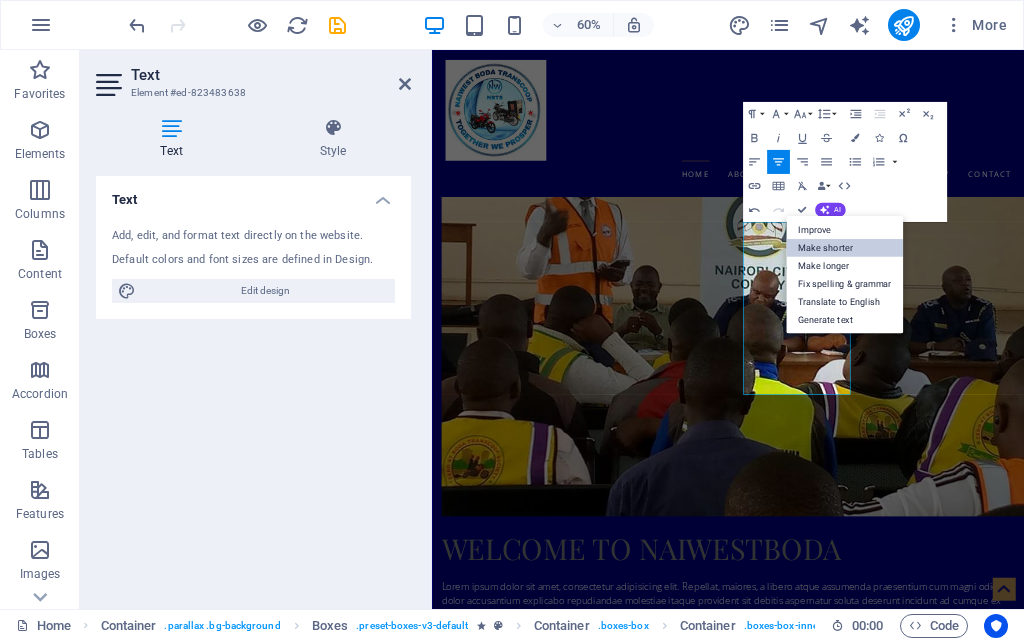 click on "Make shorter" at bounding box center [844, 247] 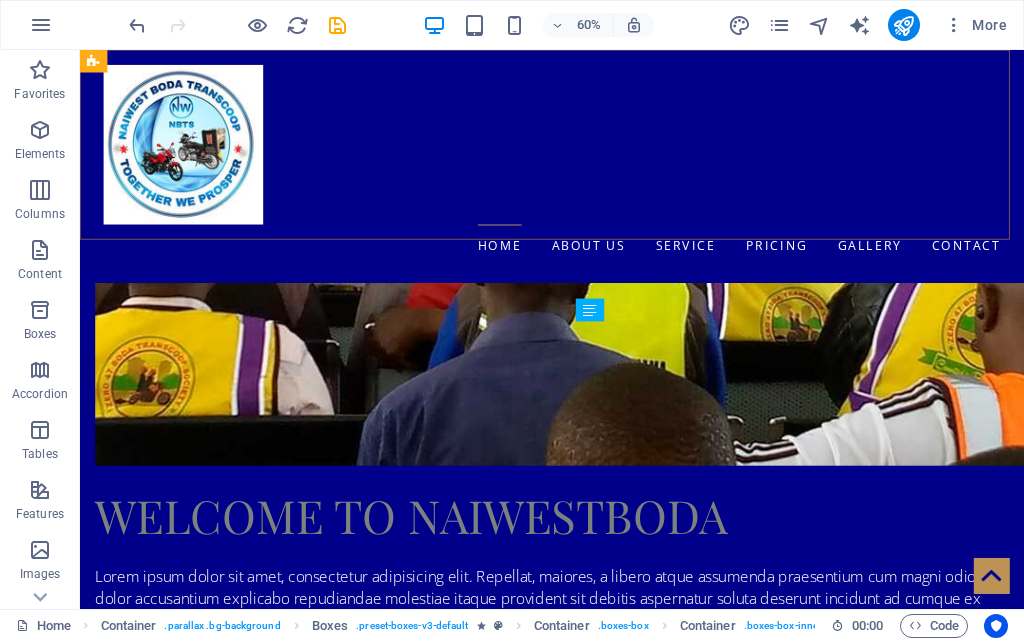 scroll, scrollTop: 1400, scrollLeft: 0, axis: vertical 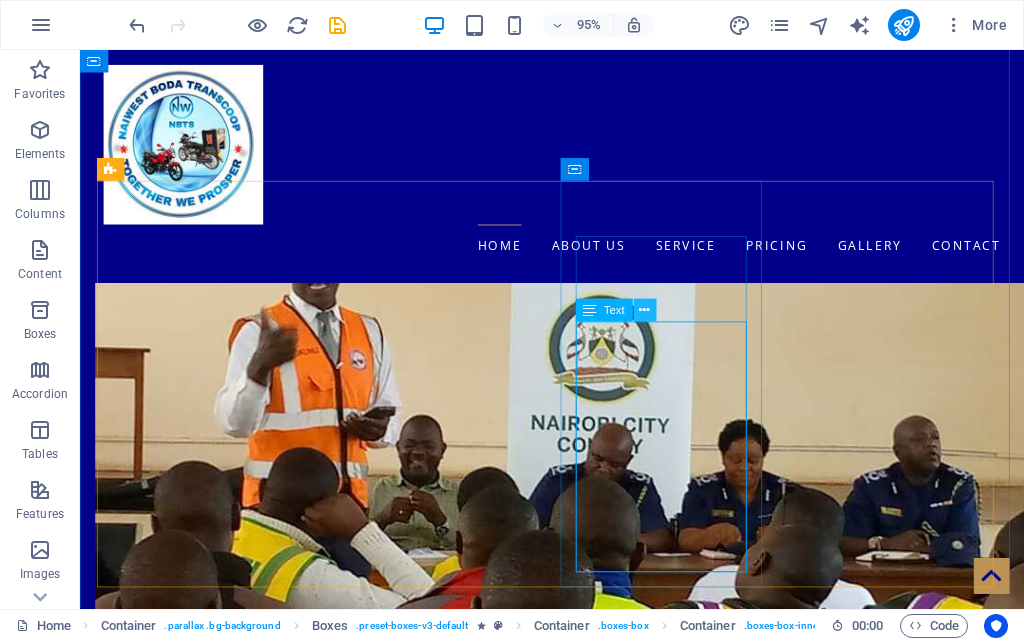 click at bounding box center (645, 311) 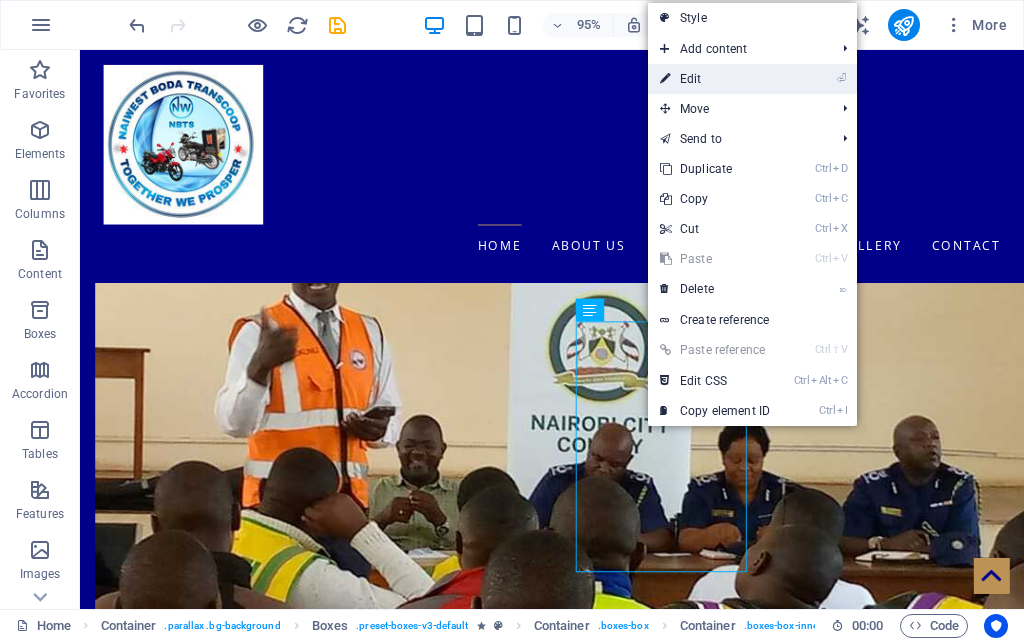 click on "⏎  Edit" at bounding box center (715, 79) 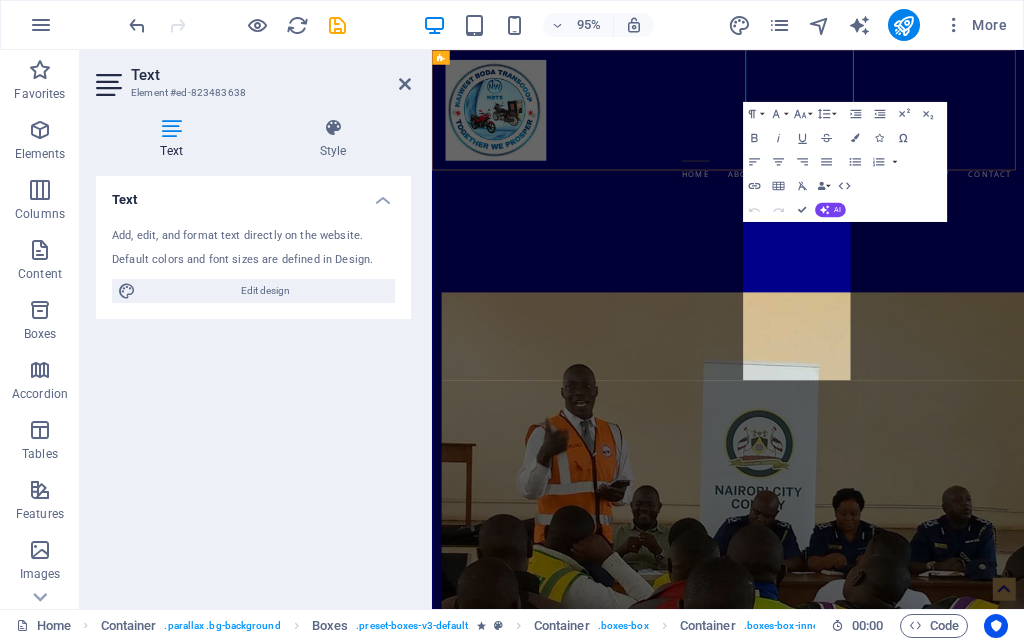 scroll, scrollTop: 1768, scrollLeft: 0, axis: vertical 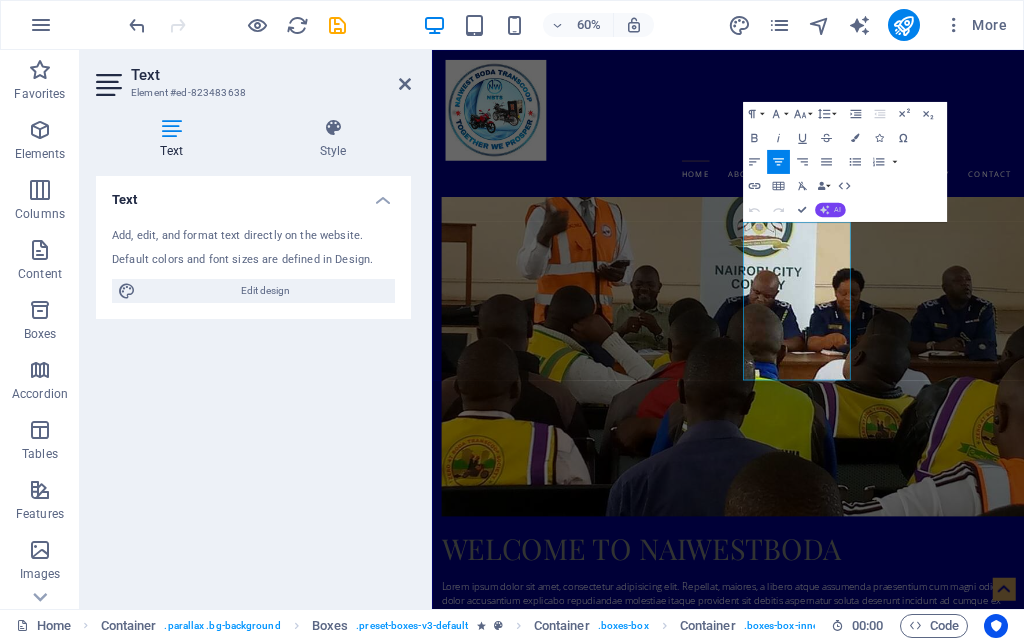click 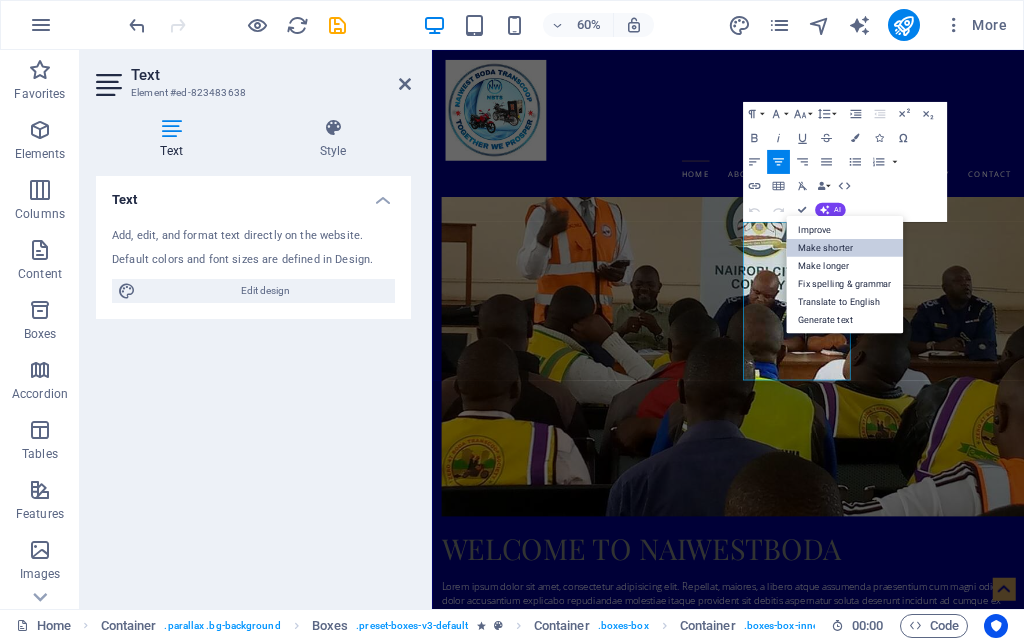 click on "Make shorter" at bounding box center (844, 247) 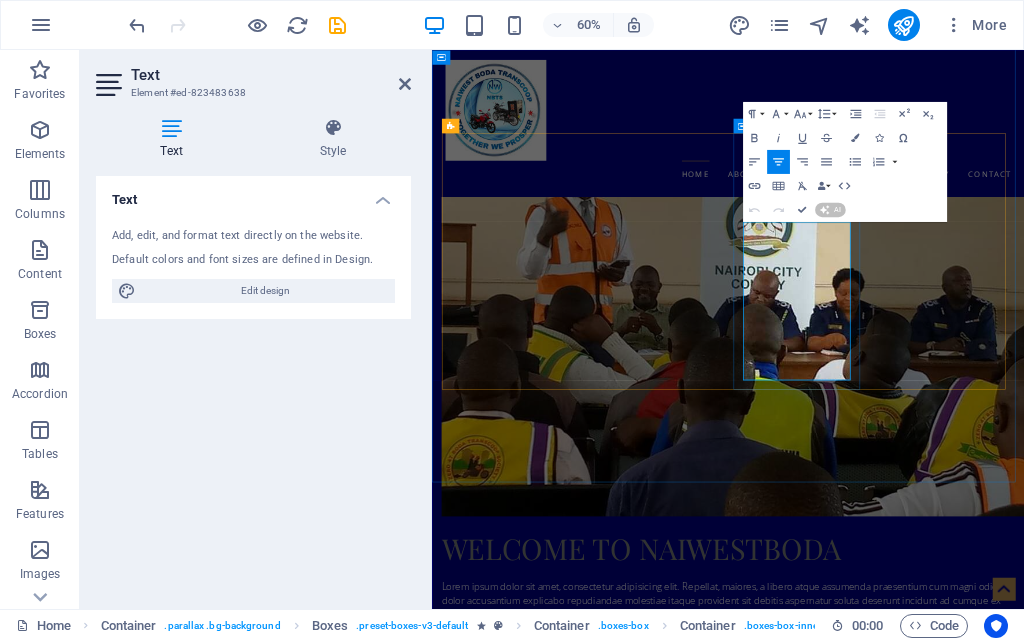 type 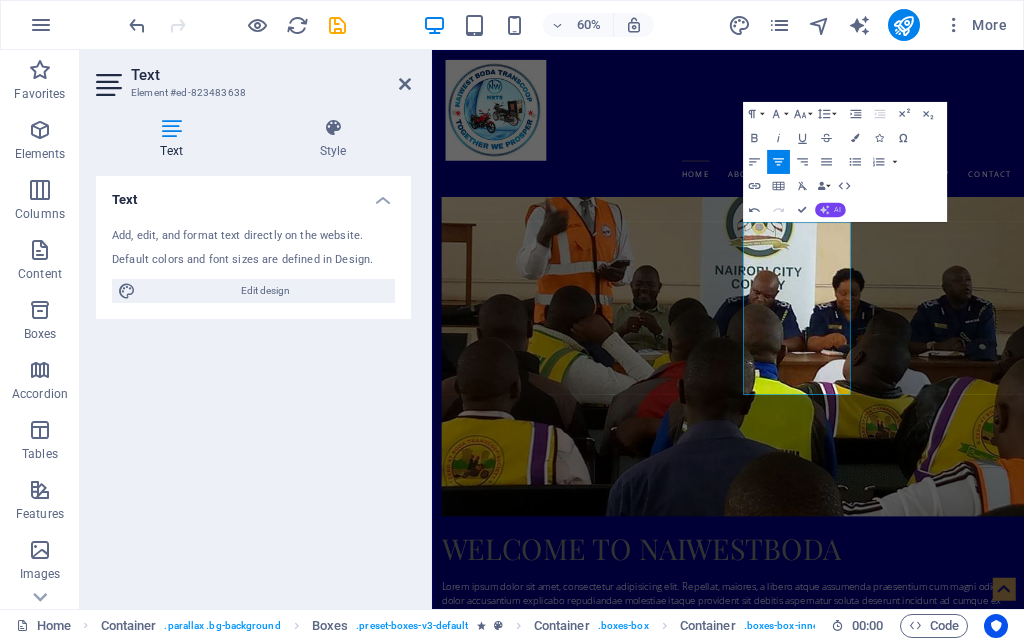 click on "AI" at bounding box center (837, 209) 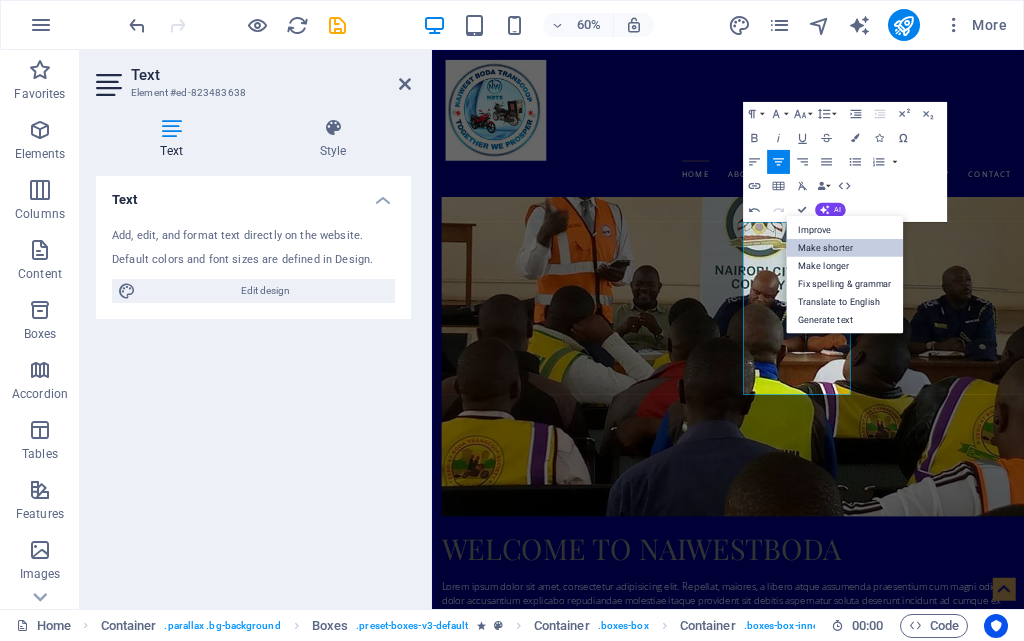 click on "Make shorter" at bounding box center [844, 247] 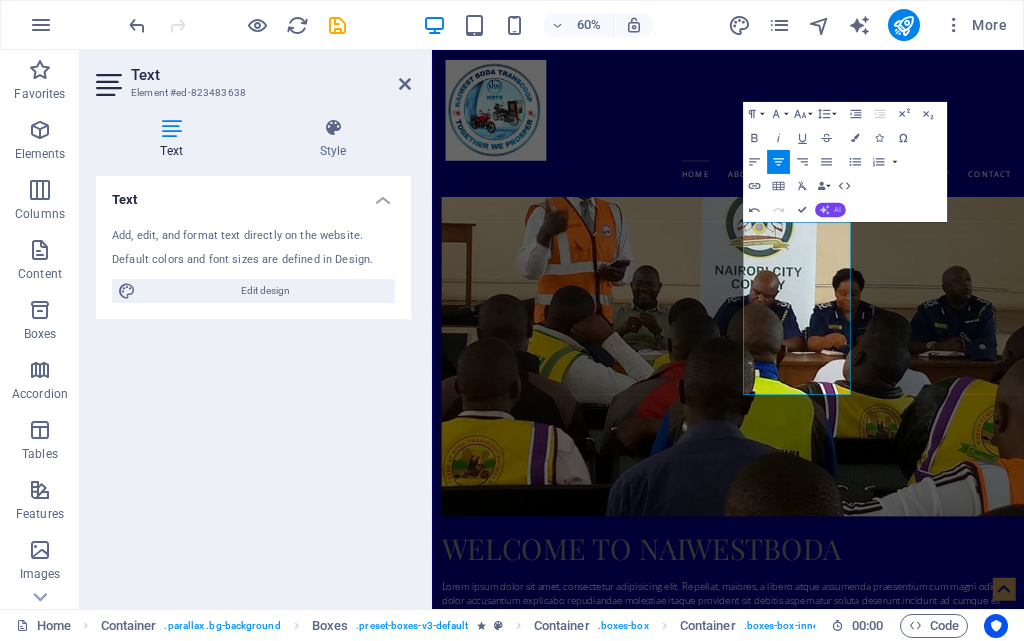 click on "AI" at bounding box center (837, 209) 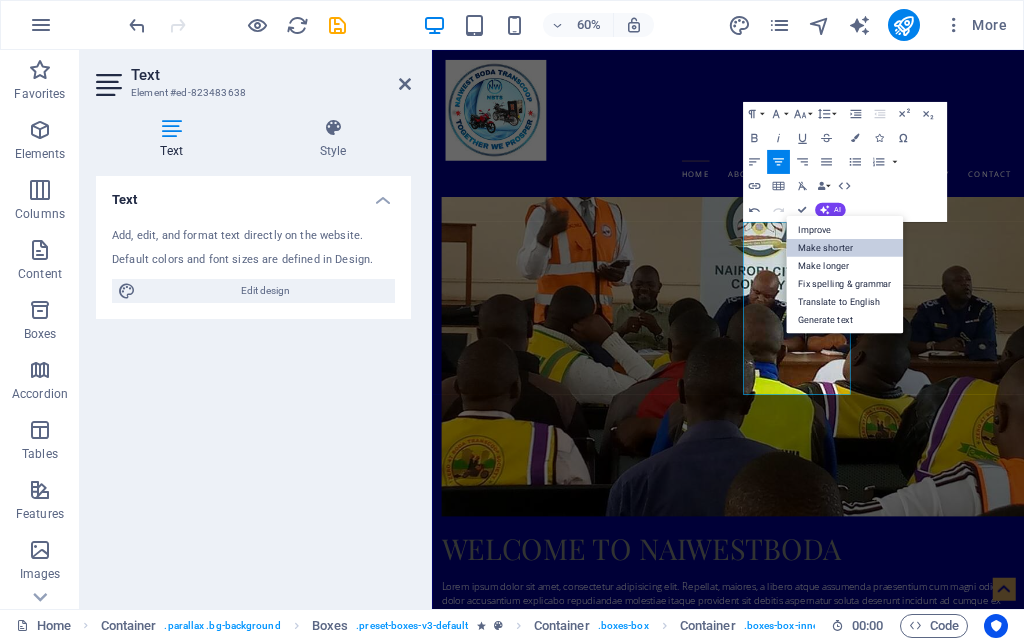 click on "Make shorter" at bounding box center [844, 247] 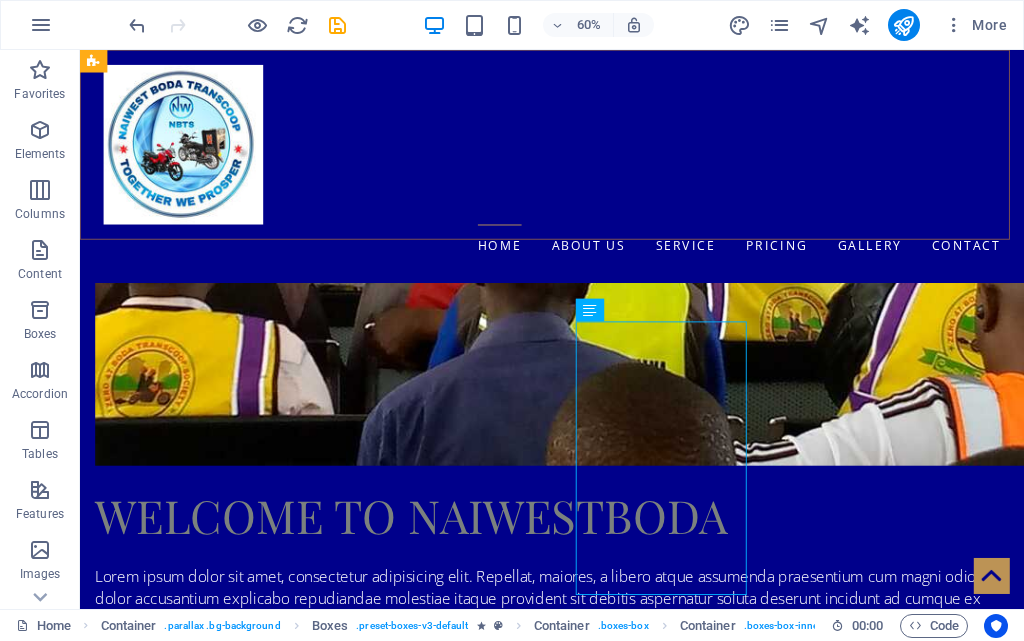scroll, scrollTop: 1400, scrollLeft: 0, axis: vertical 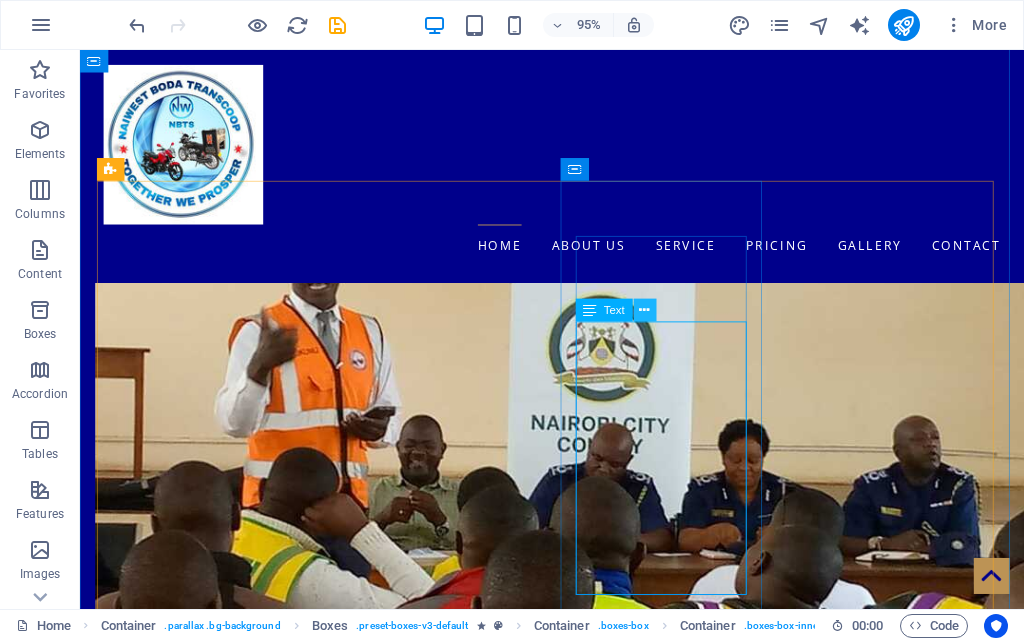 click at bounding box center [645, 311] 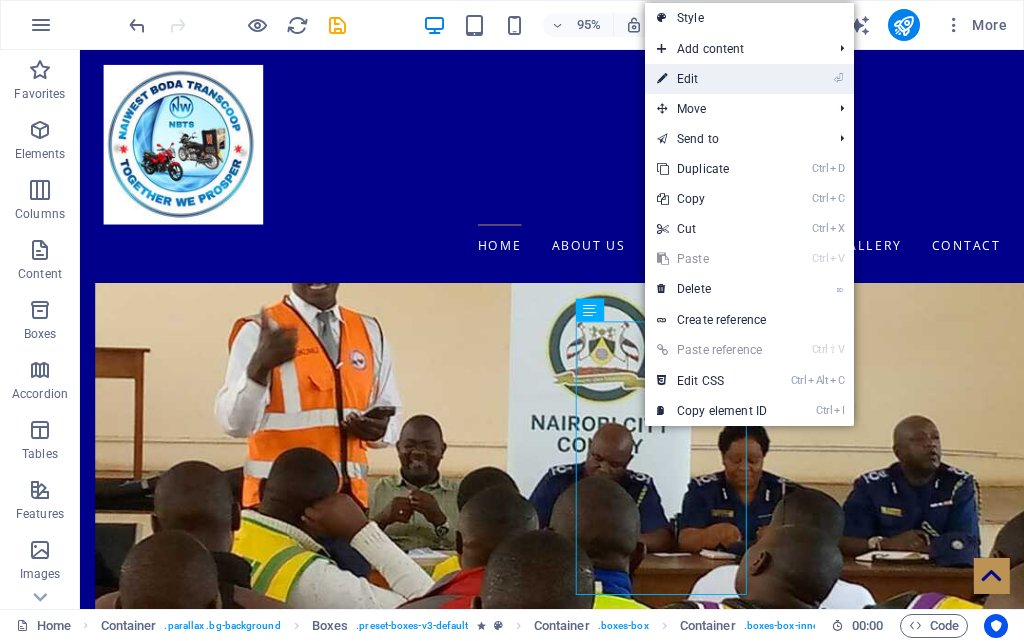 click on "⏎  Edit" at bounding box center (712, 79) 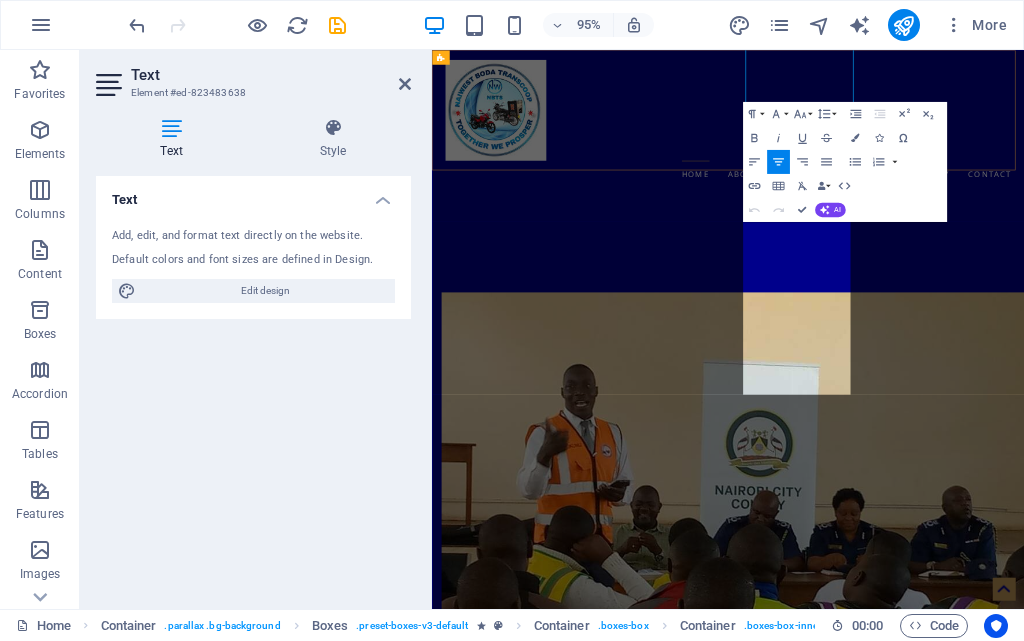 scroll, scrollTop: 1768, scrollLeft: 0, axis: vertical 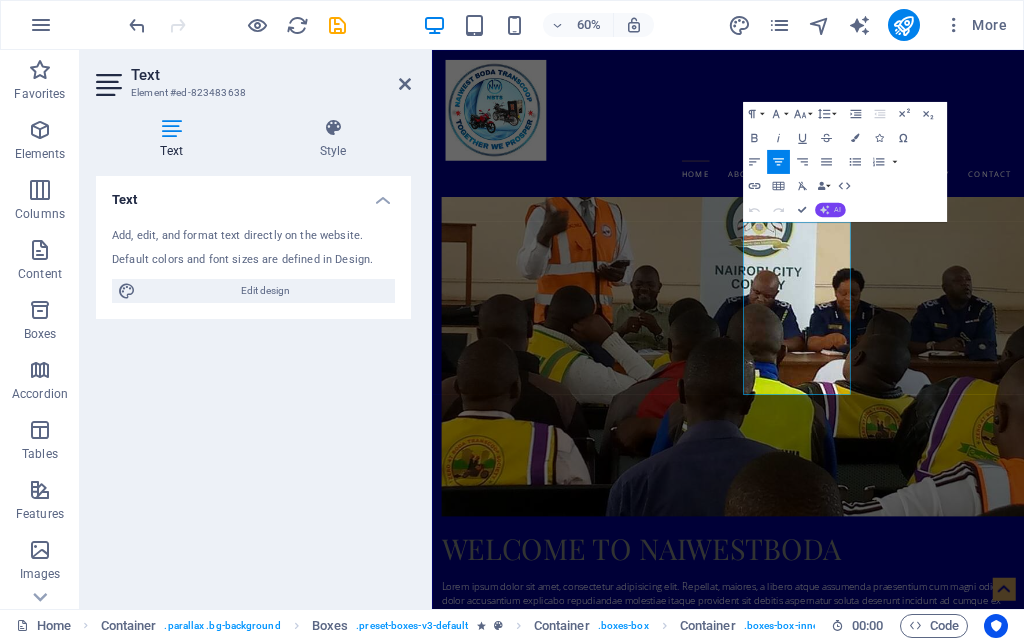 click on "AI" at bounding box center (830, 210) 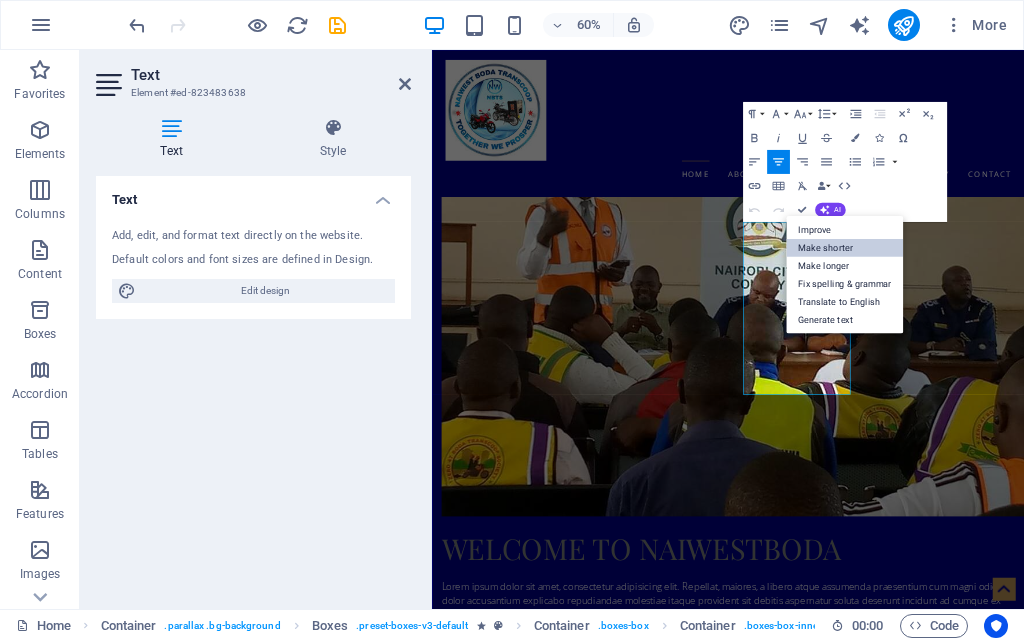 click on "Make shorter" at bounding box center (844, 247) 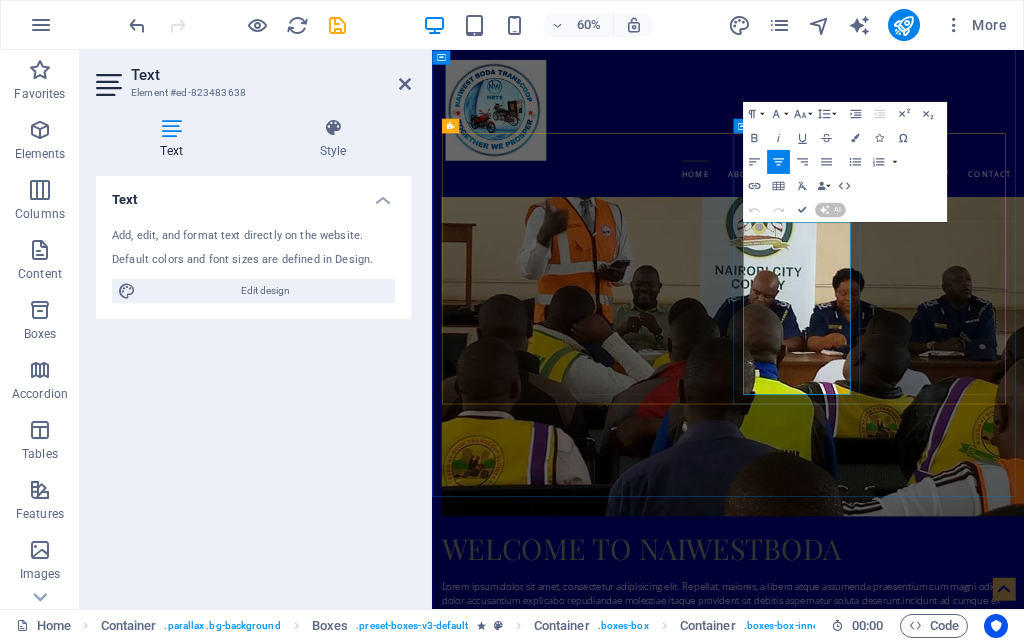 type 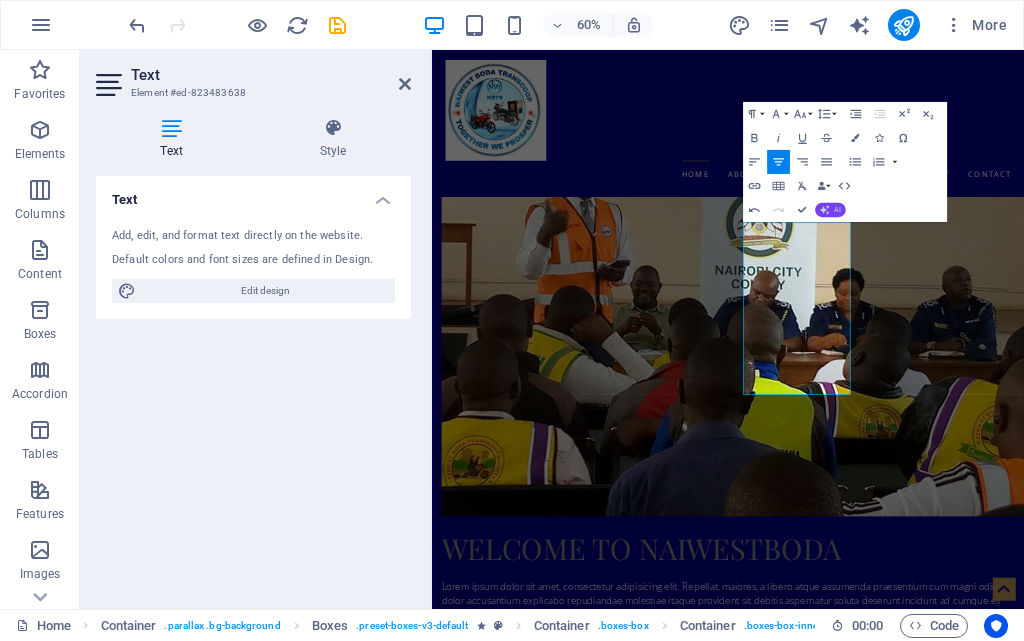 click on "AI" at bounding box center [837, 209] 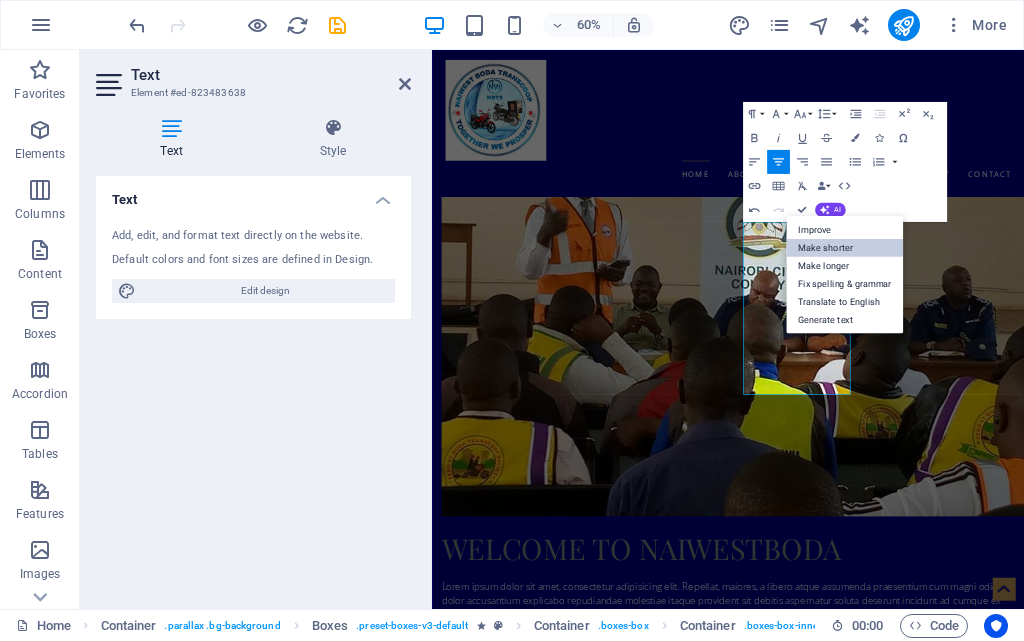 click on "Make shorter" at bounding box center [844, 247] 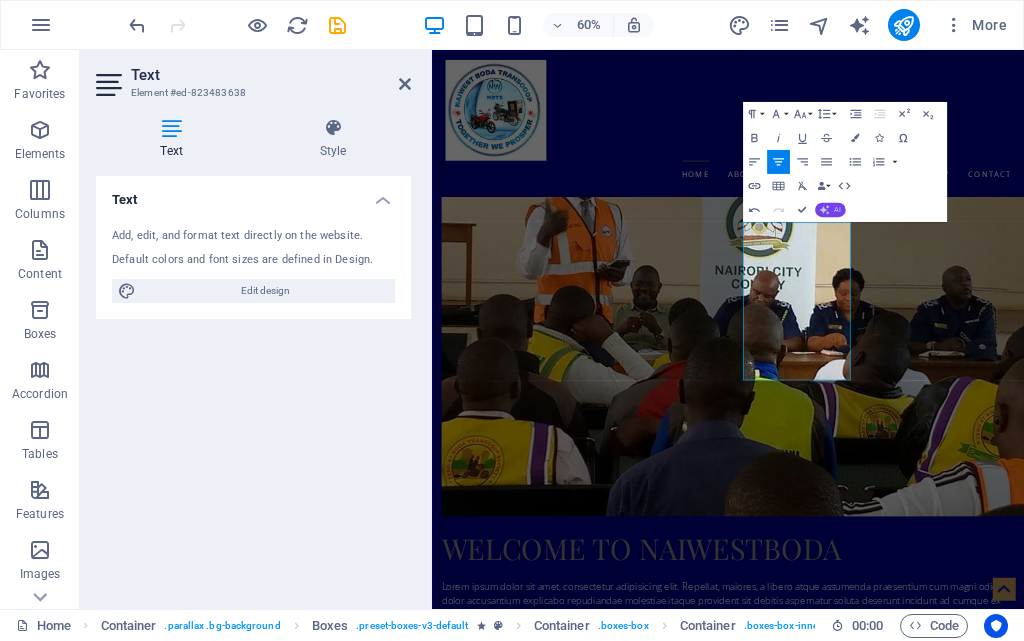 click on "AI" at bounding box center [837, 209] 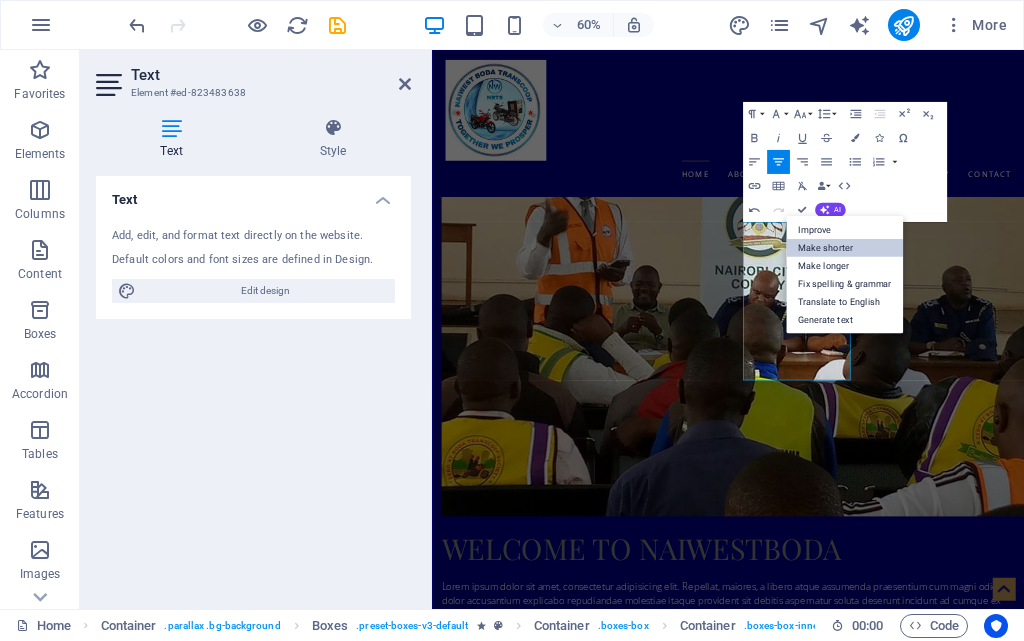 click on "Make shorter" at bounding box center (844, 247) 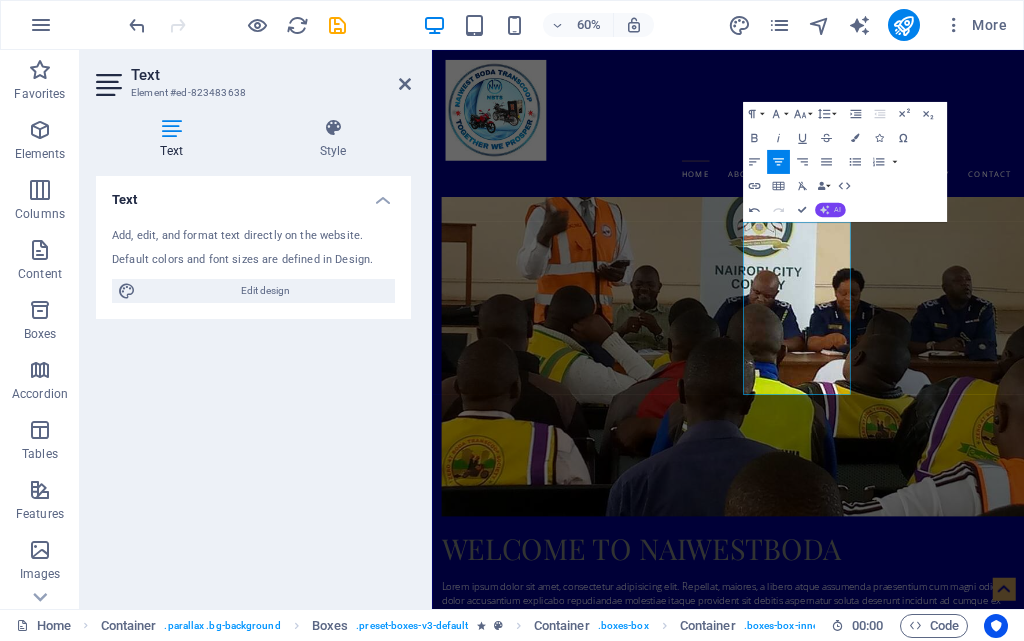click on "AI" at bounding box center [830, 210] 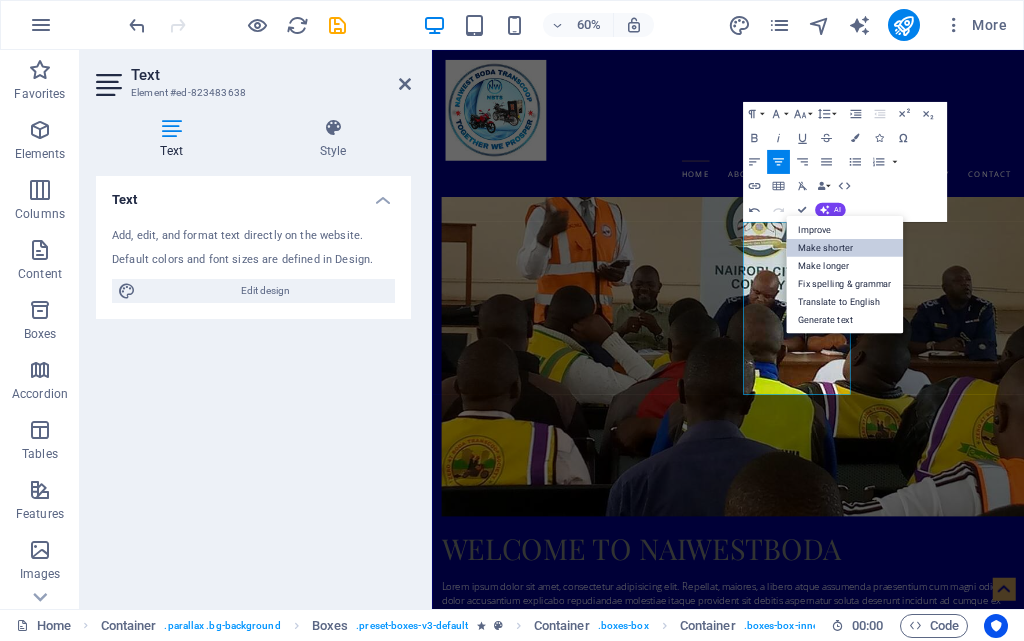 click on "Make shorter" at bounding box center [844, 247] 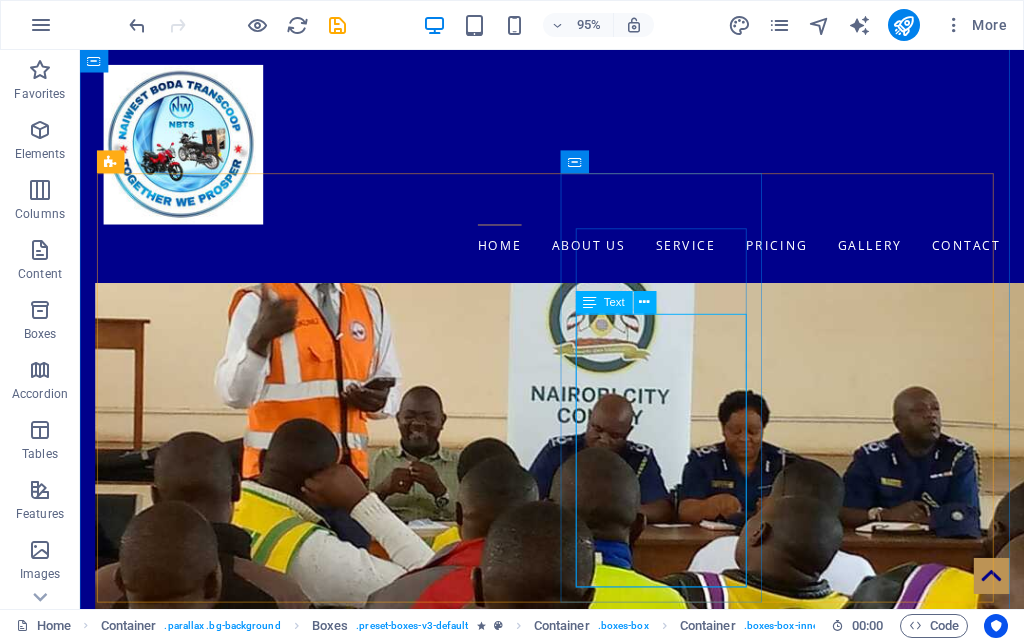 scroll, scrollTop: 1400, scrollLeft: 0, axis: vertical 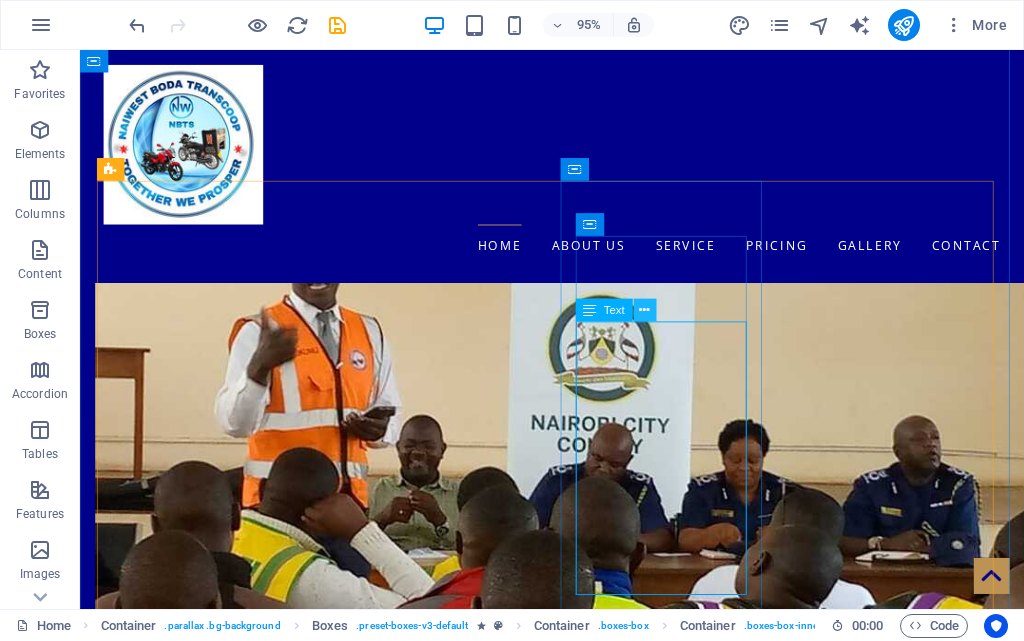 click at bounding box center (645, 311) 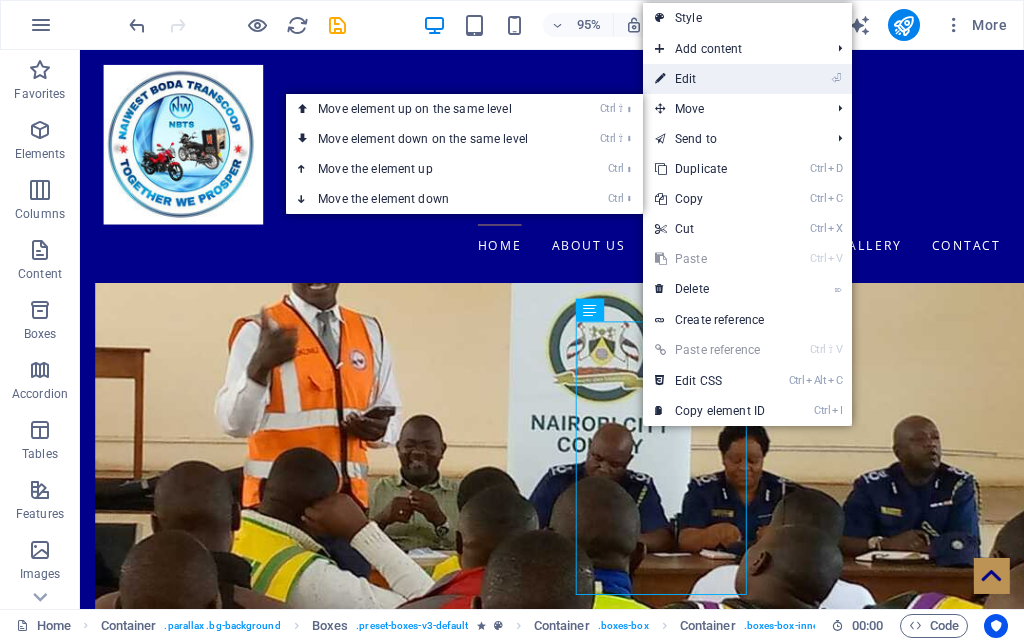 click on "⏎  Edit" at bounding box center (710, 79) 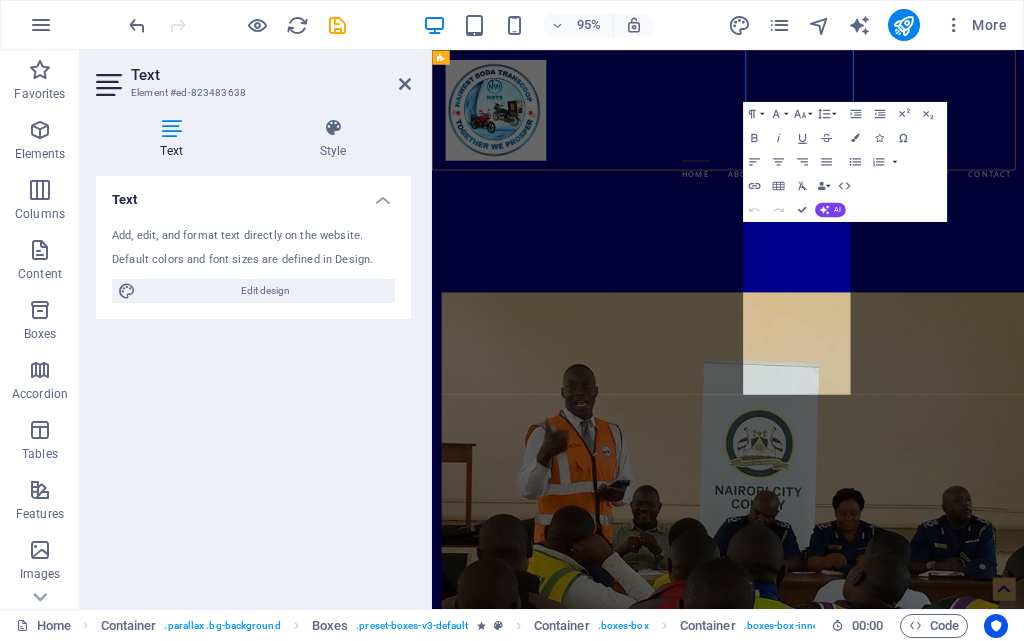 scroll, scrollTop: 1768, scrollLeft: 0, axis: vertical 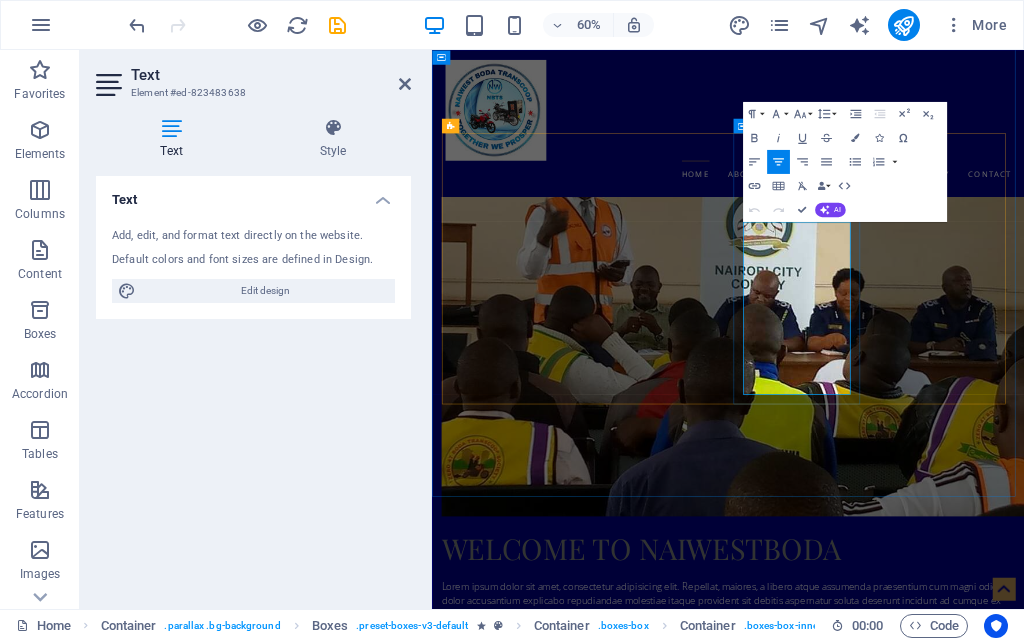 click on "At Naiwest Boda Sacco, we combine money management with your ride. Our Financial Advisory team provides personalized budgeting and investment plans to help you save for a motorbike and secure your future. Build your financial confidence with us!" at bounding box center (560, 2587) 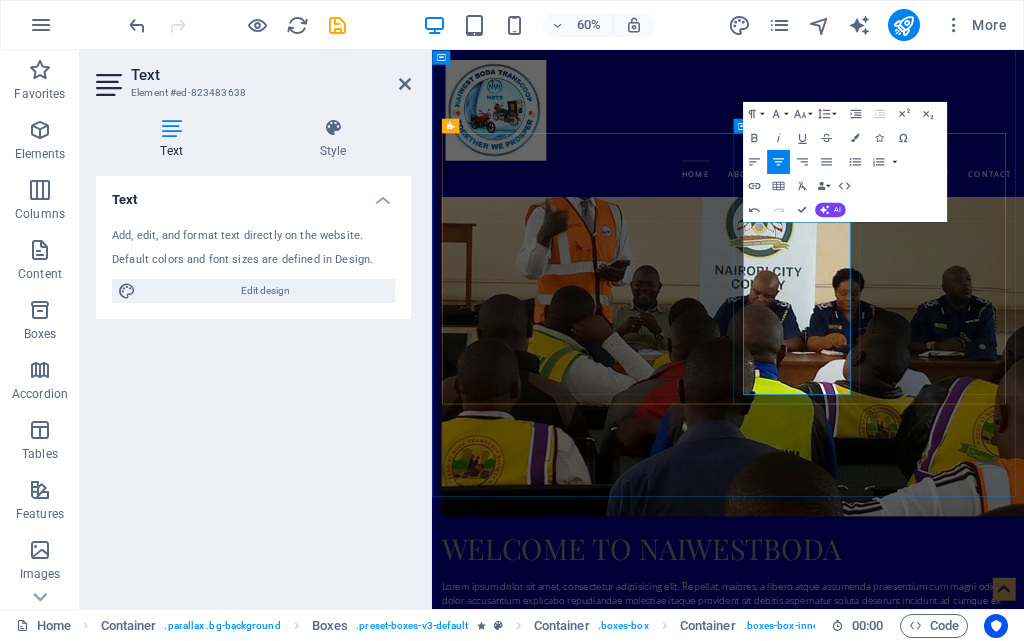 click on "At Naiwest Boda Sacco, we combine money management with your ride. Our Financial Advisory team provides personalized  investment plans to help you save for a motorbike and secure your future. Build your financial confidence with us!" at bounding box center [560, 2575] 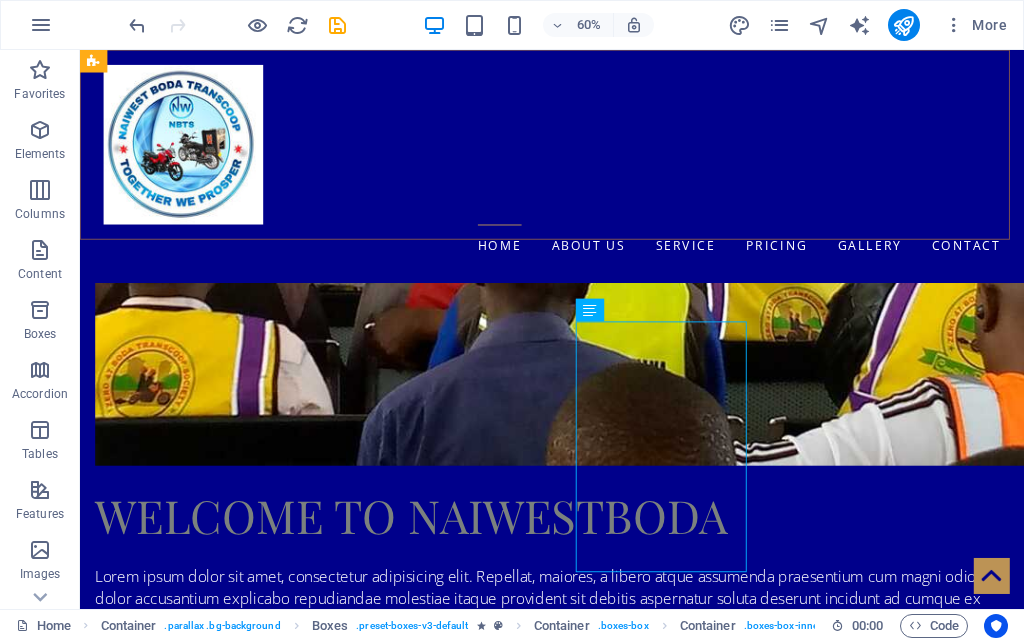 scroll, scrollTop: 1400, scrollLeft: 0, axis: vertical 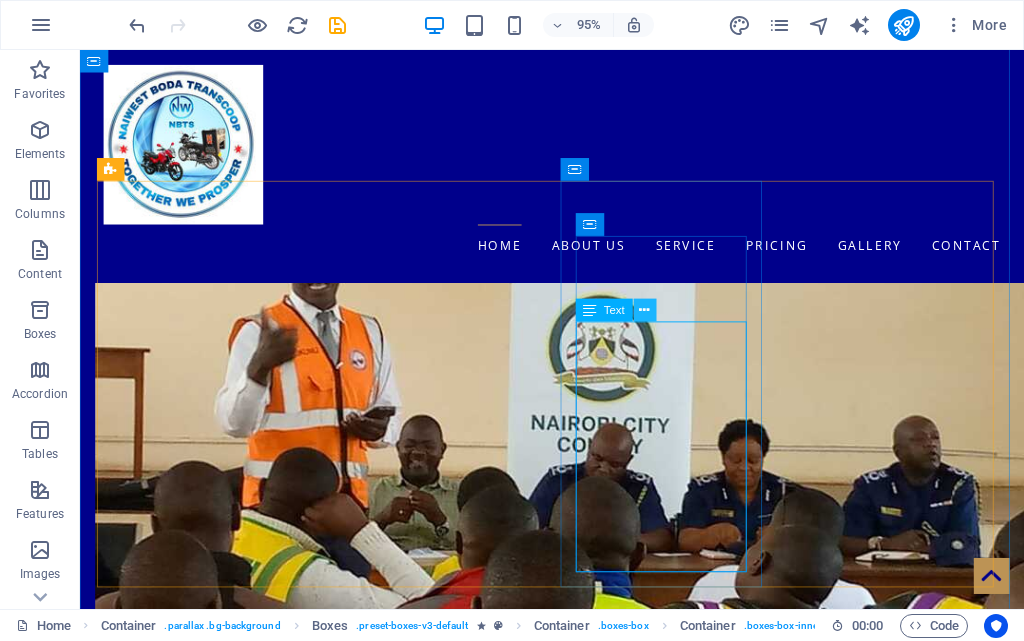 click at bounding box center (645, 311) 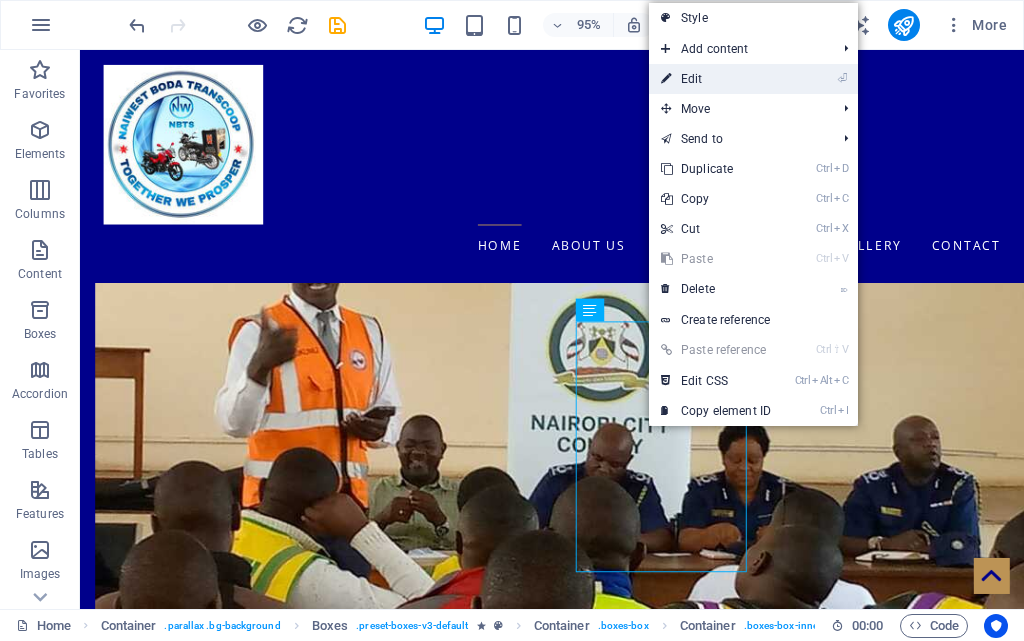 click on "⏎  Edit" at bounding box center [716, 79] 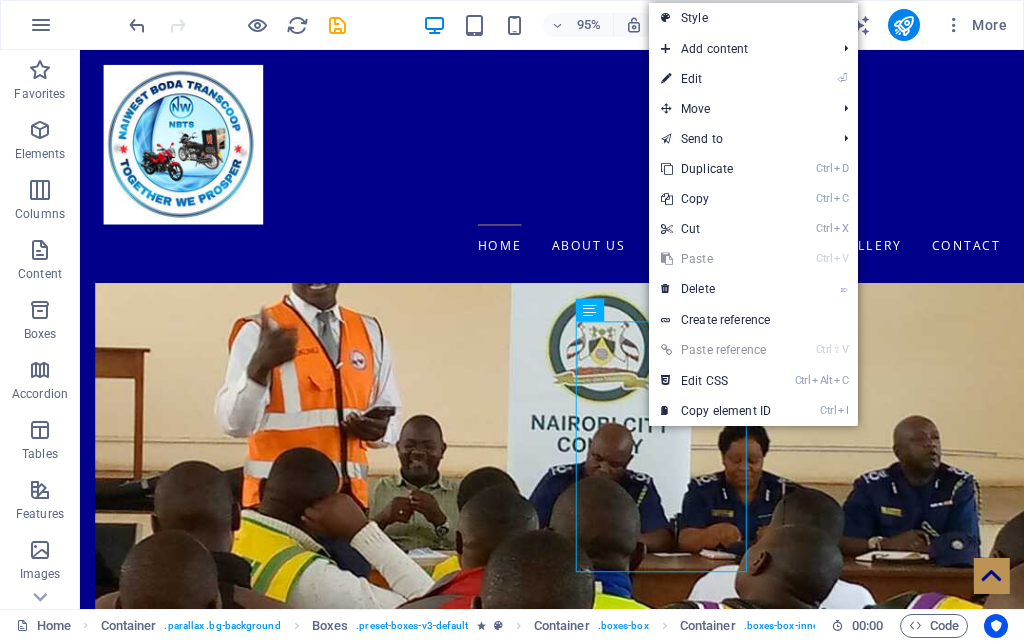 scroll, scrollTop: 1768, scrollLeft: 0, axis: vertical 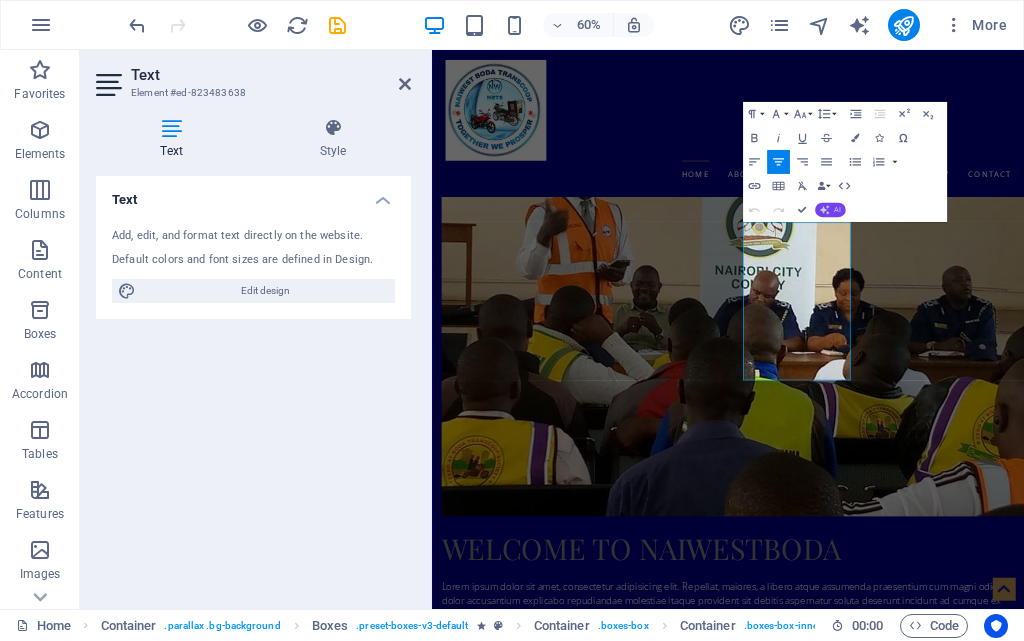 click 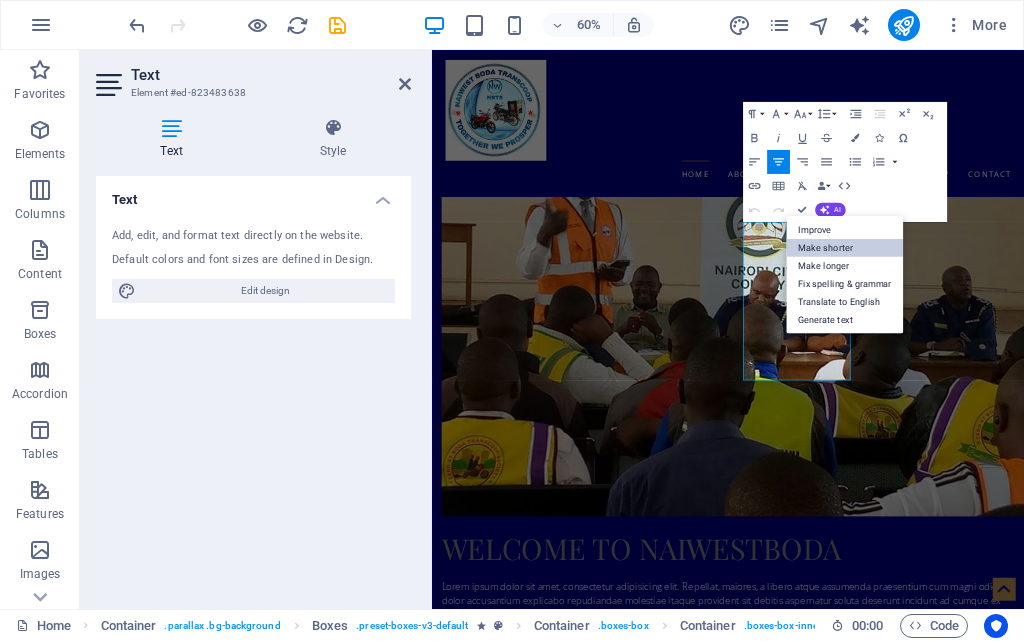 click on "Make shorter" at bounding box center (844, 247) 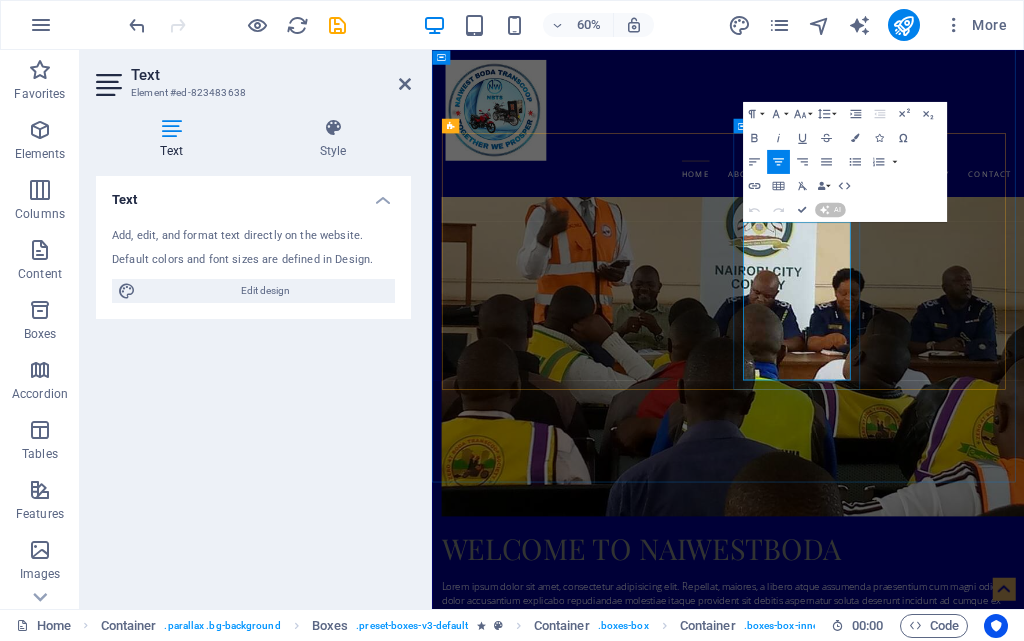 type 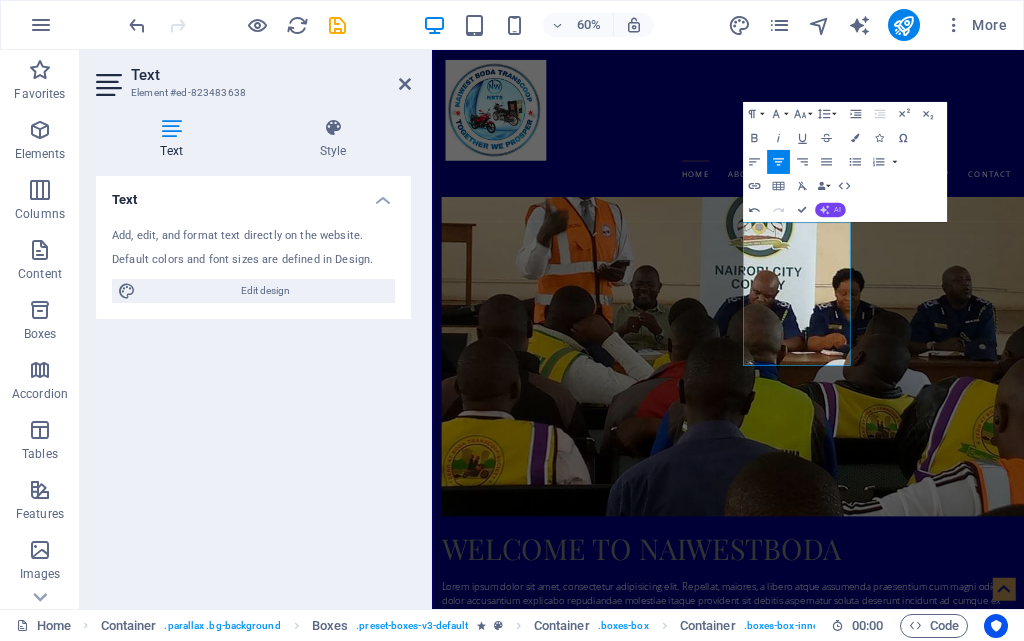 click on "AI" at bounding box center (837, 209) 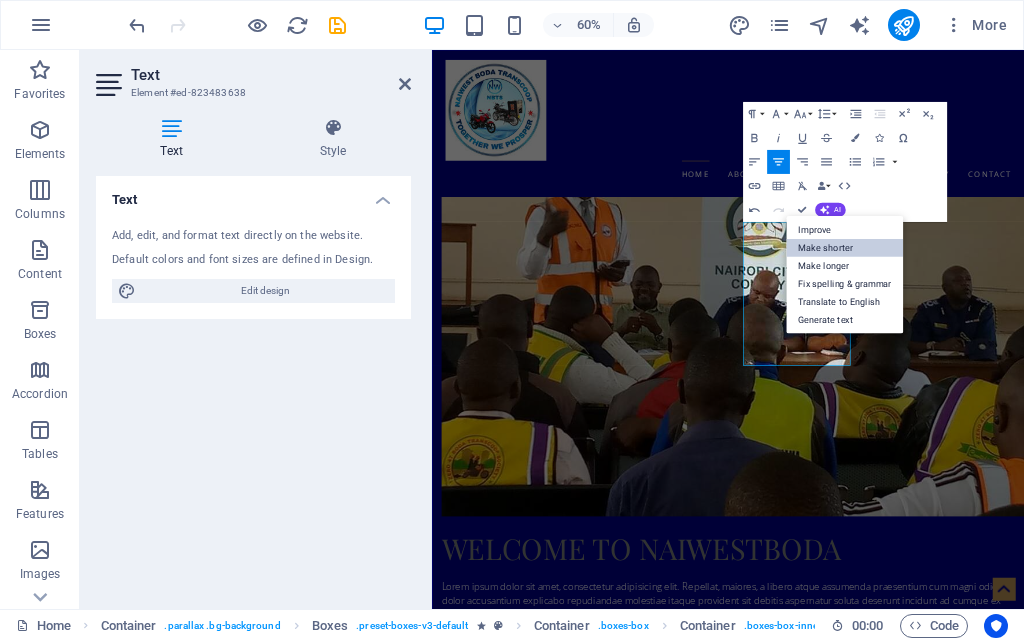 click on "Make shorter" at bounding box center (844, 247) 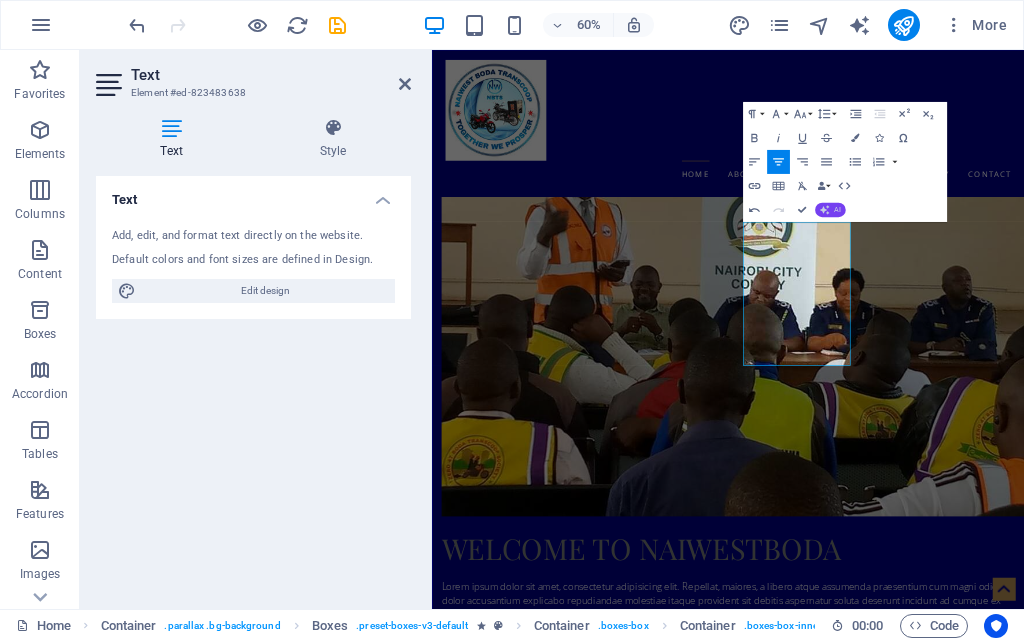 click on "AI" at bounding box center [837, 209] 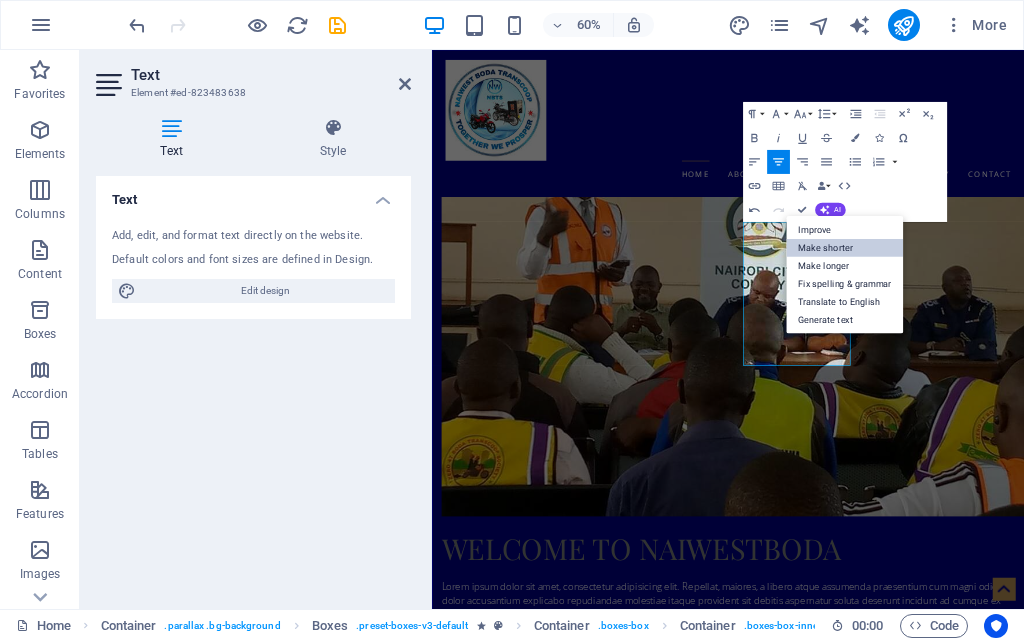click on "Make shorter" at bounding box center [844, 247] 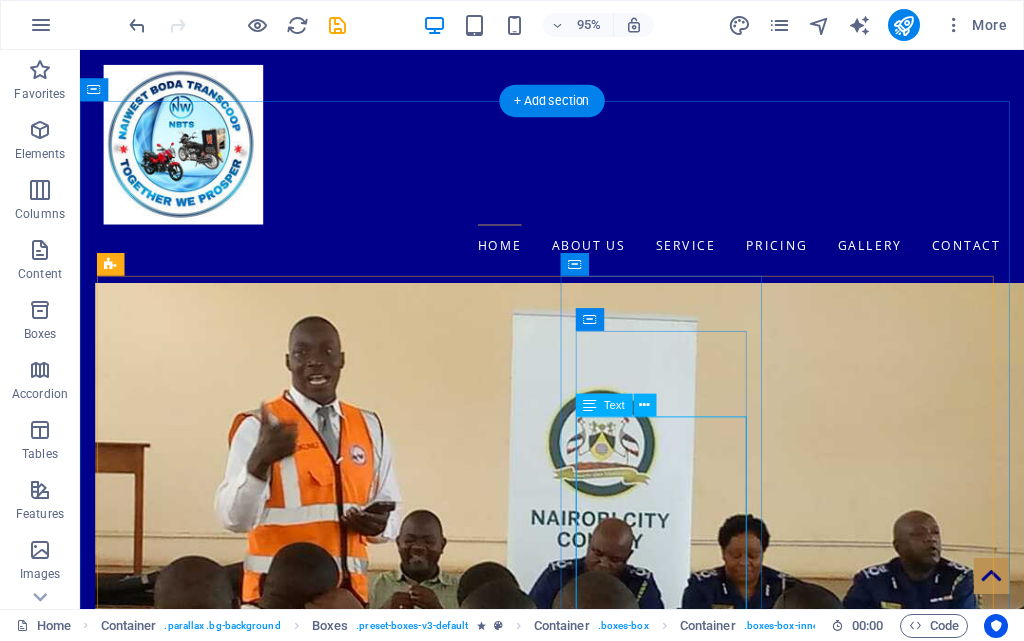 scroll, scrollTop: 1400, scrollLeft: 0, axis: vertical 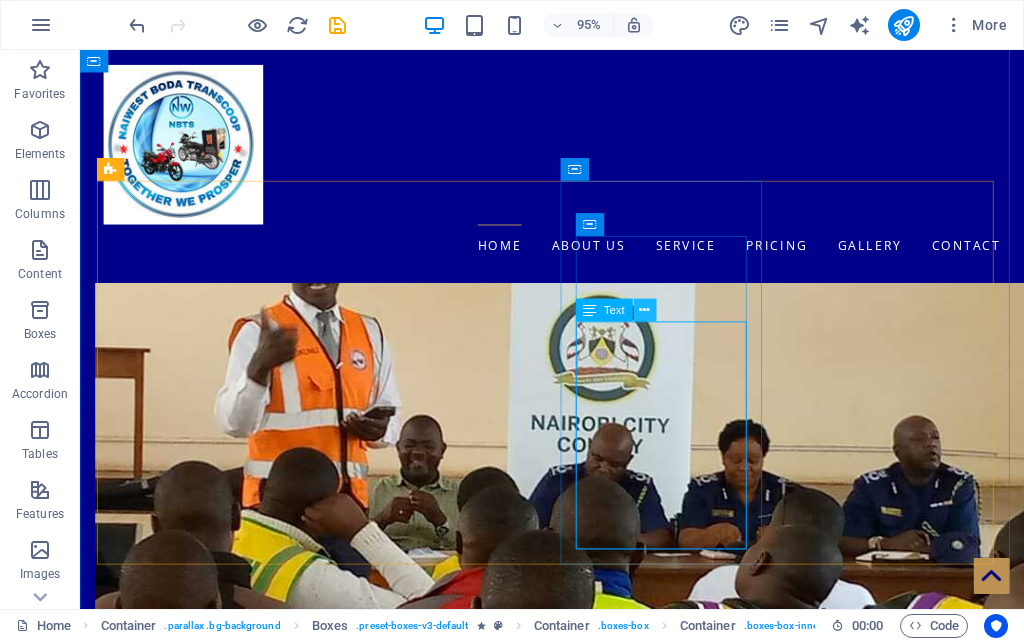 click at bounding box center [645, 311] 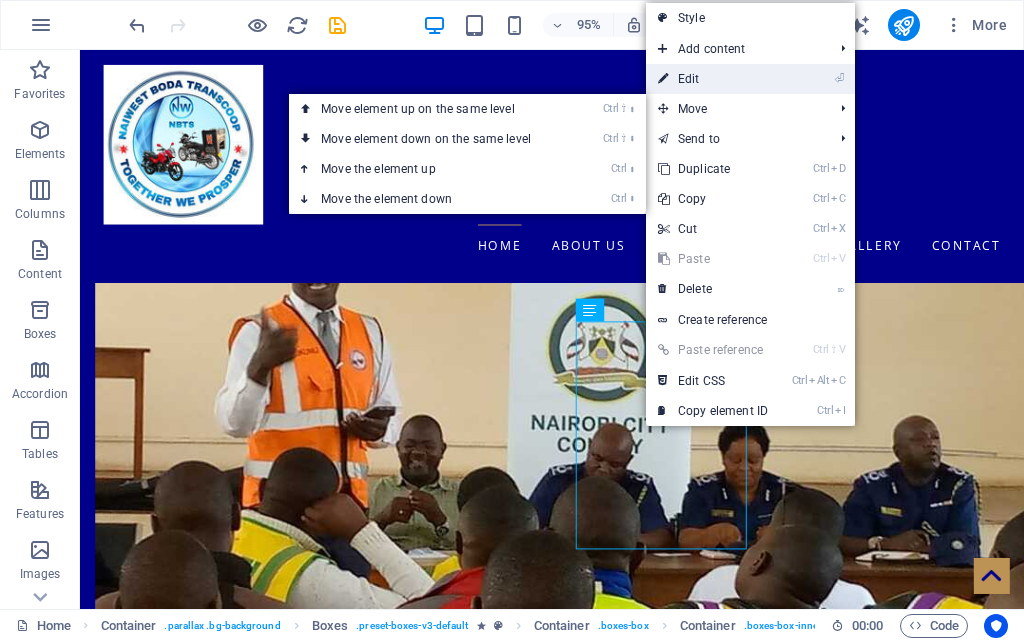 click on "⏎  Edit" at bounding box center (713, 79) 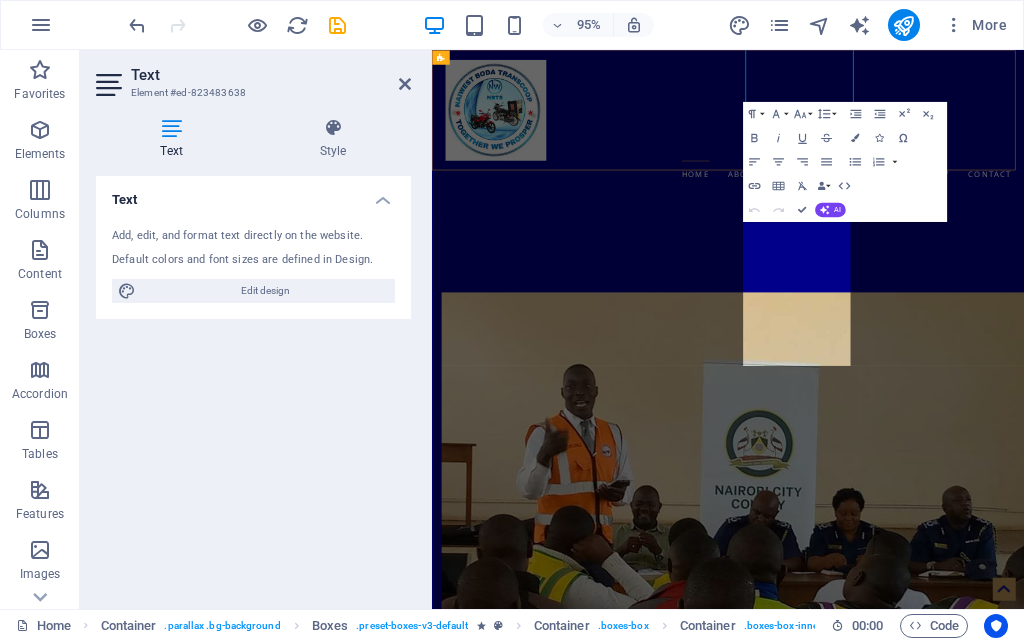 scroll, scrollTop: 1768, scrollLeft: 0, axis: vertical 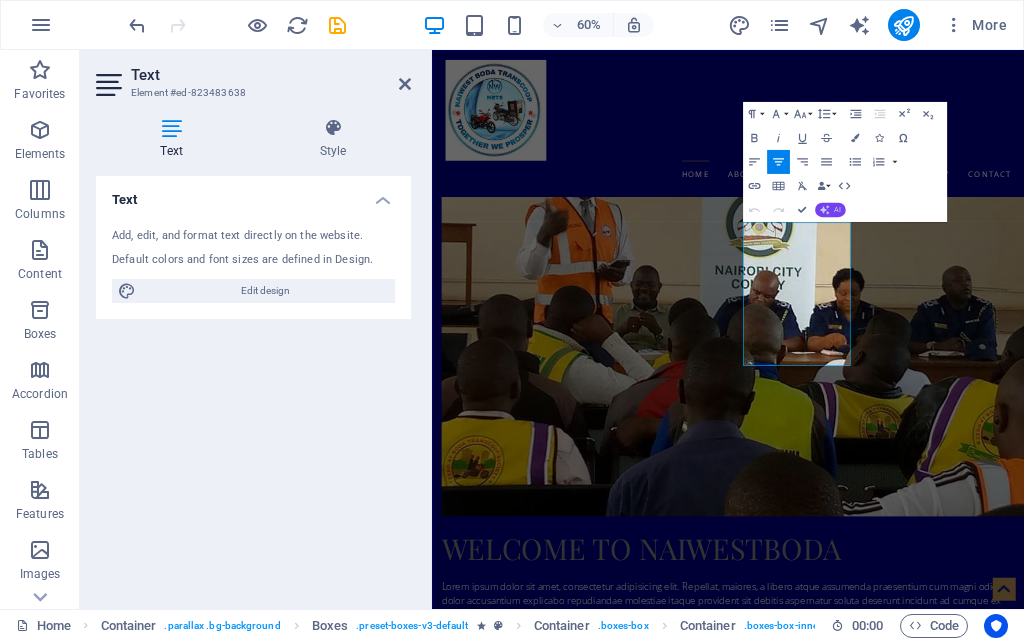 click on "AI" at bounding box center [830, 210] 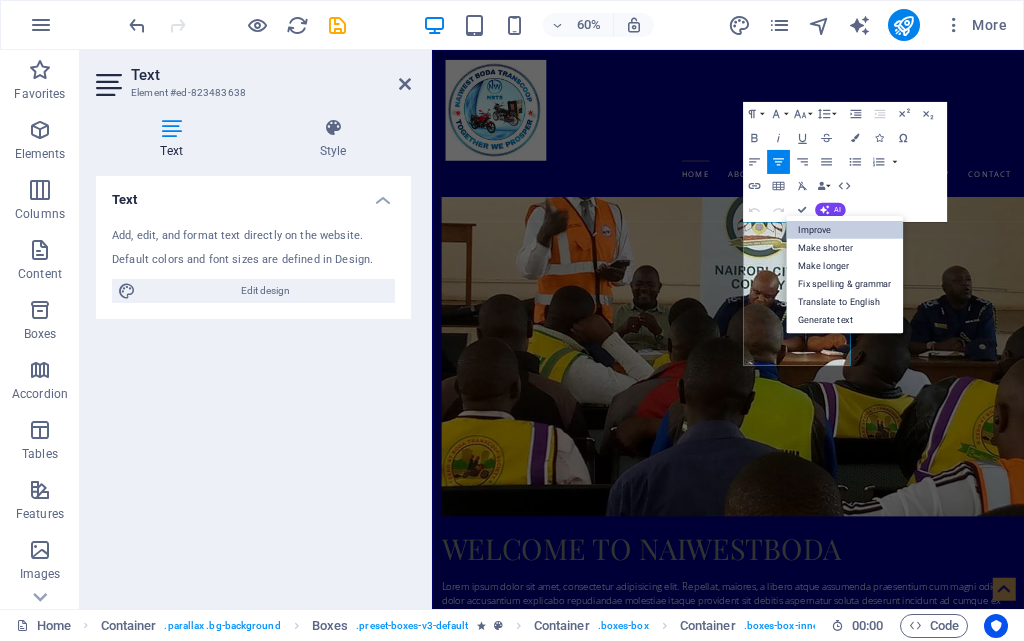 click on "Improve" at bounding box center [844, 229] 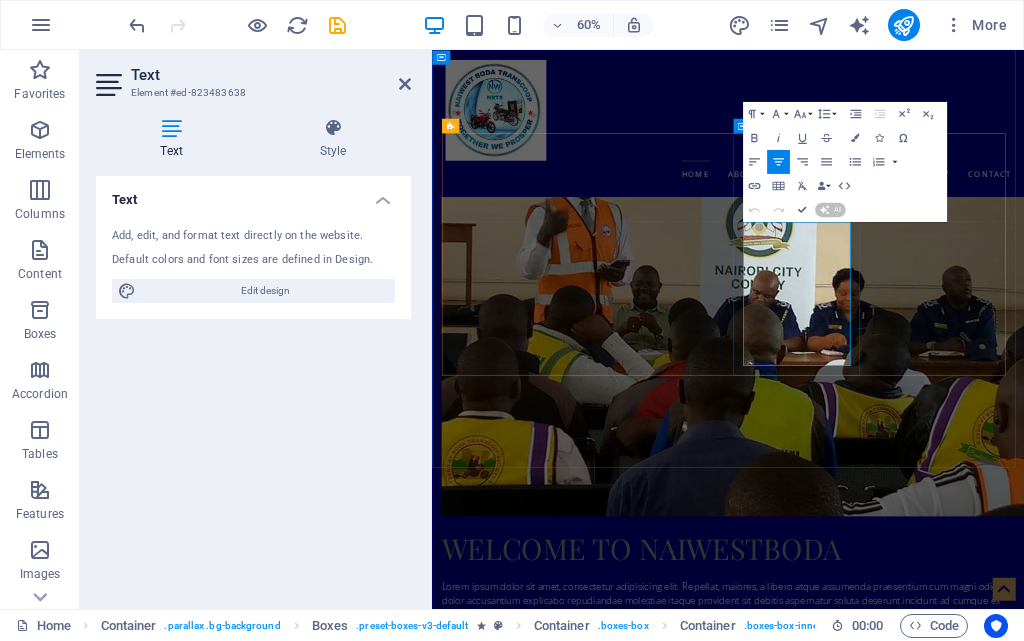 type 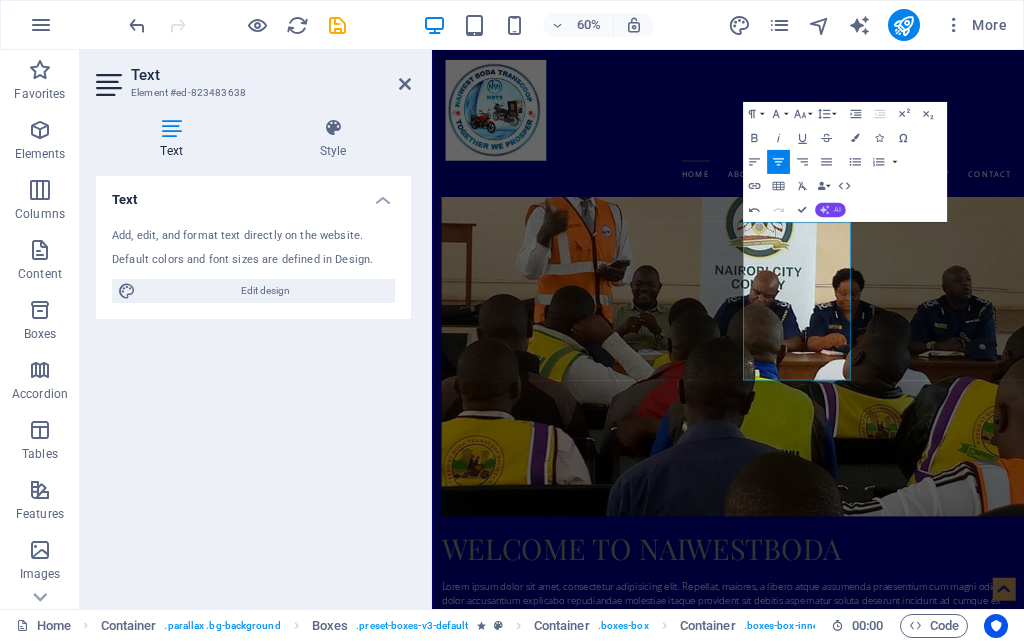 click on "AI" at bounding box center (837, 209) 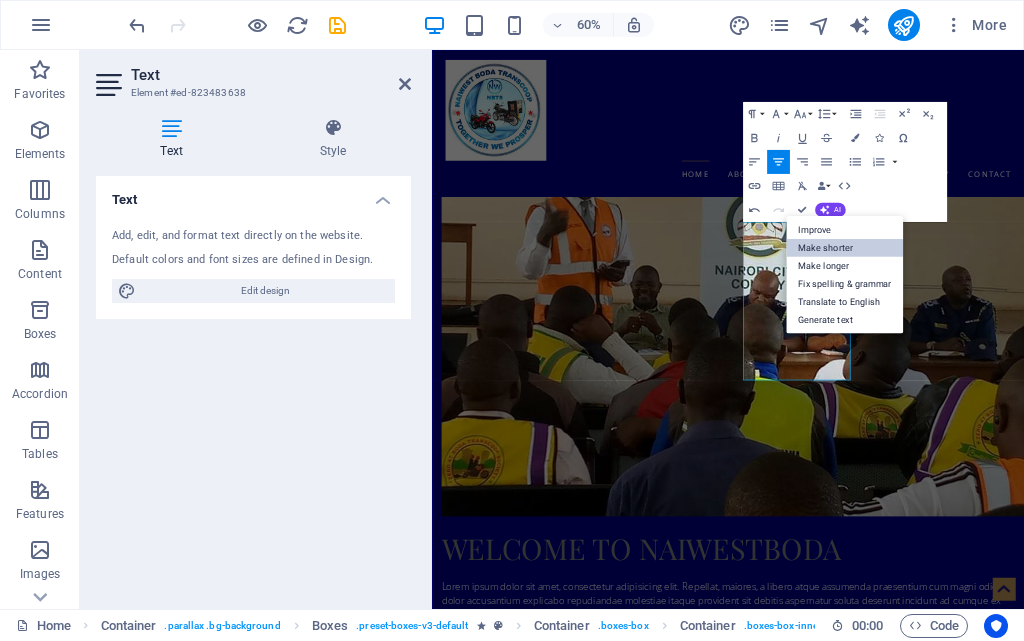 click on "Make shorter" at bounding box center [844, 247] 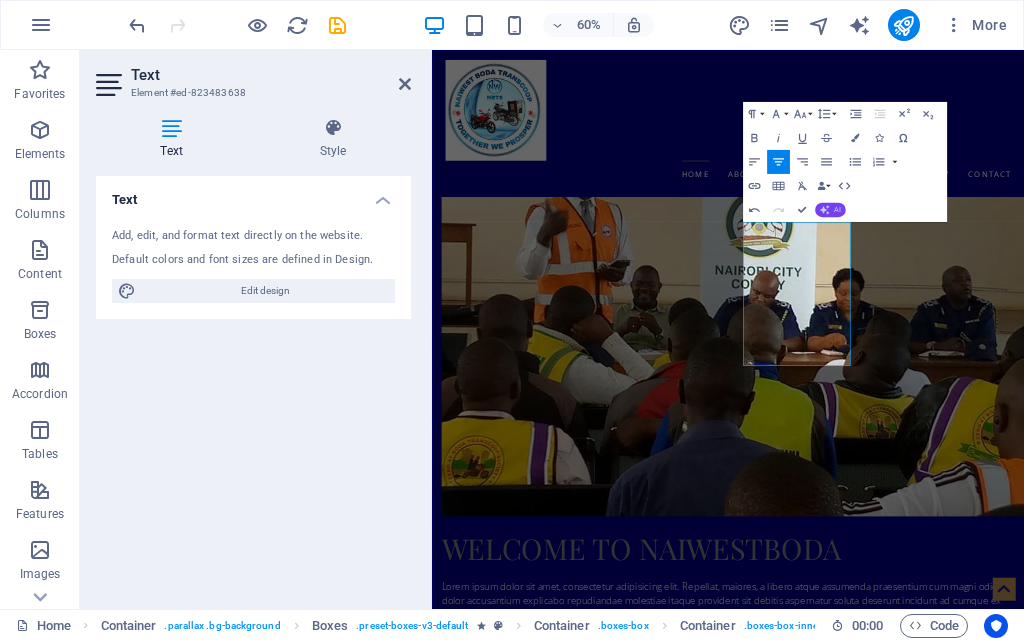 click on "AI" at bounding box center [830, 210] 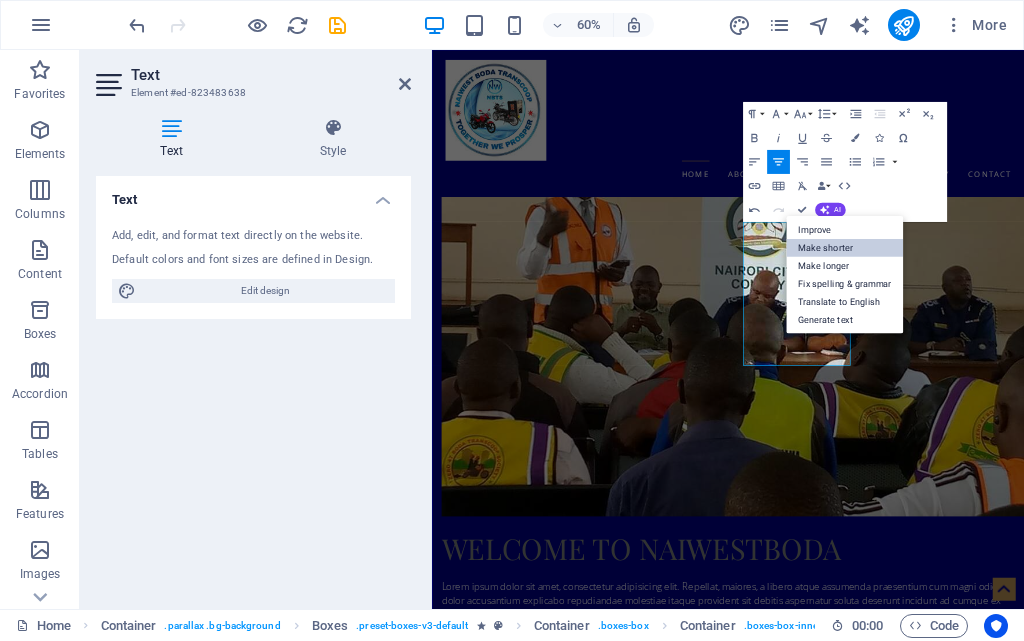 click on "Make shorter" at bounding box center [844, 247] 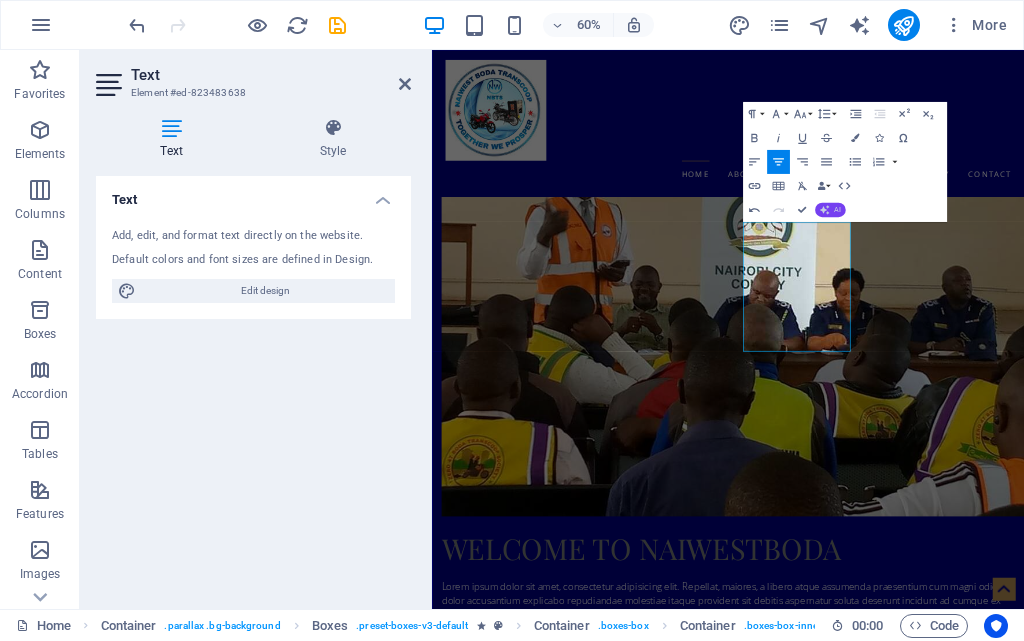 click on "AI" at bounding box center [830, 210] 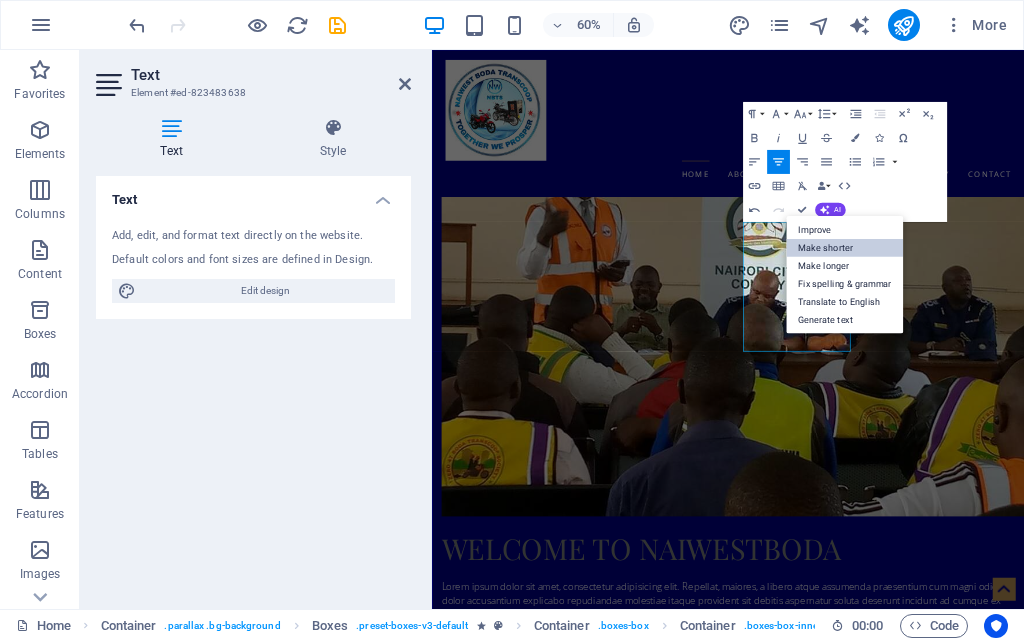 click on "Make shorter" at bounding box center (844, 247) 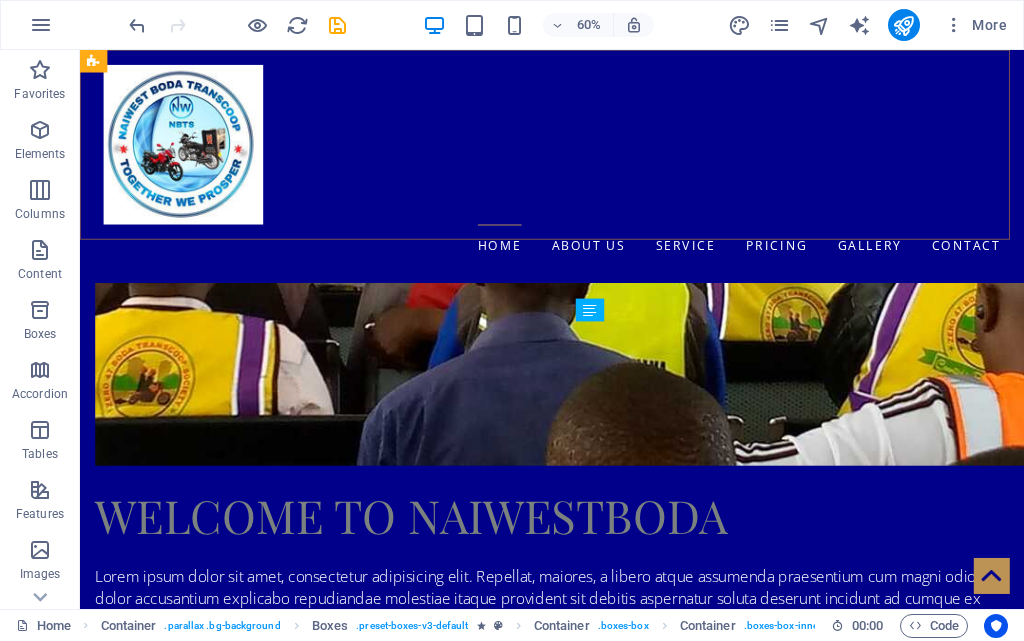scroll, scrollTop: 1400, scrollLeft: 0, axis: vertical 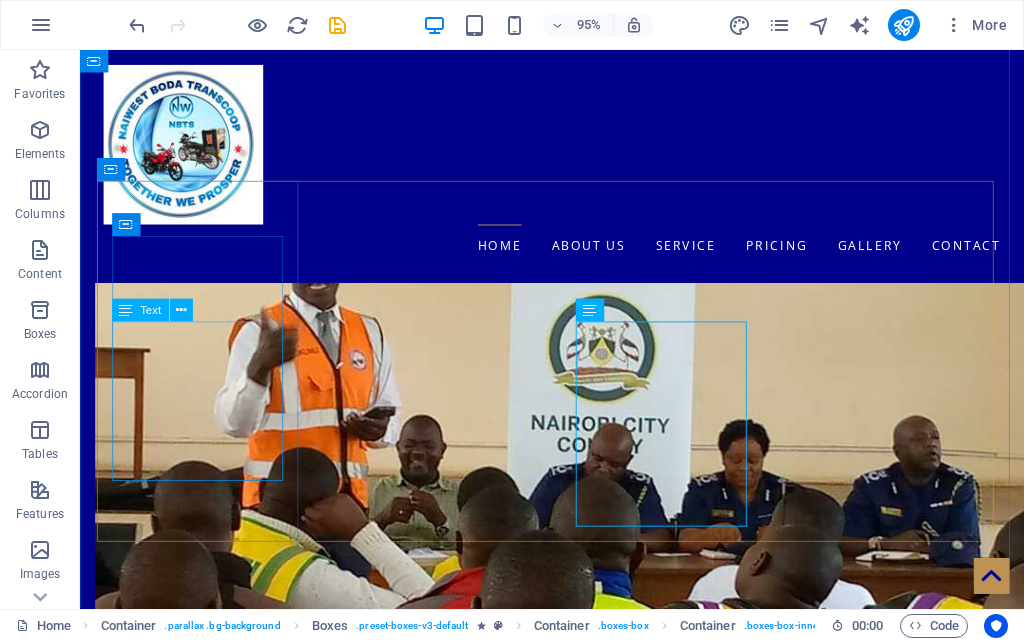 click at bounding box center [125, 310] 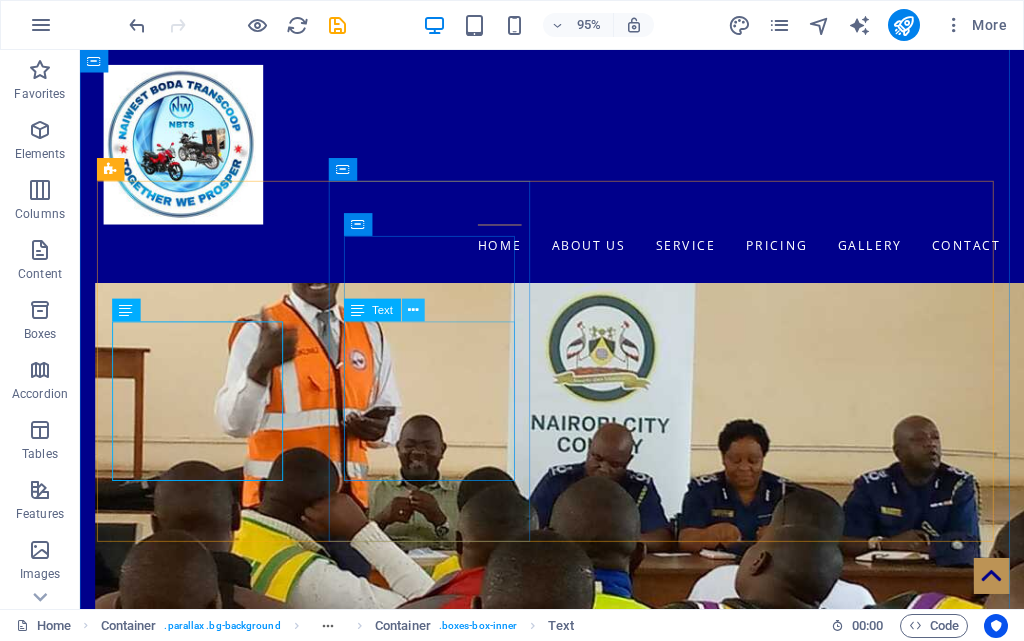 click at bounding box center [413, 311] 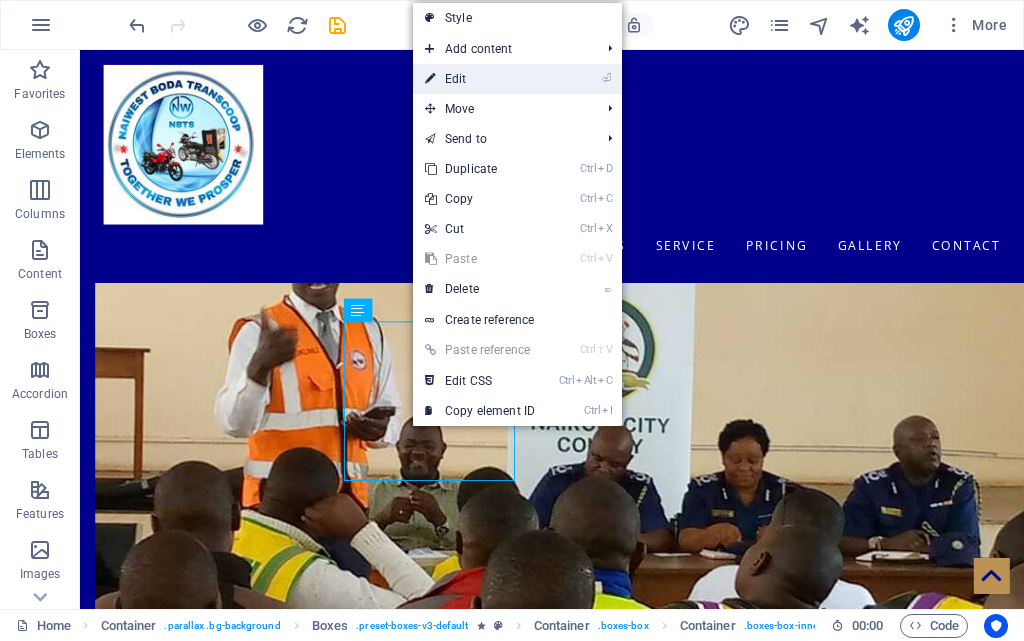 click on "⏎  Edit" at bounding box center [480, 79] 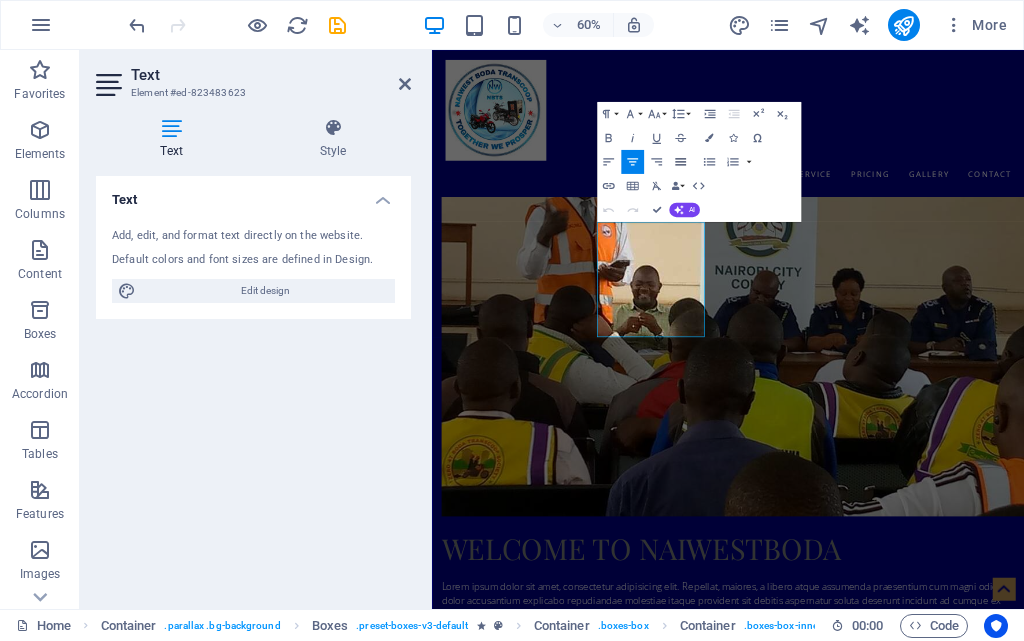 click 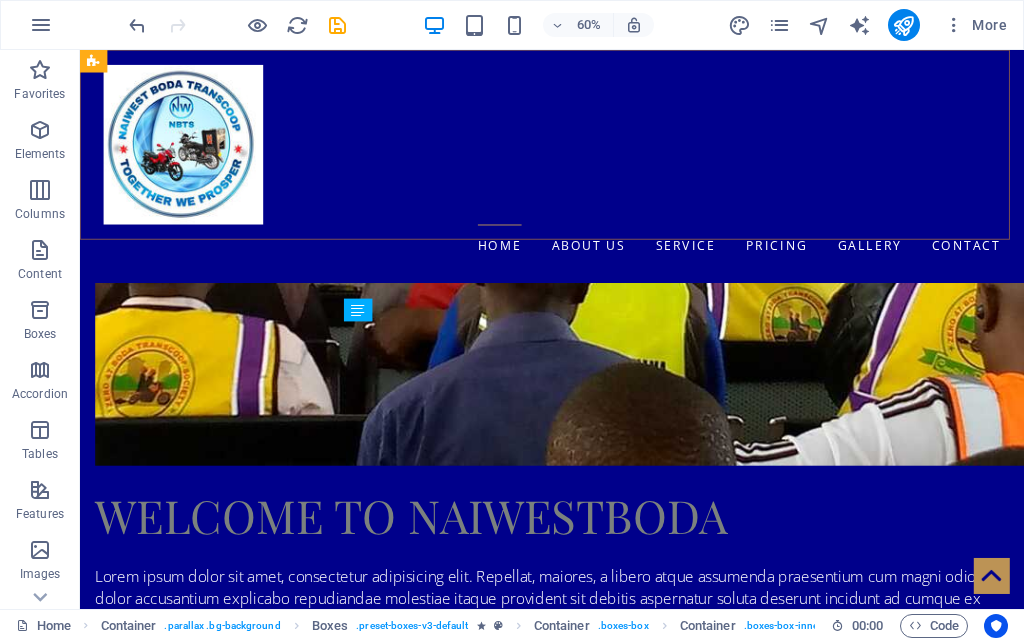 scroll, scrollTop: 1400, scrollLeft: 0, axis: vertical 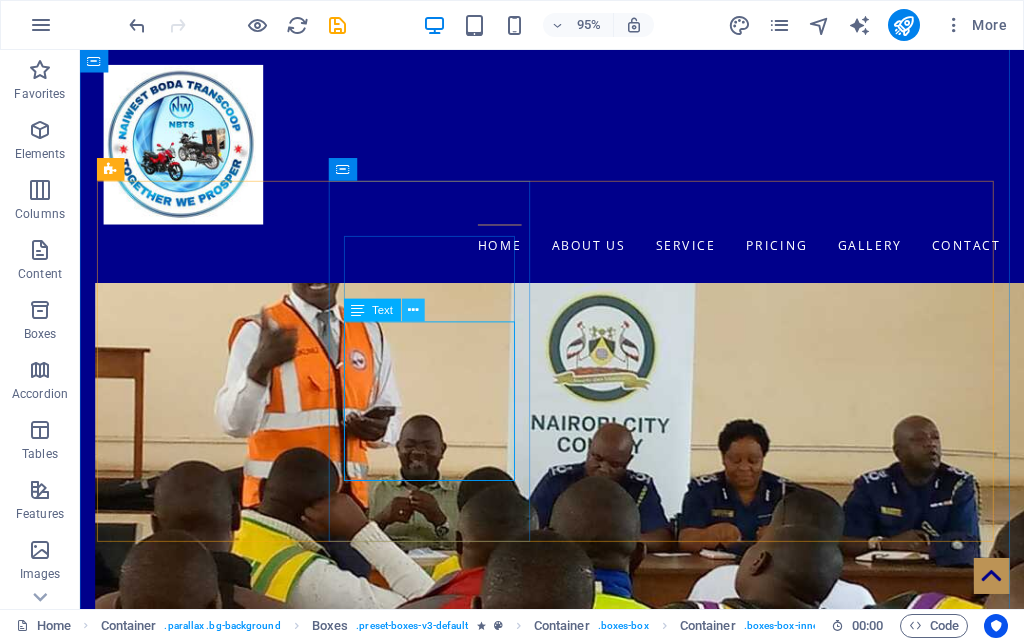 click at bounding box center [413, 311] 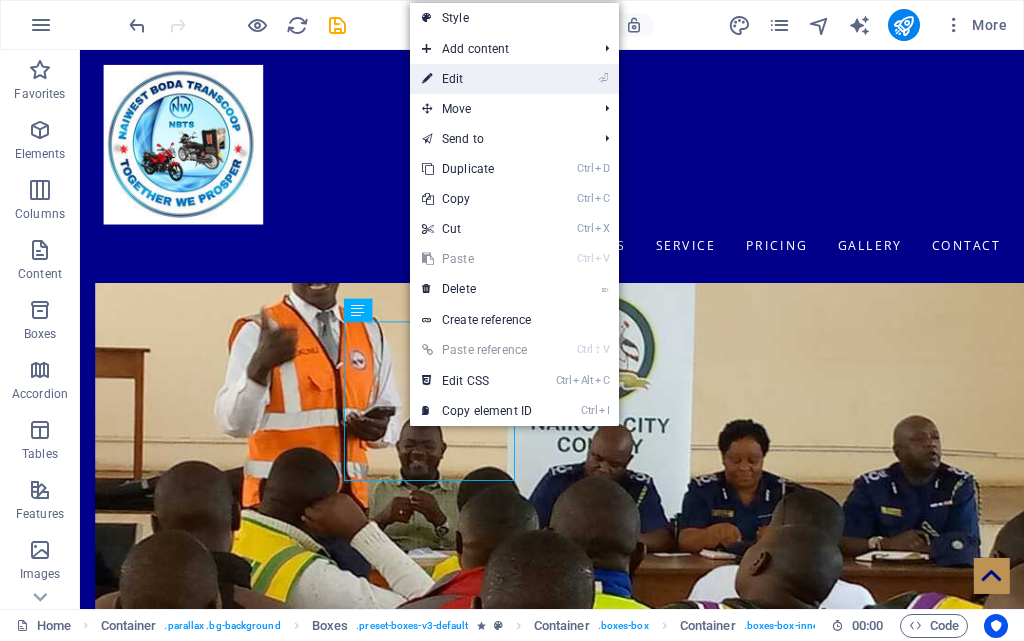click on "⏎  Edit" at bounding box center (477, 79) 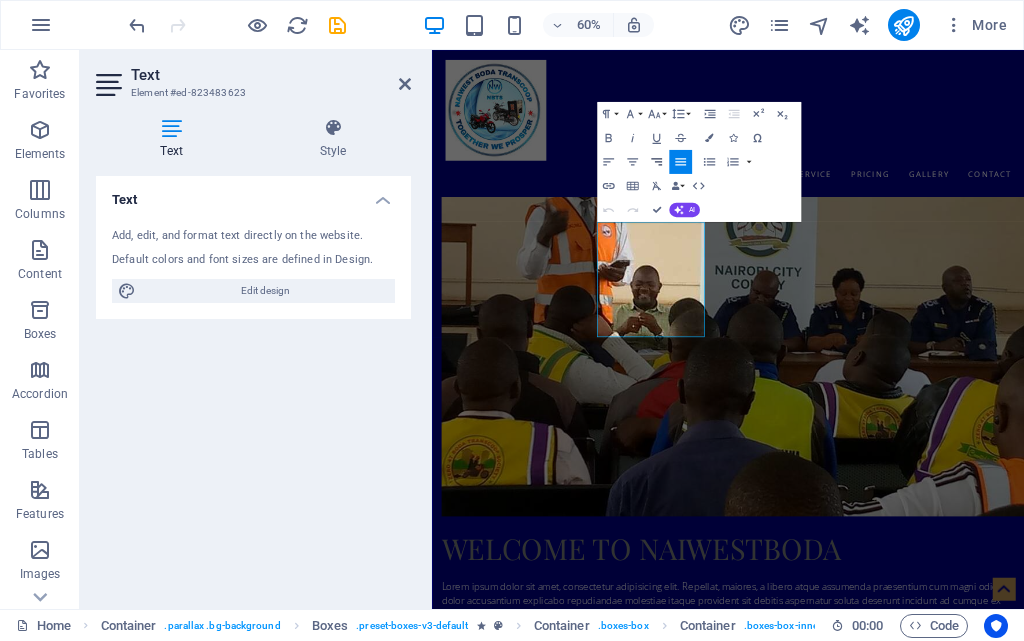 click 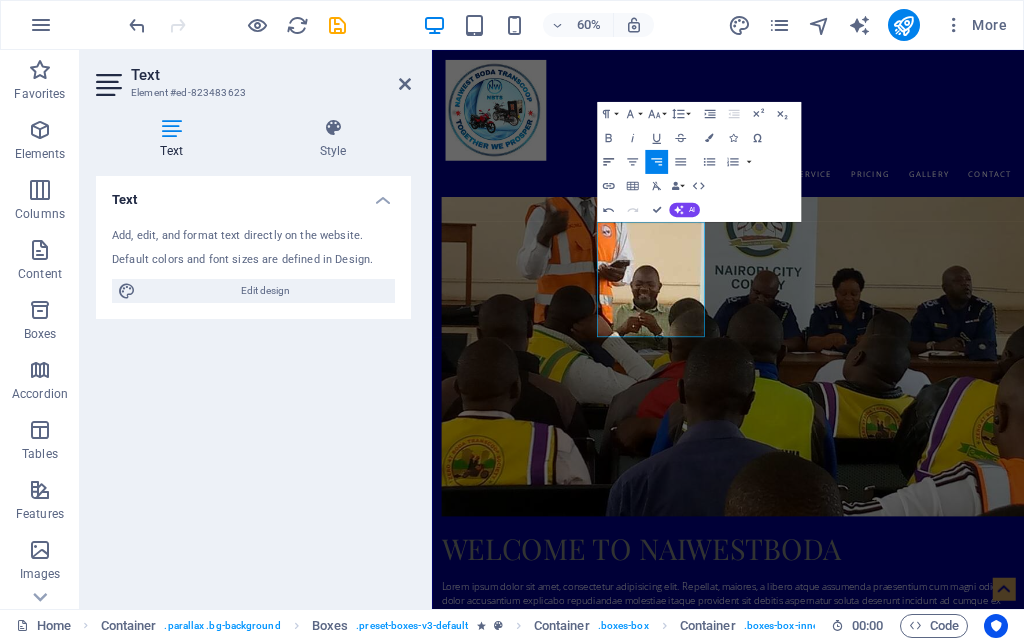 click 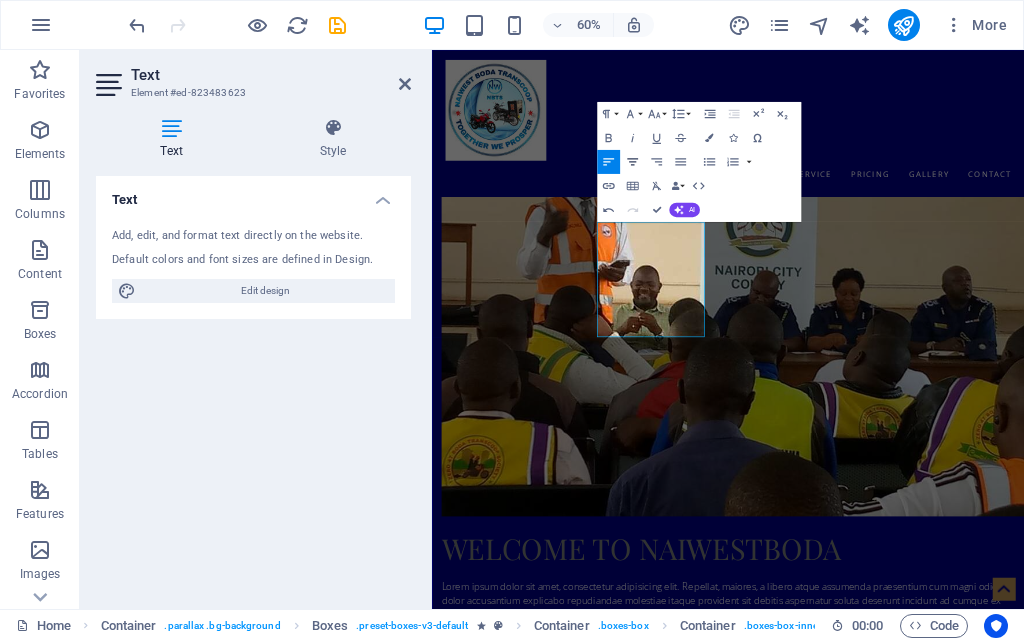 click 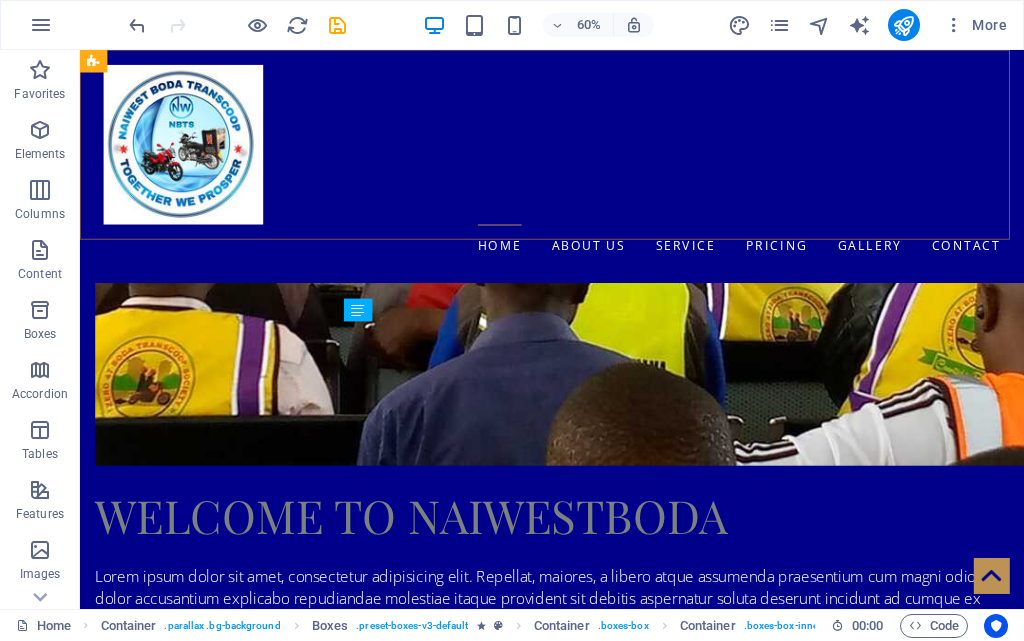 scroll, scrollTop: 1400, scrollLeft: 0, axis: vertical 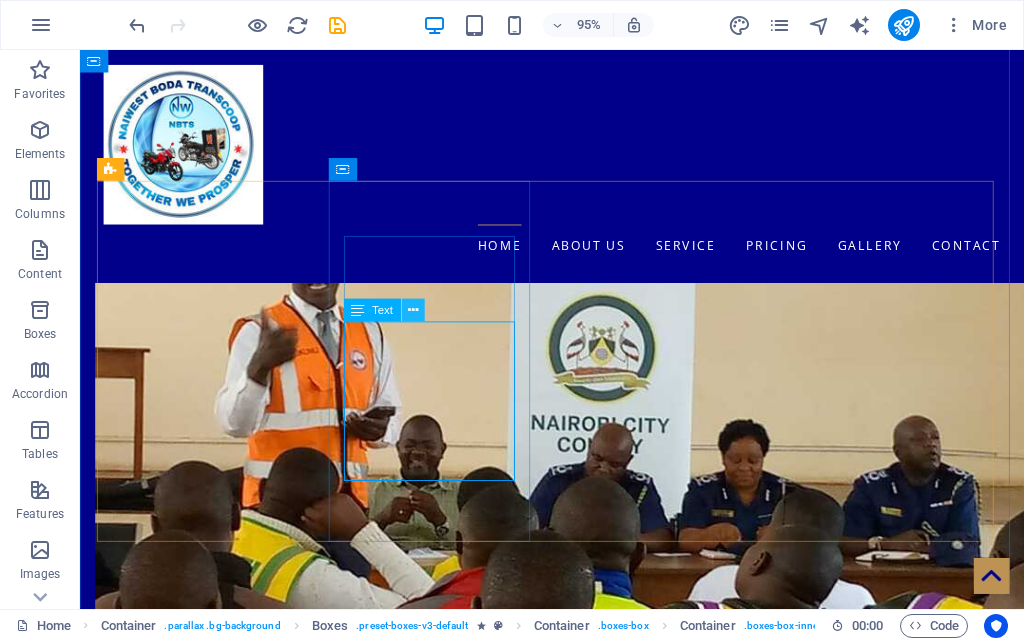 click at bounding box center [413, 311] 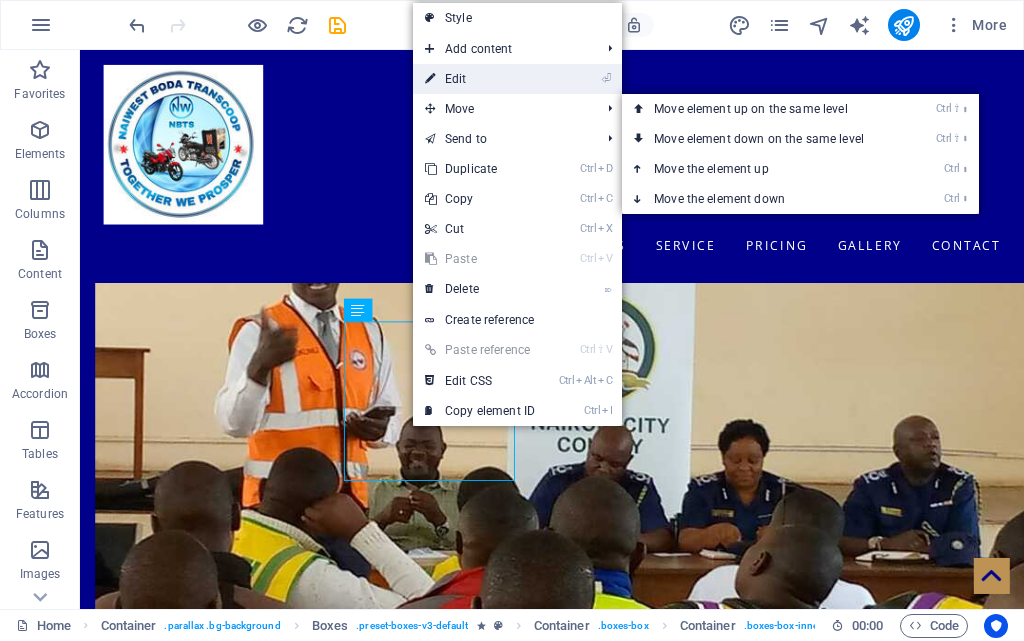 click on "⏎  Edit" at bounding box center [480, 79] 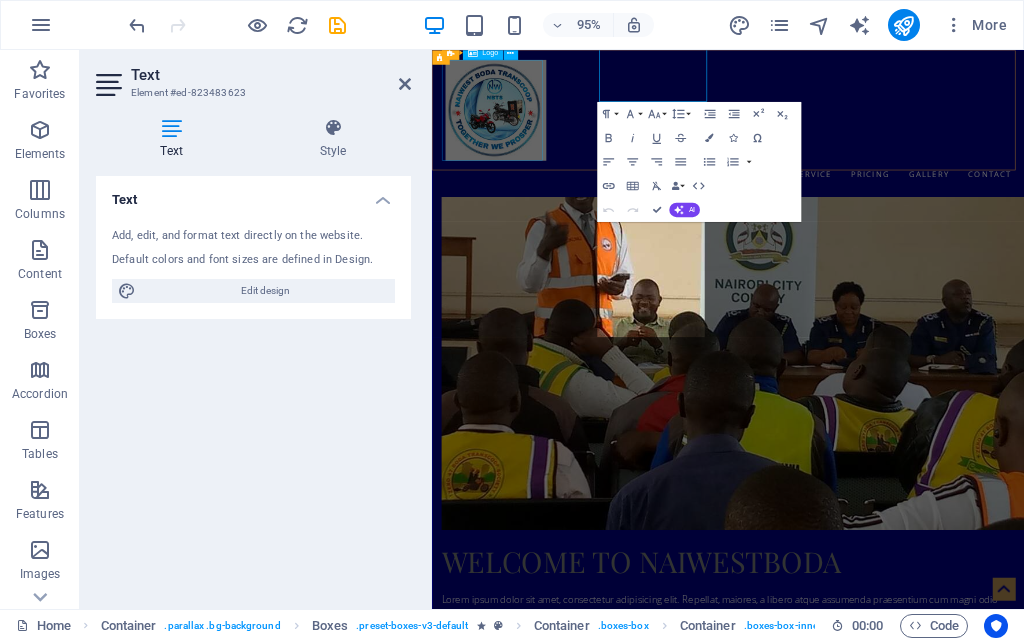 scroll, scrollTop: 1768, scrollLeft: 0, axis: vertical 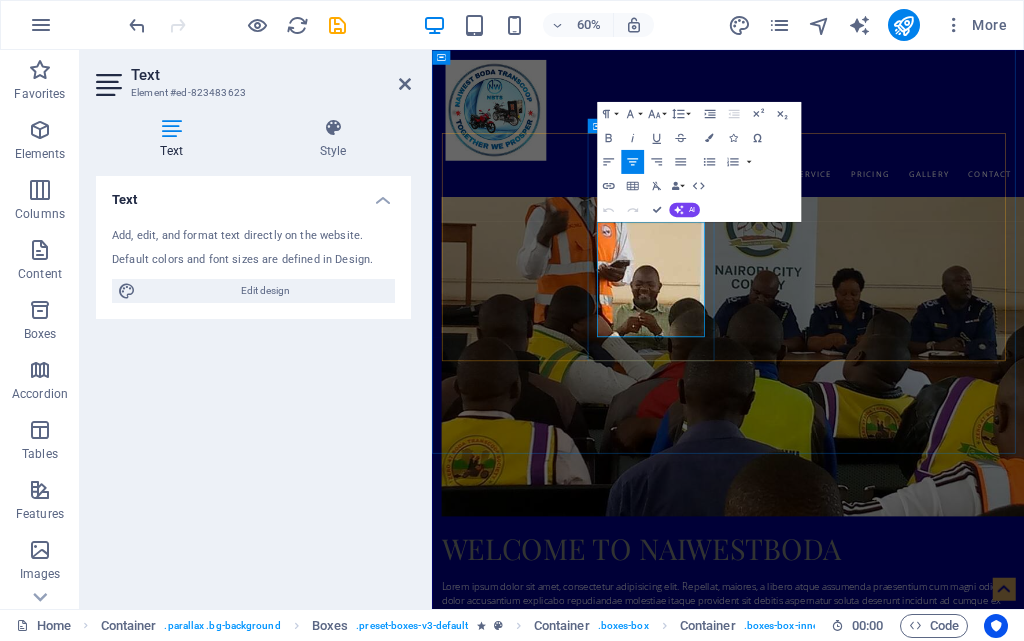 drag, startPoint x: 713, startPoint y: 354, endPoint x: 865, endPoint y: 498, distance: 209.38004 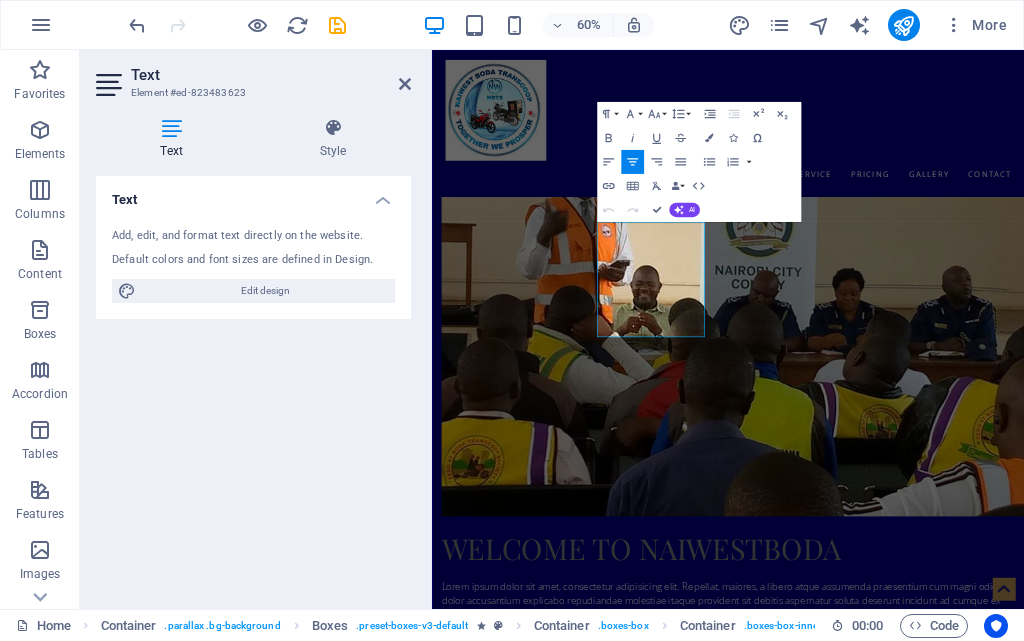 click 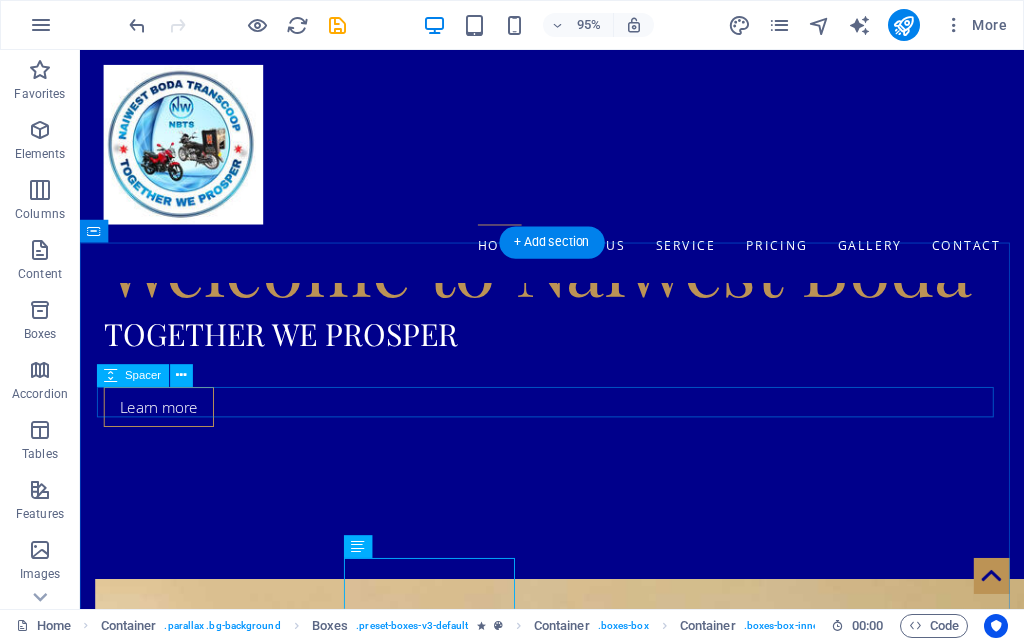 scroll, scrollTop: 900, scrollLeft: 0, axis: vertical 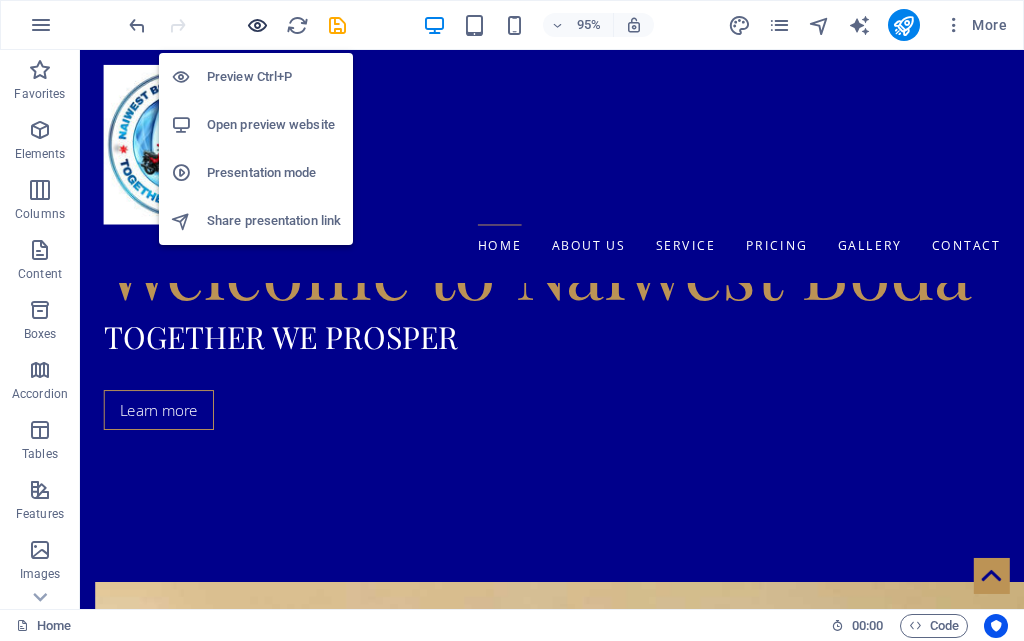 click at bounding box center (257, 25) 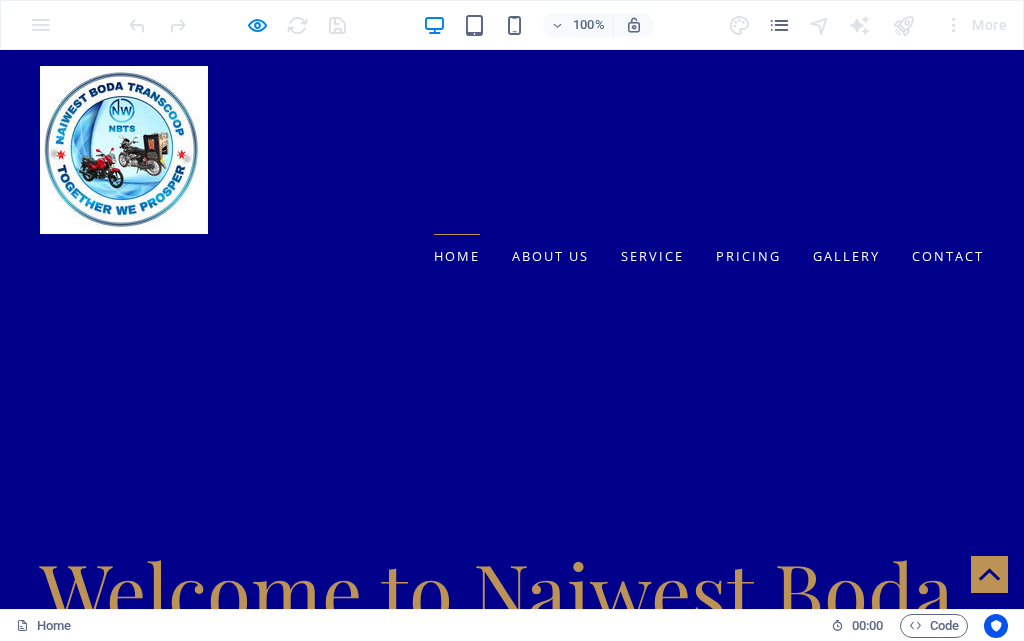 scroll, scrollTop: 200, scrollLeft: 0, axis: vertical 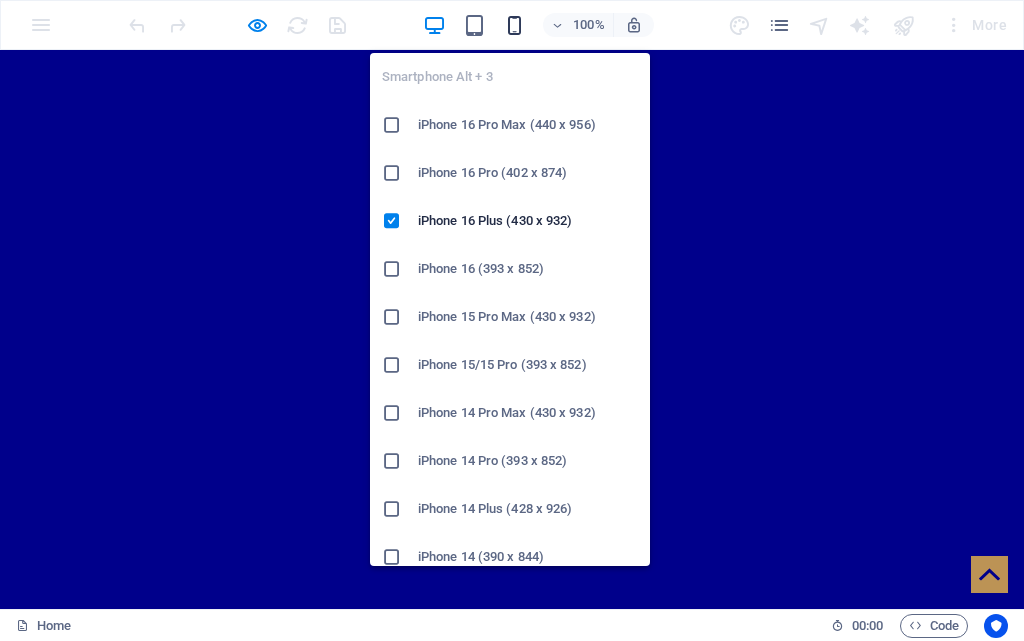 click at bounding box center [514, 25] 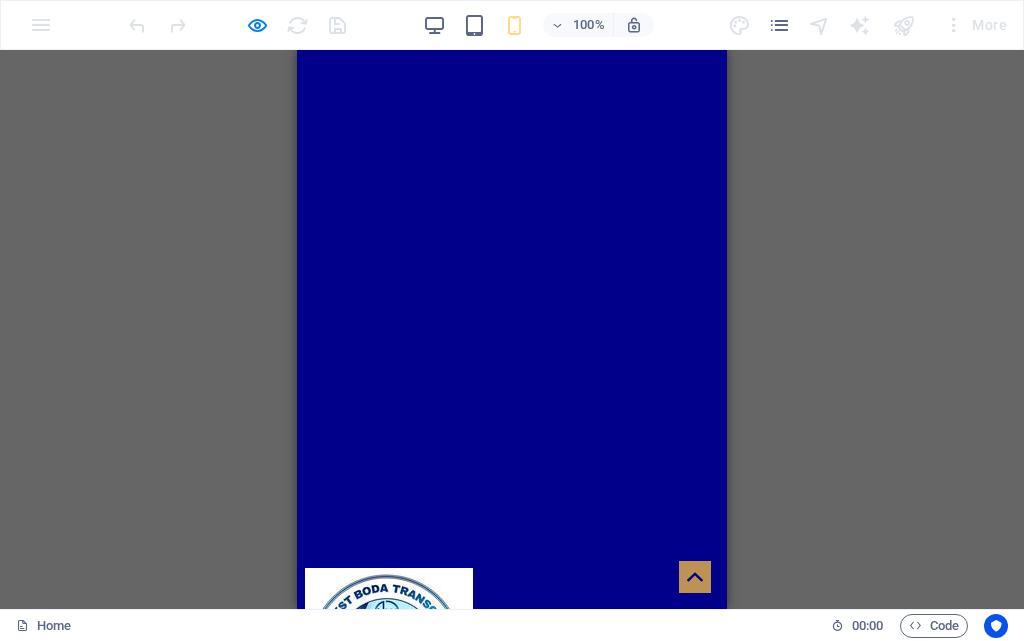 scroll, scrollTop: 0, scrollLeft: 0, axis: both 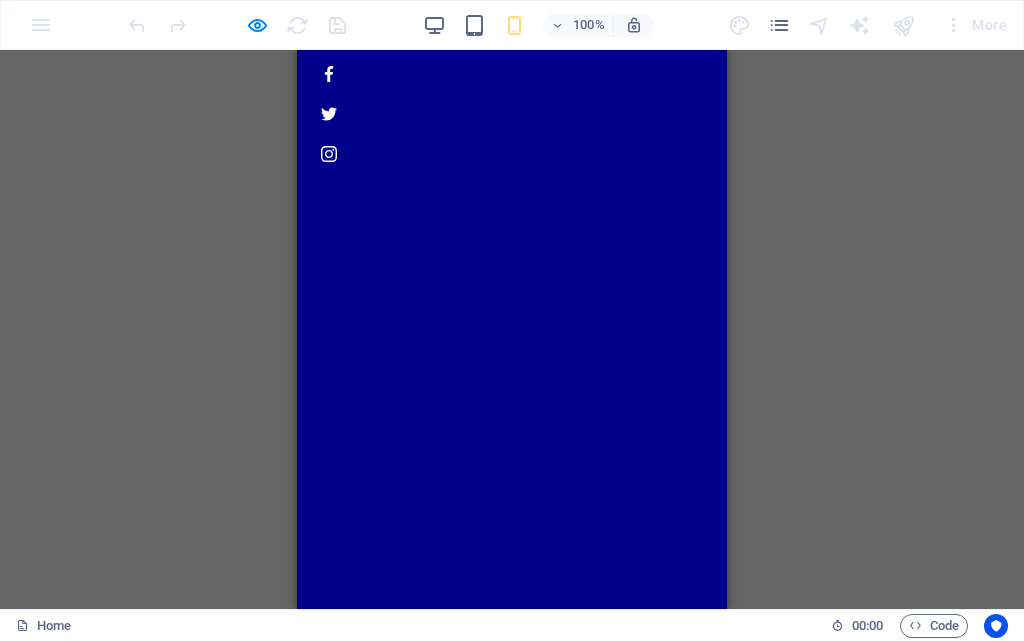 click at bounding box center (334, 944) 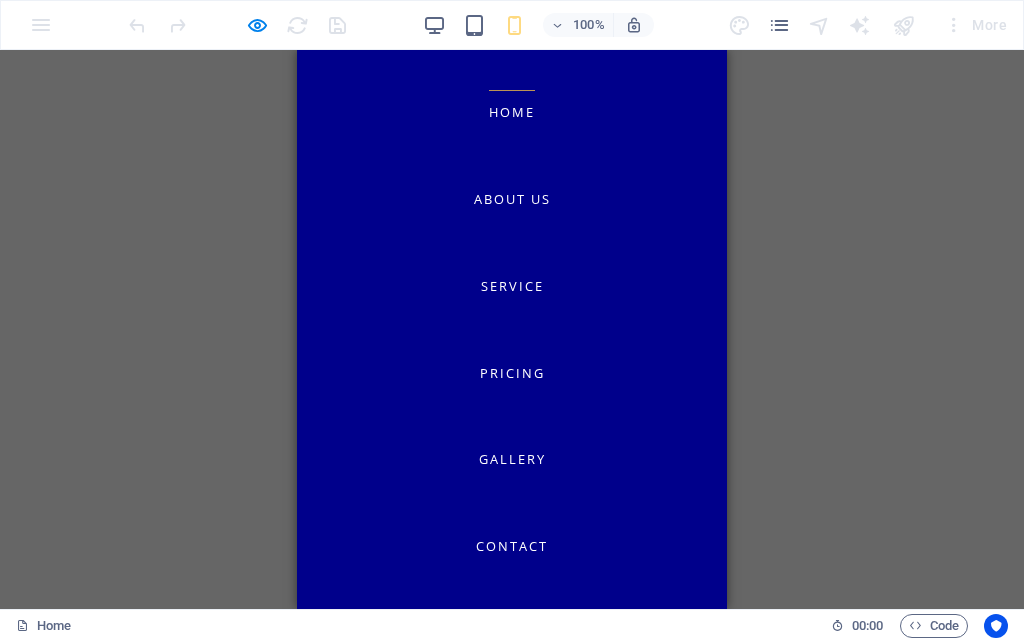 click on "H1   Banner   Container   Menu Bar   Menu   H3   Spacer   Button   Image with text   Image with text   Image   Container   H2   Spacer   Container   Boxes   H2   Container   Text   Image   Spacer   Spacer   H3   Icon   Social Media Icons   Social Media Icons   Icon   Spacer   Boxes   Container   Text   Container   Container   H4   Icon   Container   Container   H4   Container   Text   Container   Container   Text   Container   Spacer   Button   Container   H2   Container   H4   Icon   Logo   Container   H4   Spacer   Container   Image   Cards   Container   H4   Text   Spacer   Button   3 columns   Placeholder   Container   Spacer   Gallery   Gallery   H2   Icon" at bounding box center (512, 329) 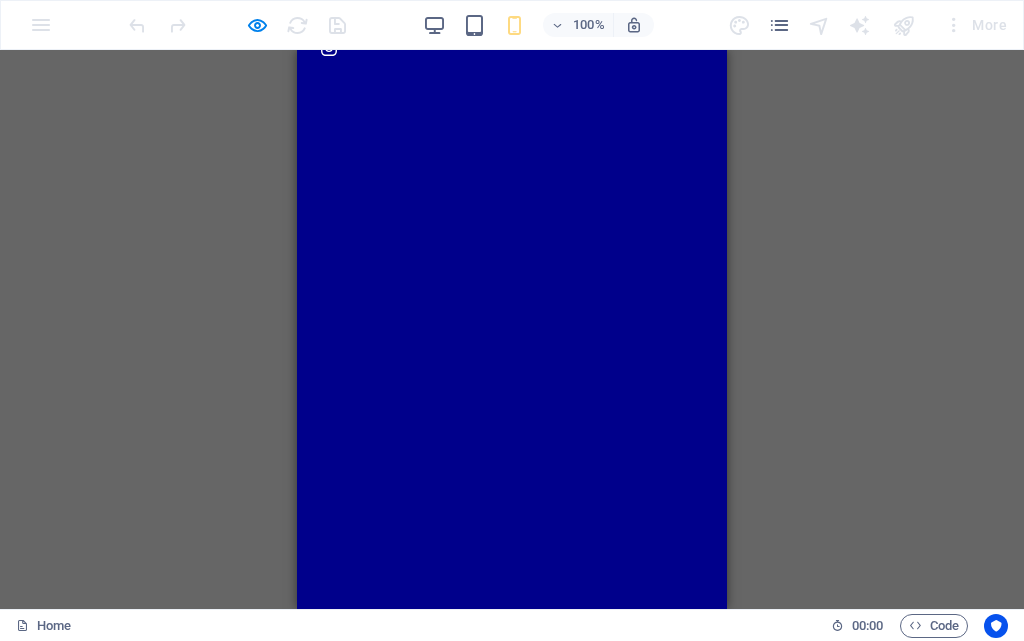 scroll, scrollTop: 200, scrollLeft: 0, axis: vertical 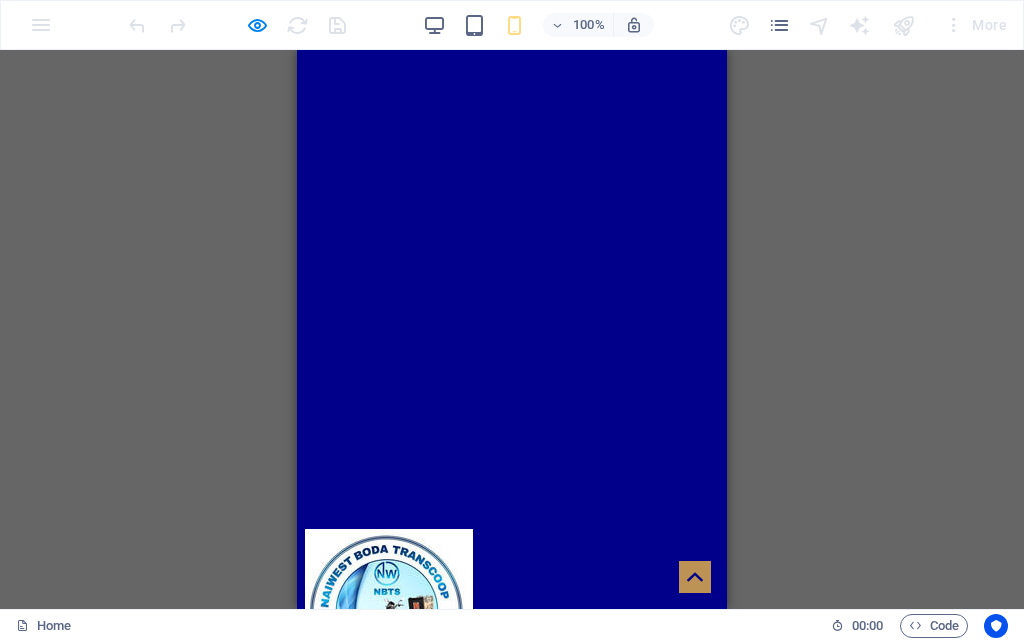 click on "Learn more" at bounding box center (371, 1033) 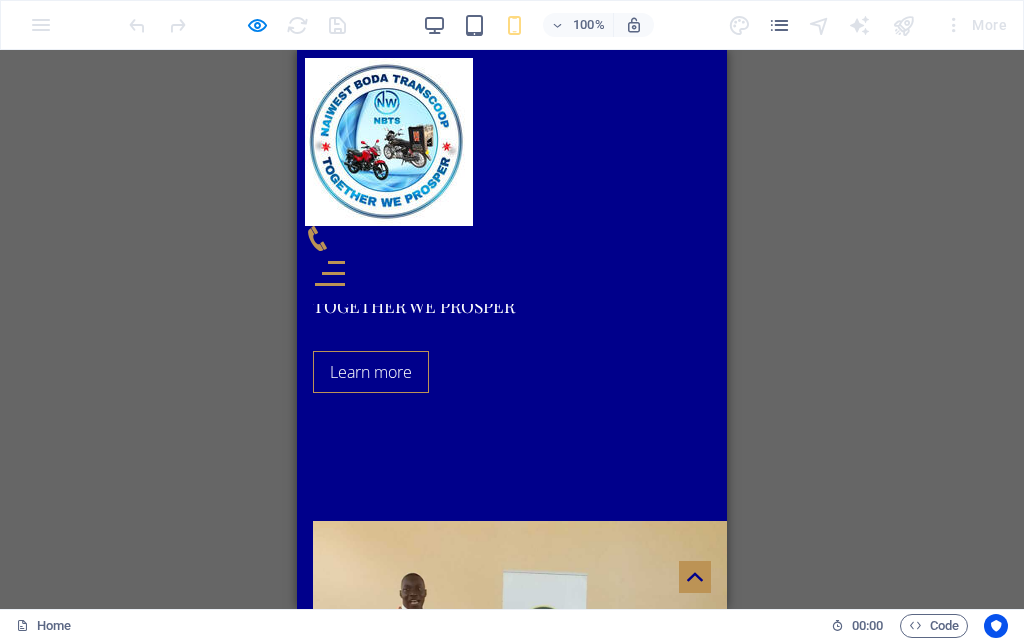 scroll, scrollTop: 591, scrollLeft: 0, axis: vertical 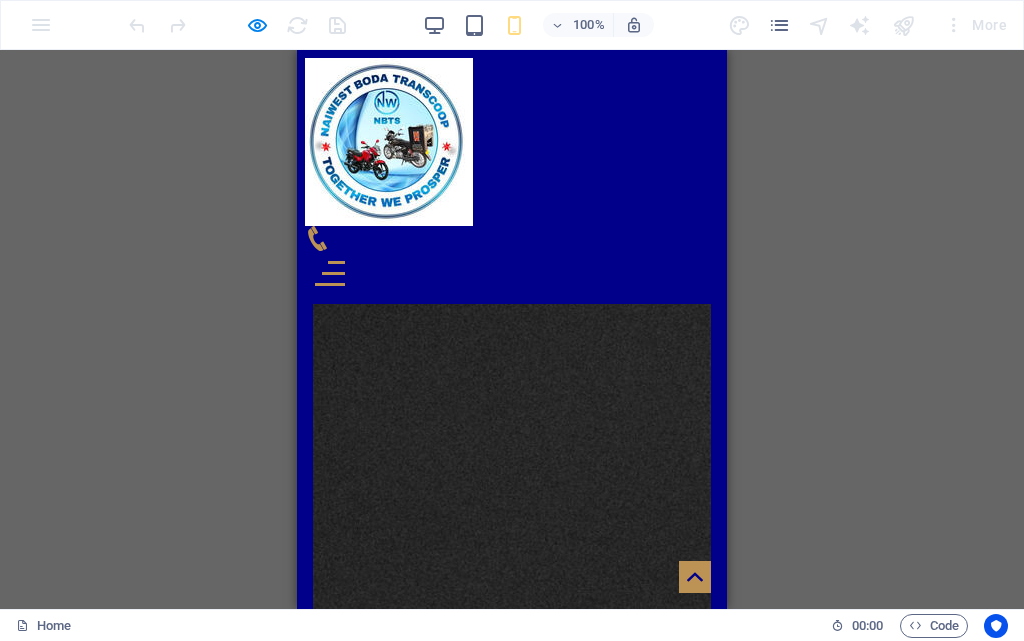 click on "Home" at bounding box center [353, 8560] 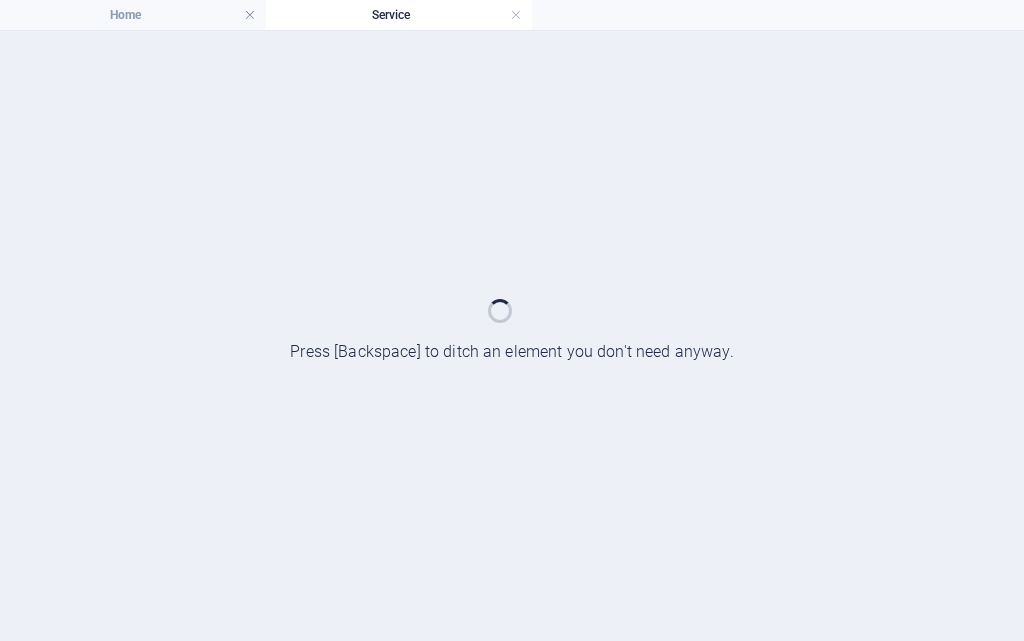 scroll, scrollTop: 0, scrollLeft: 0, axis: both 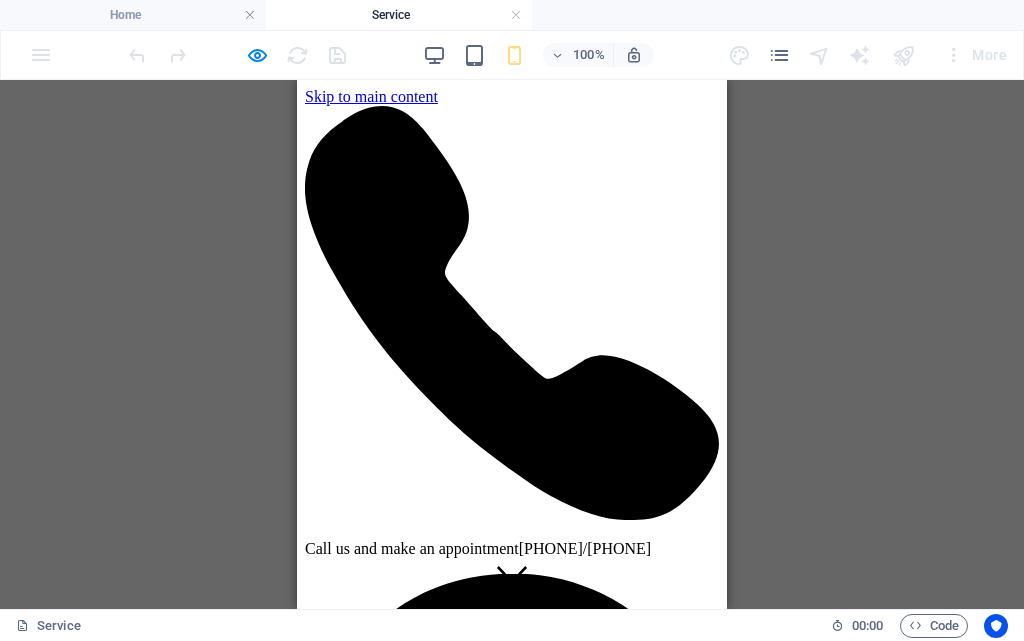 click at bounding box center (512, 4501) 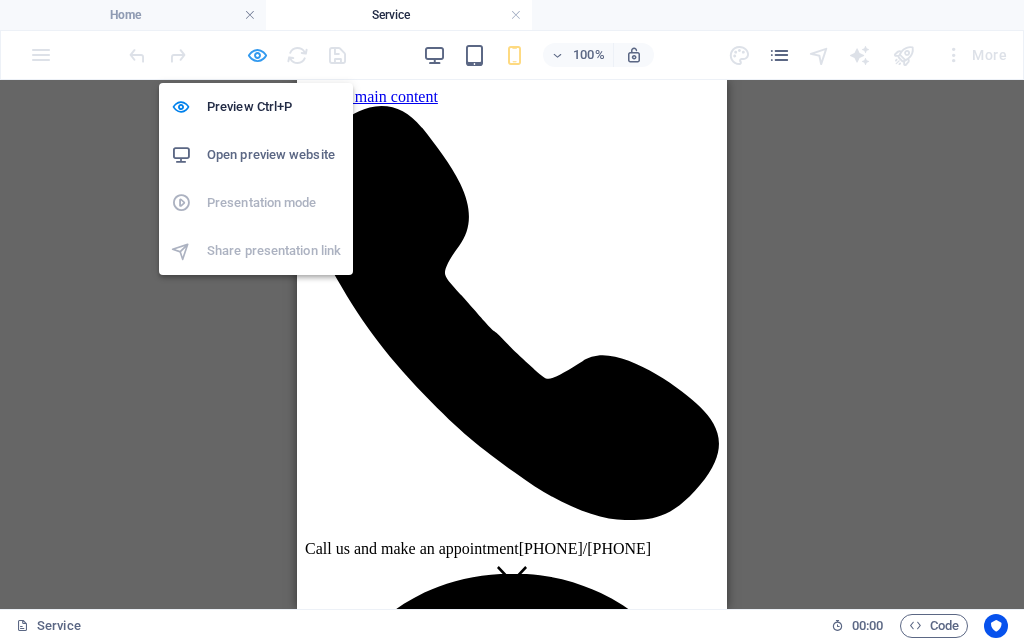 click at bounding box center (257, 55) 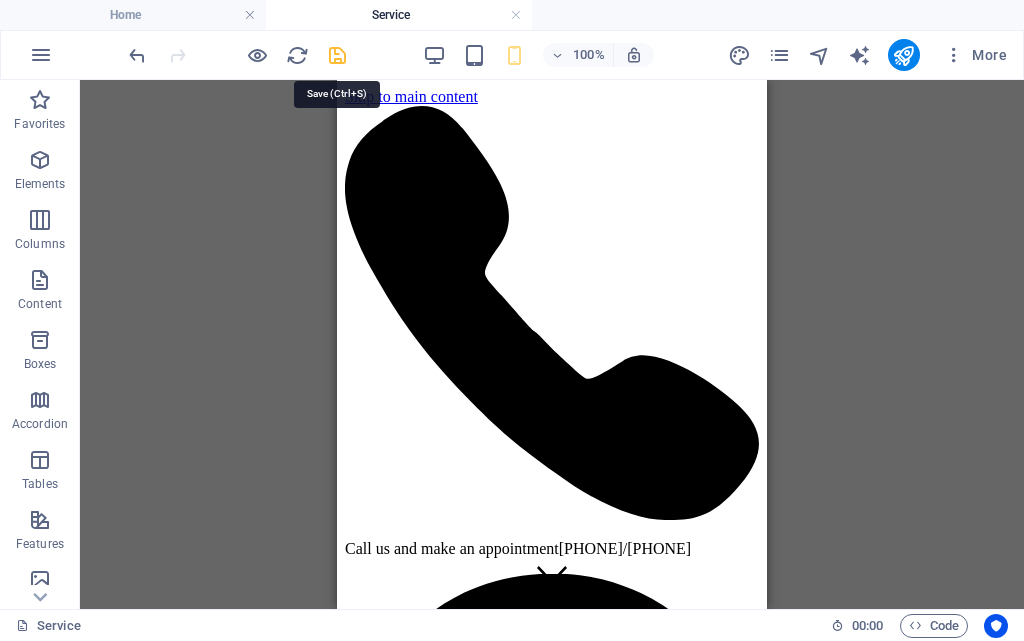 click at bounding box center (337, 55) 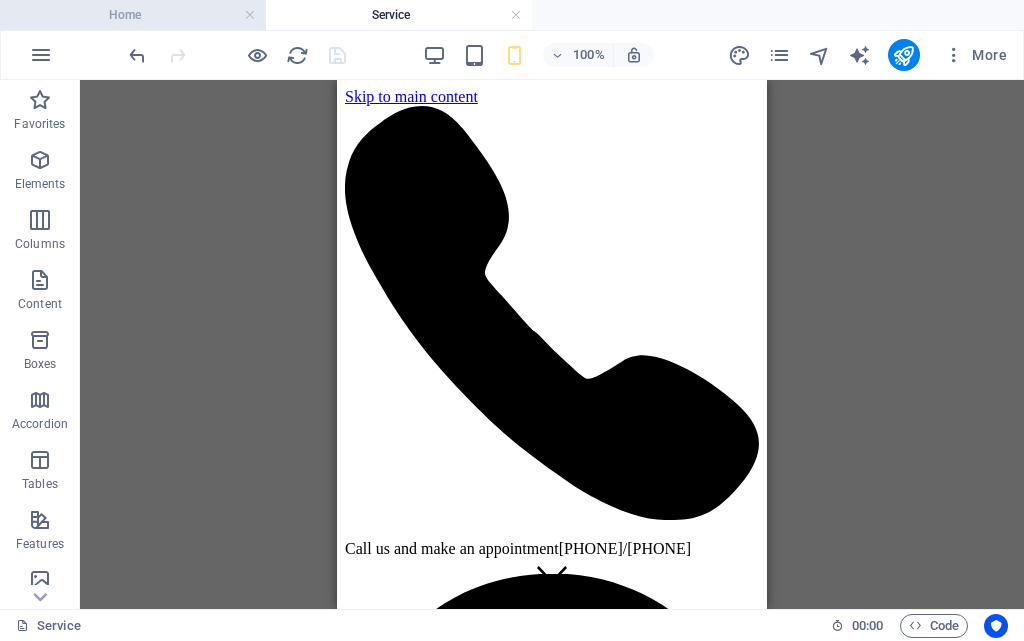 click on "Home" at bounding box center (133, 15) 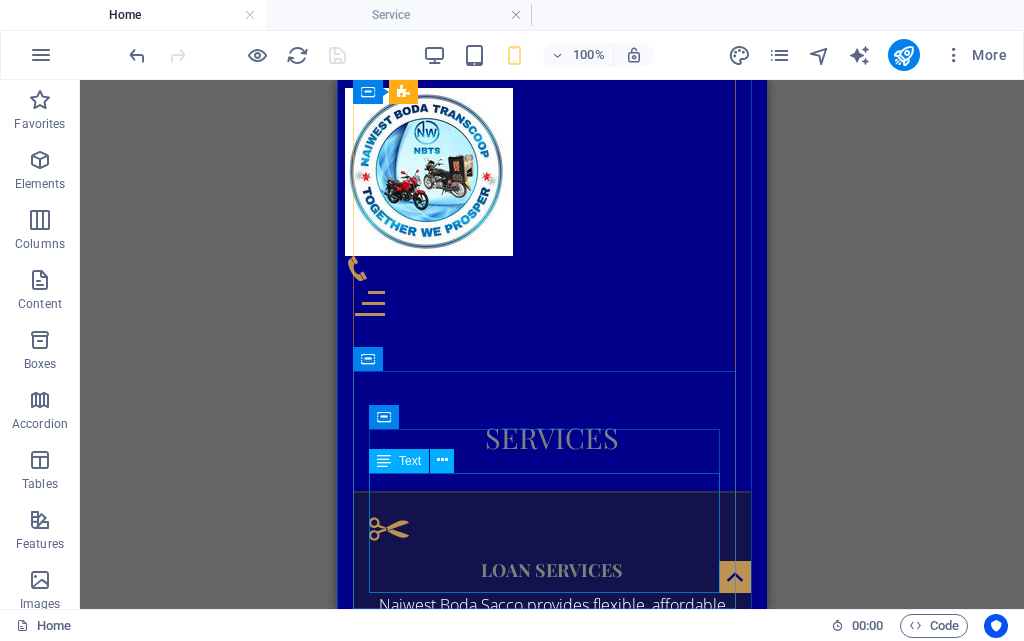 scroll, scrollTop: 2091, scrollLeft: 0, axis: vertical 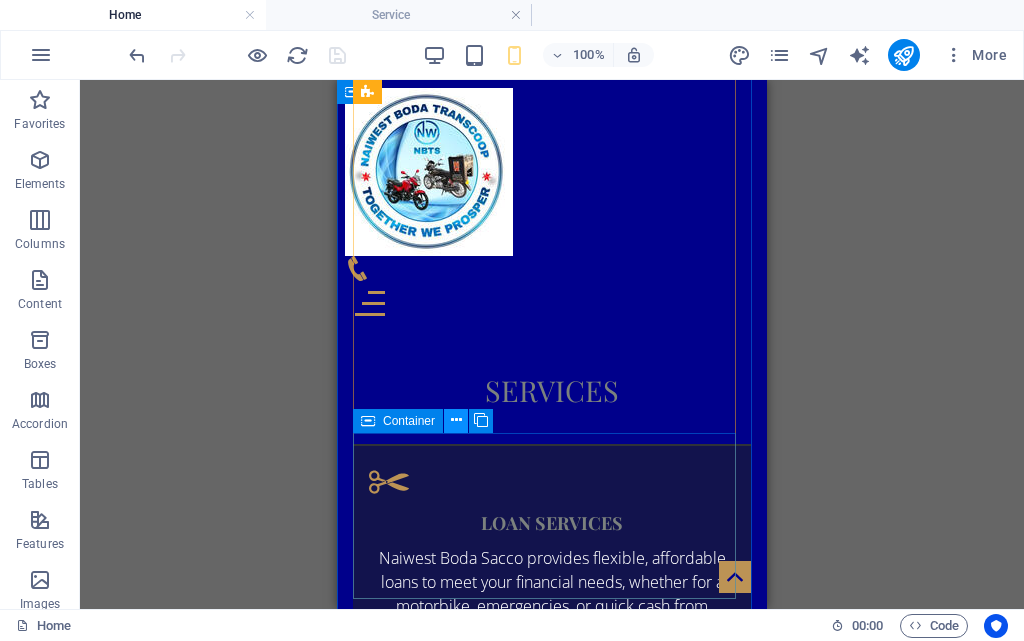 click at bounding box center [456, 420] 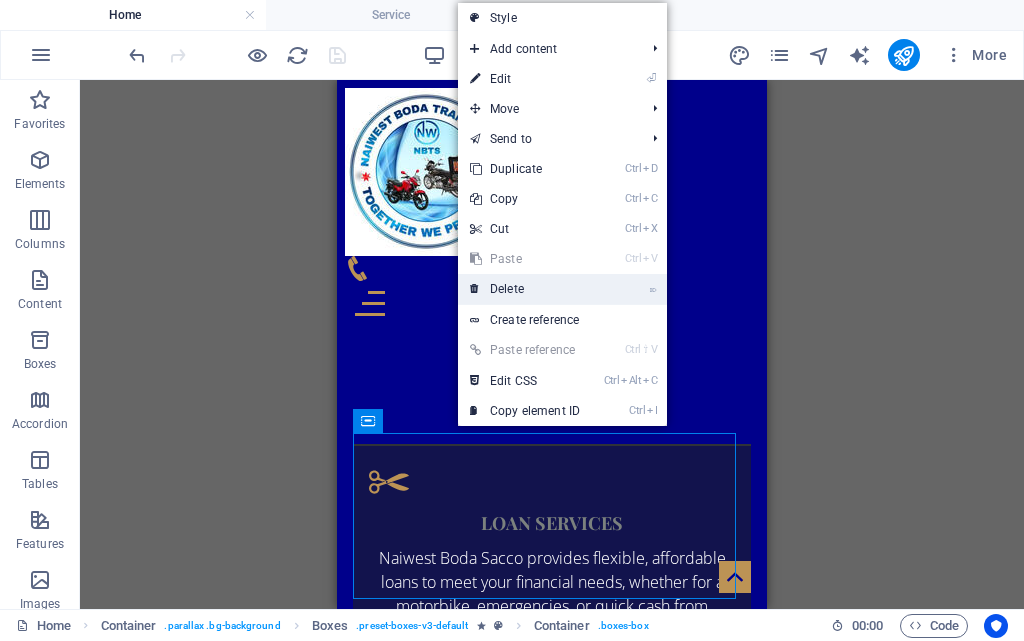 click on "⌦  Delete" at bounding box center [525, 289] 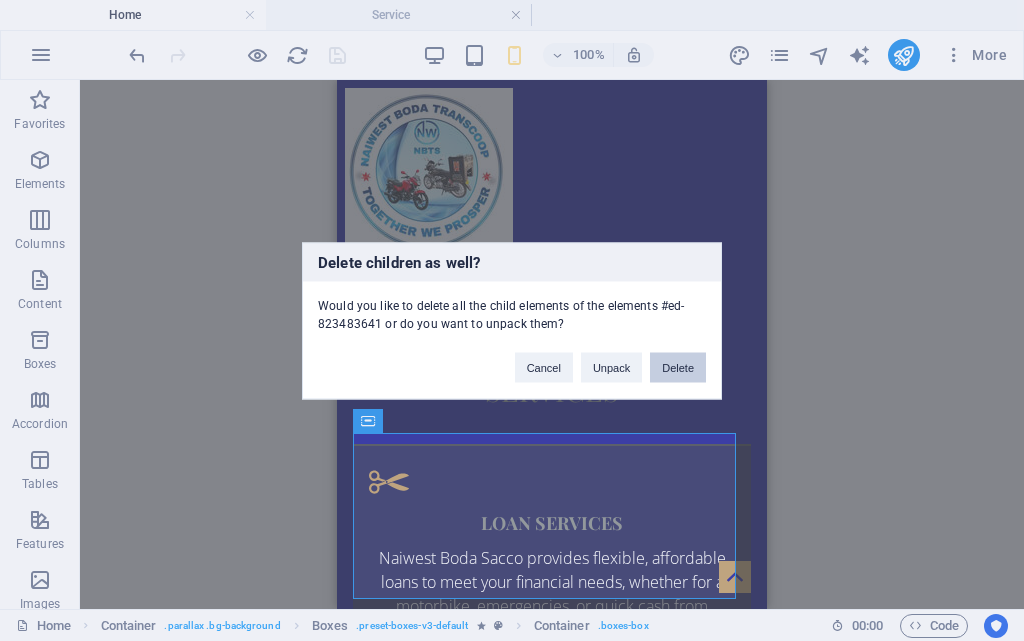 click on "Delete" at bounding box center (678, 367) 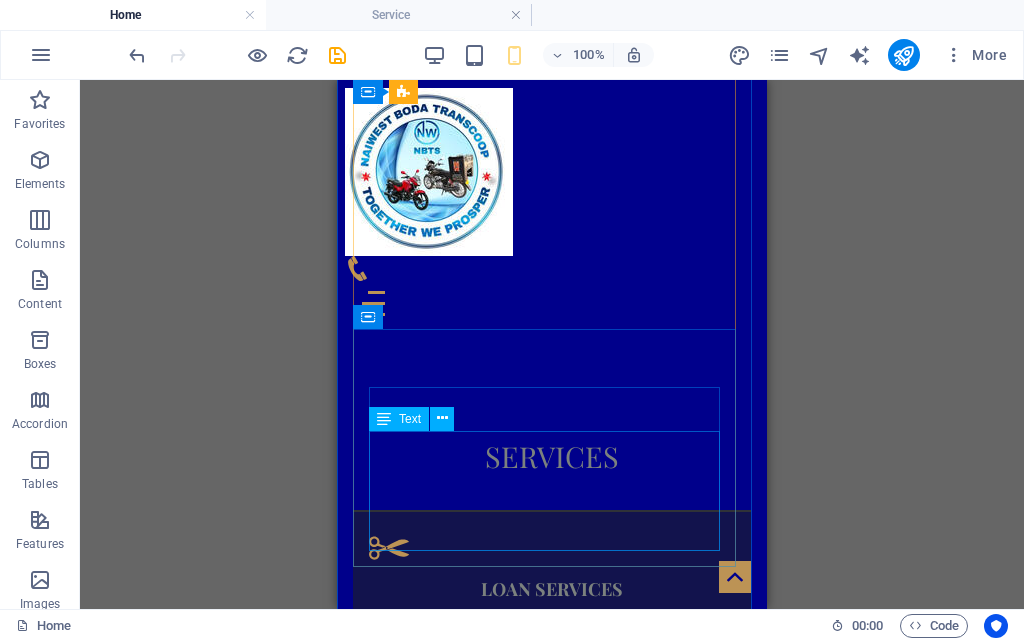 scroll, scrollTop: 2191, scrollLeft: 0, axis: vertical 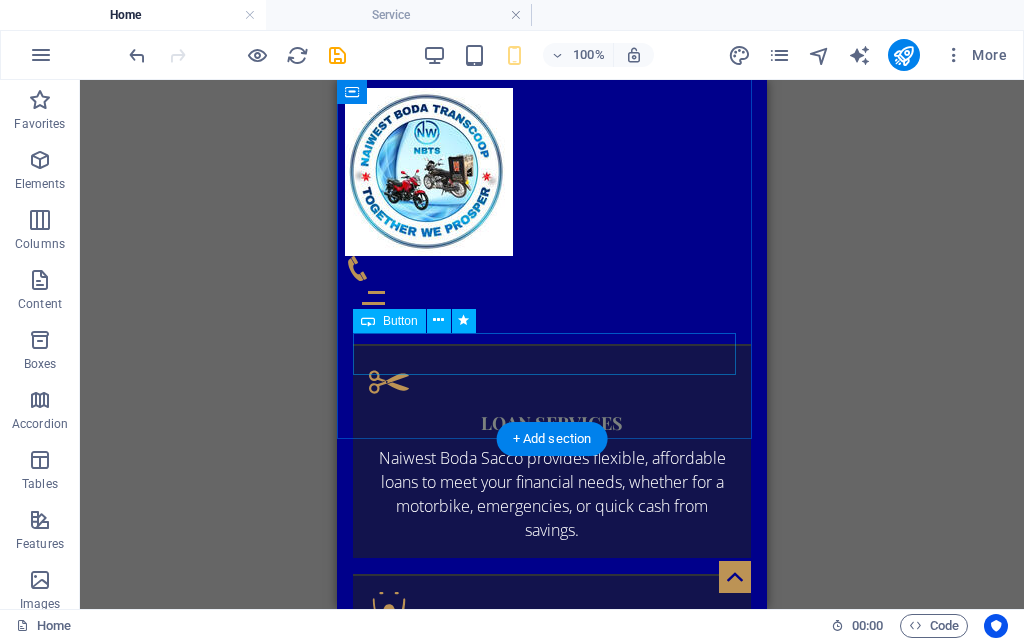 click on "See all our services" at bounding box center [552, 1071] 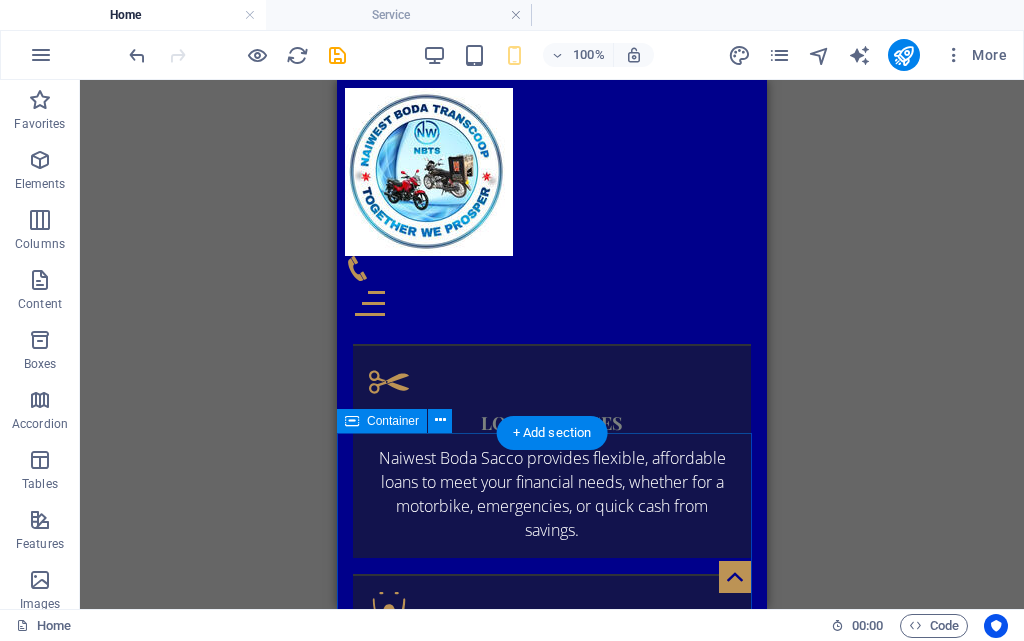 scroll, scrollTop: 2391, scrollLeft: 0, axis: vertical 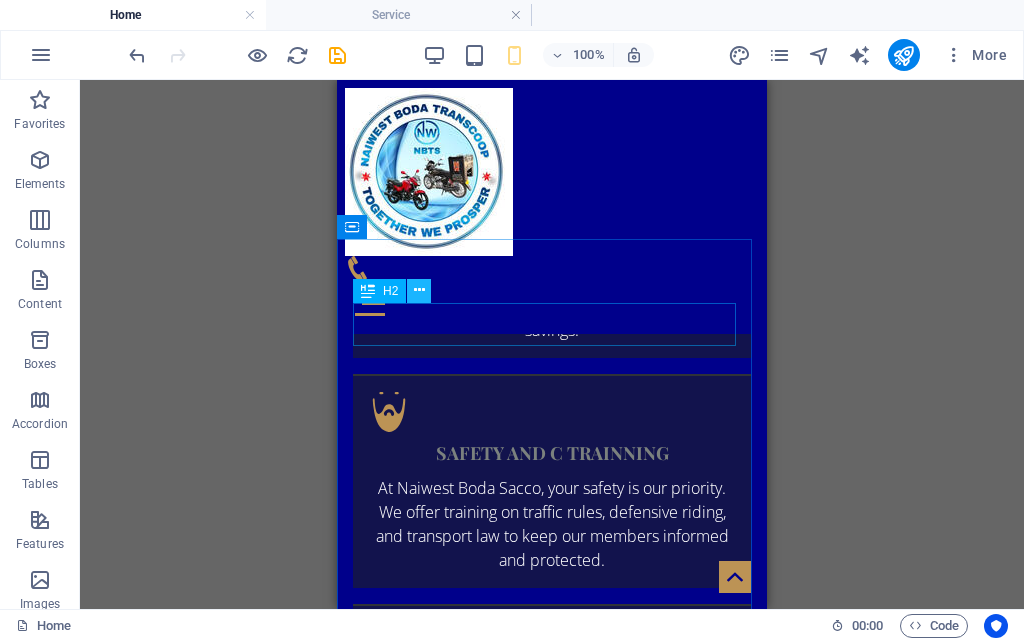 click at bounding box center [419, 290] 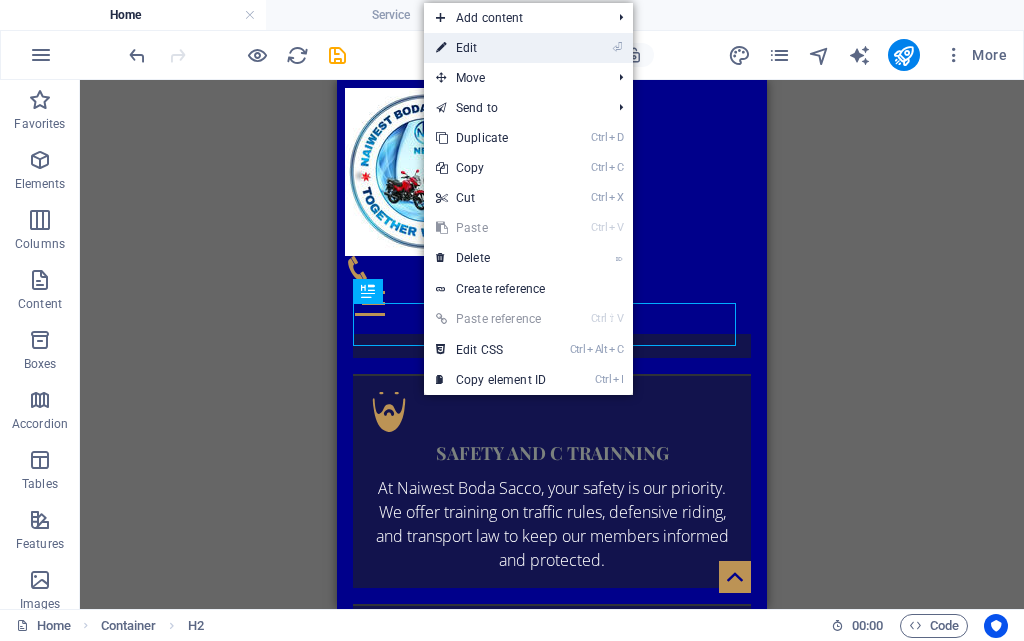 click on "⏎  Edit" at bounding box center [491, 48] 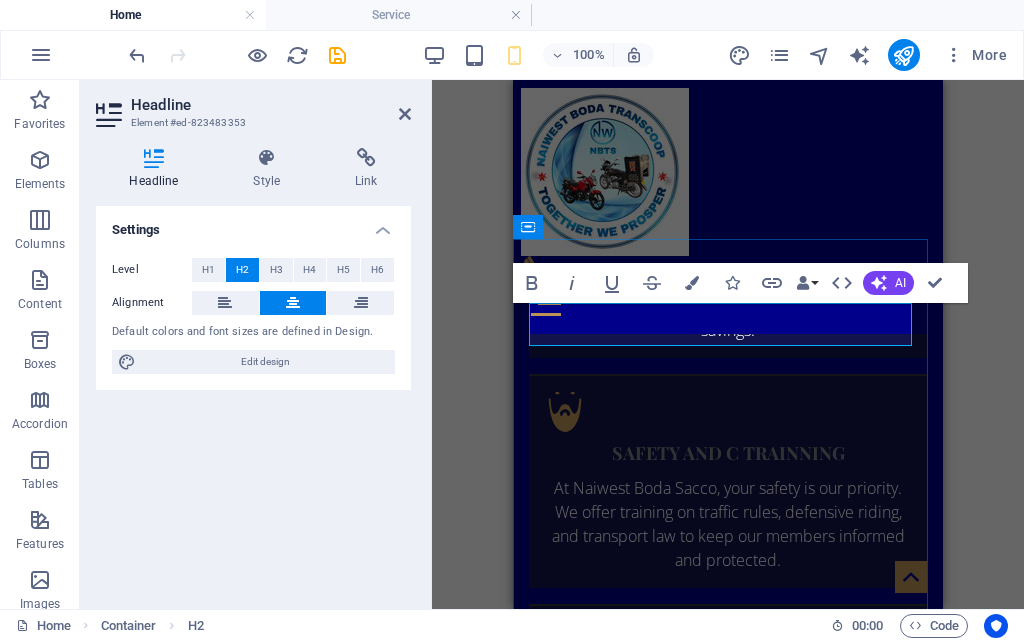 click on "Our Stylists" at bounding box center [728, 1041] 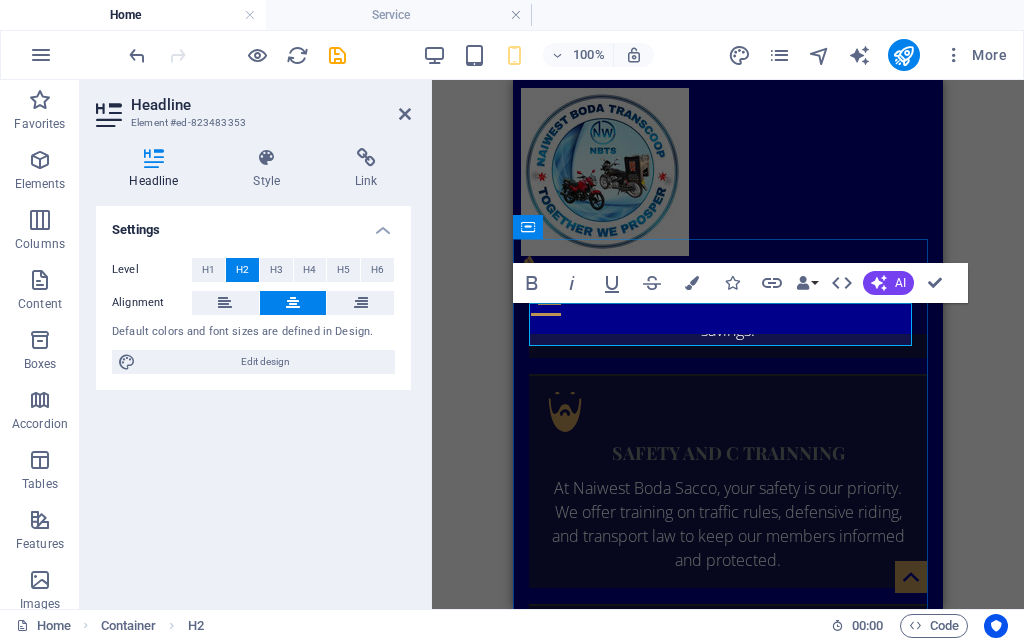 type 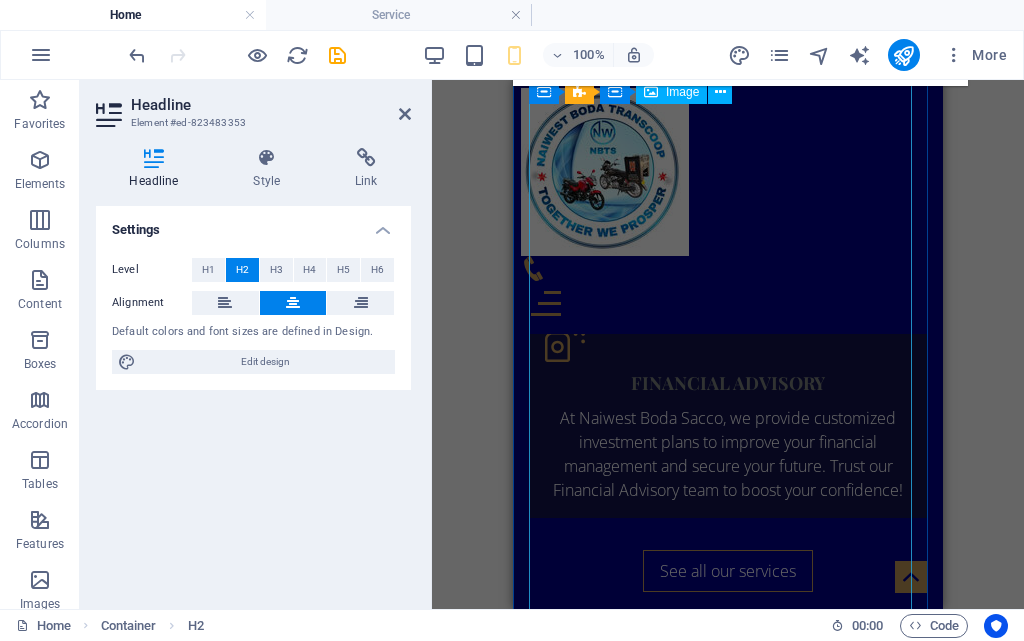 scroll, scrollTop: 2891, scrollLeft: 0, axis: vertical 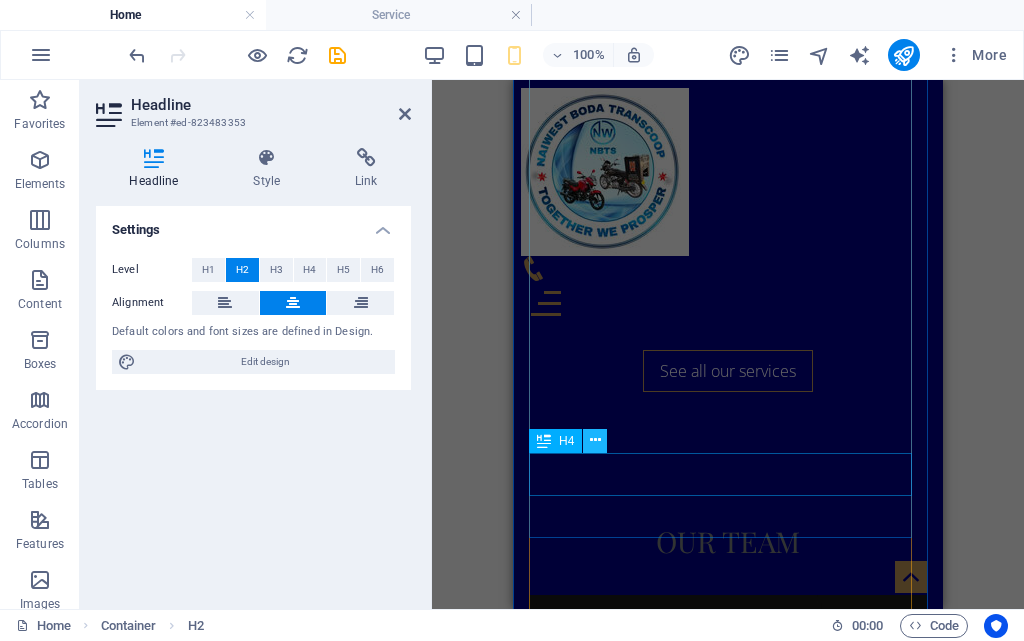 click at bounding box center [595, 440] 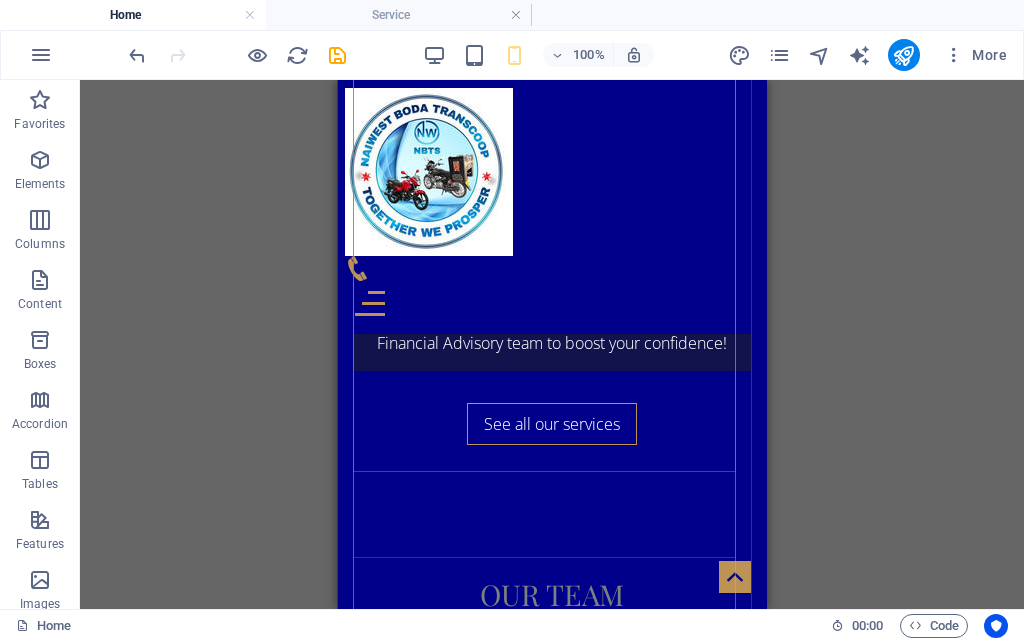 scroll, scrollTop: 2871, scrollLeft: 0, axis: vertical 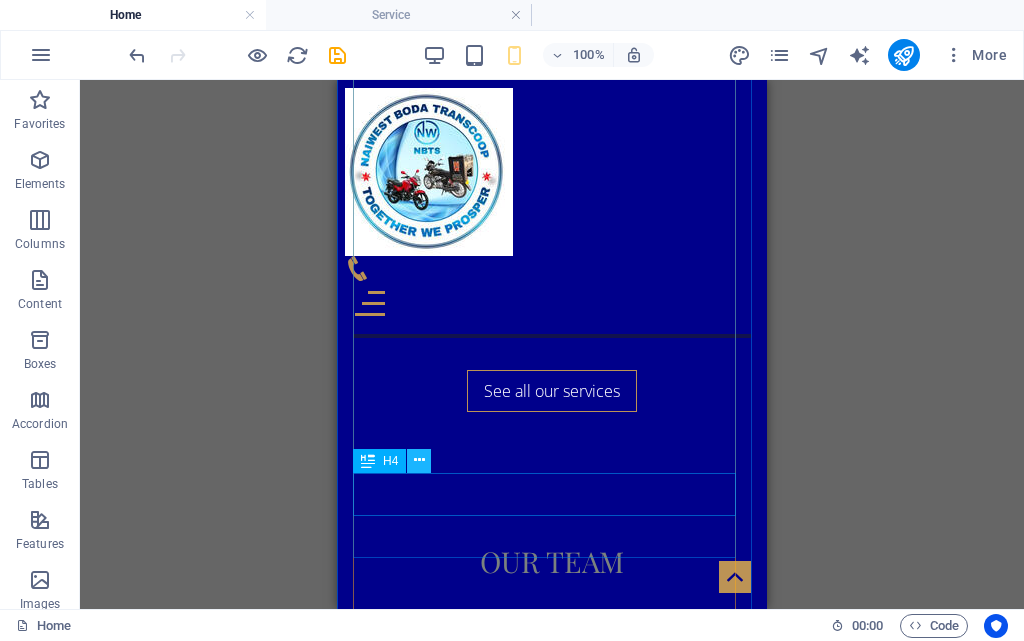 click at bounding box center (419, 460) 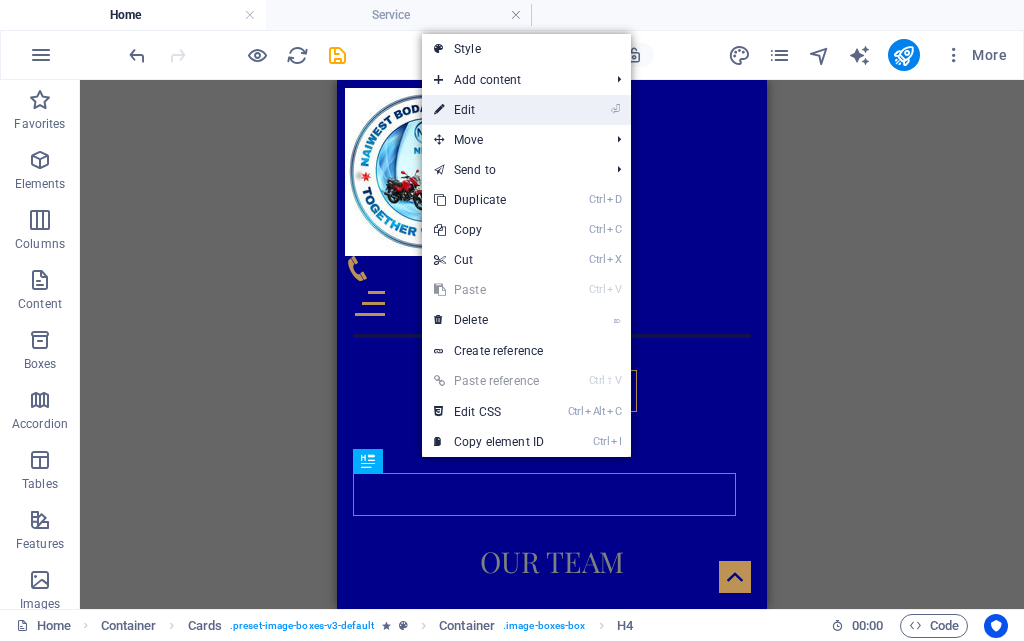 click on "⏎  Edit" at bounding box center (489, 110) 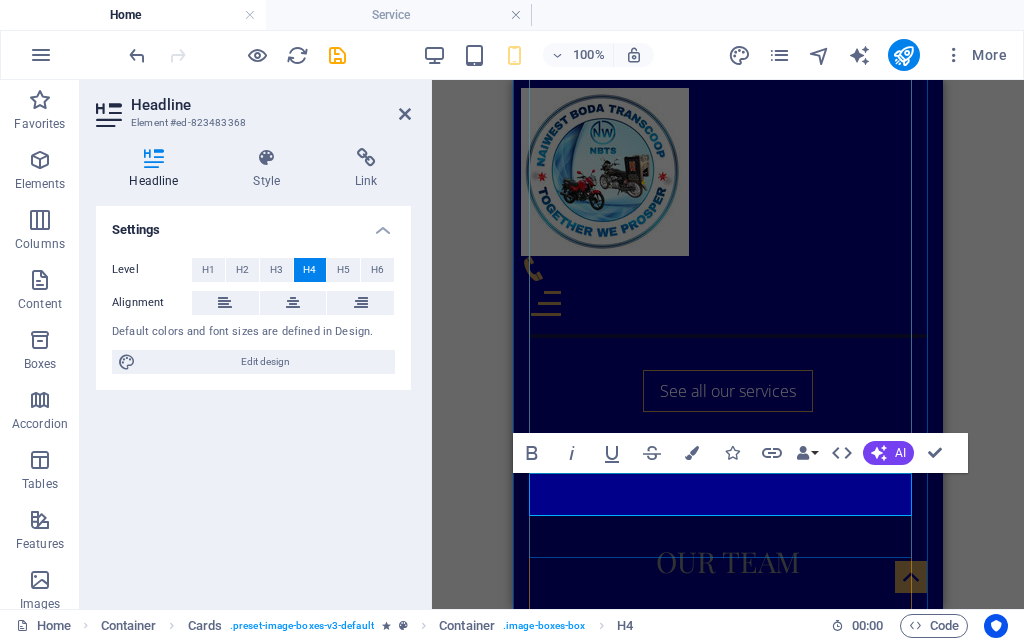 click on "JOHN DOE" at bounding box center (728, 3950) 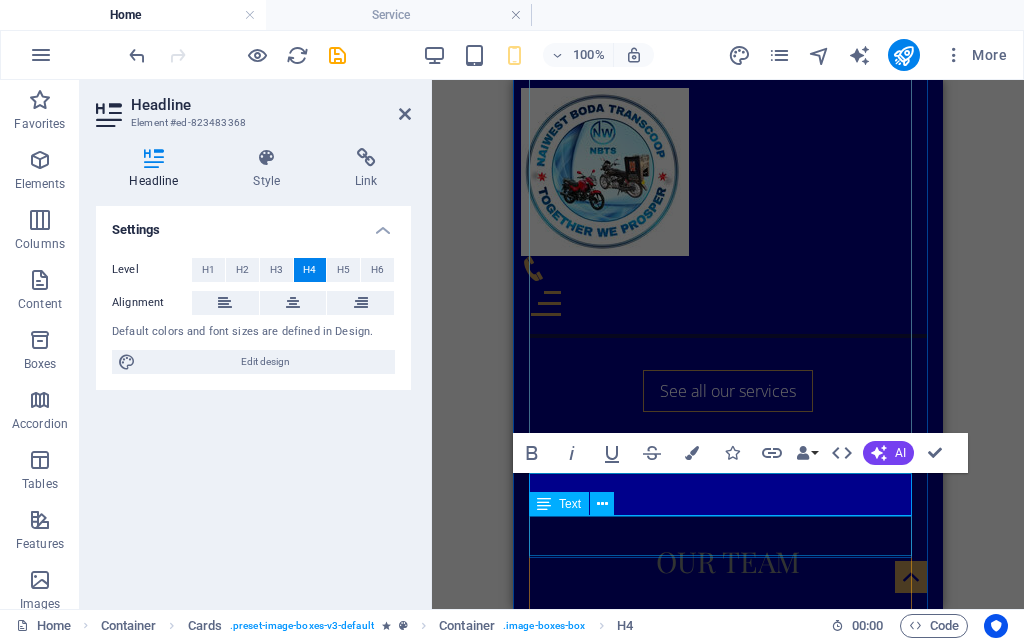 click on "CEO & Master Barber" at bounding box center [728, 3984] 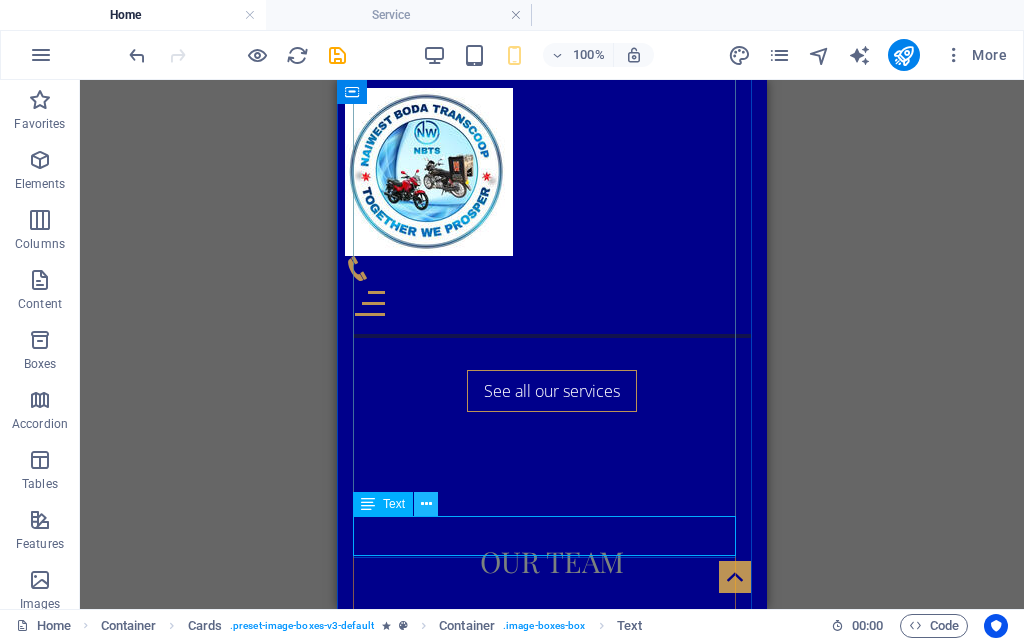 click at bounding box center (426, 504) 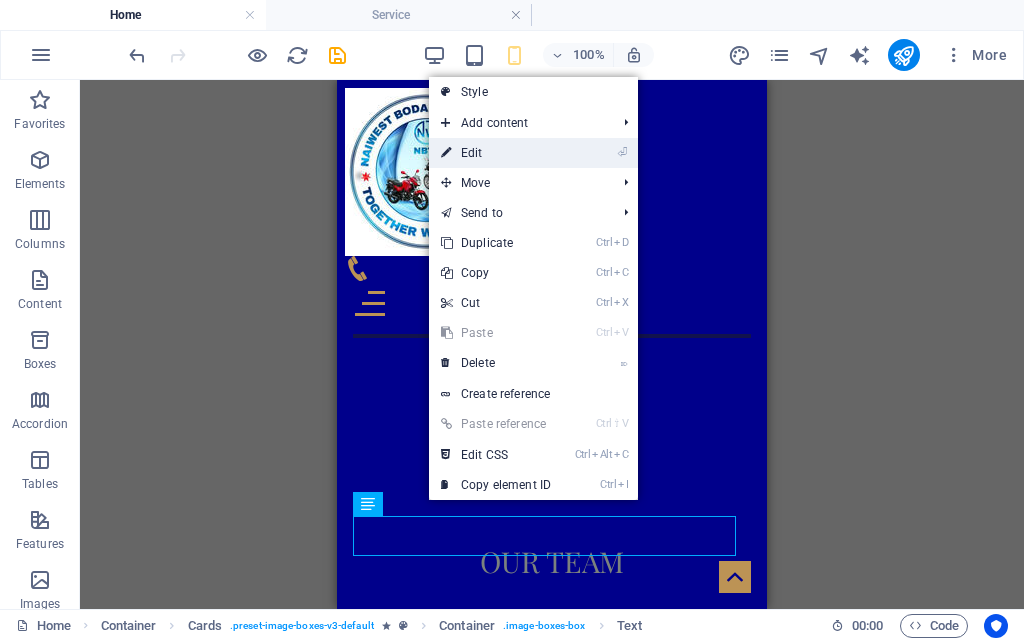 click on "⏎  Edit" at bounding box center [496, 153] 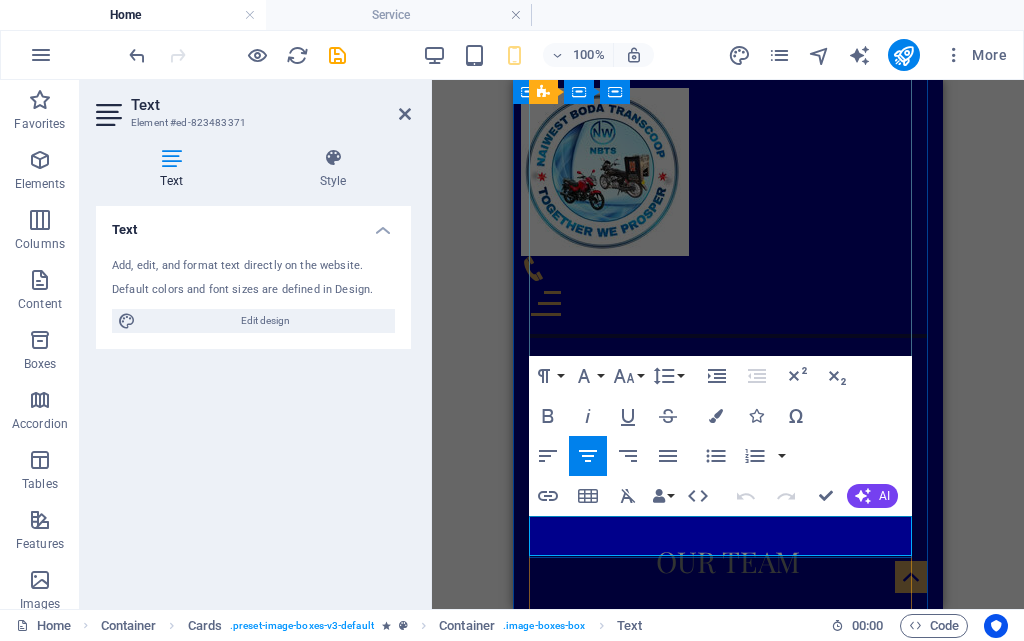 click on "CEO & Master Barber" at bounding box center (728, 3976) 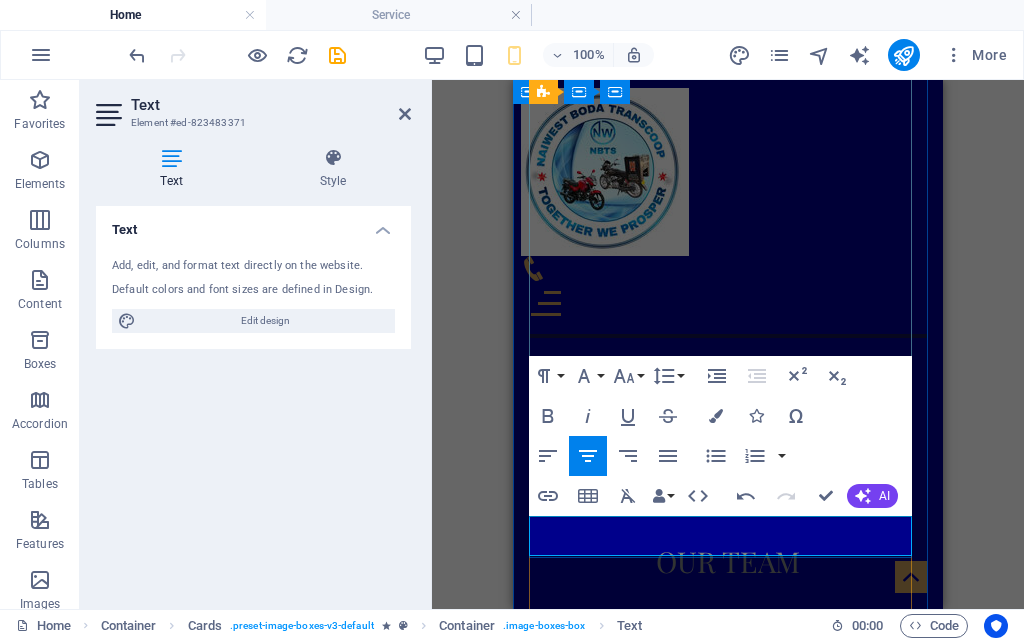 type 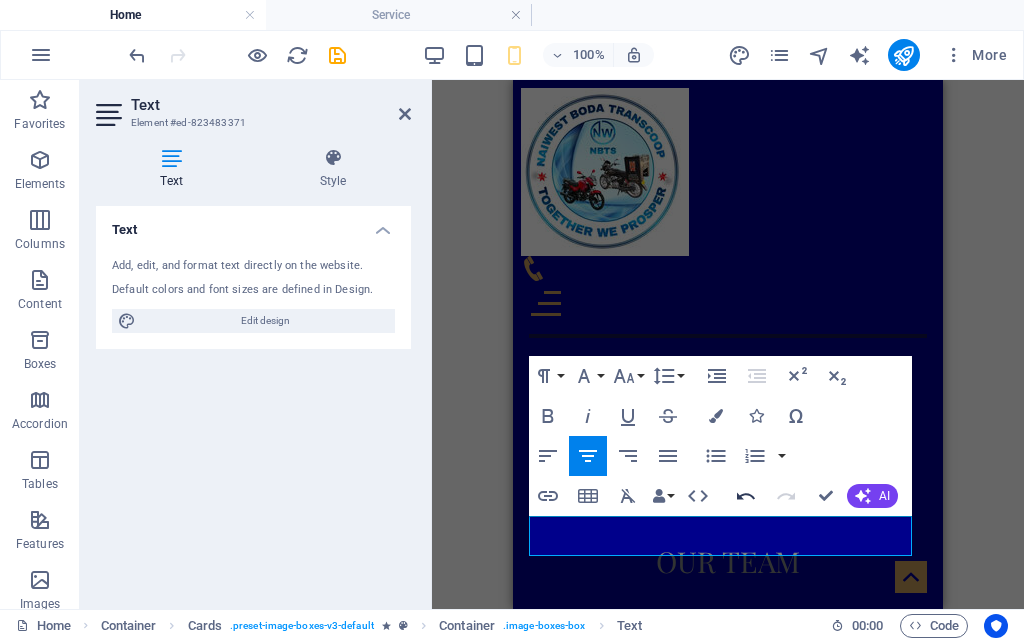 click 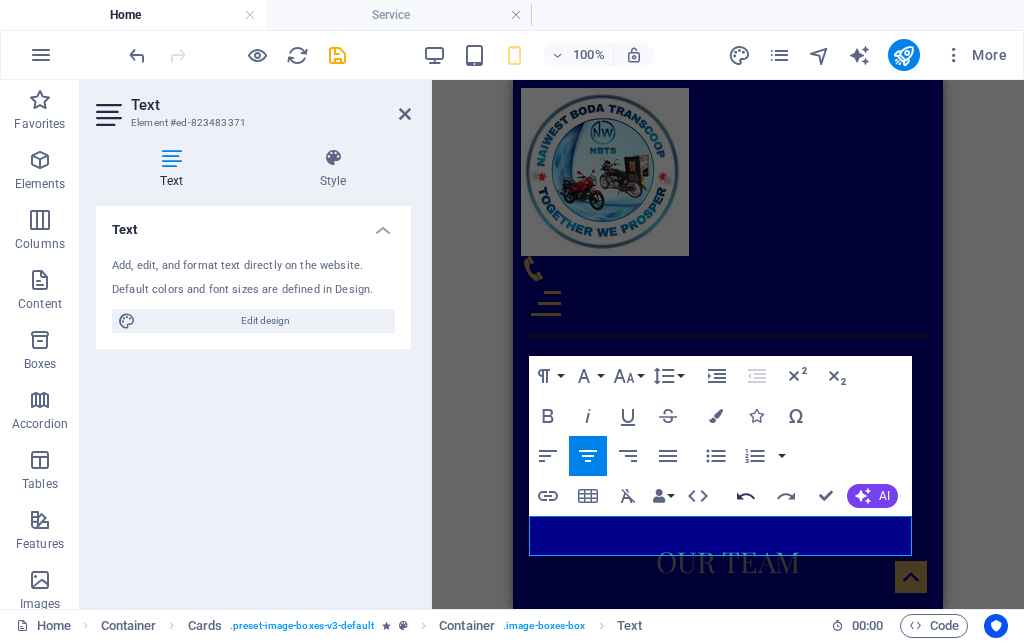 click 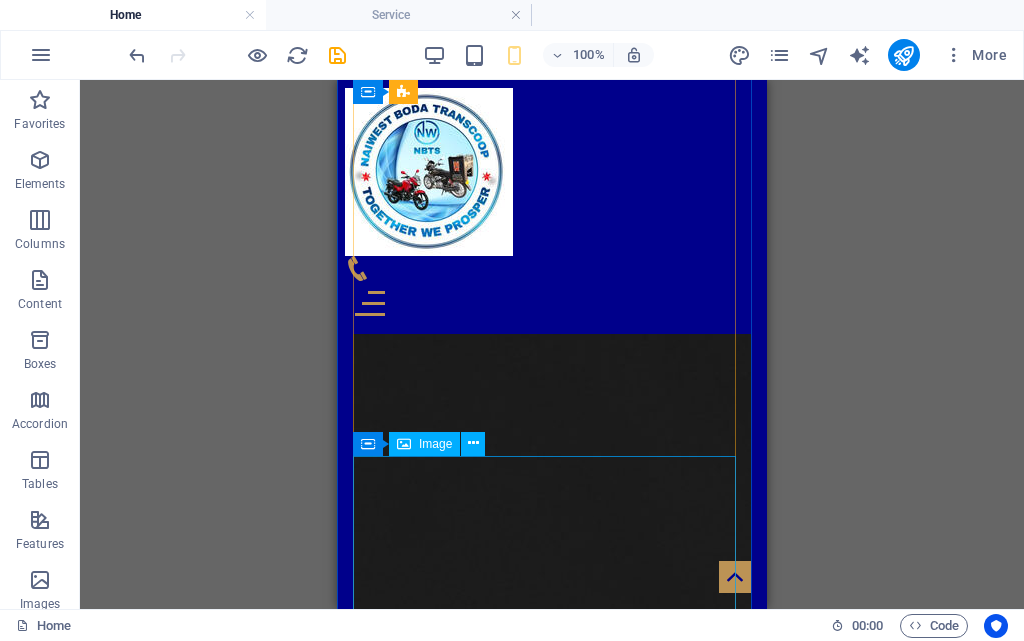 scroll, scrollTop: 3771, scrollLeft: 0, axis: vertical 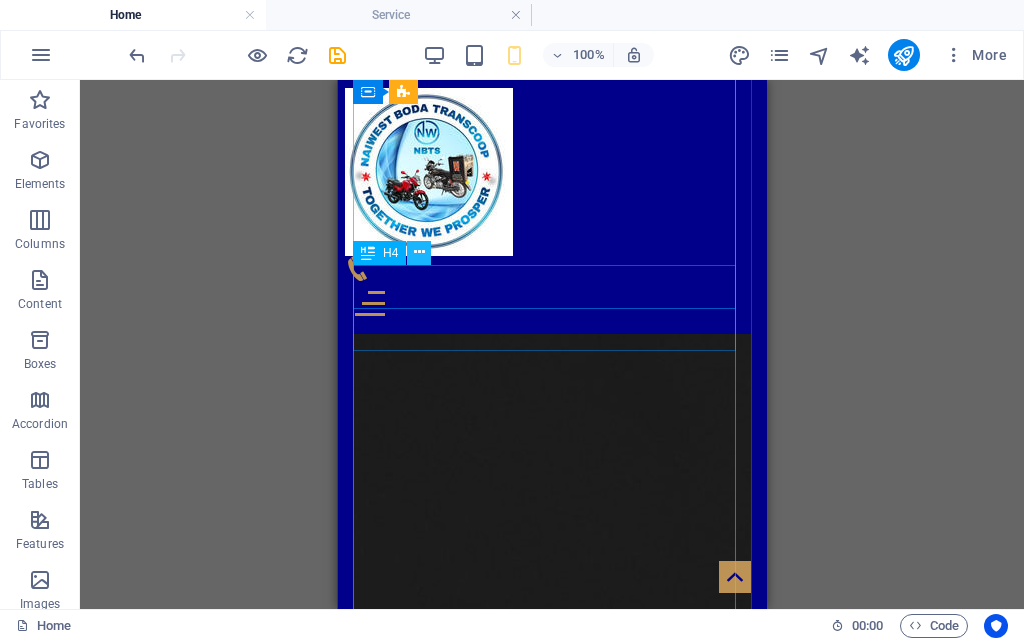 click at bounding box center (419, 252) 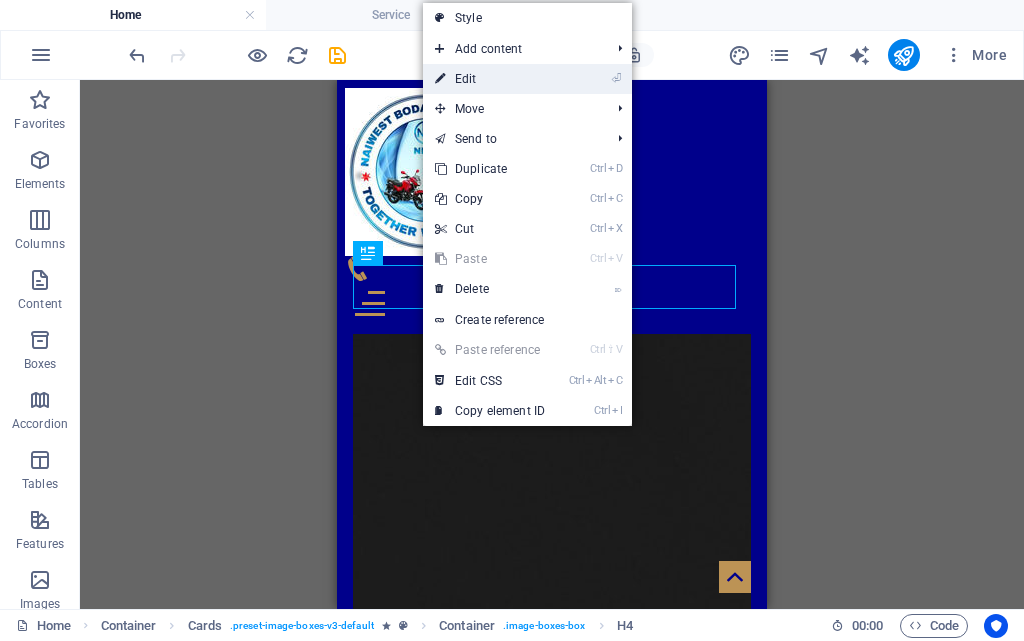click on "⏎  Edit" at bounding box center [490, 79] 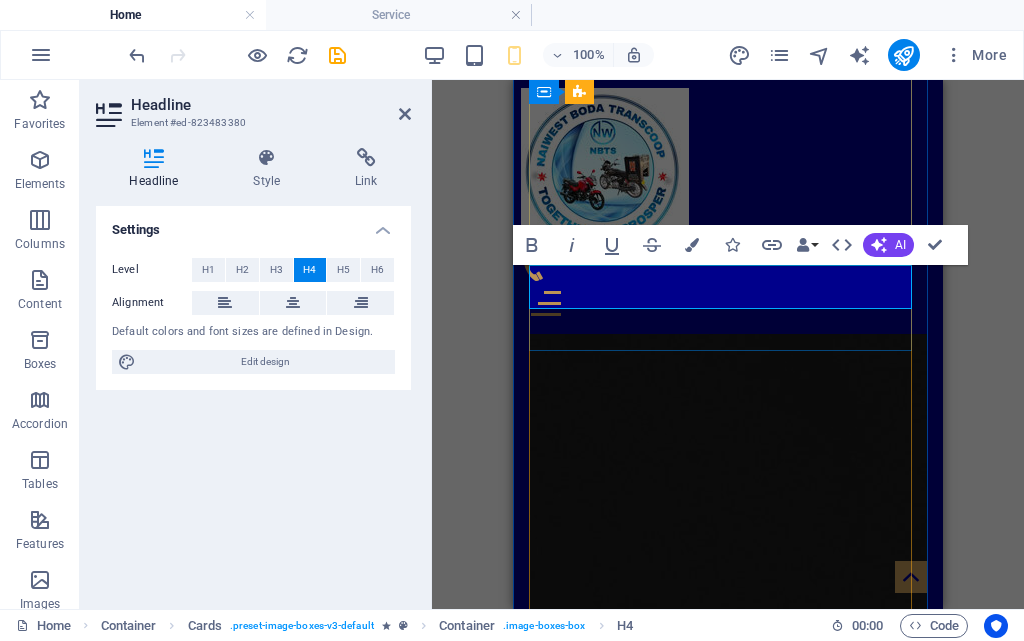 click on "MAX FURY" at bounding box center (728, 3797) 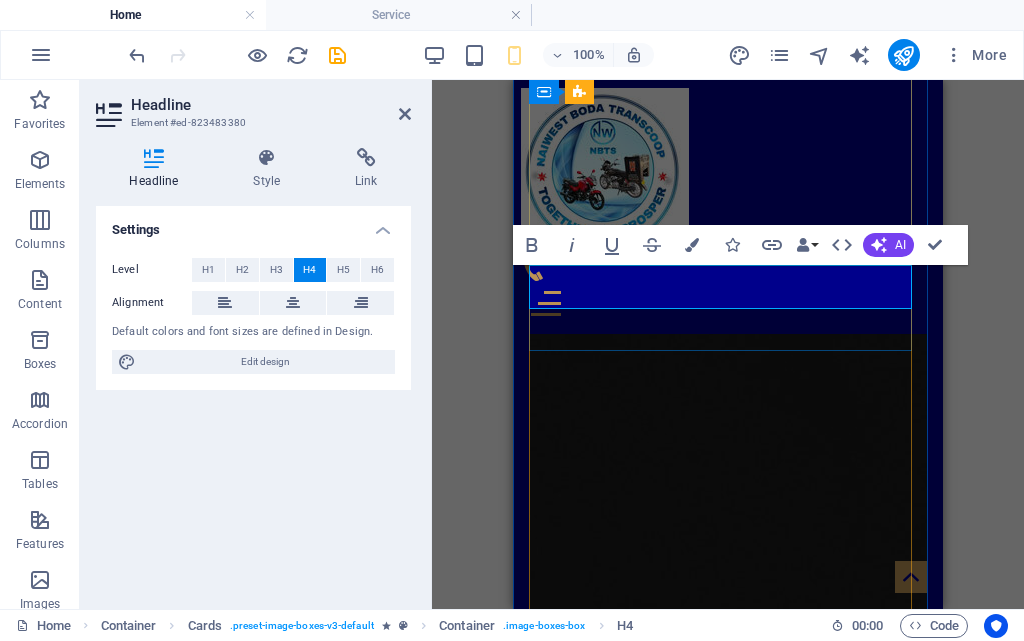 type 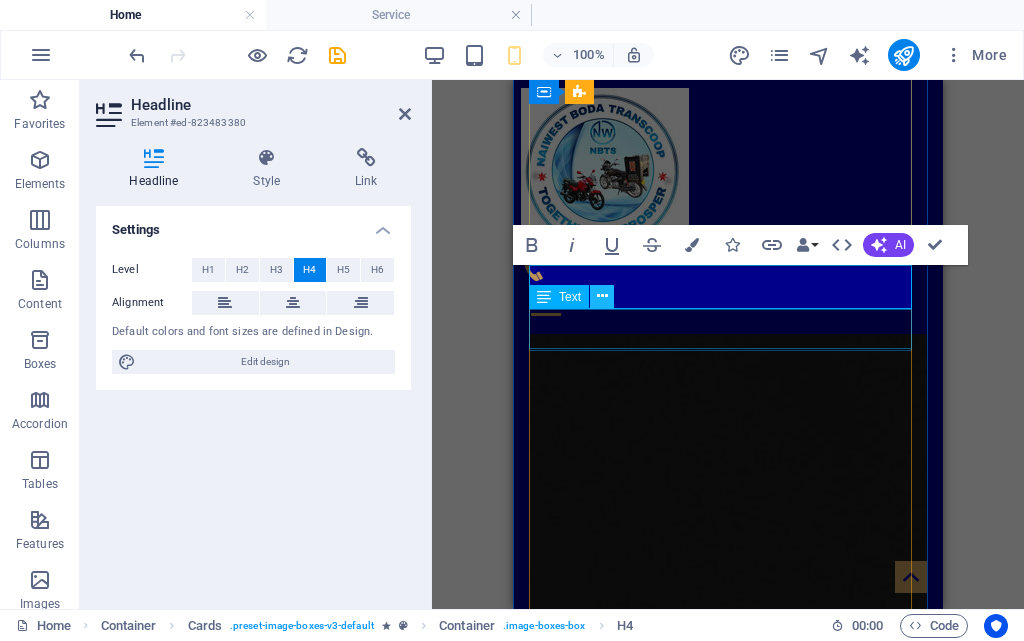 click at bounding box center [602, 296] 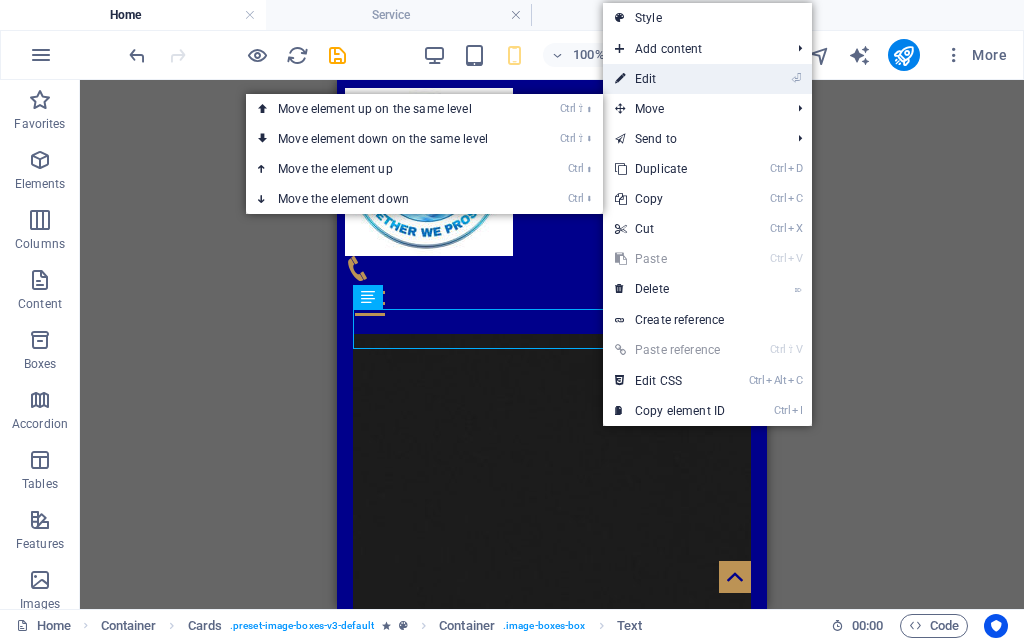 click on "⏎  Edit" at bounding box center [670, 79] 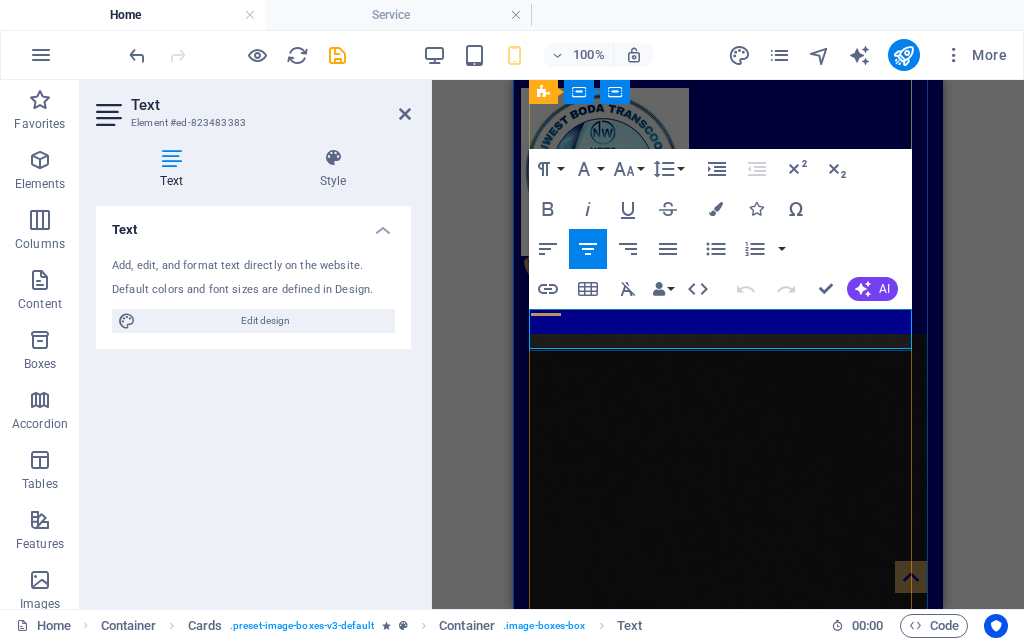 click on "Restyling & Beard Expert" at bounding box center (728, 3823) 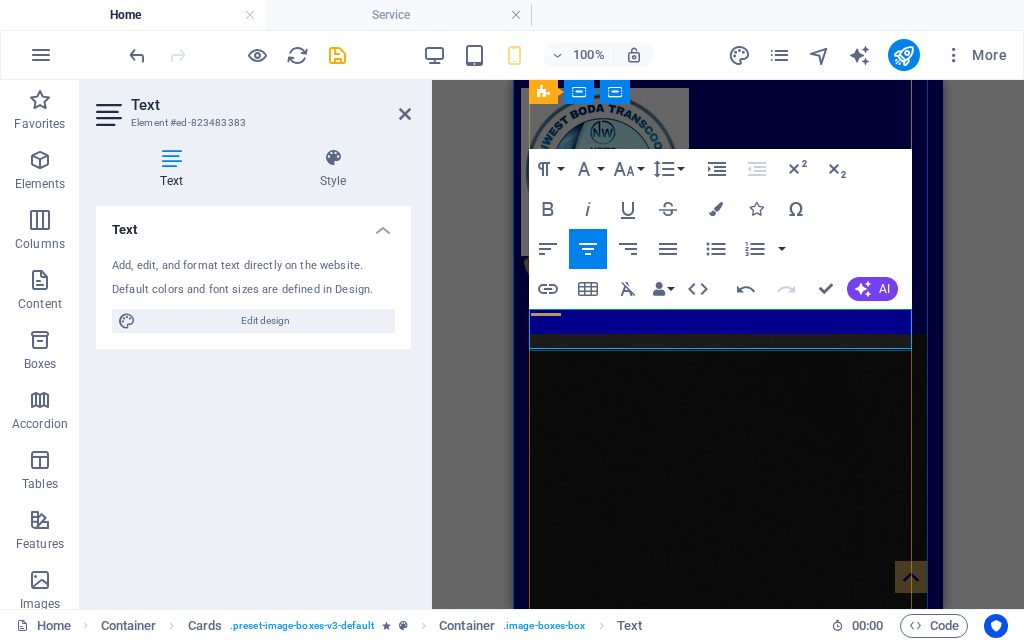 type 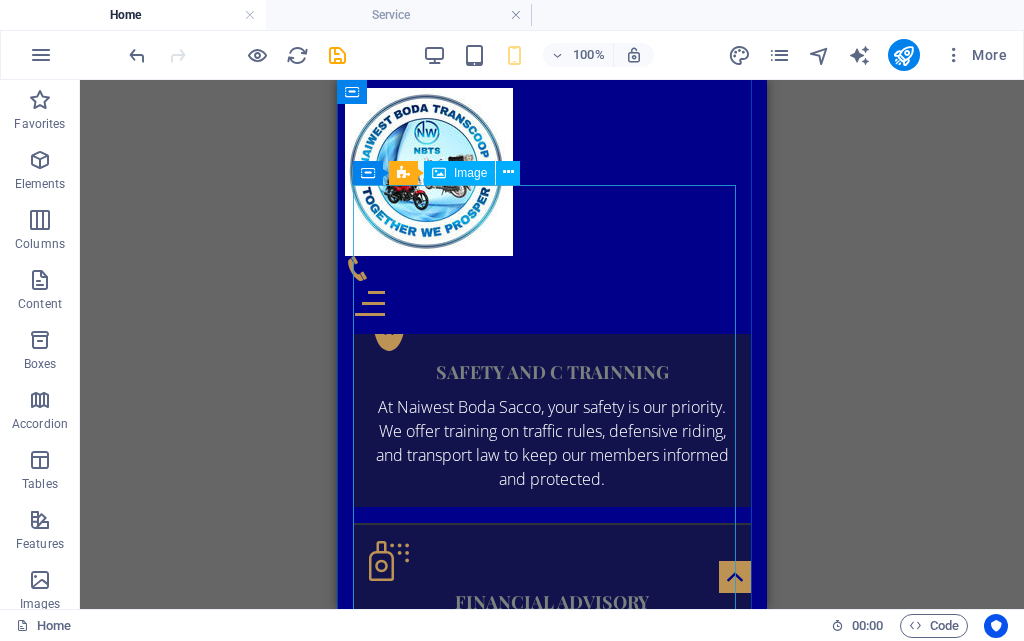 scroll, scrollTop: 2471, scrollLeft: 0, axis: vertical 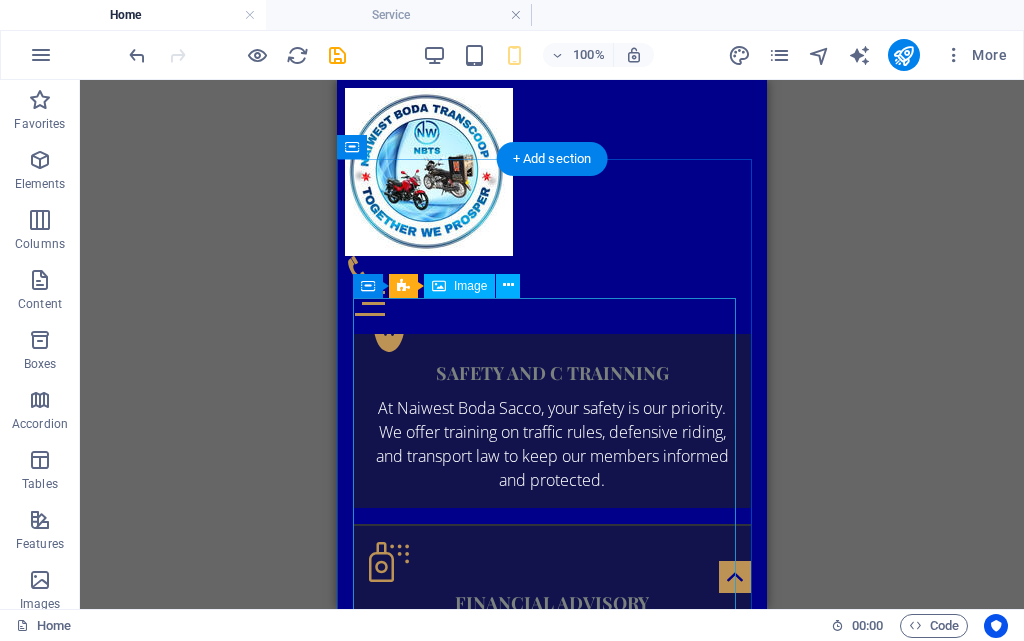 click at bounding box center [552, 2667] 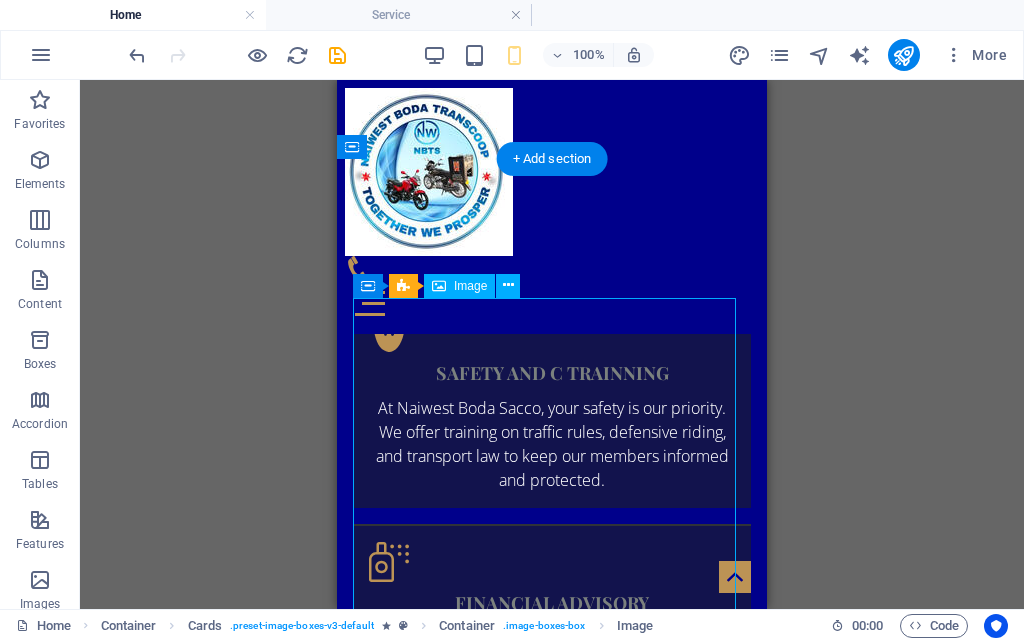 click at bounding box center (552, 2667) 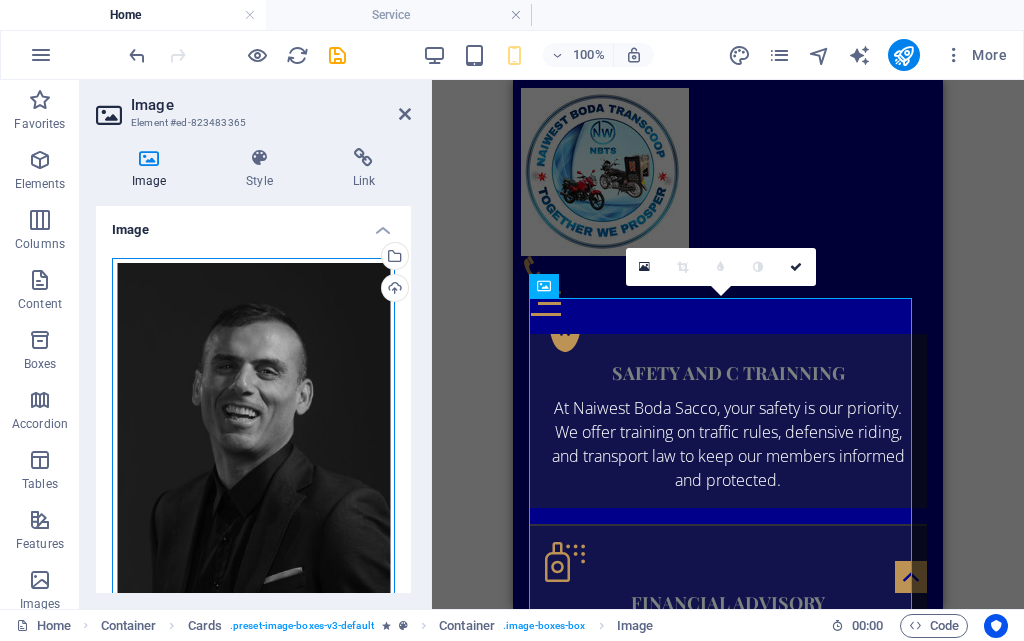 click on "Drag files here, click to choose files or select files from Files or our free stock photos & videos" at bounding box center (253, 468) 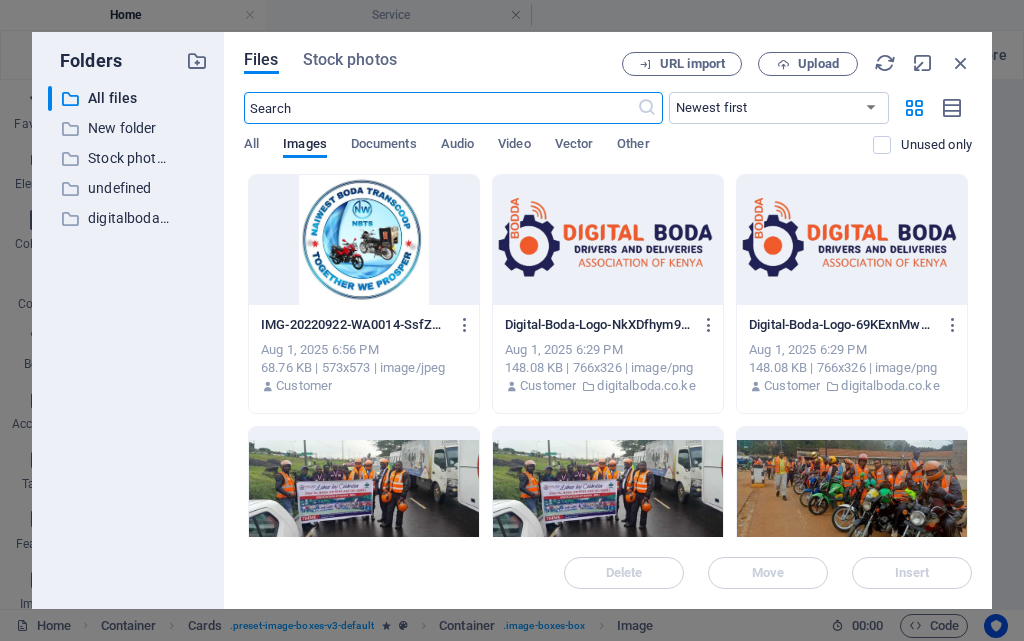 scroll, scrollTop: 2596, scrollLeft: 0, axis: vertical 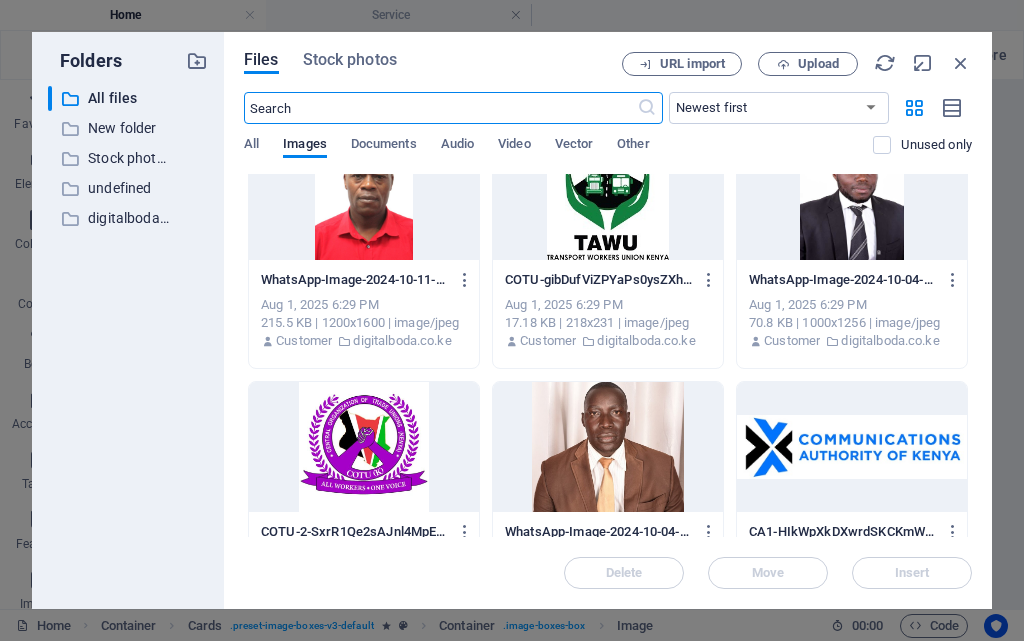 click at bounding box center (608, 447) 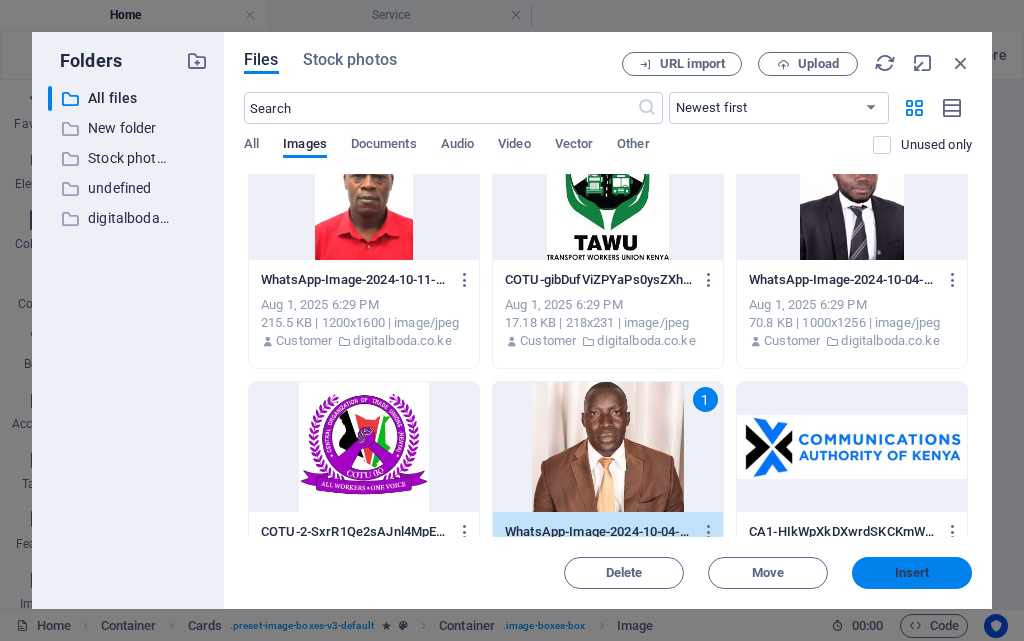 click on "Insert" at bounding box center (912, 573) 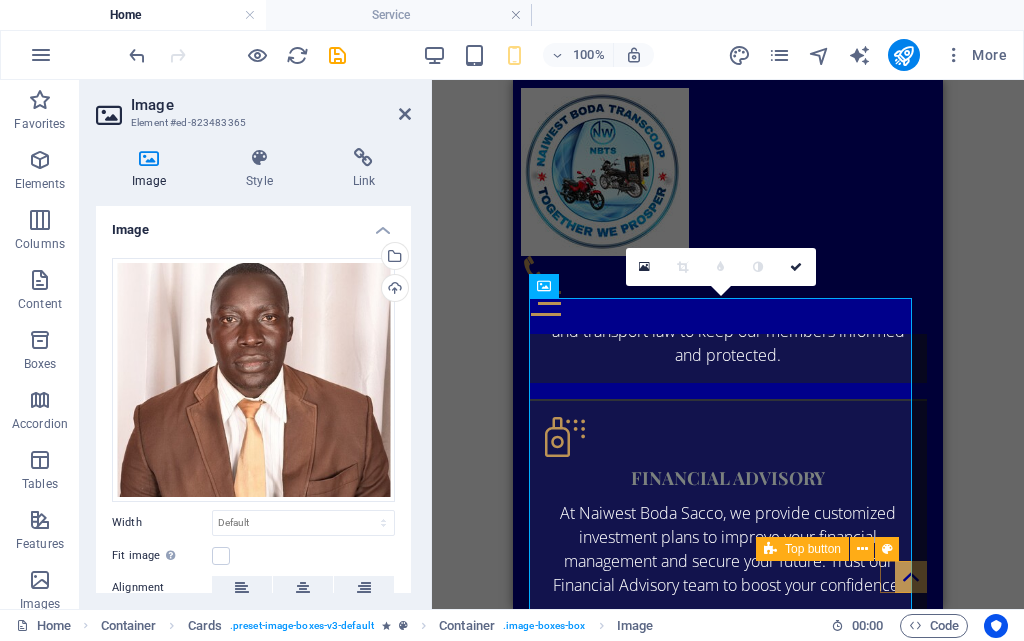 scroll, scrollTop: 2471, scrollLeft: 0, axis: vertical 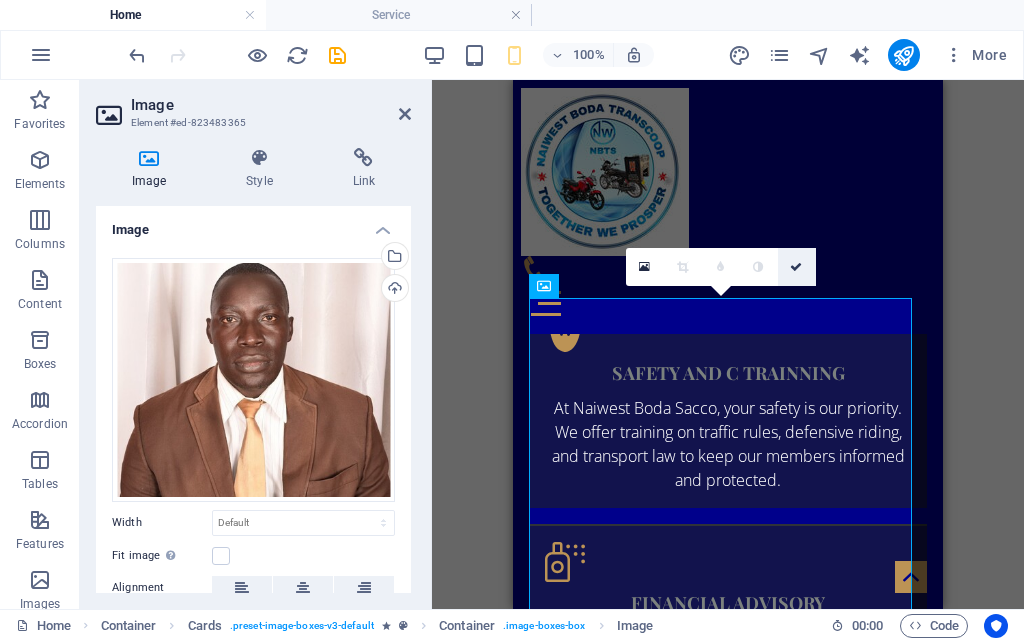 click at bounding box center [796, 267] 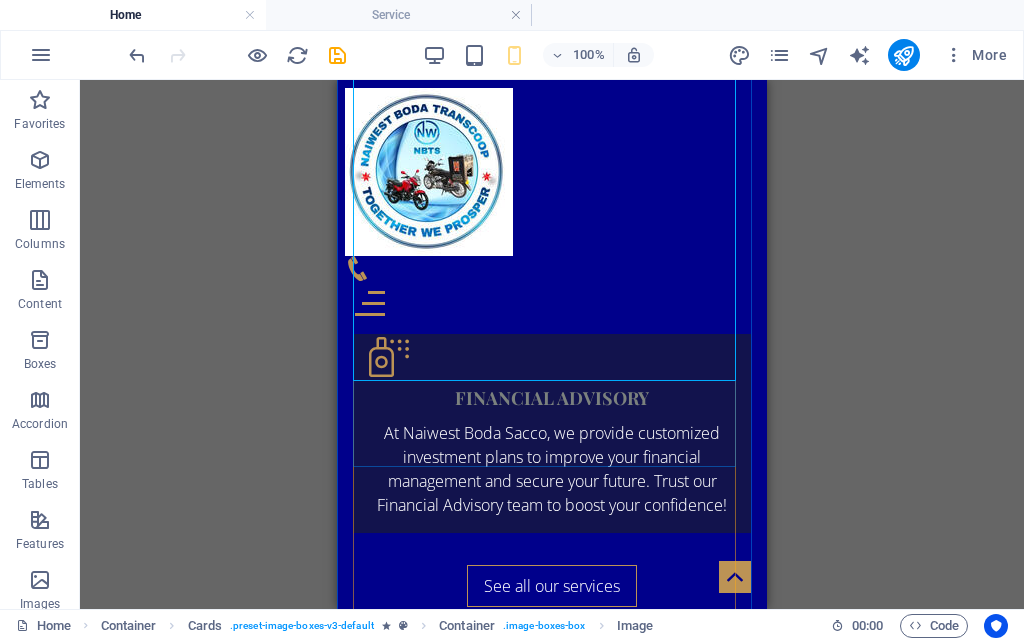 scroll, scrollTop: 2771, scrollLeft: 0, axis: vertical 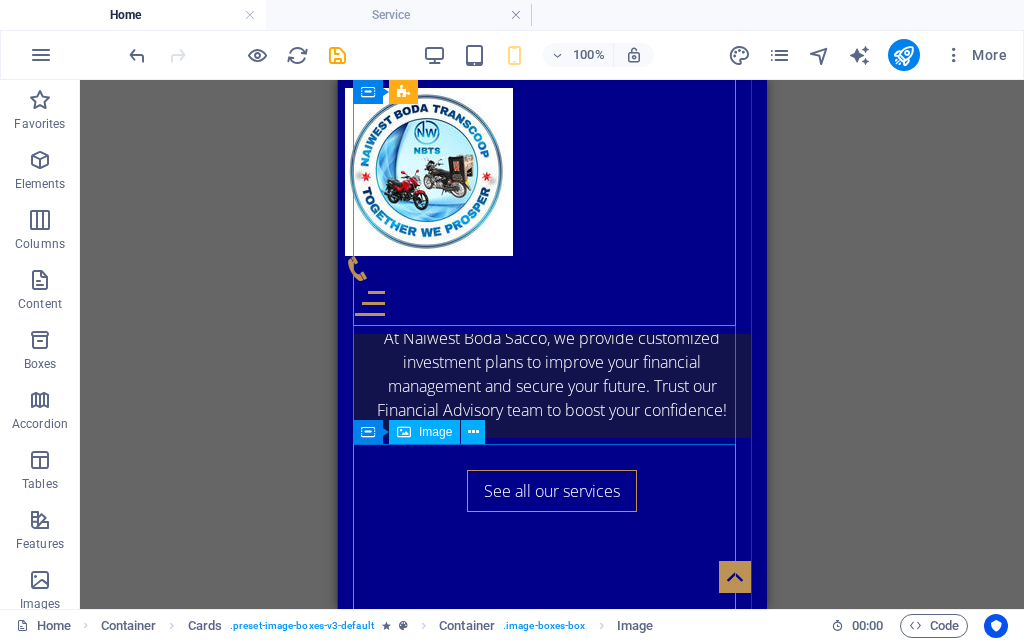 click at bounding box center [552, 1843] 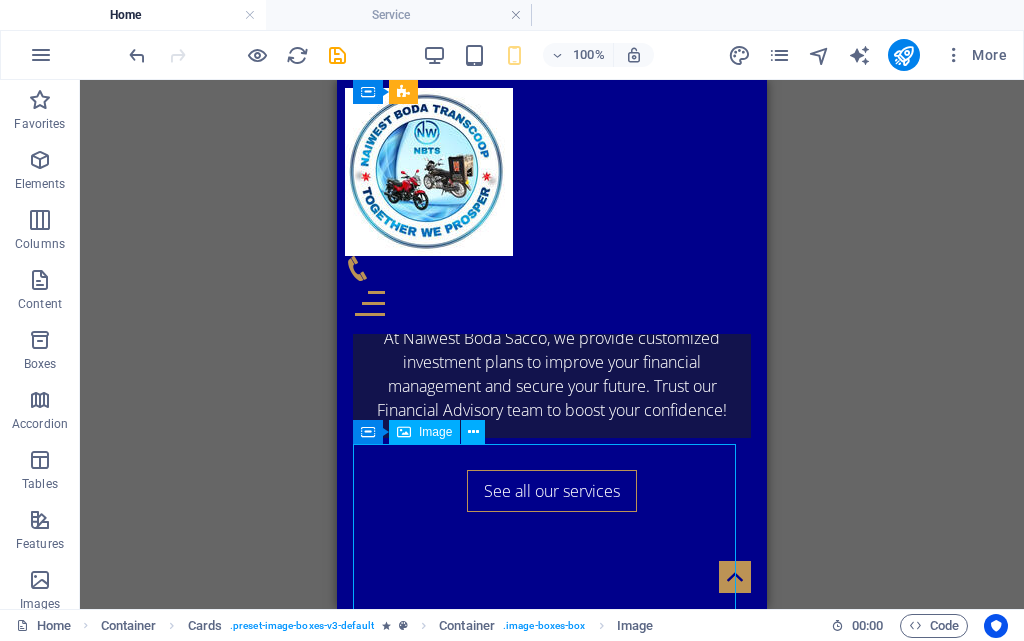click at bounding box center (552, 1843) 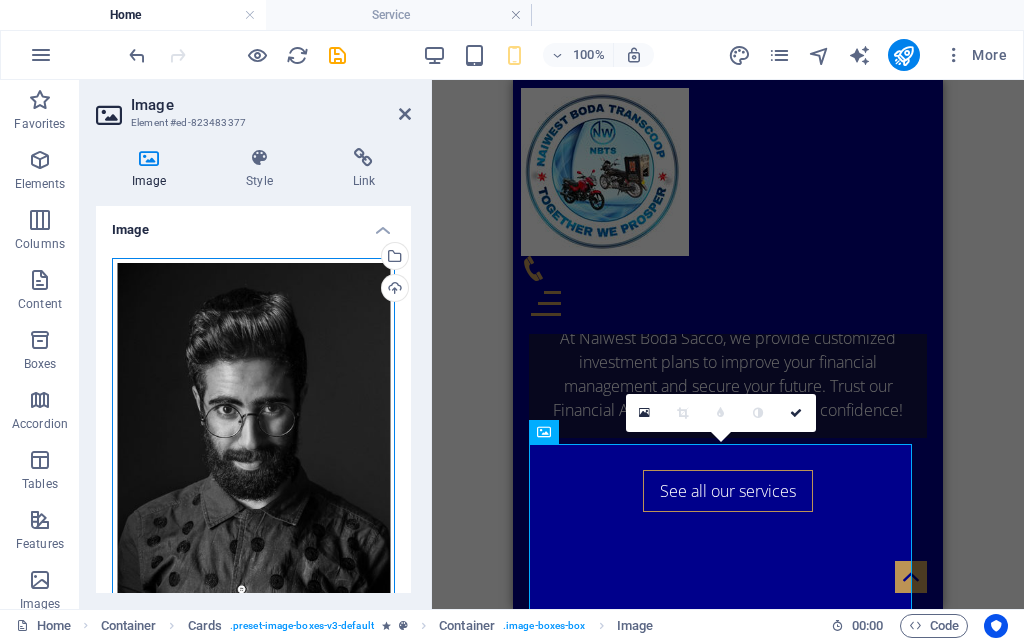 click on "Drag files here, click to choose files or select files from Files or our free stock photos & videos" at bounding box center (253, 468) 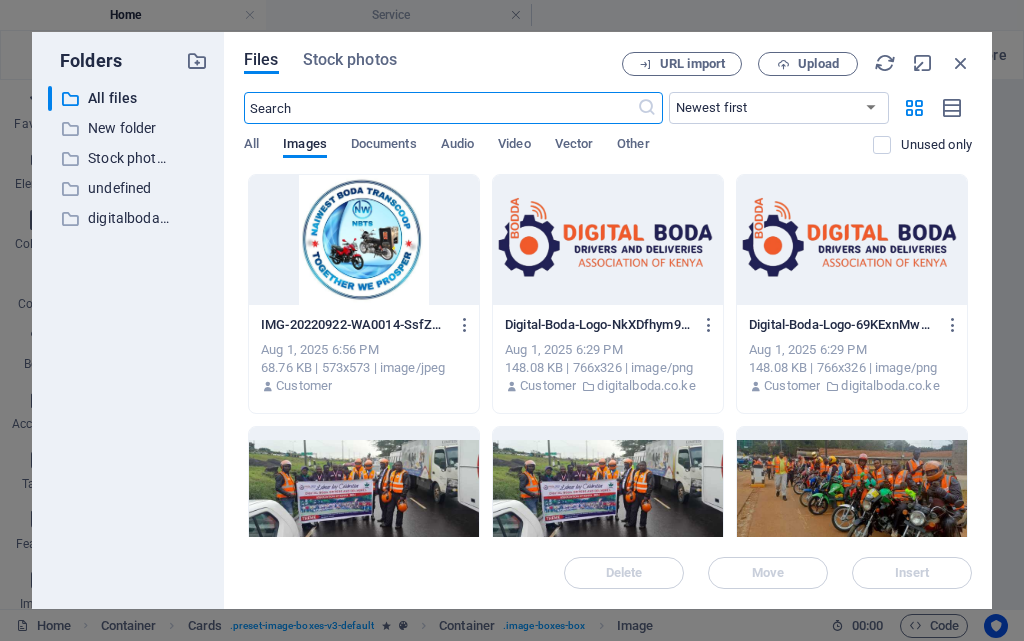 scroll, scrollTop: 2896, scrollLeft: 0, axis: vertical 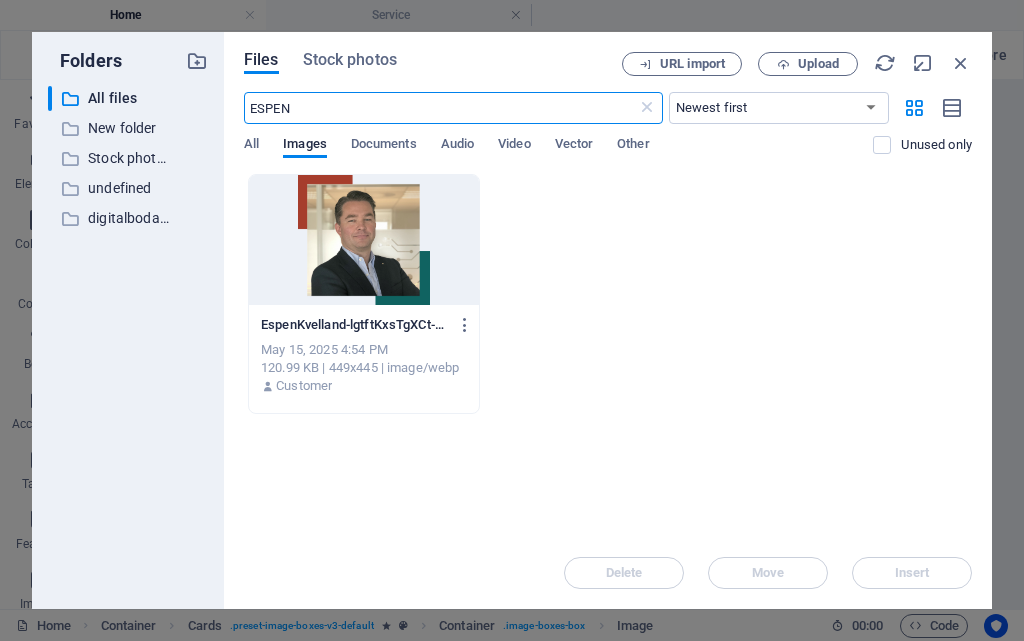 type on "ESPEN" 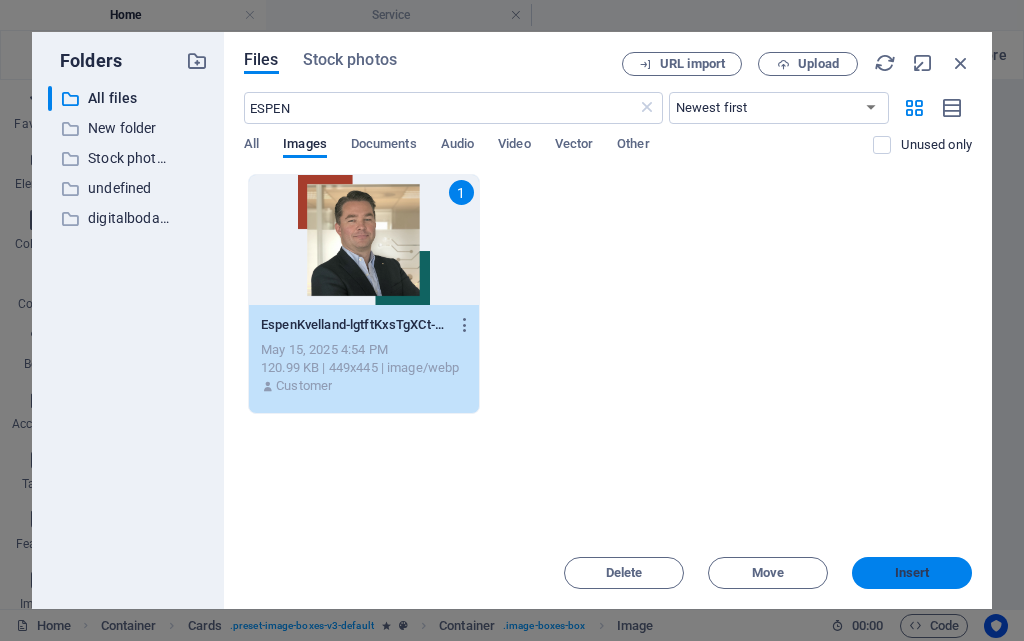click on "Insert" at bounding box center (912, 573) 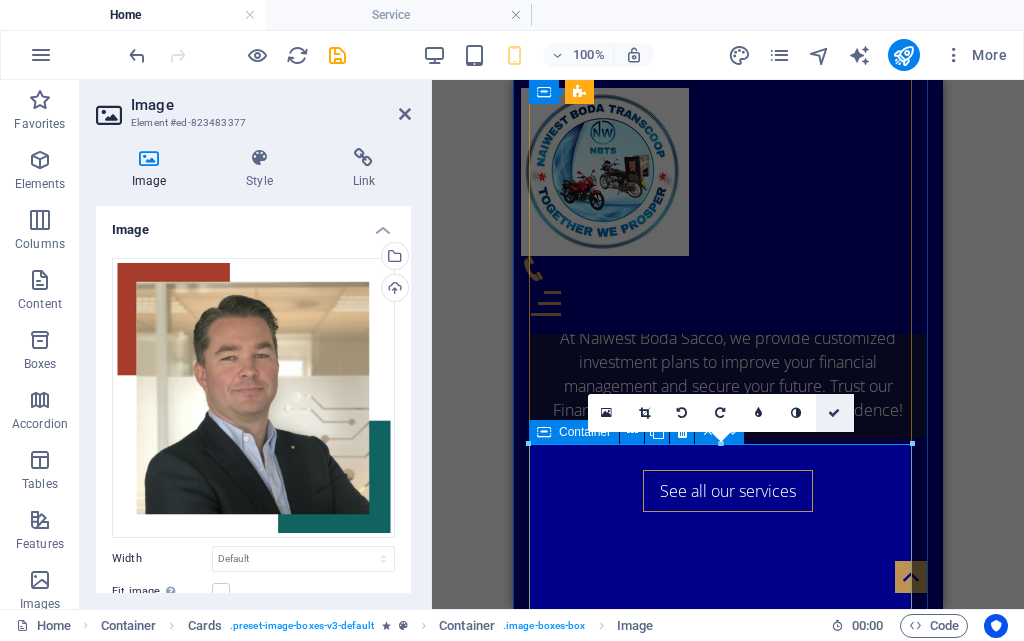 click at bounding box center (834, 413) 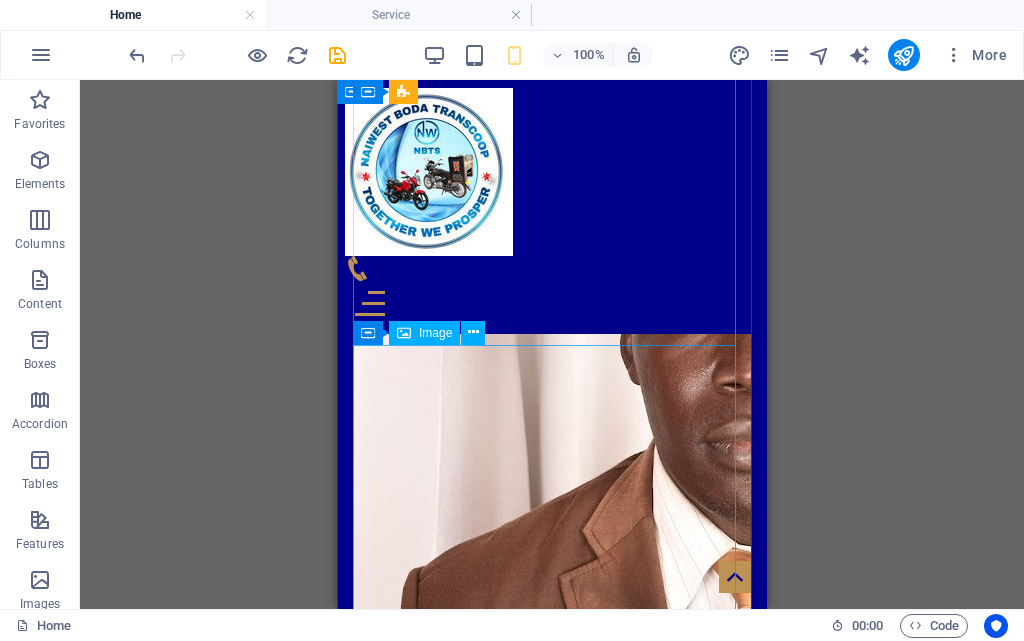 scroll, scrollTop: 3371, scrollLeft: 0, axis: vertical 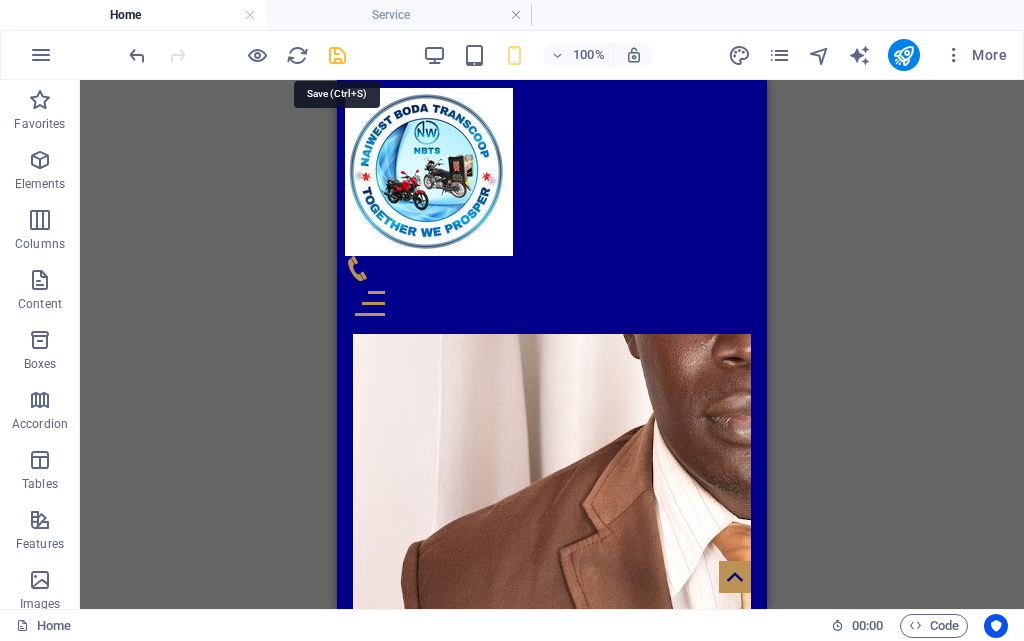 click at bounding box center (337, 55) 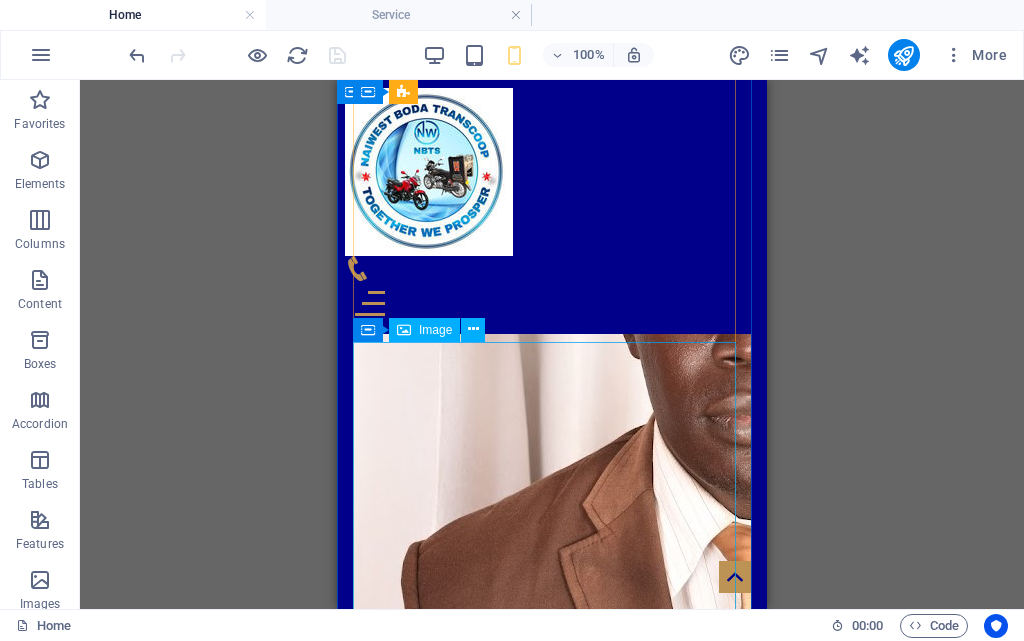 scroll, scrollTop: 3271, scrollLeft: 0, axis: vertical 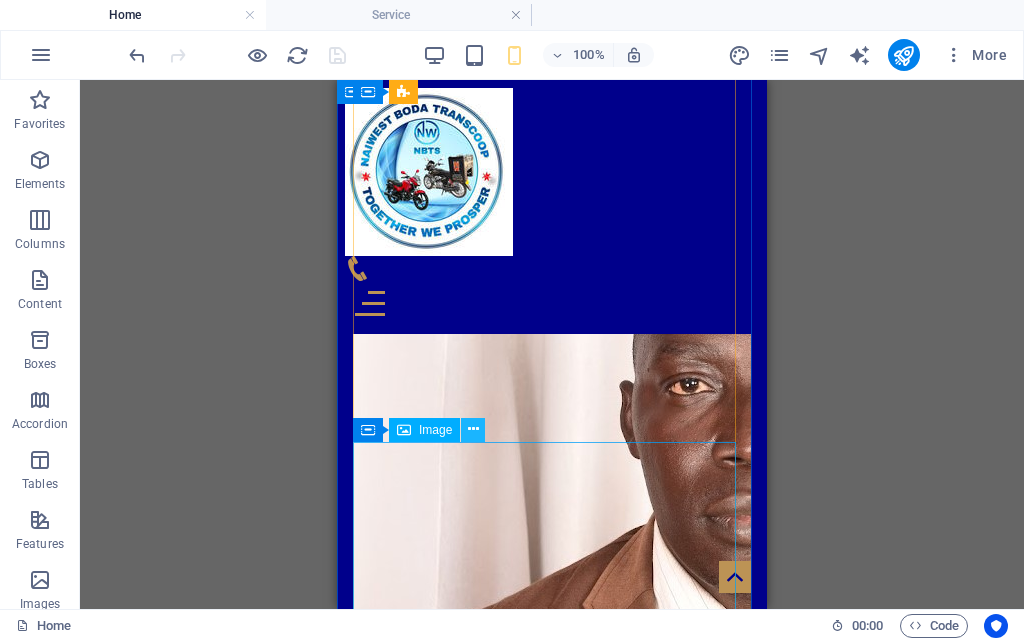 click at bounding box center (473, 429) 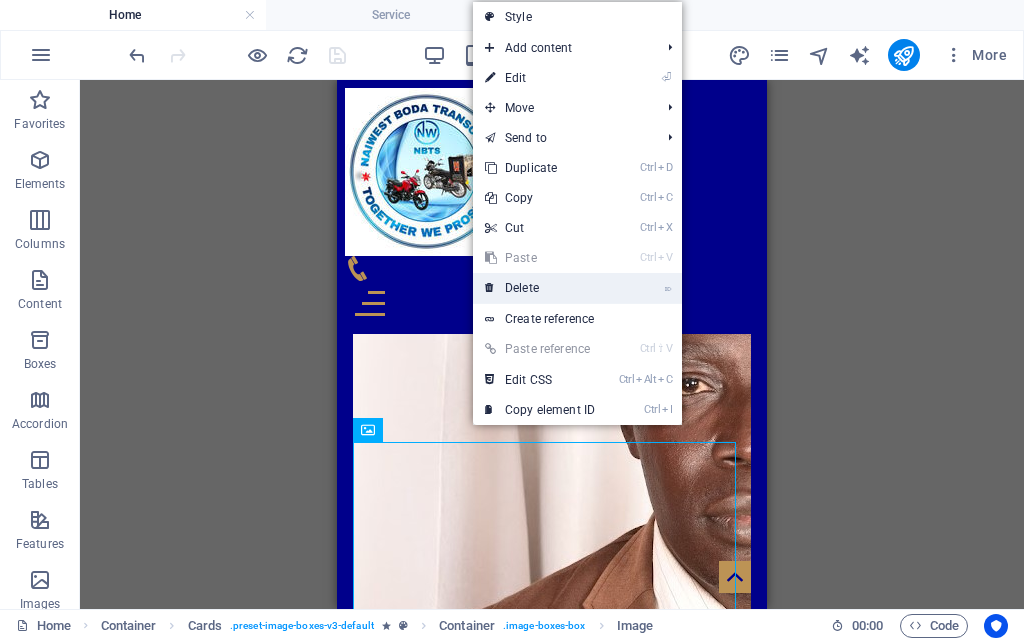 click on "⌦  Delete" at bounding box center [540, 288] 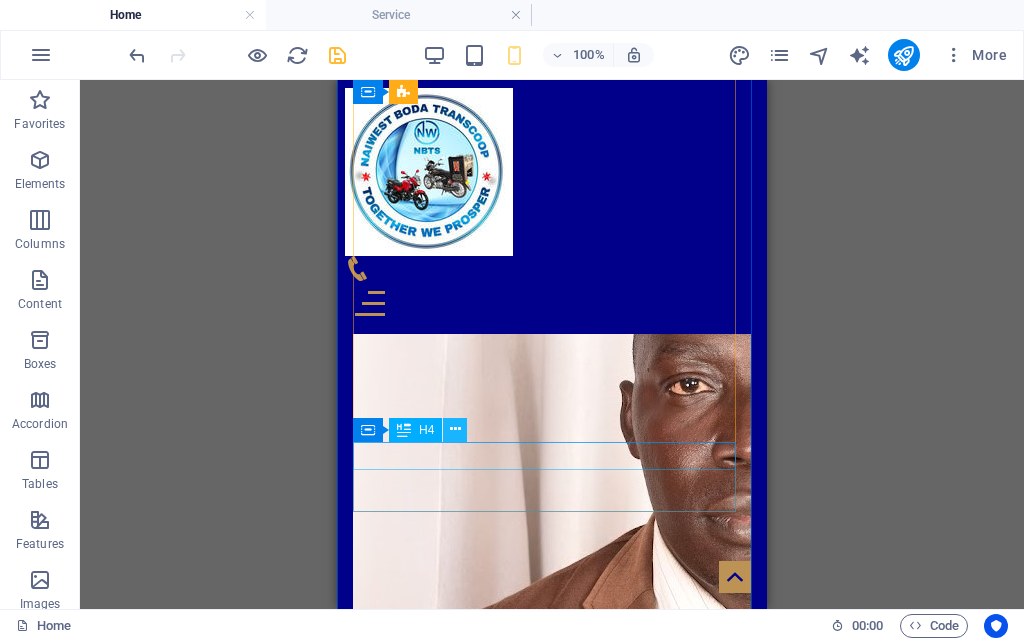 click at bounding box center [455, 429] 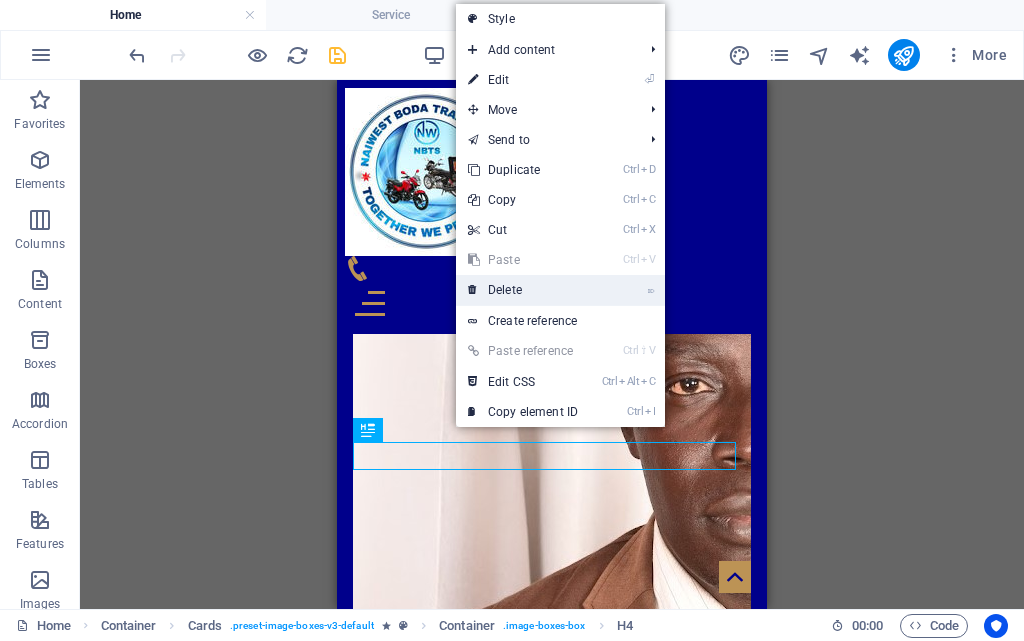 click on "⌦  Delete" at bounding box center [523, 290] 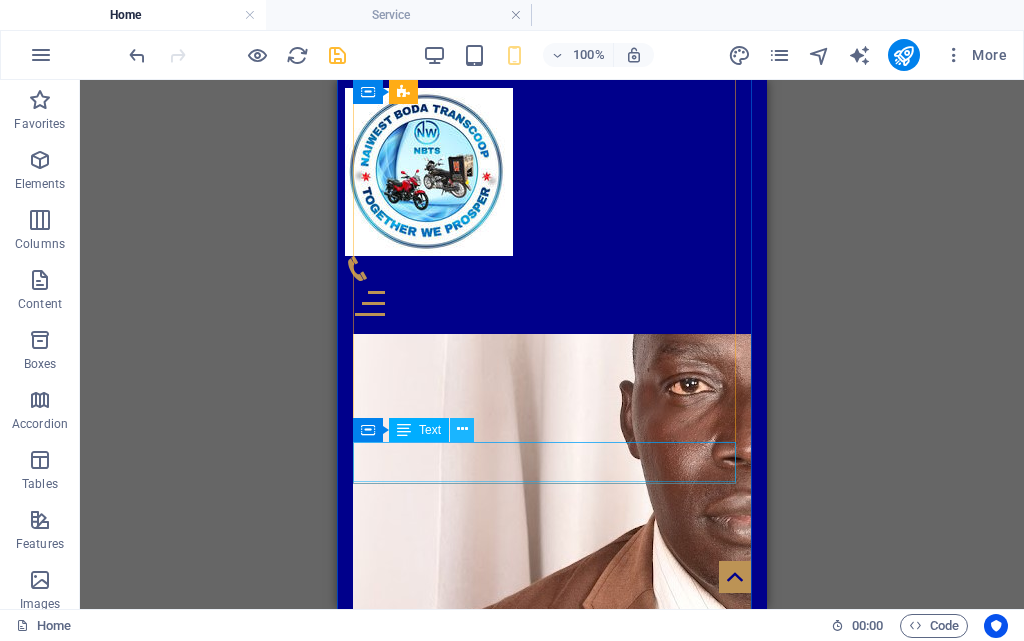 click at bounding box center [462, 429] 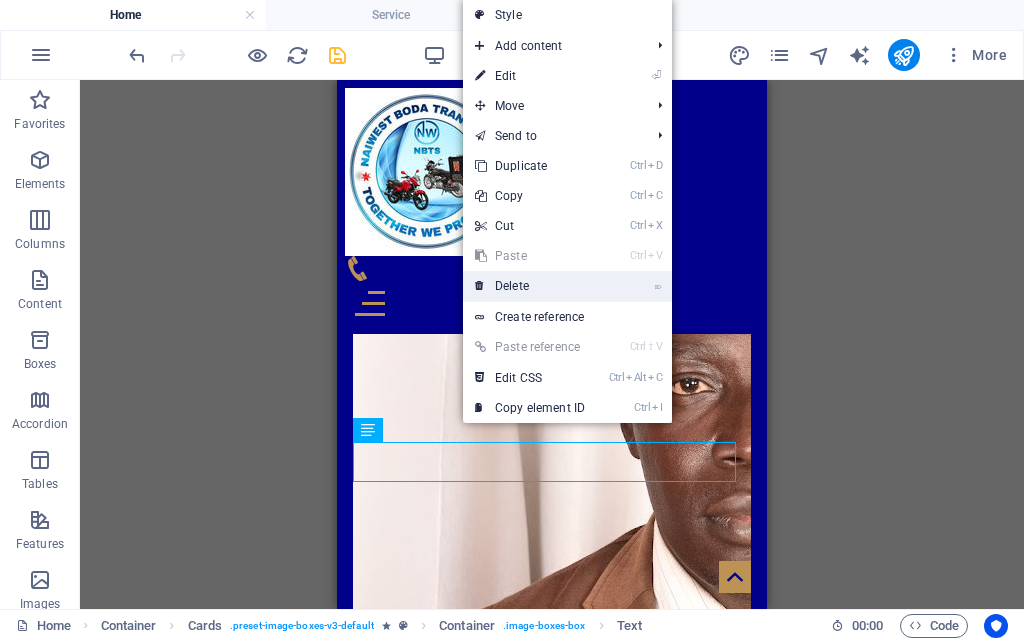 click on "⌦  Delete" at bounding box center (530, 286) 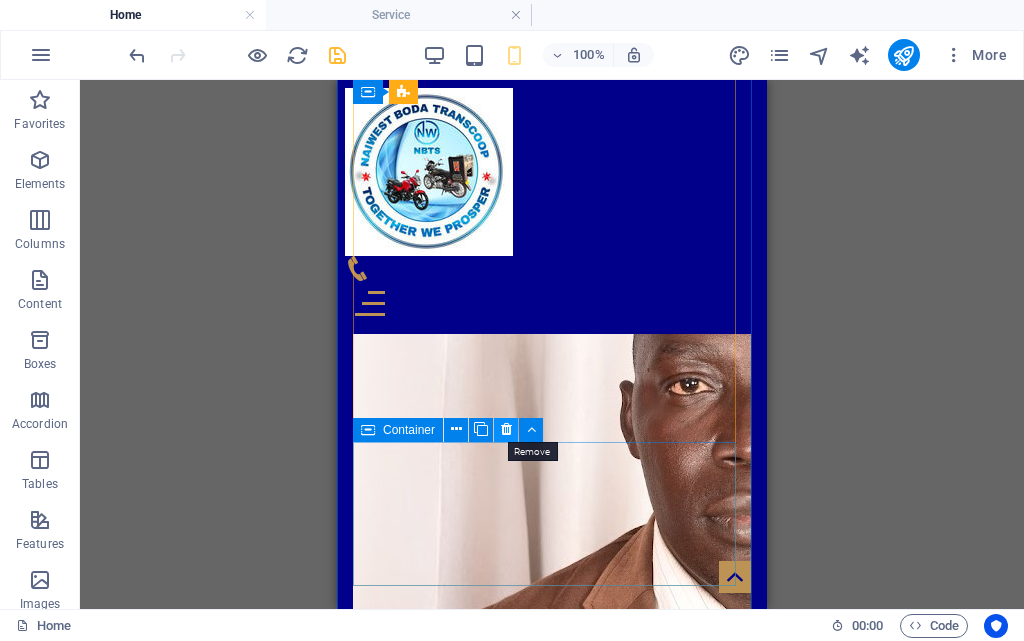 click at bounding box center (506, 429) 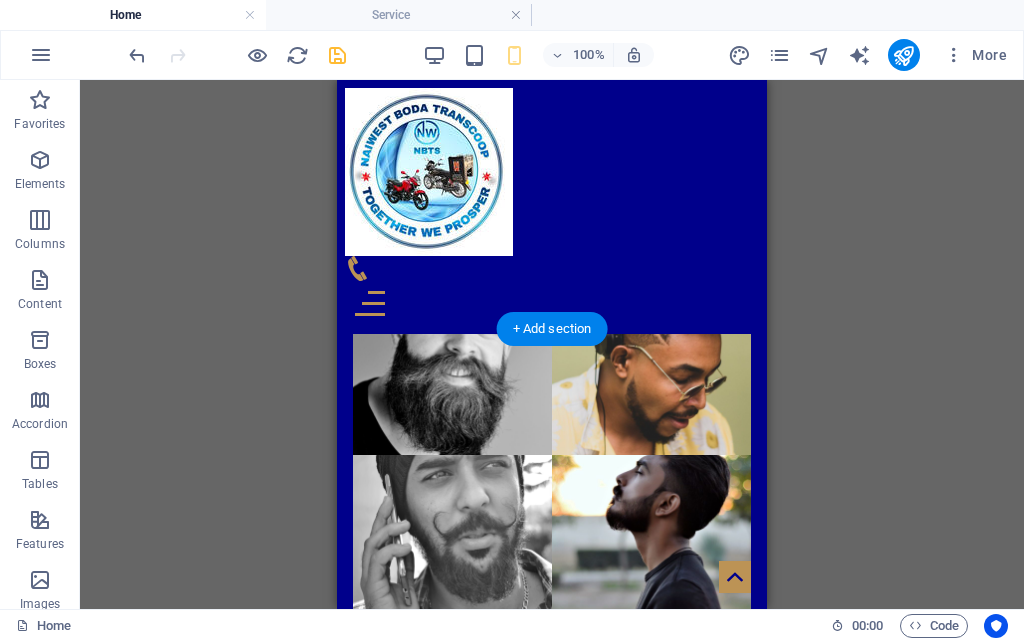 scroll, scrollTop: 6171, scrollLeft: 0, axis: vertical 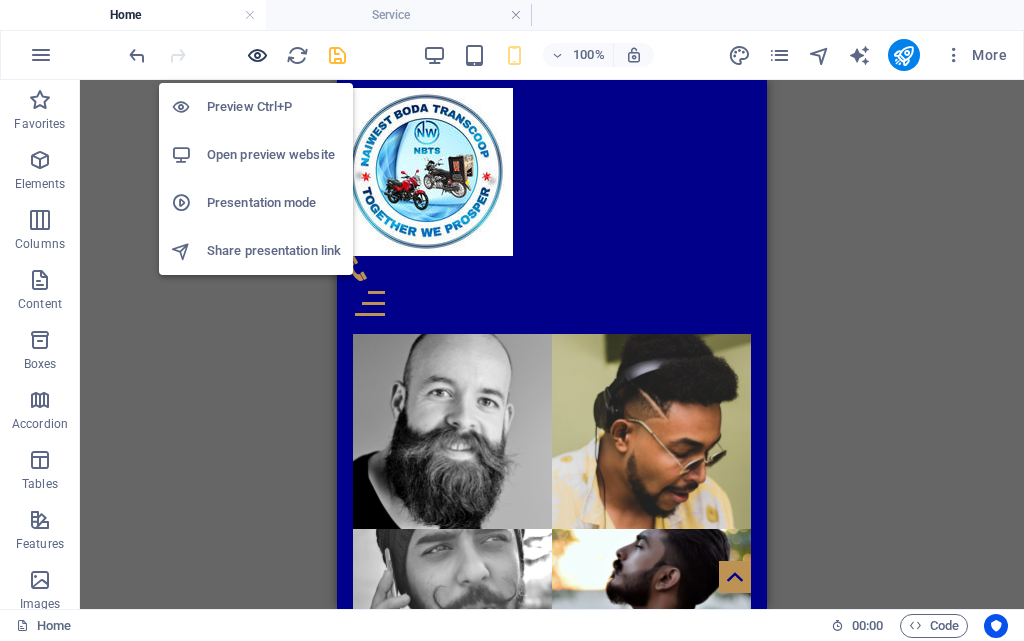 click at bounding box center (257, 55) 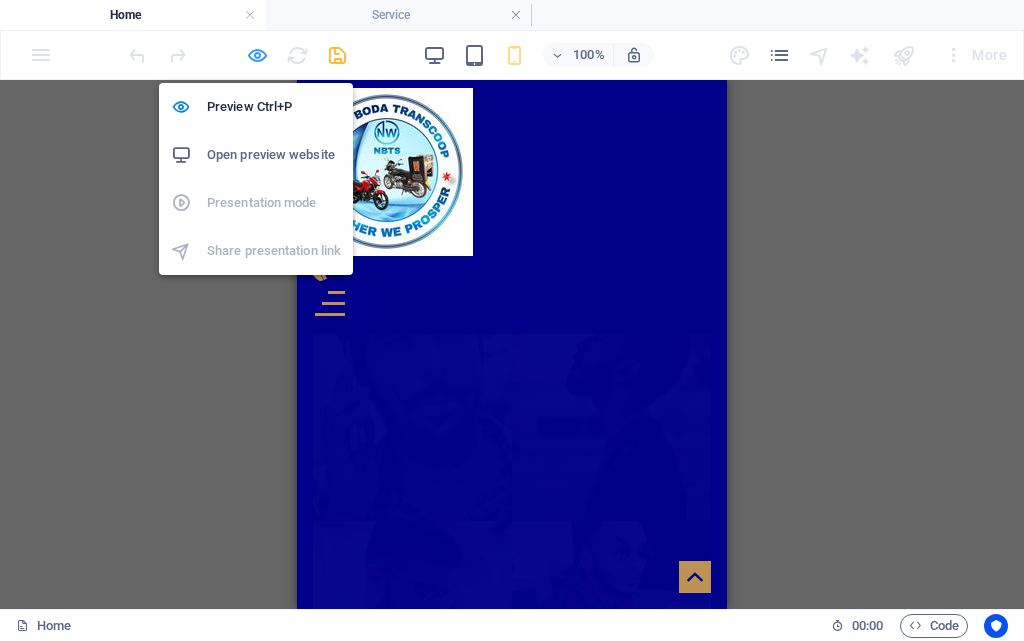scroll, scrollTop: 5953, scrollLeft: 0, axis: vertical 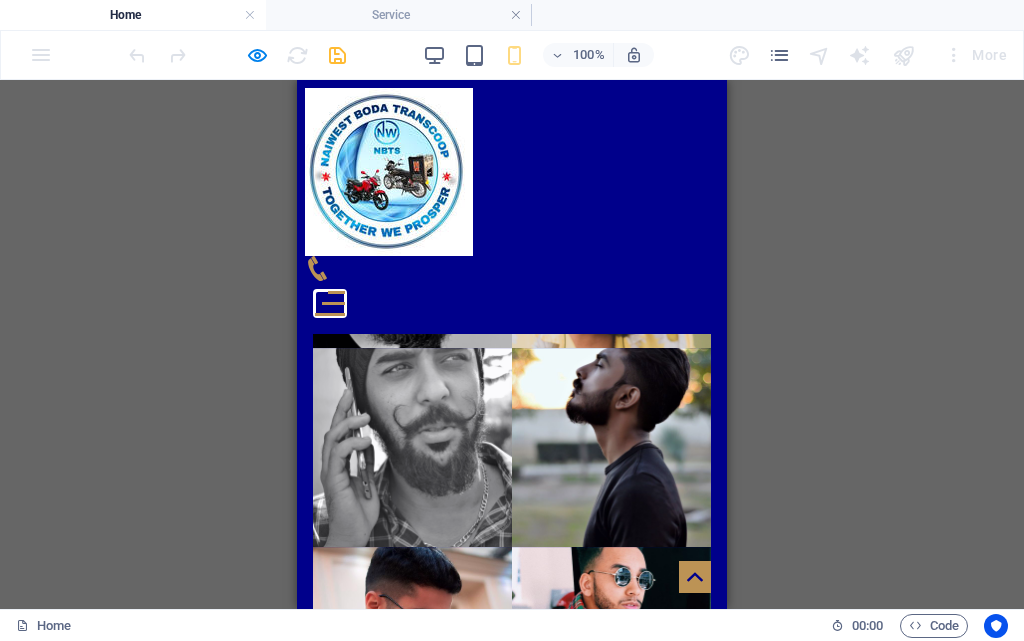 click at bounding box center [334, 303] 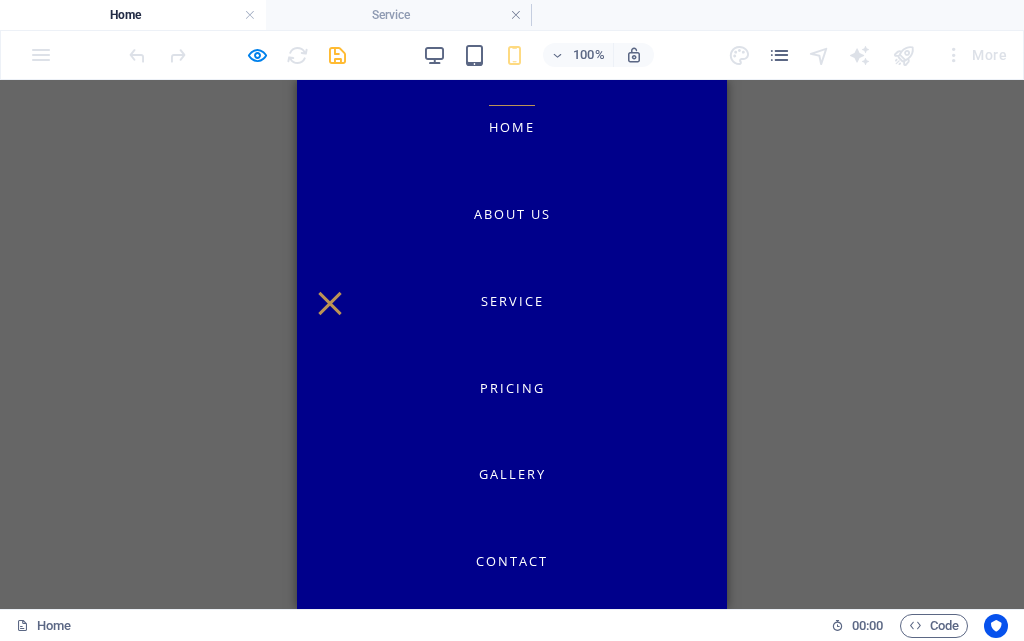 click on "Home" at bounding box center [512, 127] 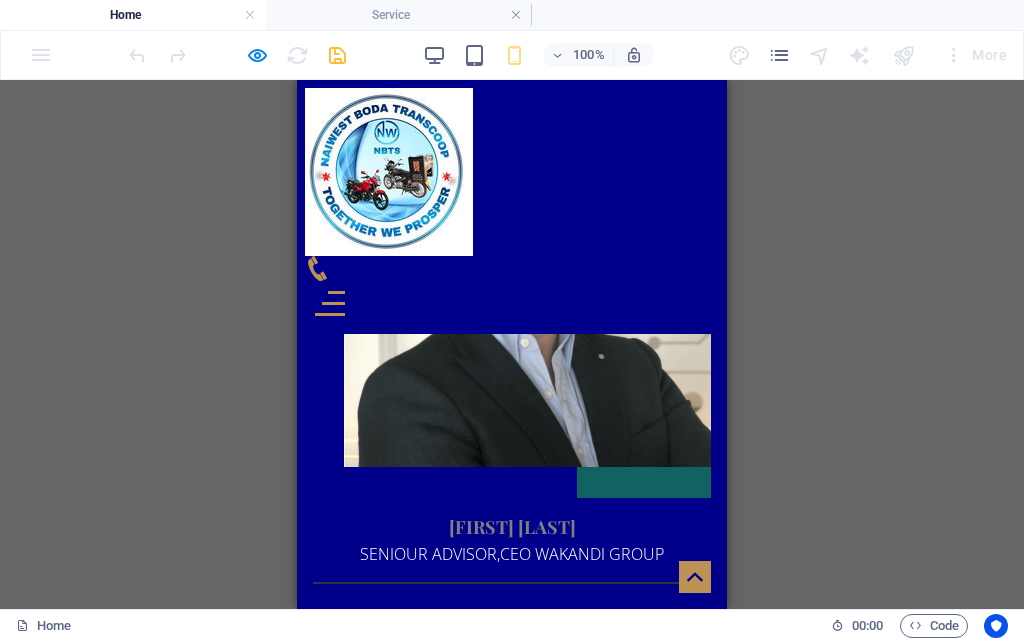 scroll, scrollTop: 4553, scrollLeft: 0, axis: vertical 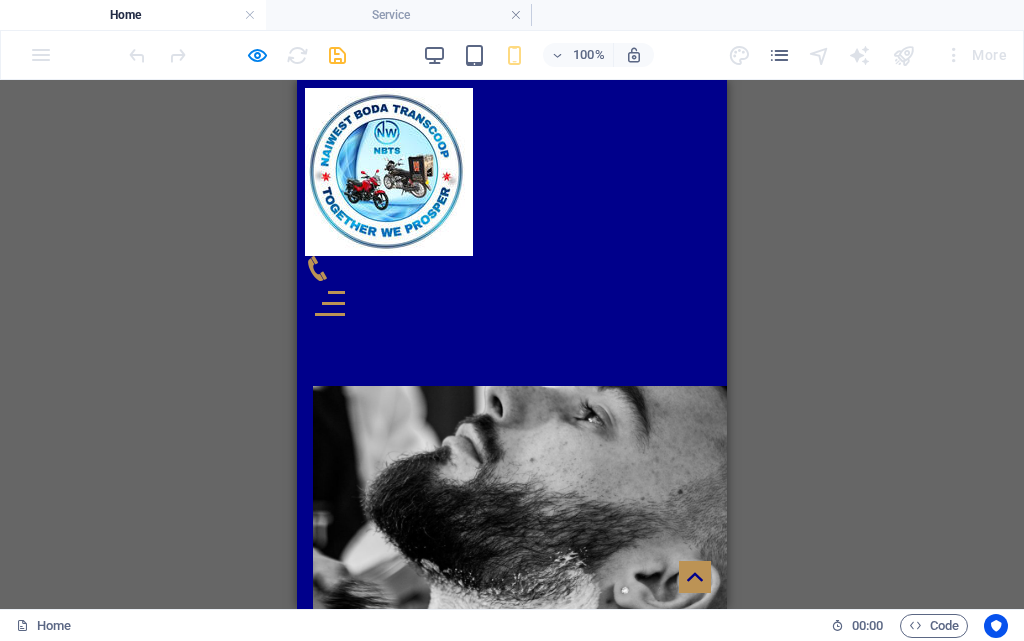click on "Latest Work" at bounding box center (512, 1492) 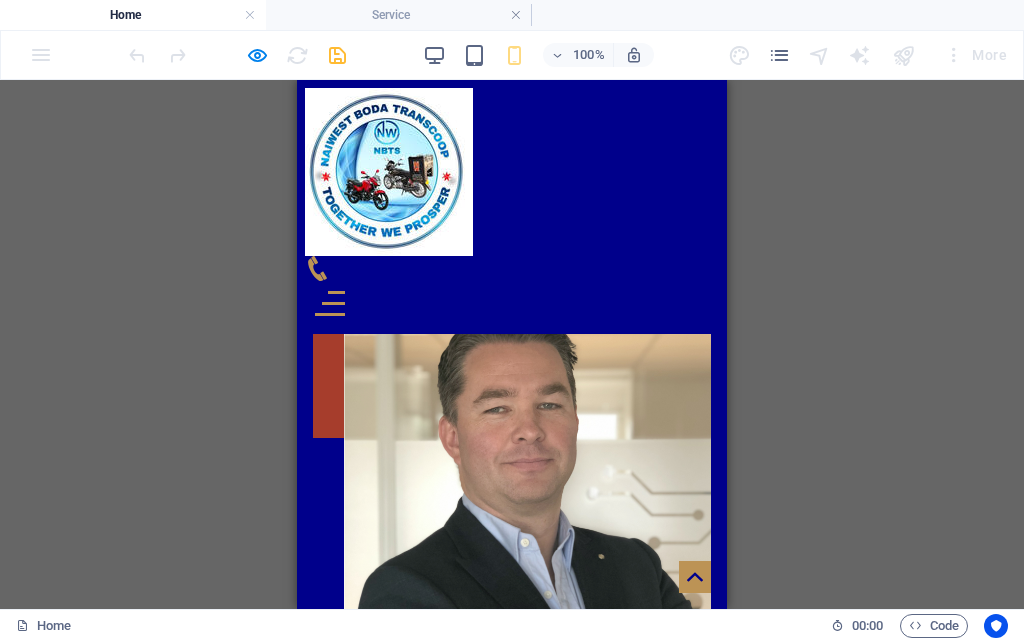 scroll, scrollTop: 4553, scrollLeft: 0, axis: vertical 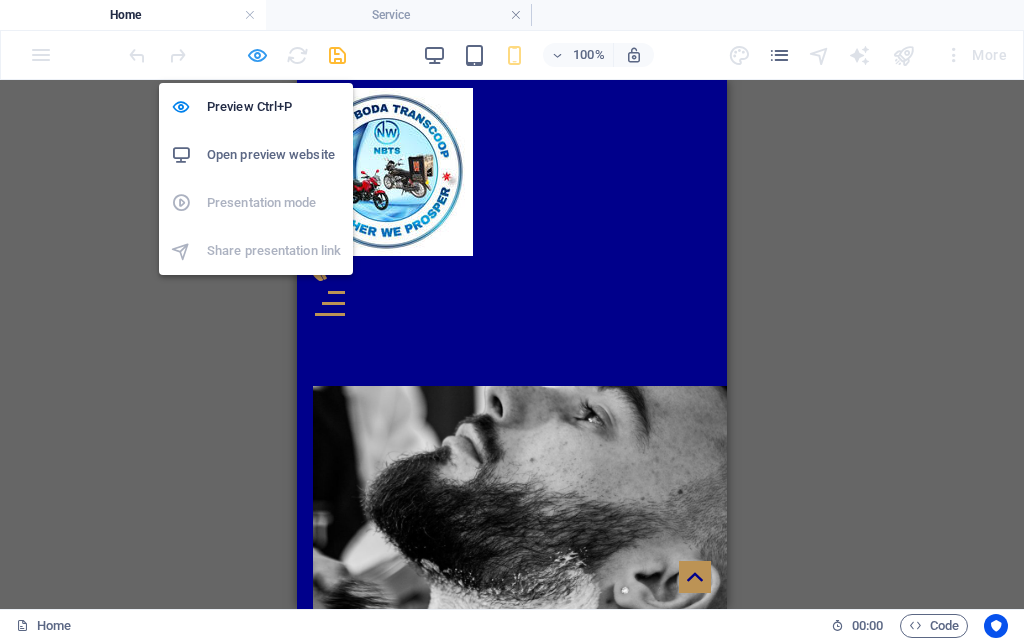 click at bounding box center [257, 55] 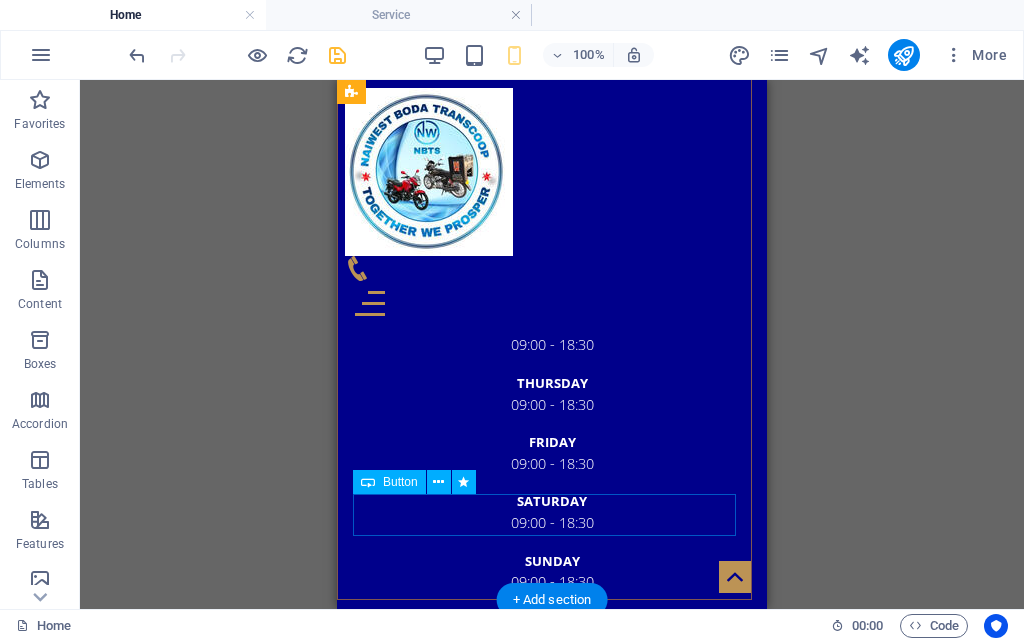 scroll, scrollTop: 5671, scrollLeft: 0, axis: vertical 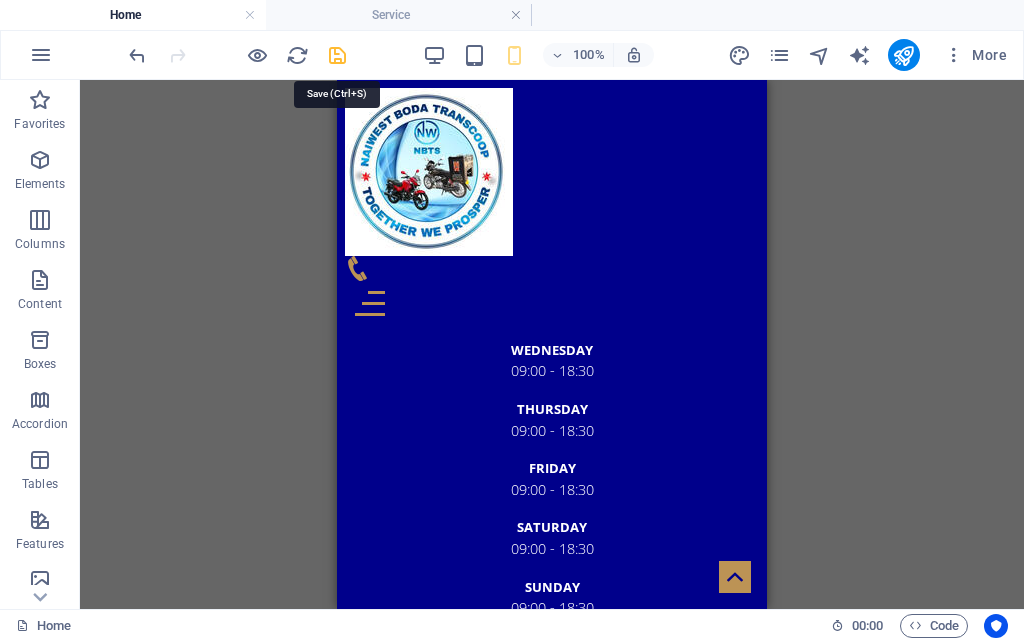 click at bounding box center (337, 55) 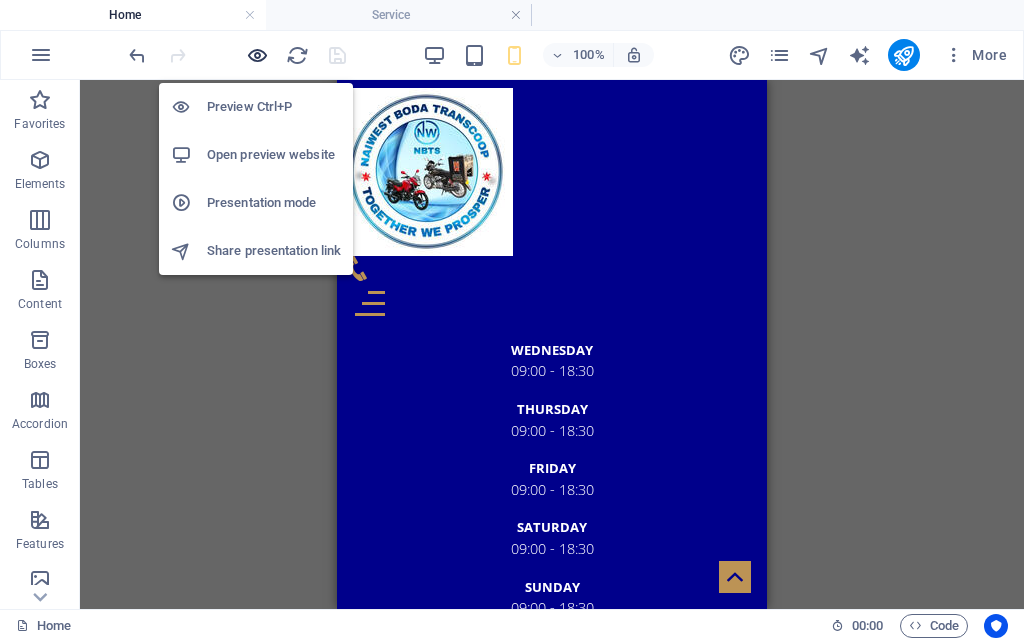 click at bounding box center (257, 55) 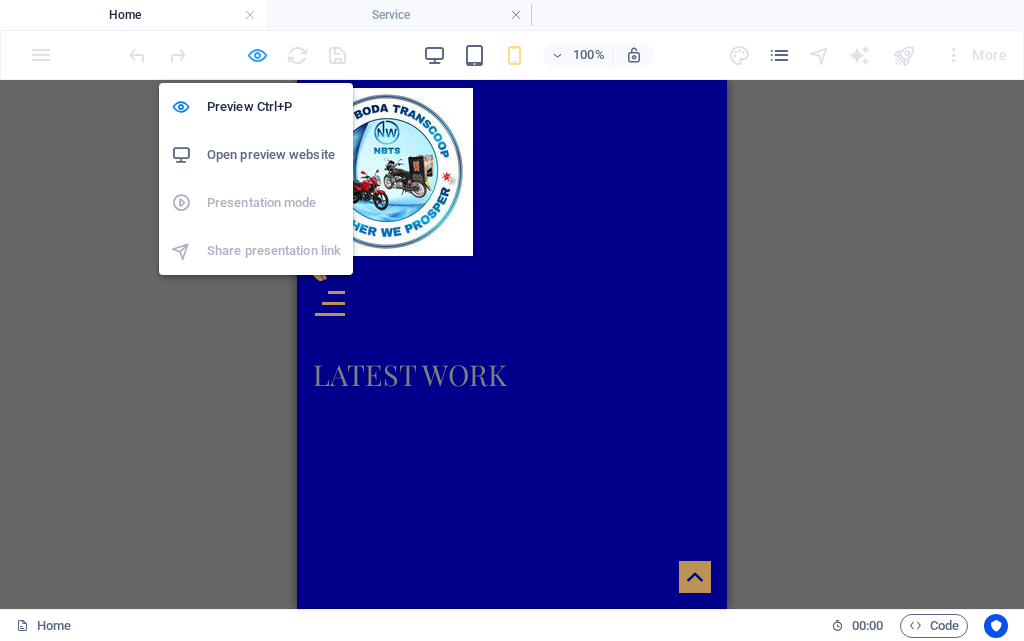 scroll, scrollTop: 5453, scrollLeft: 0, axis: vertical 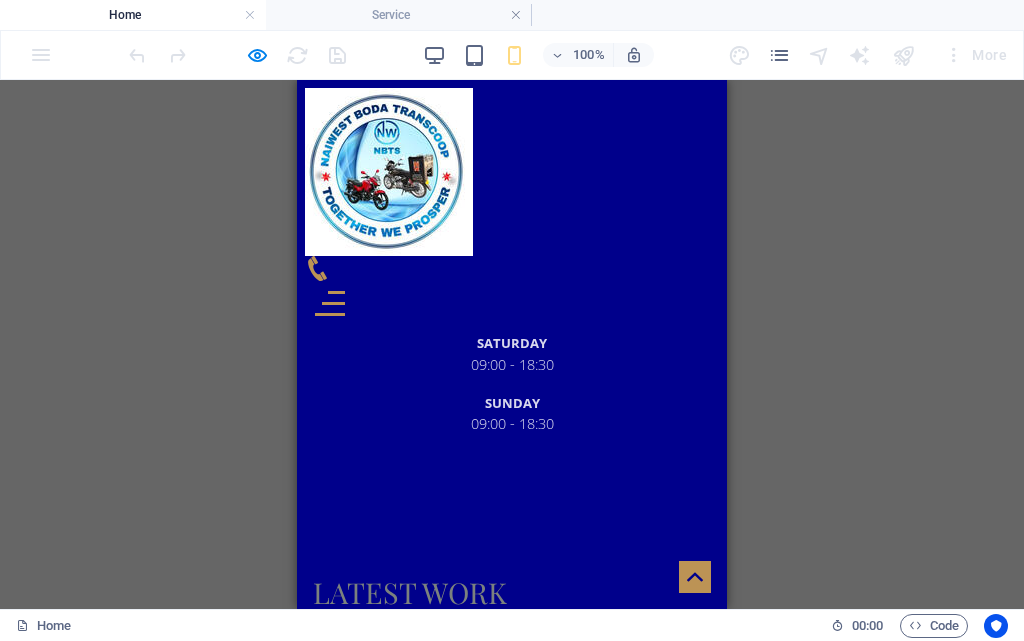 click on "See all works" at bounding box center (376, 1694) 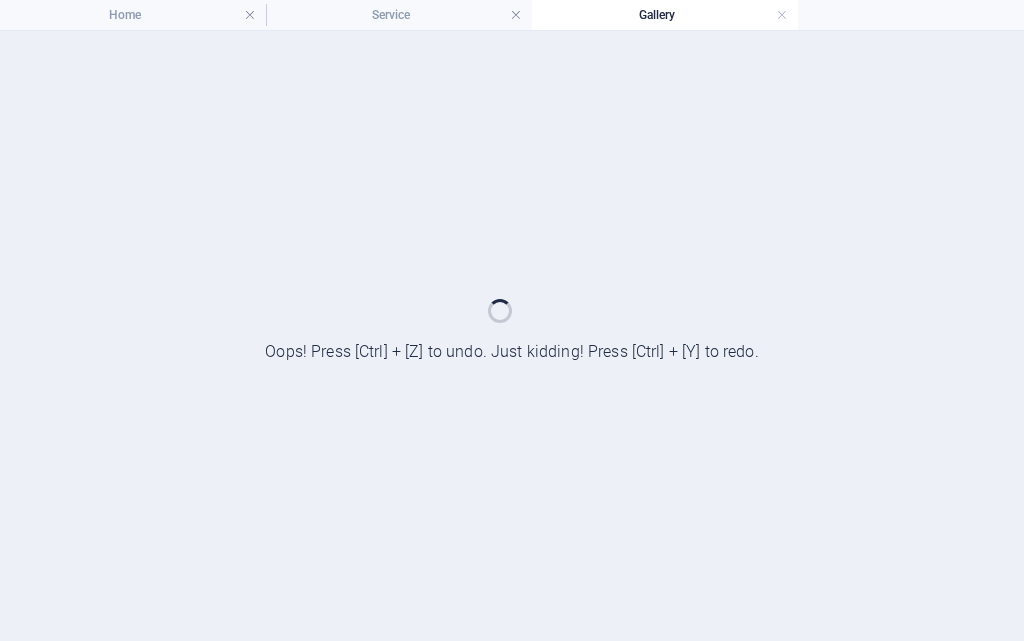 scroll, scrollTop: 0, scrollLeft: 0, axis: both 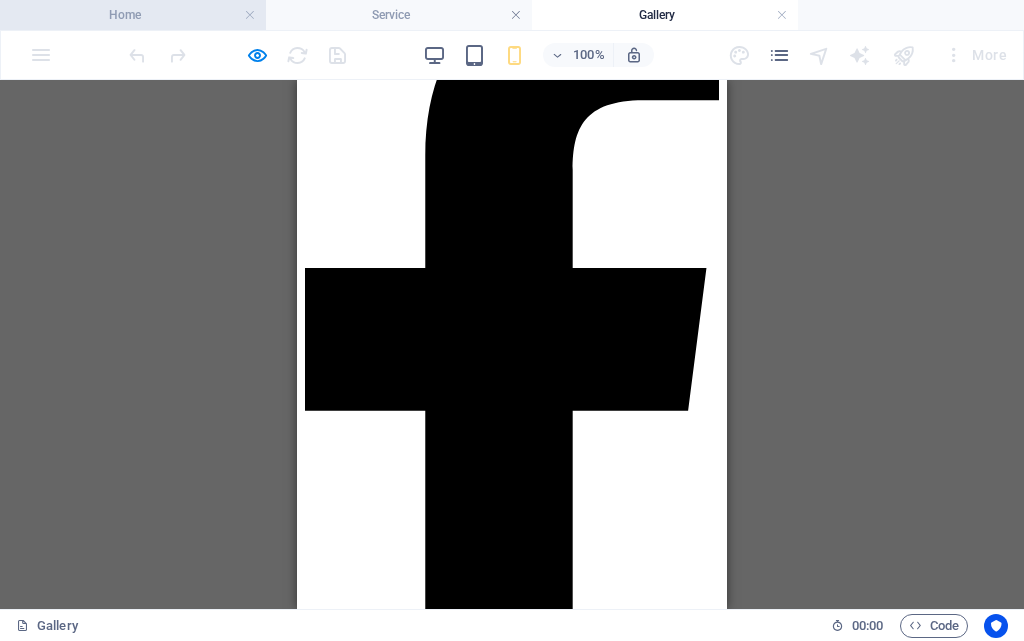 click on "Home" at bounding box center (133, 15) 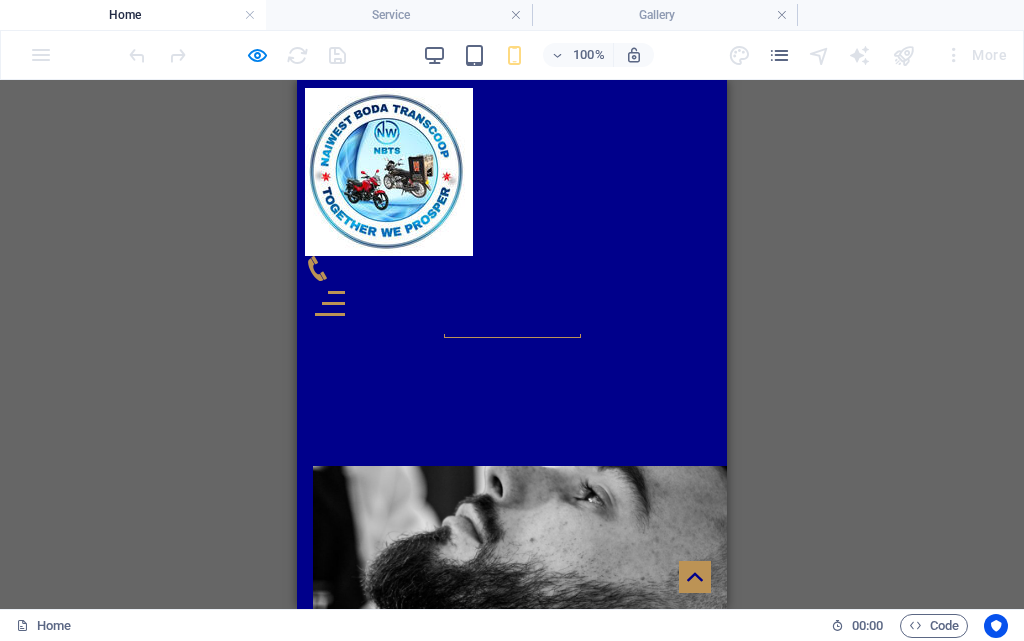 scroll, scrollTop: 4453, scrollLeft: 0, axis: vertical 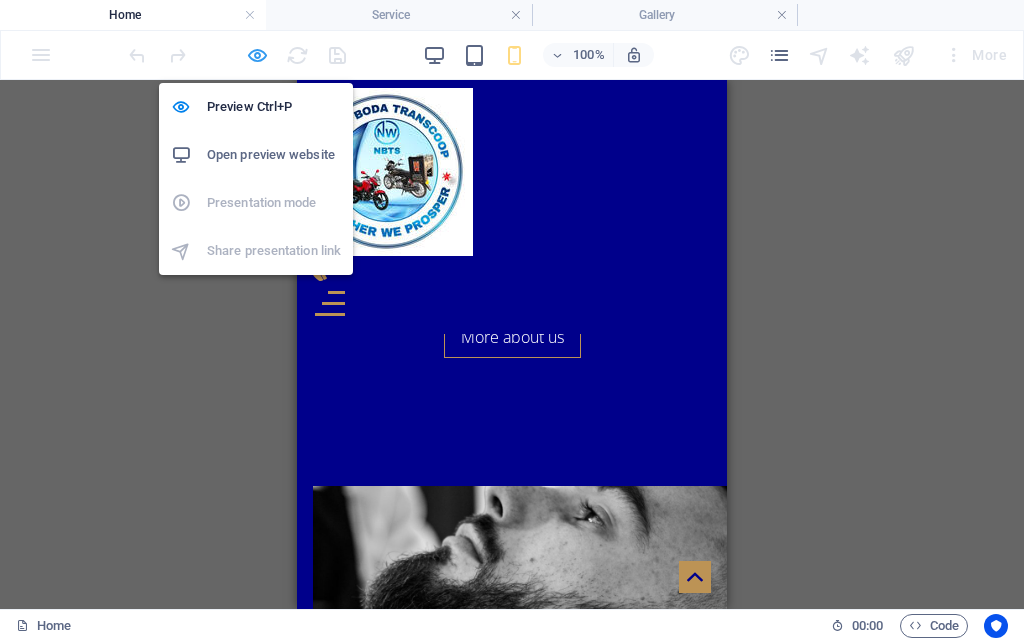 click at bounding box center [257, 55] 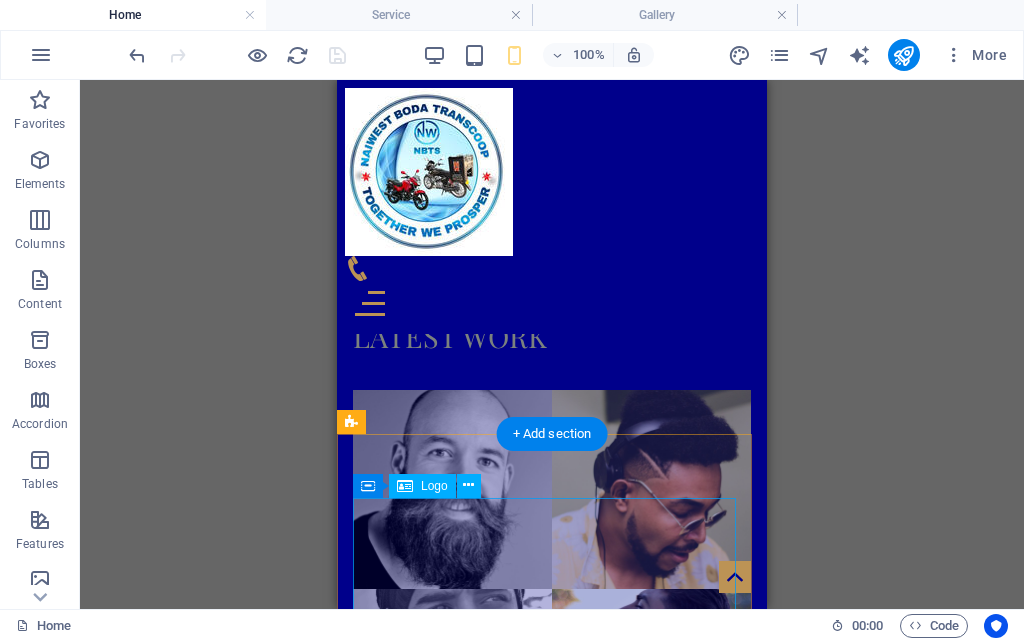 scroll, scrollTop: 6071, scrollLeft: 0, axis: vertical 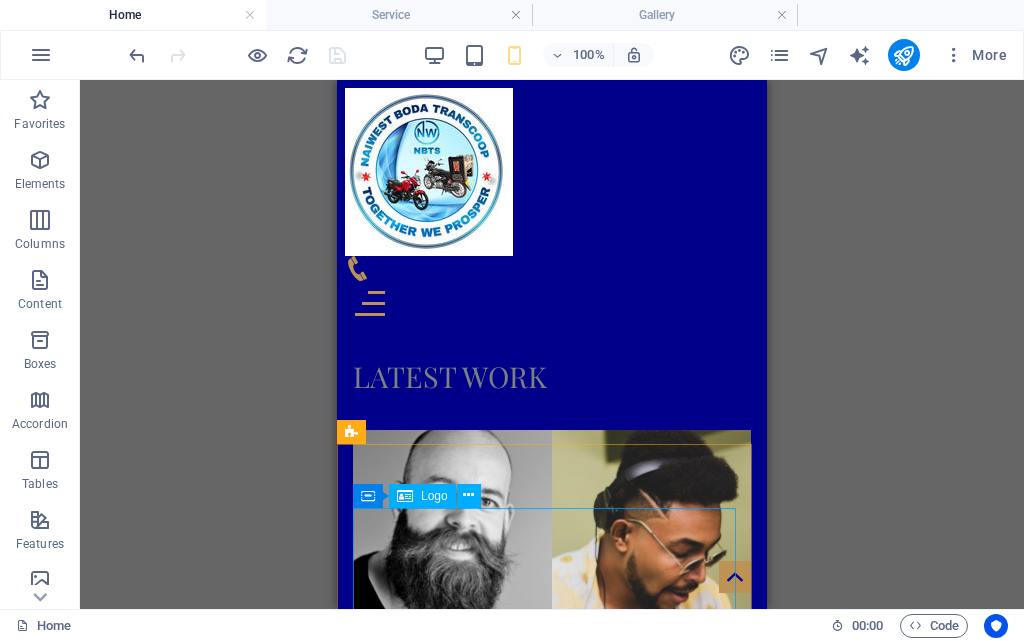 click on "Logo" at bounding box center [434, 496] 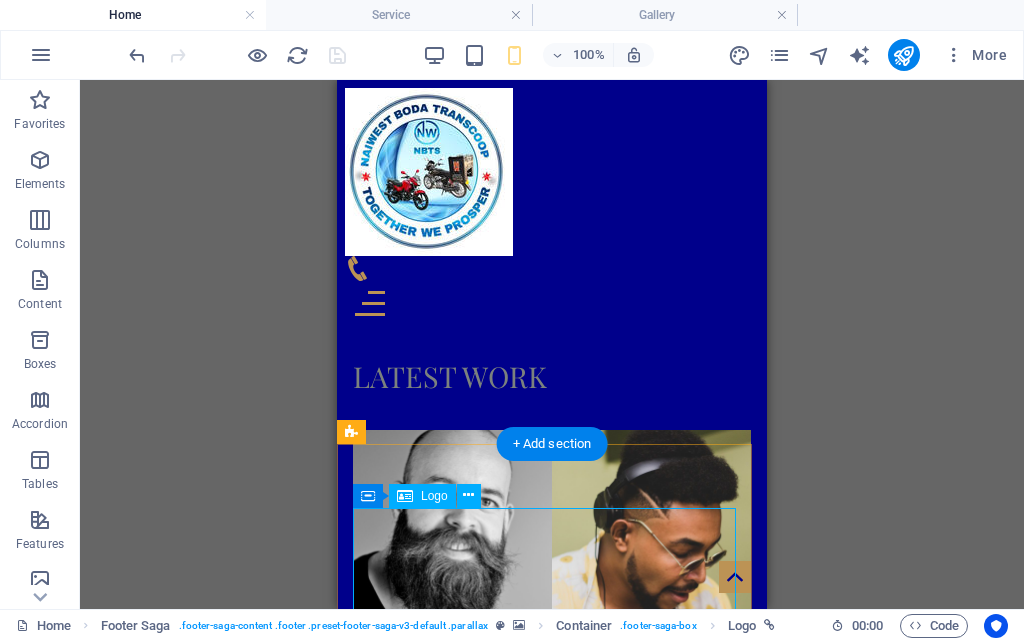 click at bounding box center (552, 3054) 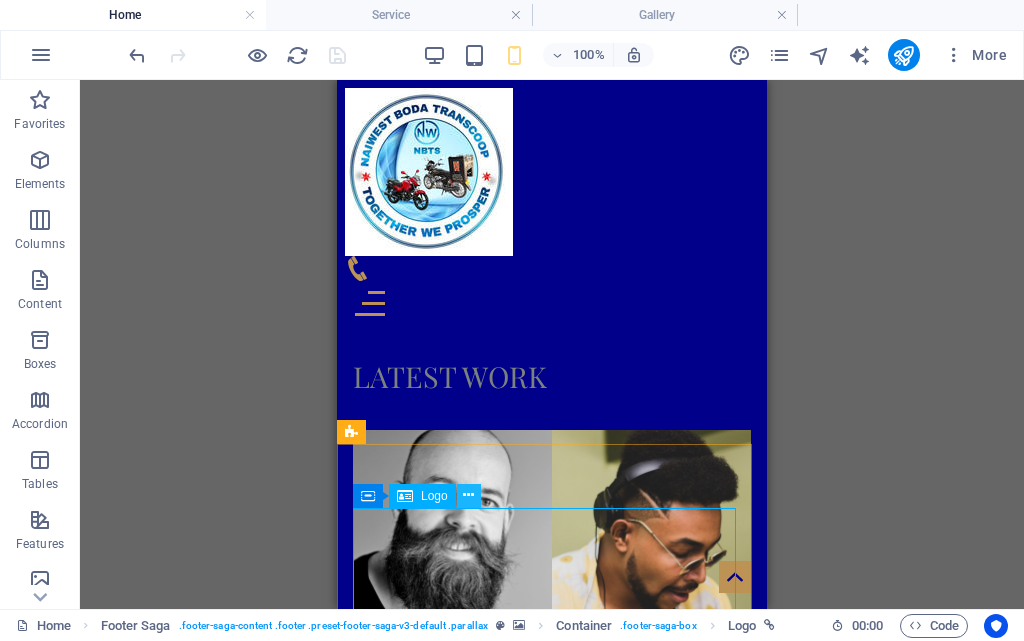 click at bounding box center (468, 495) 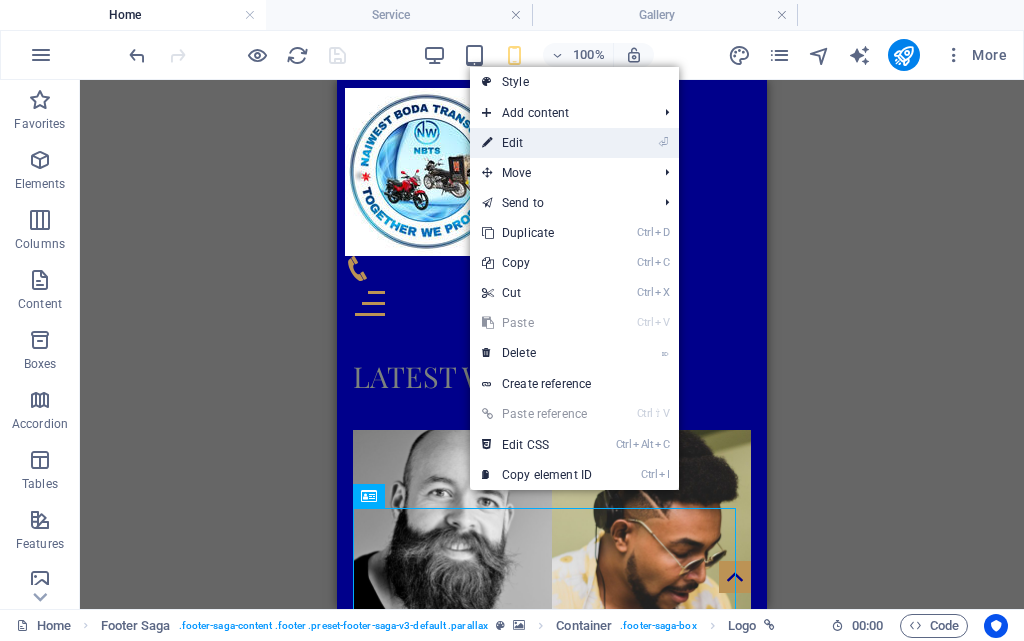 click on "⏎  Edit" at bounding box center [537, 143] 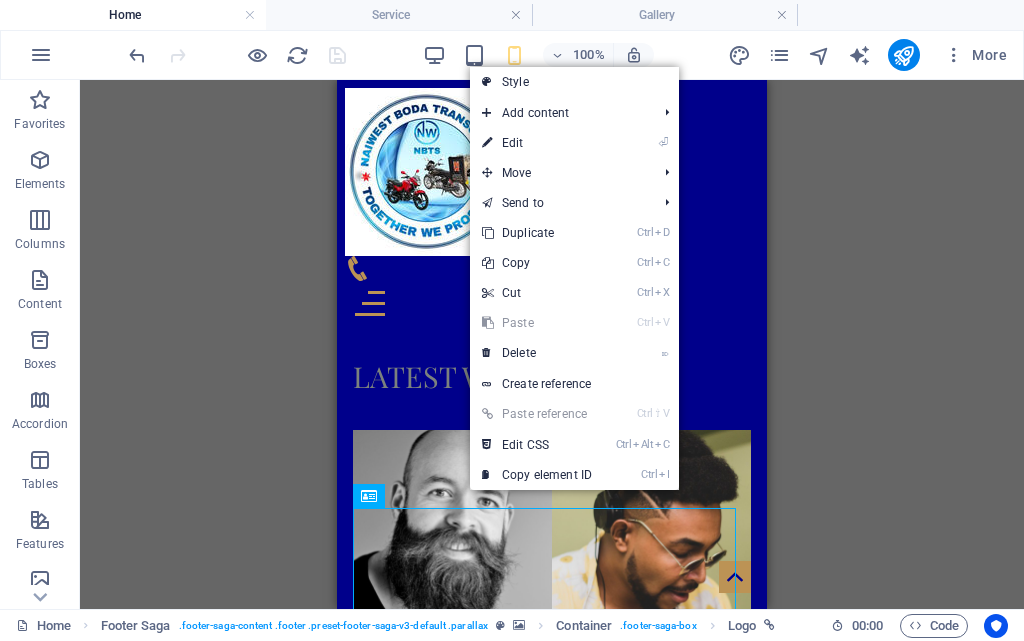 select on "%" 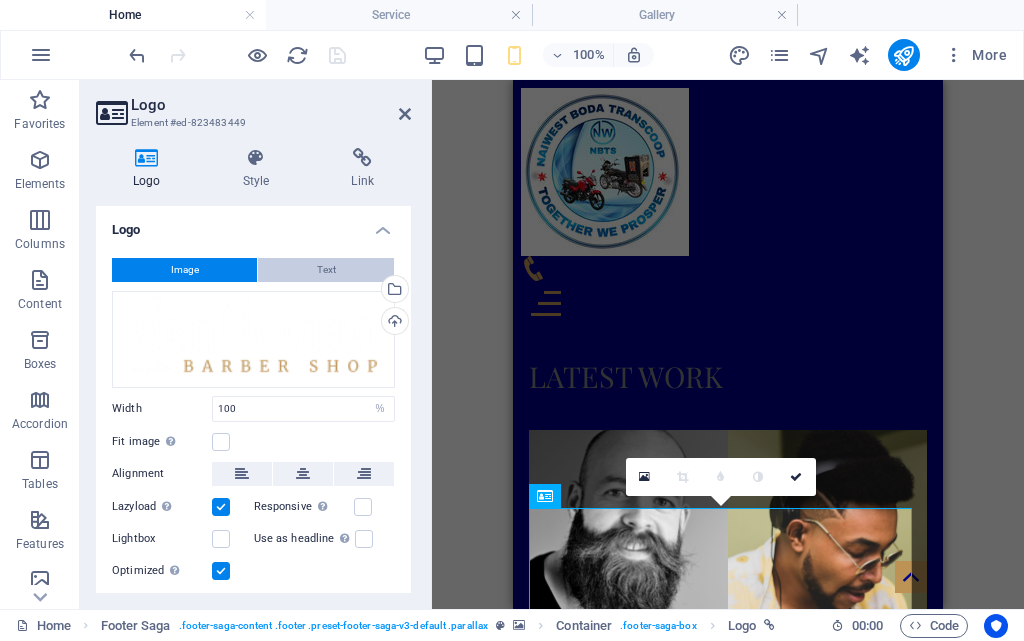 click on "Text" at bounding box center [326, 270] 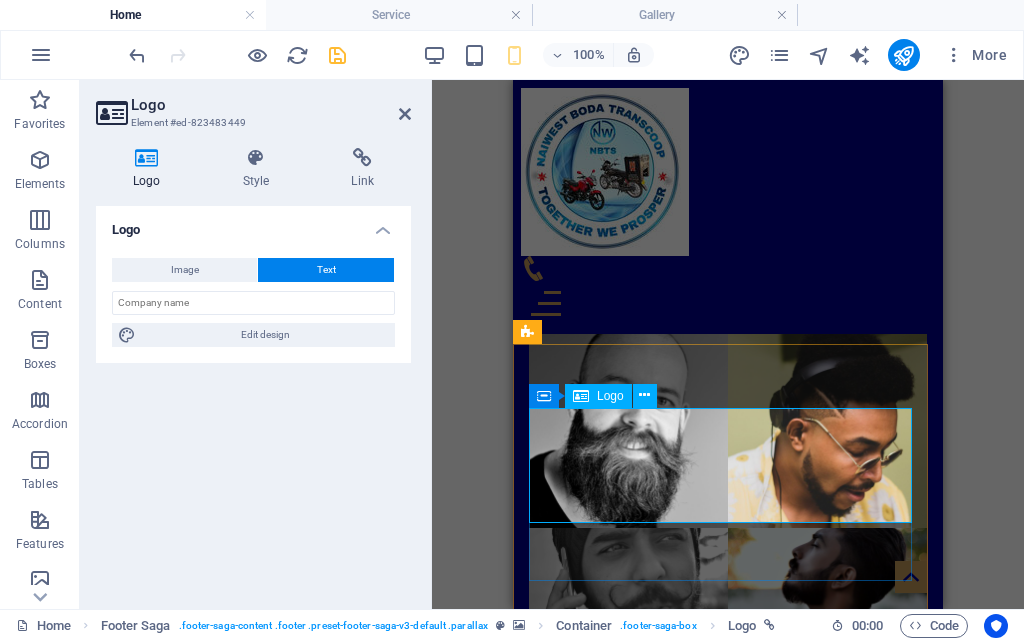 scroll, scrollTop: 6171, scrollLeft: 0, axis: vertical 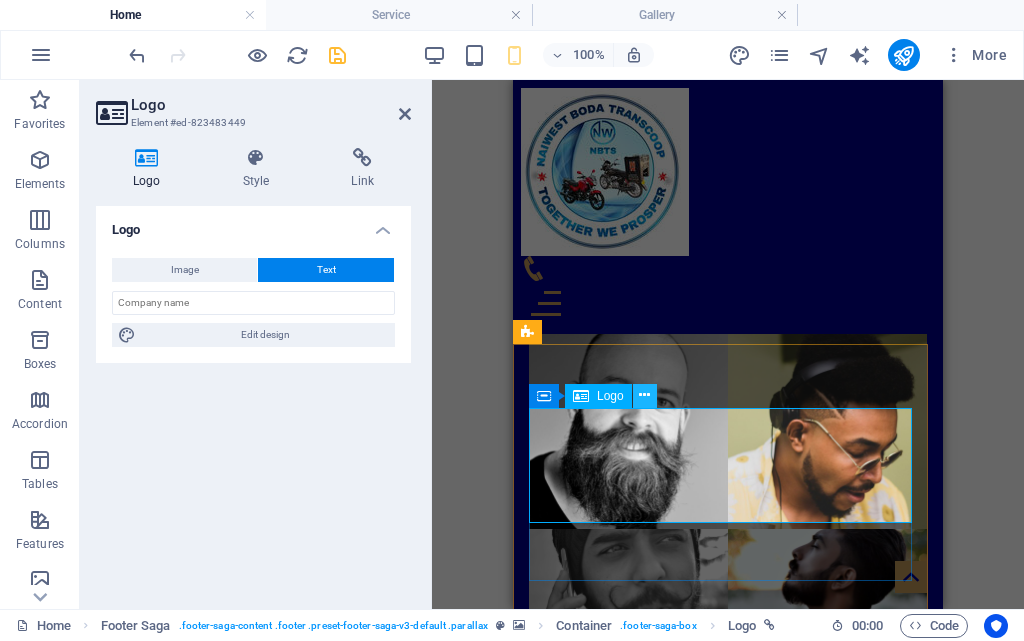 click at bounding box center [644, 395] 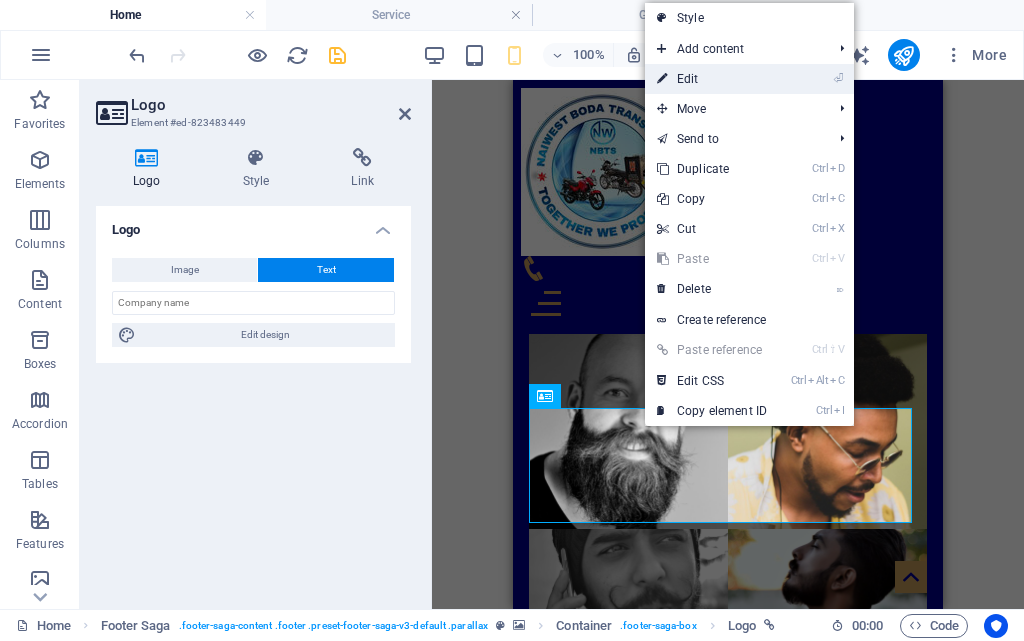 click on "⏎  Edit" at bounding box center [712, 79] 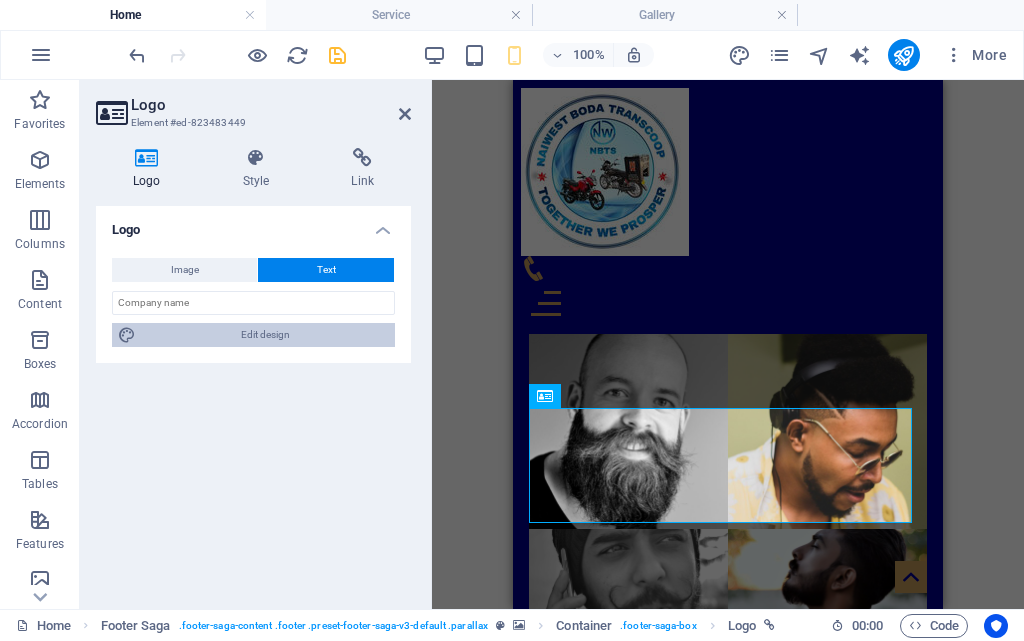 click on "Edit design" at bounding box center (265, 335) 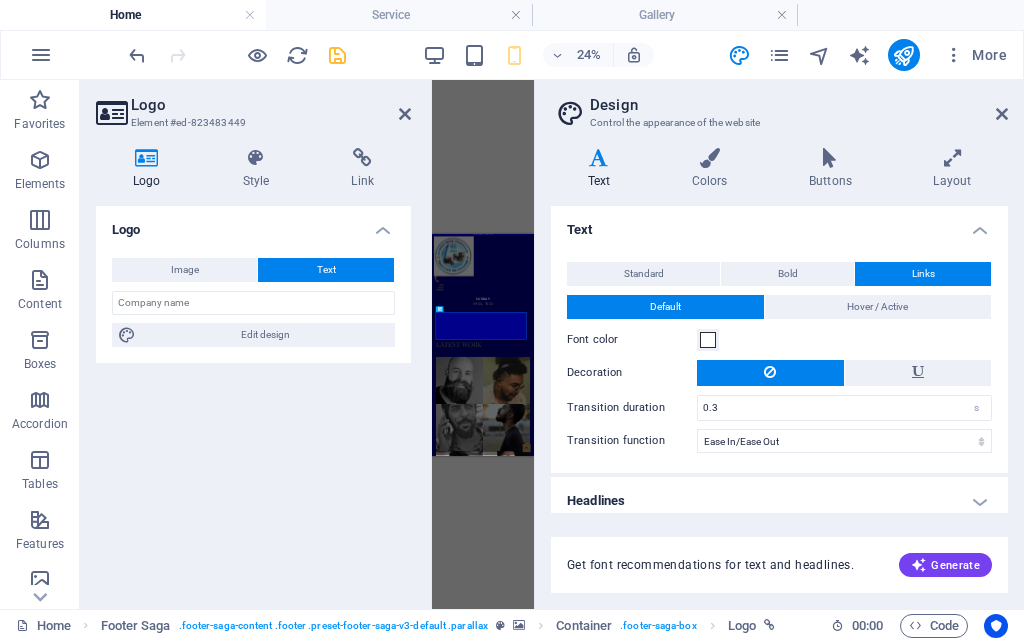 scroll, scrollTop: 6297, scrollLeft: 0, axis: vertical 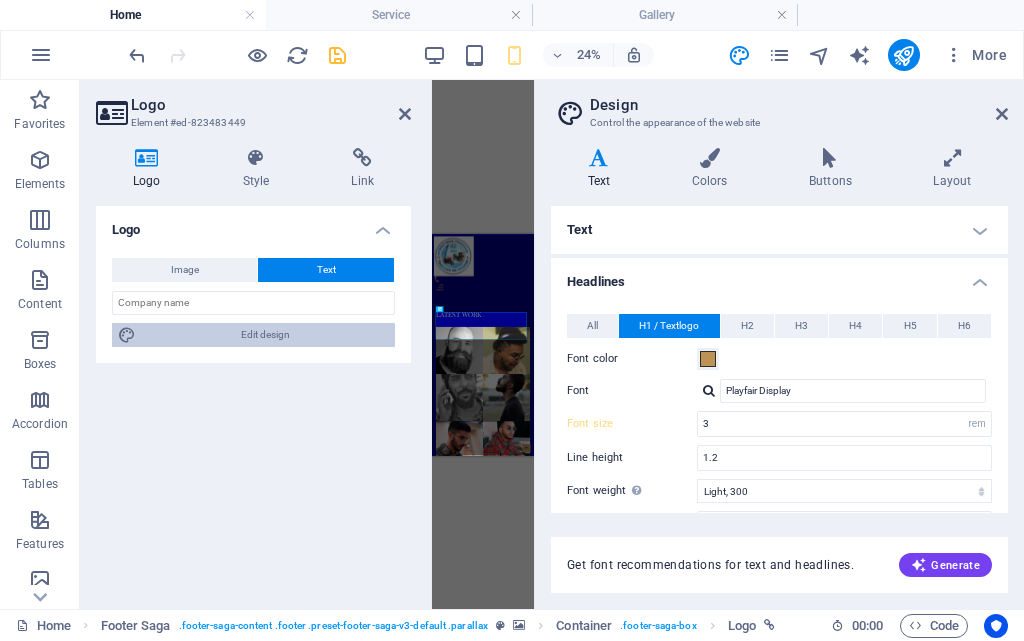 click on "Edit design" at bounding box center [265, 335] 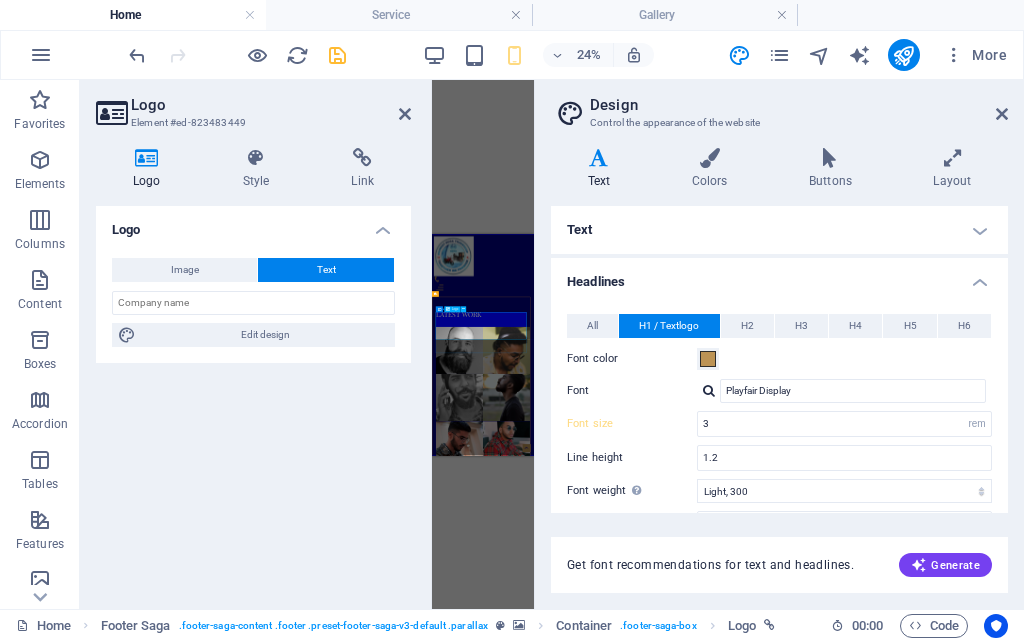 click on "Naiwest Transcoop" at bounding box center (647, 3436) 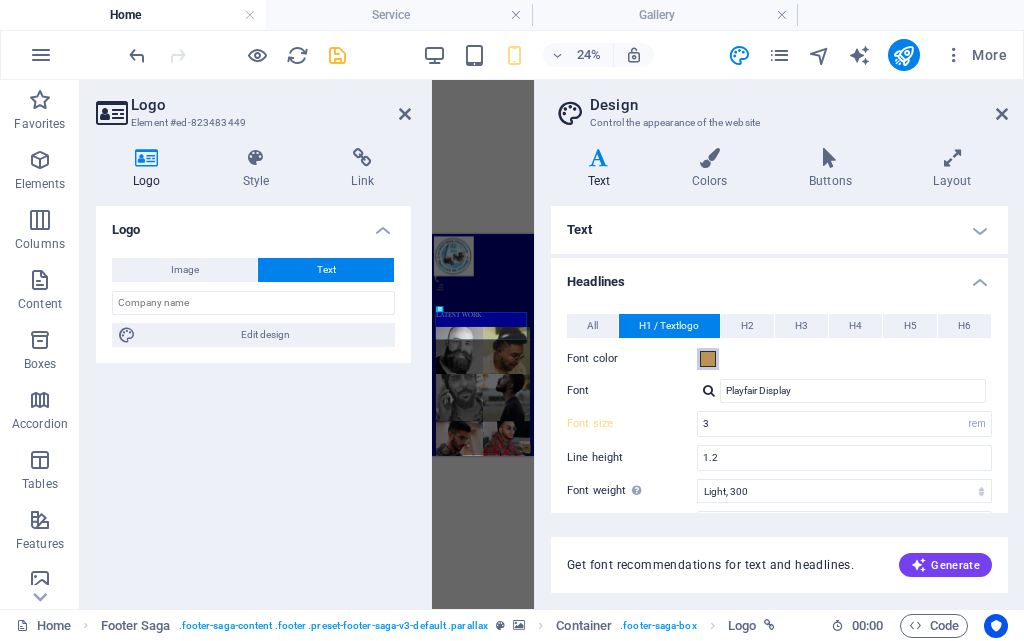 click at bounding box center (708, 359) 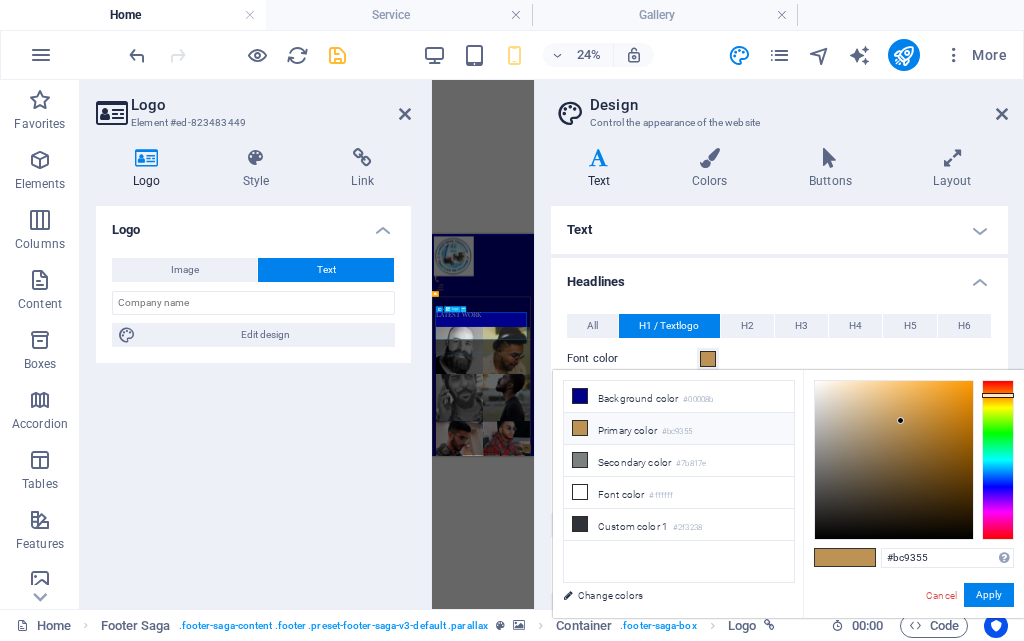 click at bounding box center (463, 308) 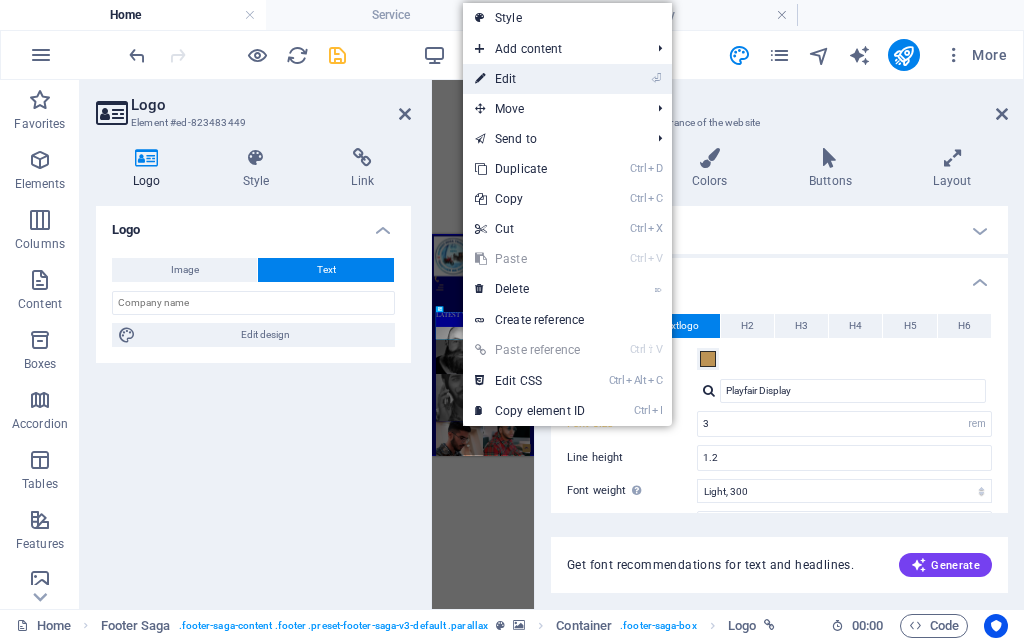 click on "⏎  Edit" at bounding box center (530, 79) 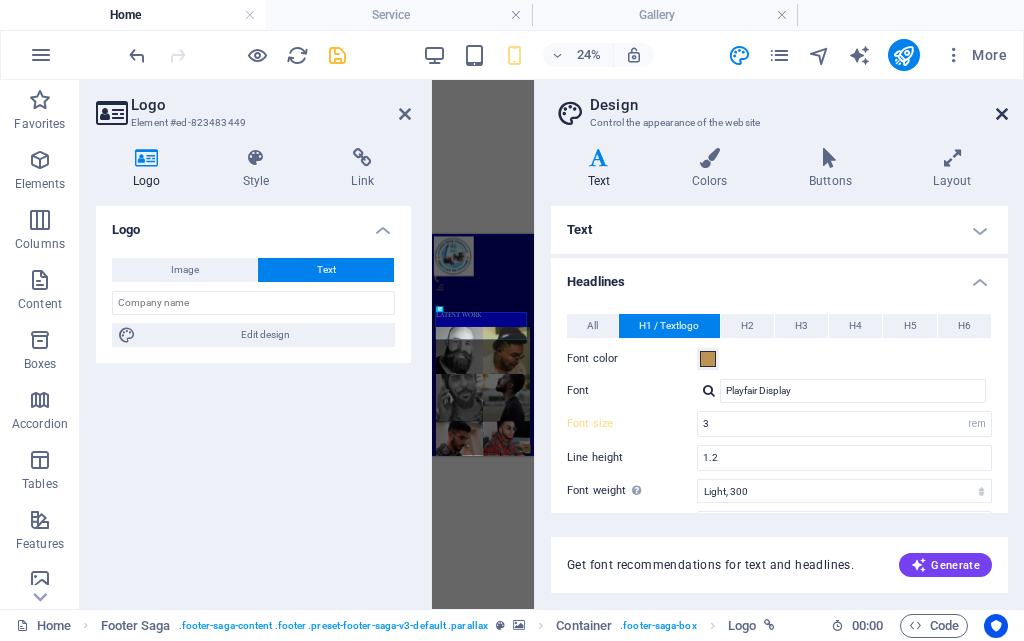 click at bounding box center (1002, 114) 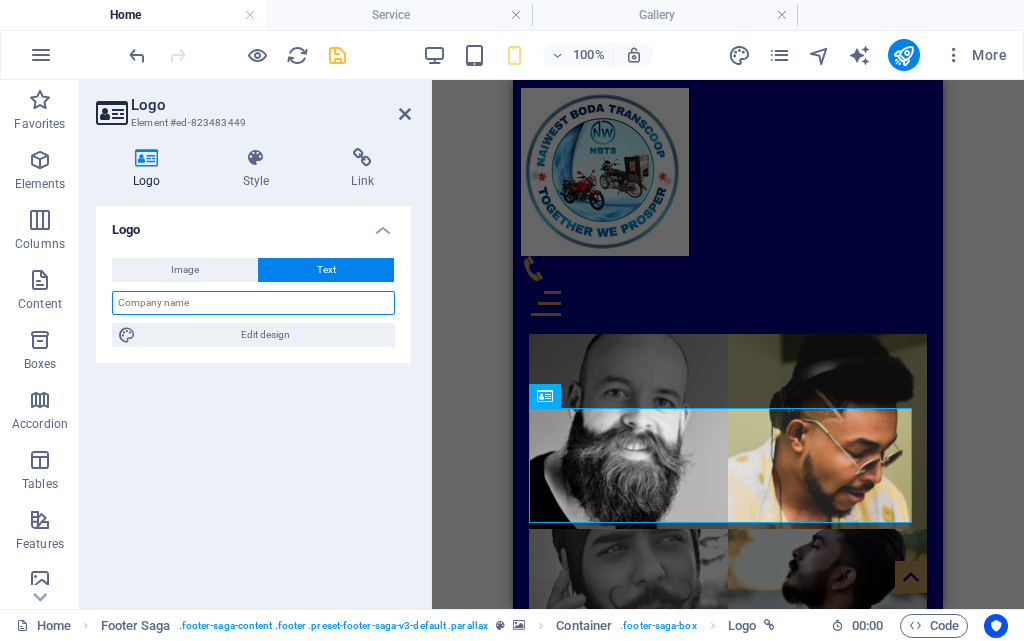 click at bounding box center [253, 303] 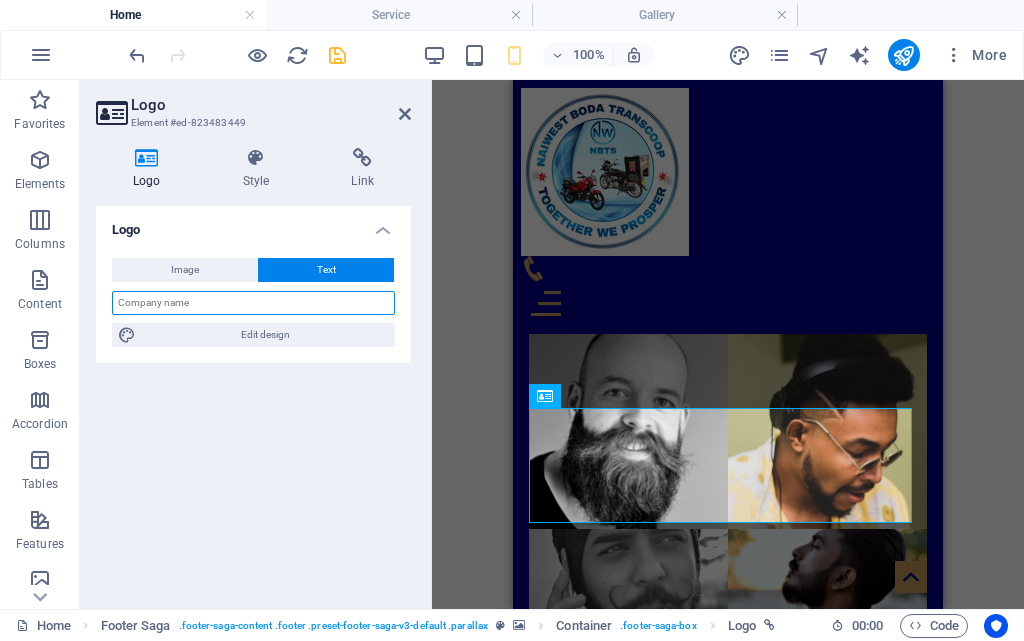 type on "n" 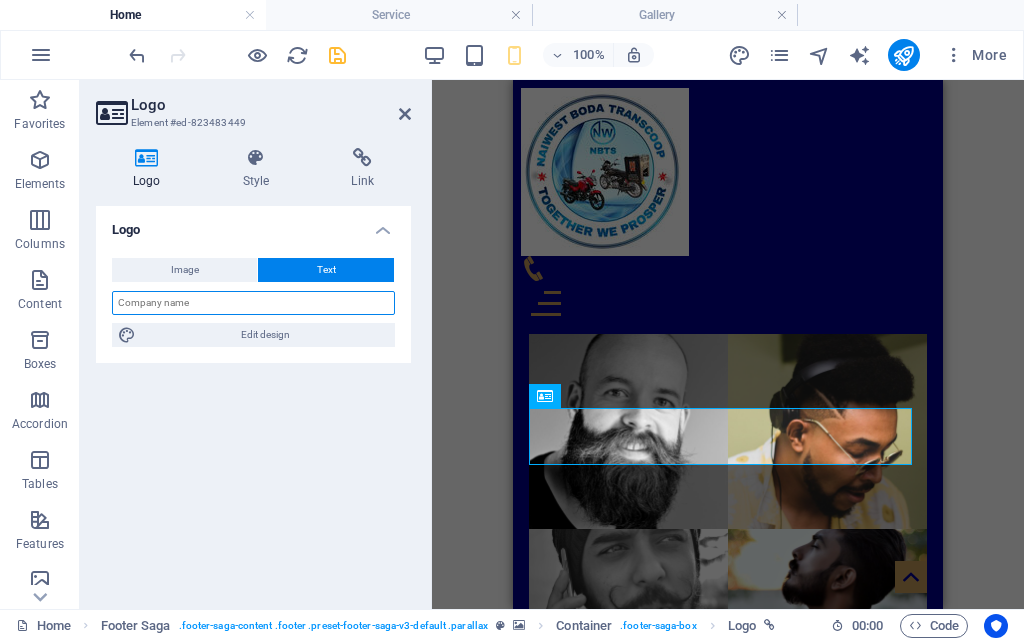 type on "n" 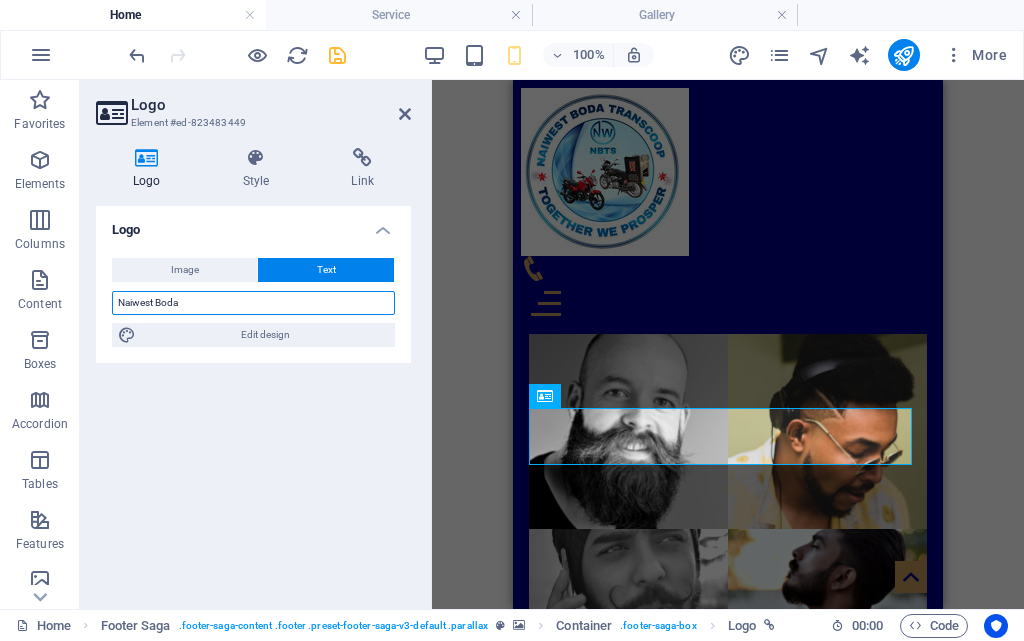 type on "Naiwest Boda" 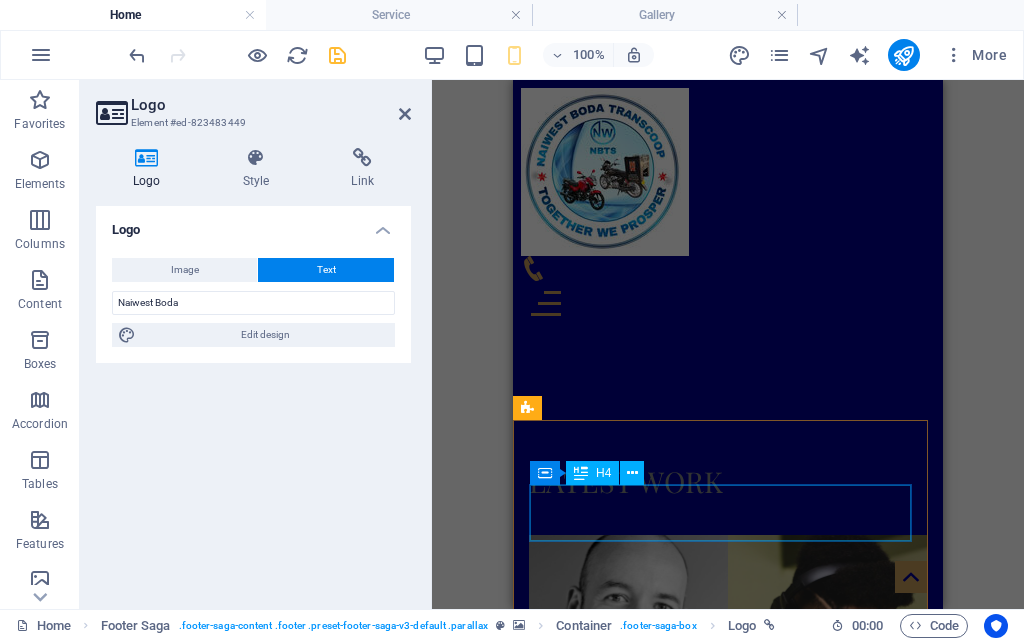 scroll, scrollTop: 5971, scrollLeft: 0, axis: vertical 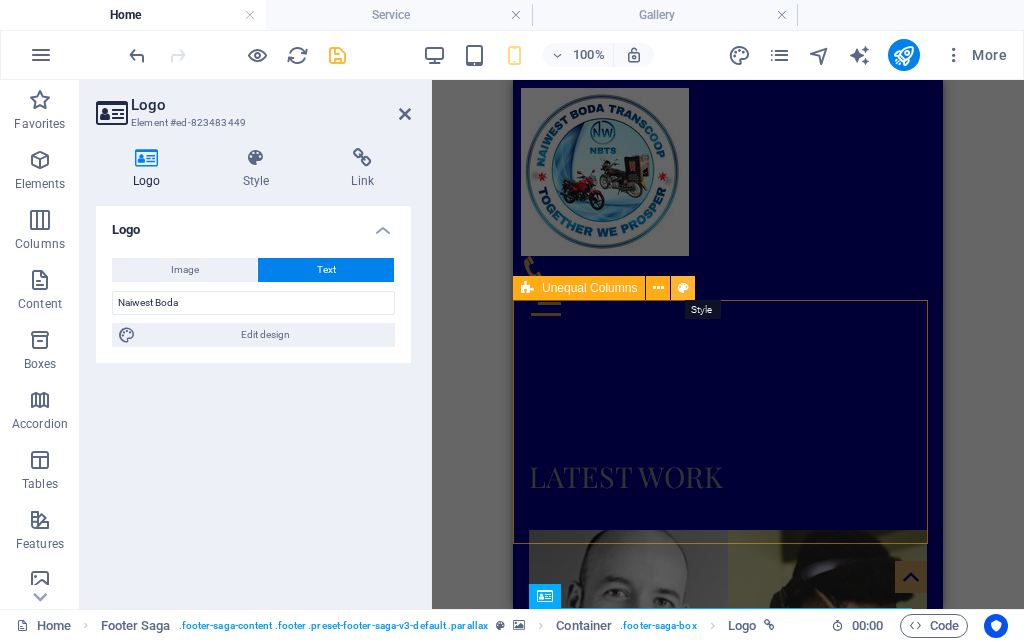 click at bounding box center [683, 288] 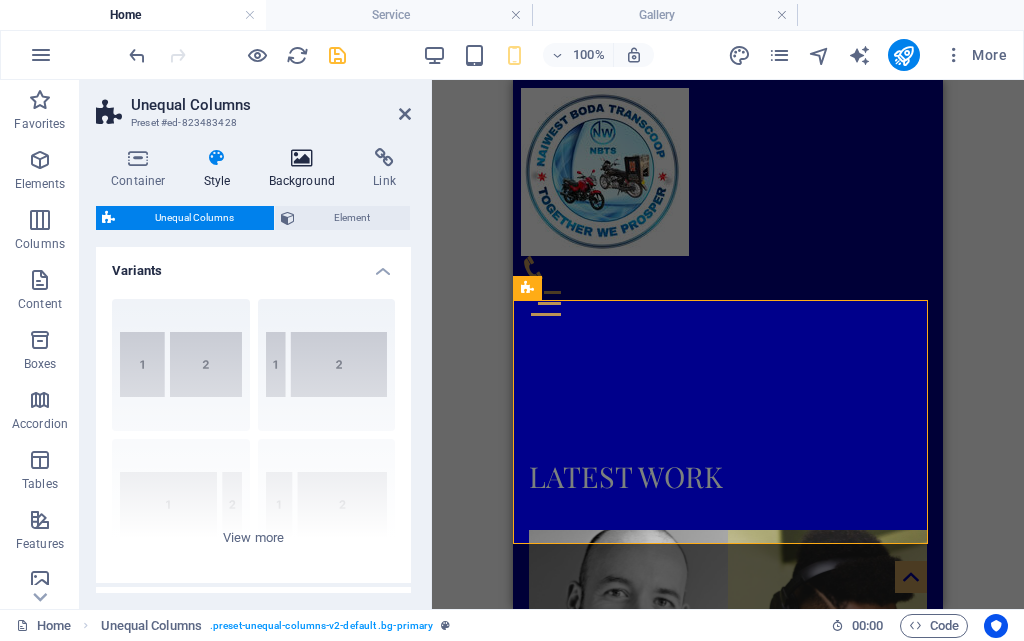 click on "Background" at bounding box center [306, 169] 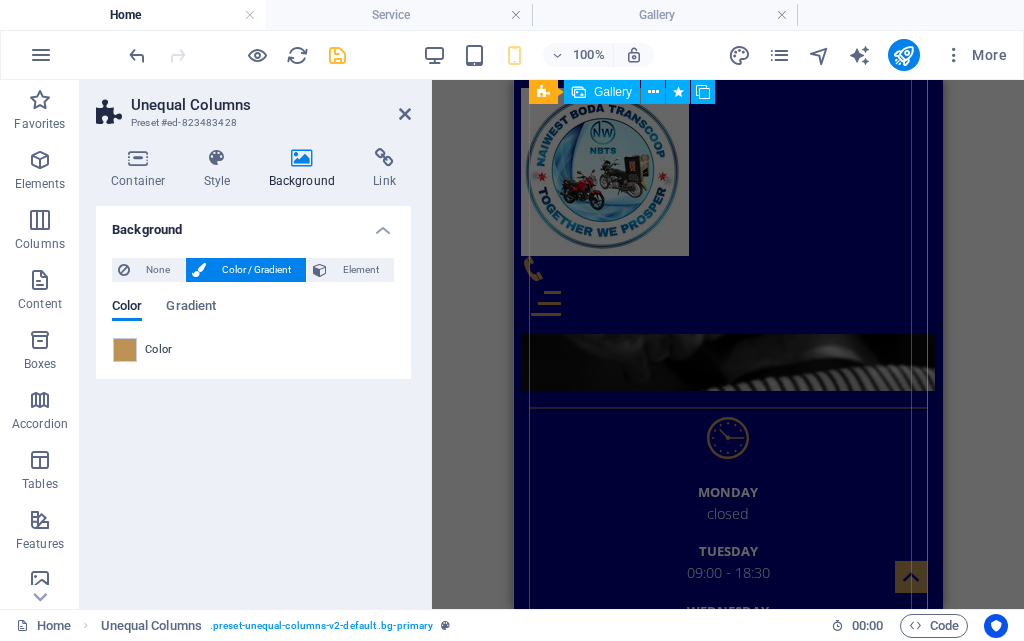 scroll, scrollTop: 5171, scrollLeft: 0, axis: vertical 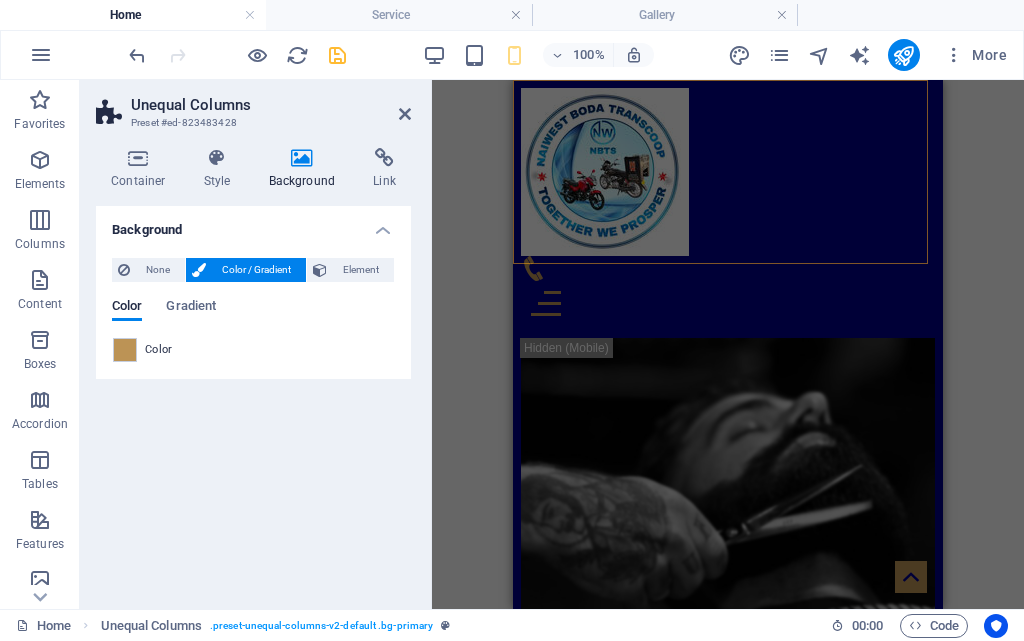 click on "Home About us Service Pricing Gallery Contact" at bounding box center [728, 207] 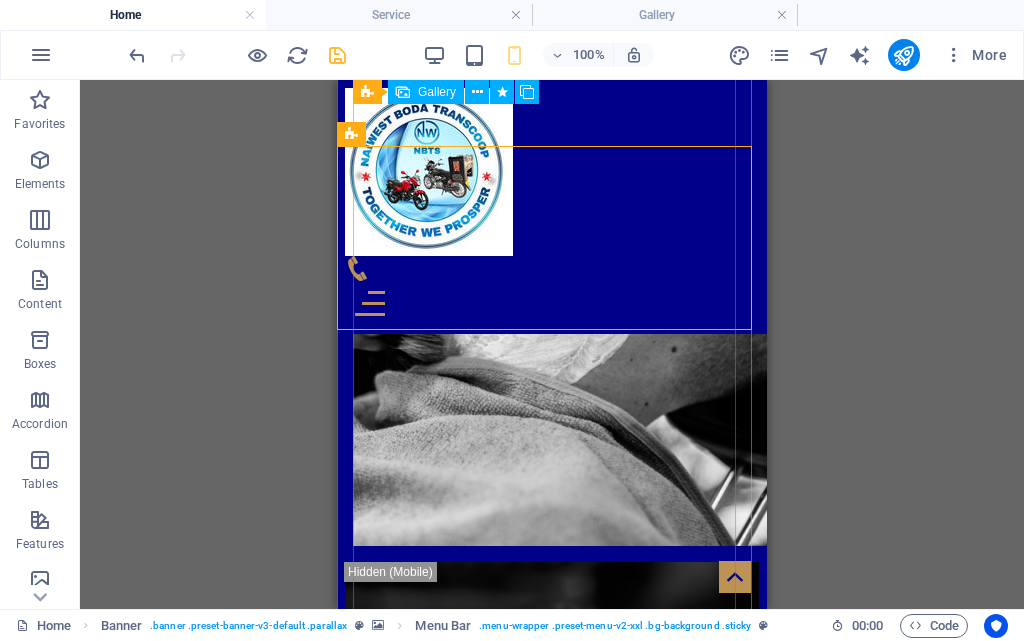 scroll, scrollTop: 4771, scrollLeft: 0, axis: vertical 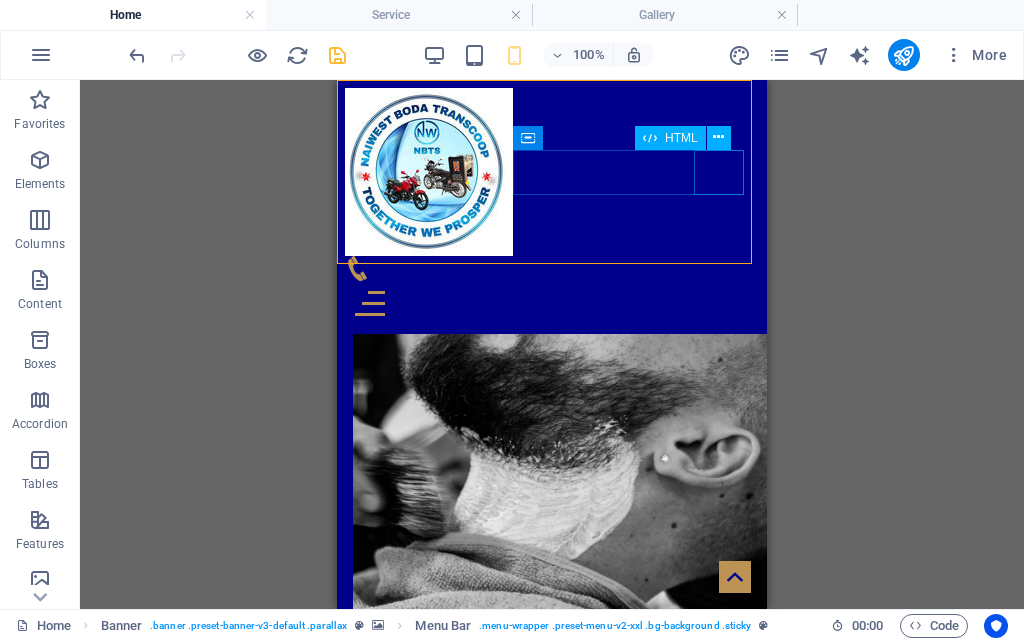 click at bounding box center [552, 303] 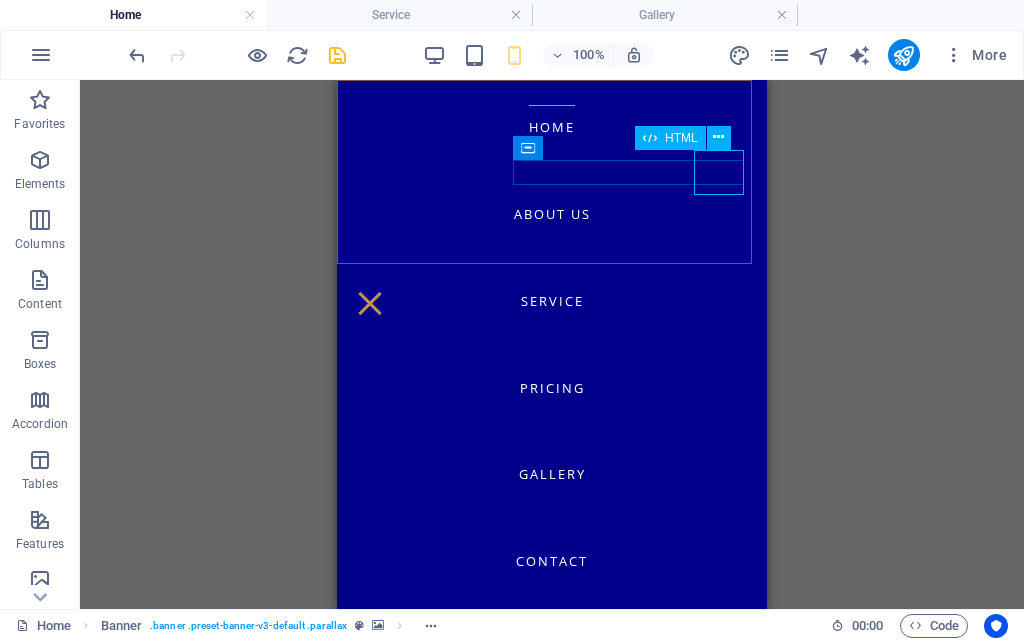 click at bounding box center [370, 303] 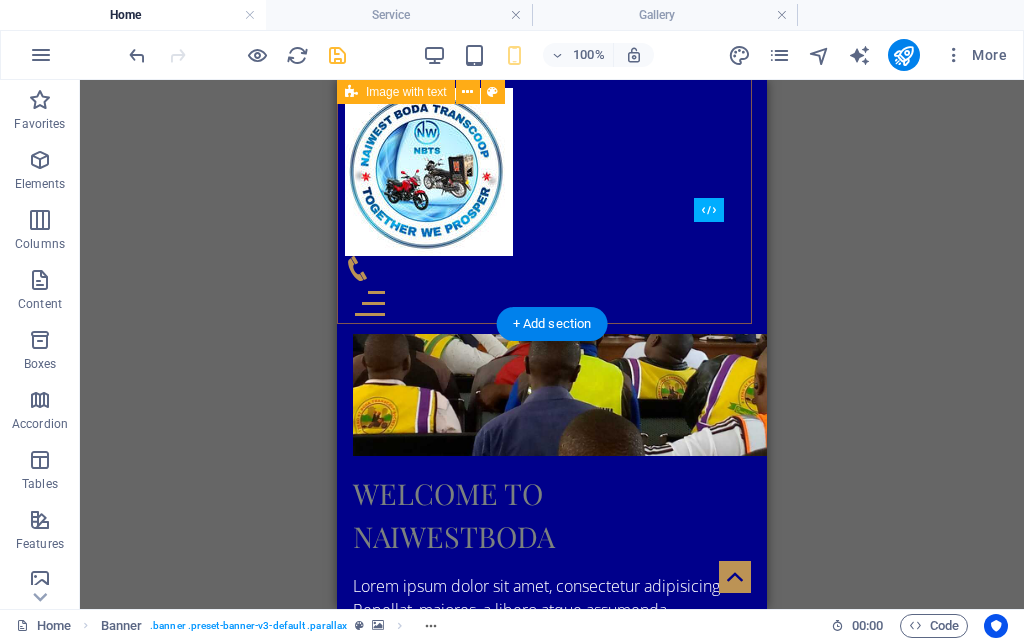 scroll, scrollTop: 1171, scrollLeft: 0, axis: vertical 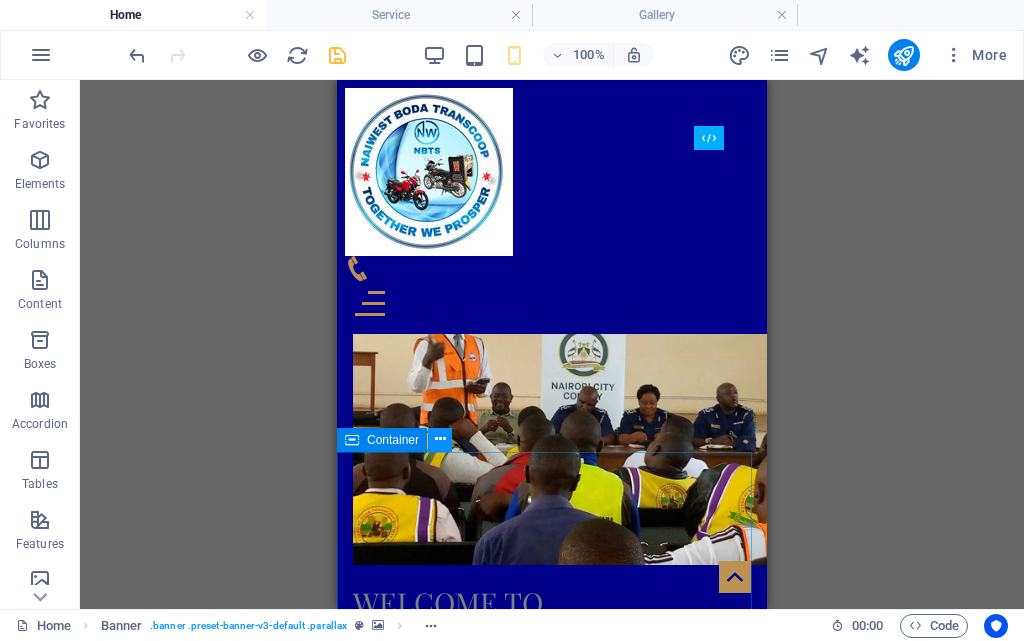click at bounding box center (440, 439) 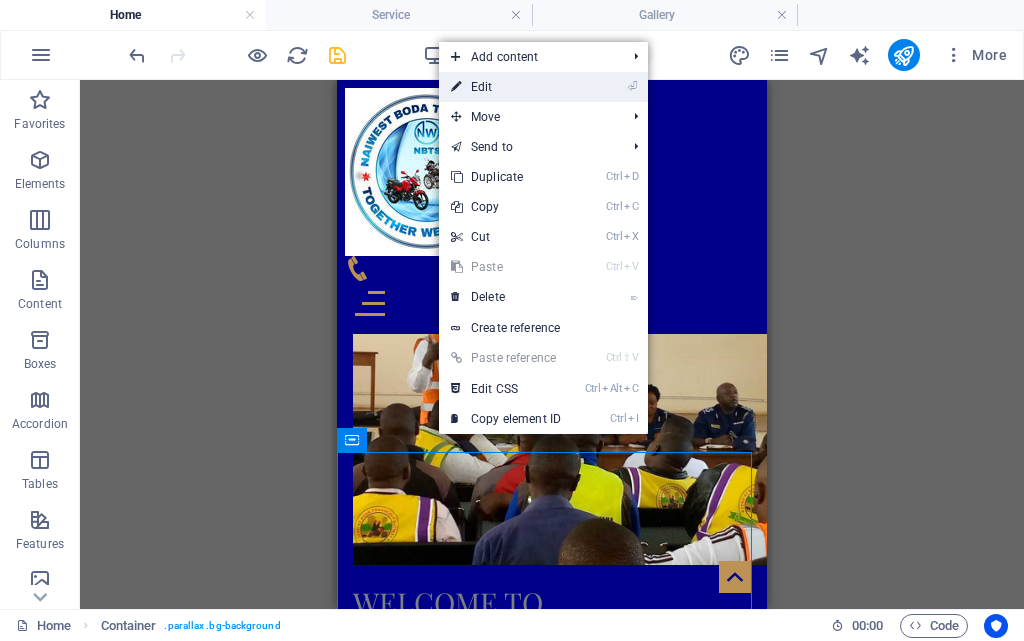 click on "⏎  Edit" at bounding box center [506, 87] 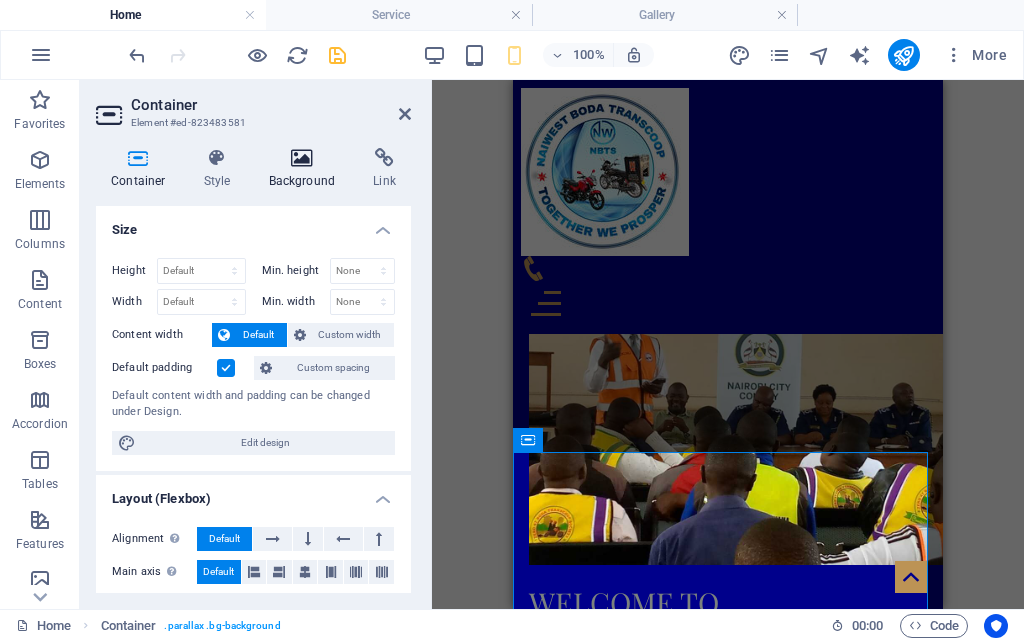 click at bounding box center (302, 158) 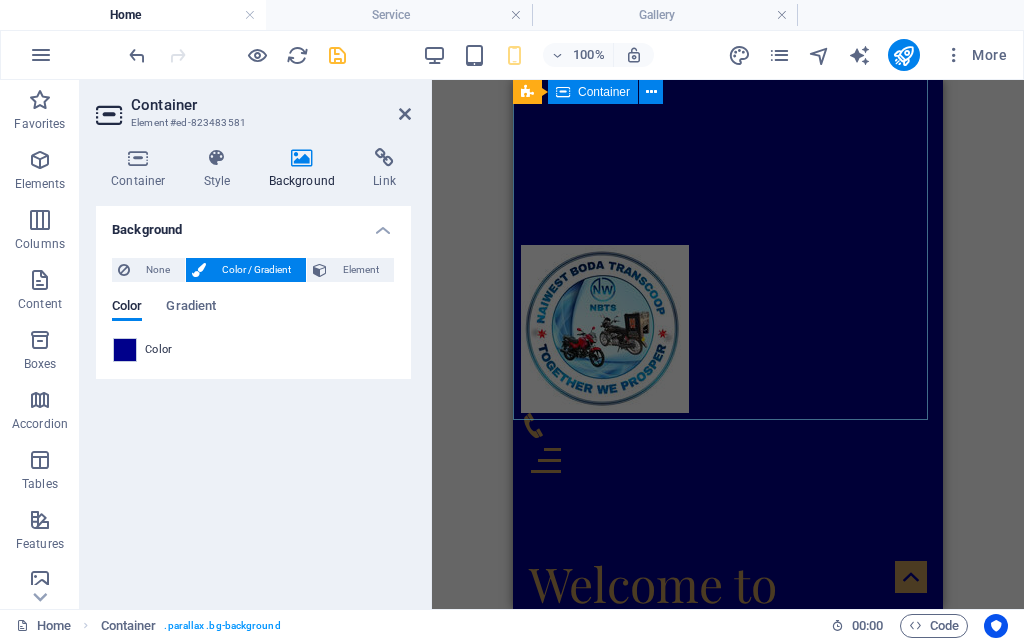 scroll, scrollTop: 271, scrollLeft: 0, axis: vertical 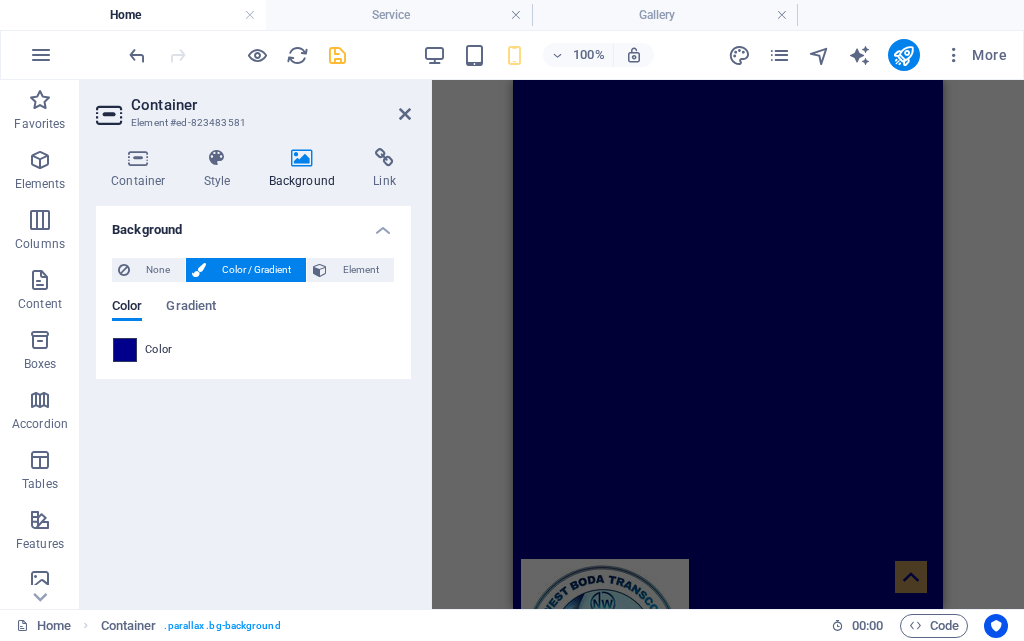 click at bounding box center [125, 350] 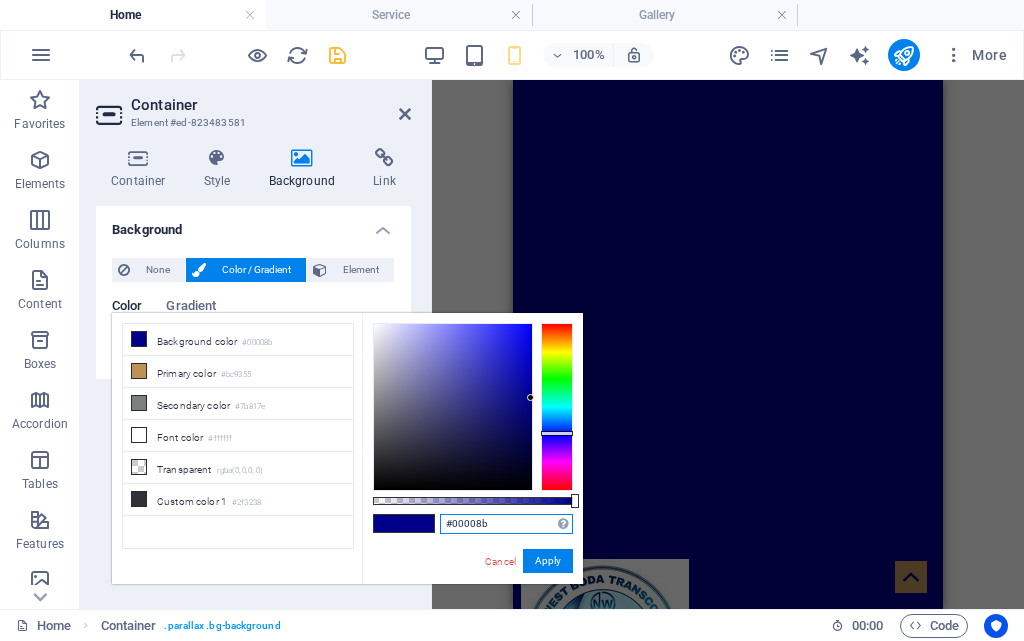 drag, startPoint x: 446, startPoint y: 520, endPoint x: 490, endPoint y: 527, distance: 44.553337 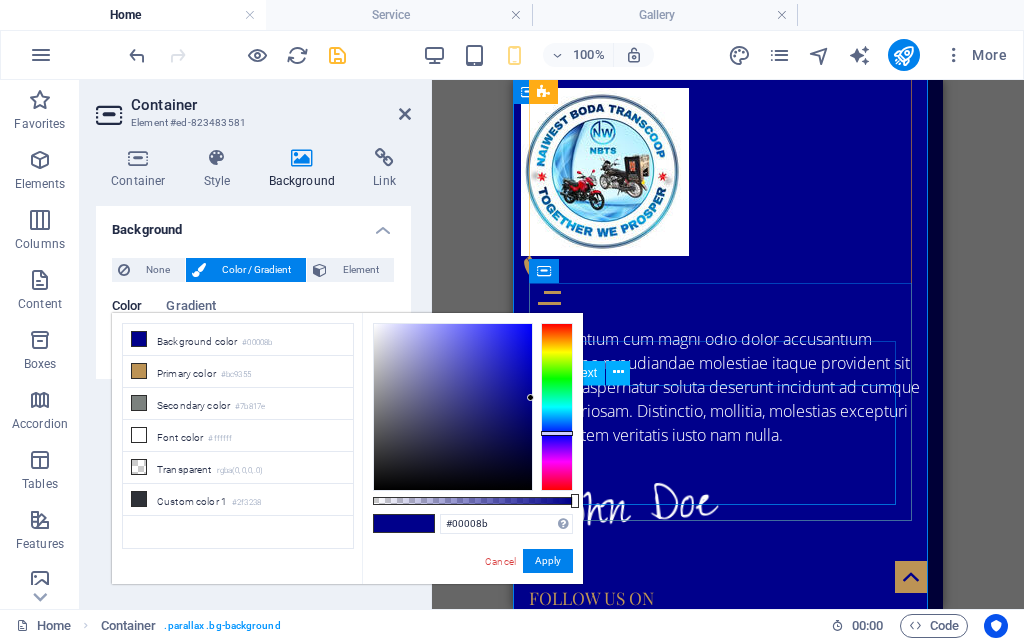 scroll, scrollTop: 1971, scrollLeft: 0, axis: vertical 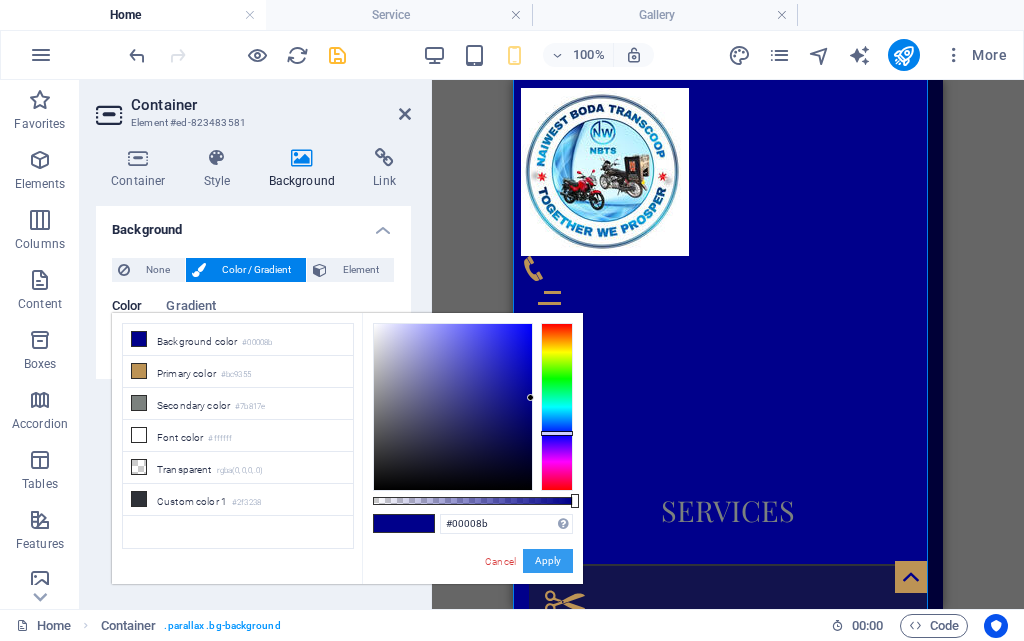 click on "Apply" at bounding box center (548, 561) 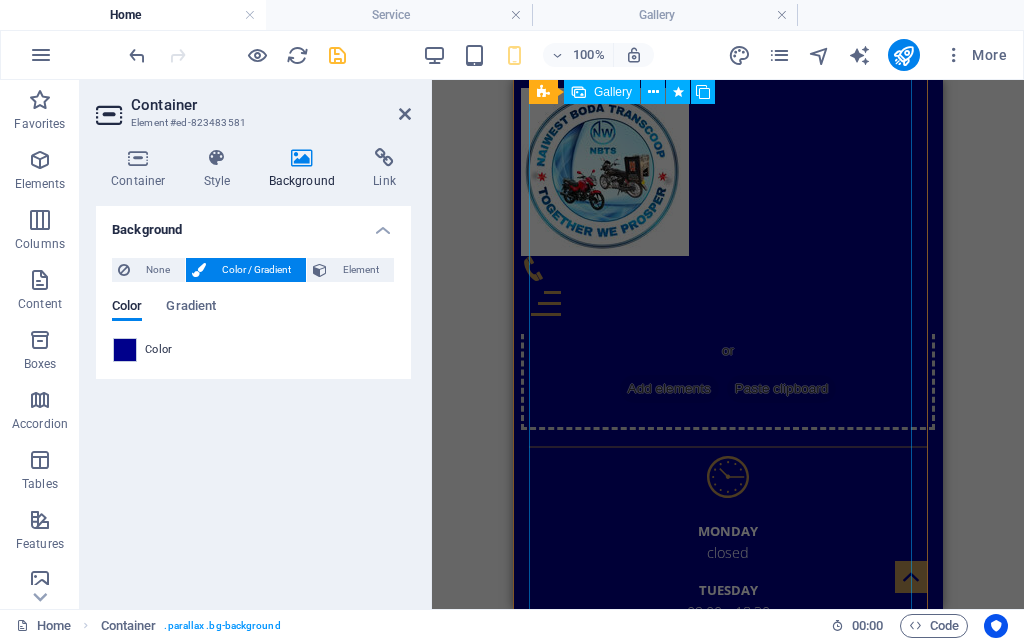 scroll, scrollTop: 5971, scrollLeft: 0, axis: vertical 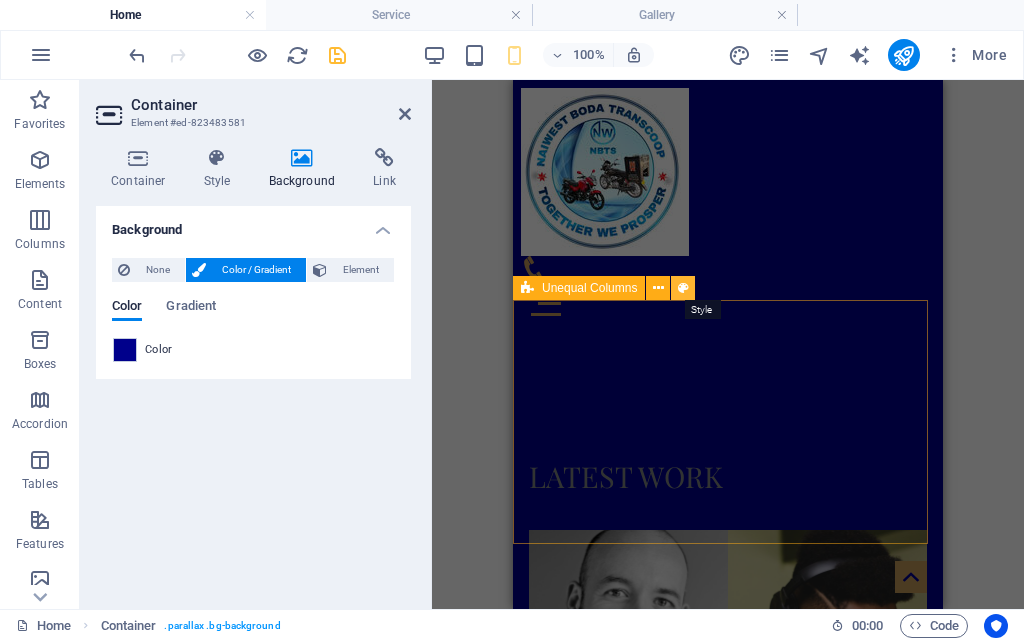 click at bounding box center [683, 288] 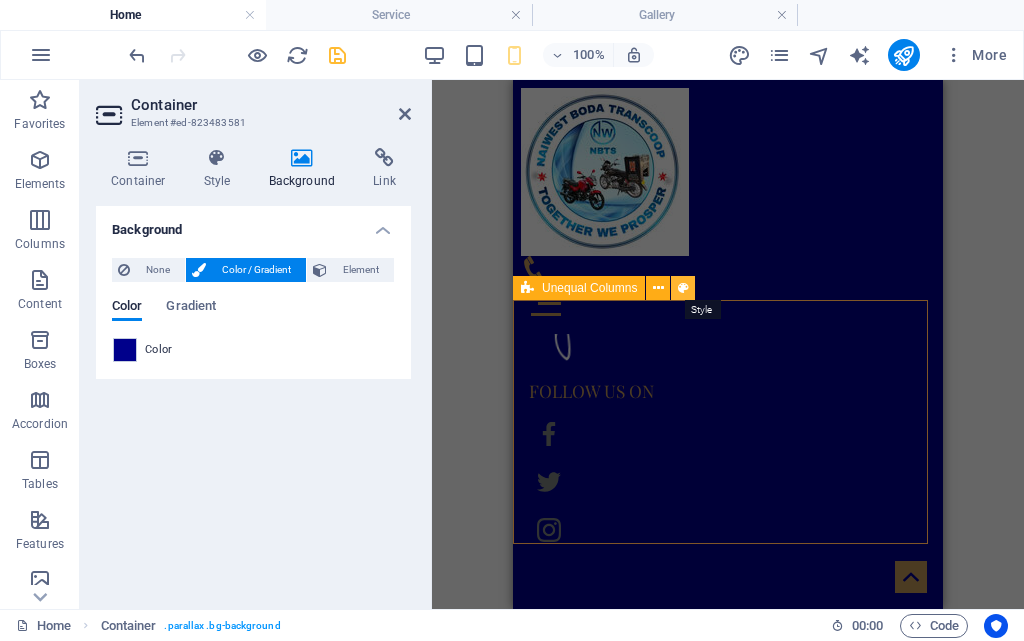 select on "%" 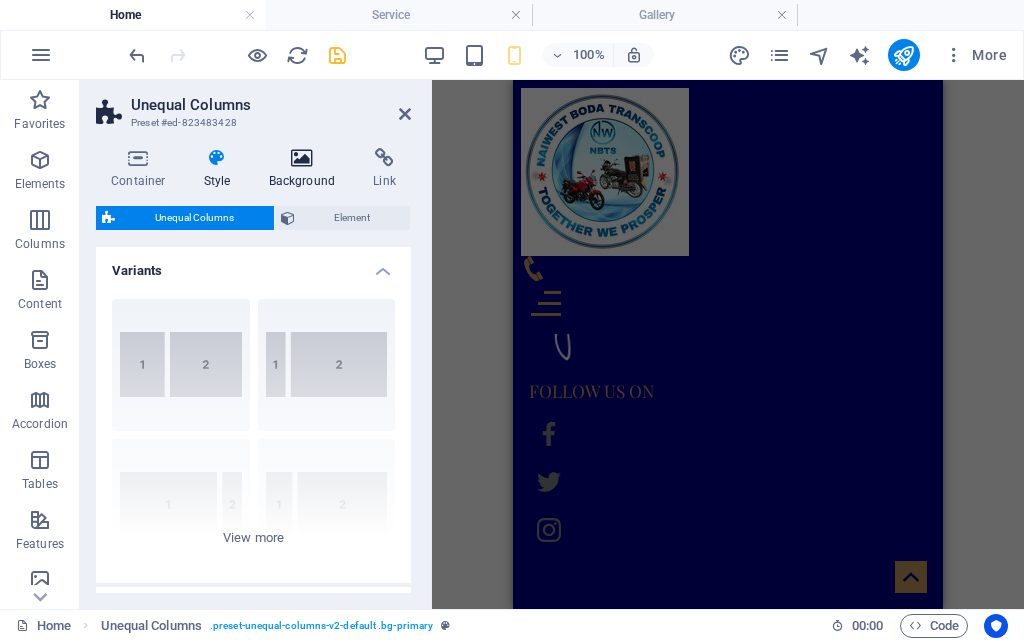 click on "Background" at bounding box center (306, 169) 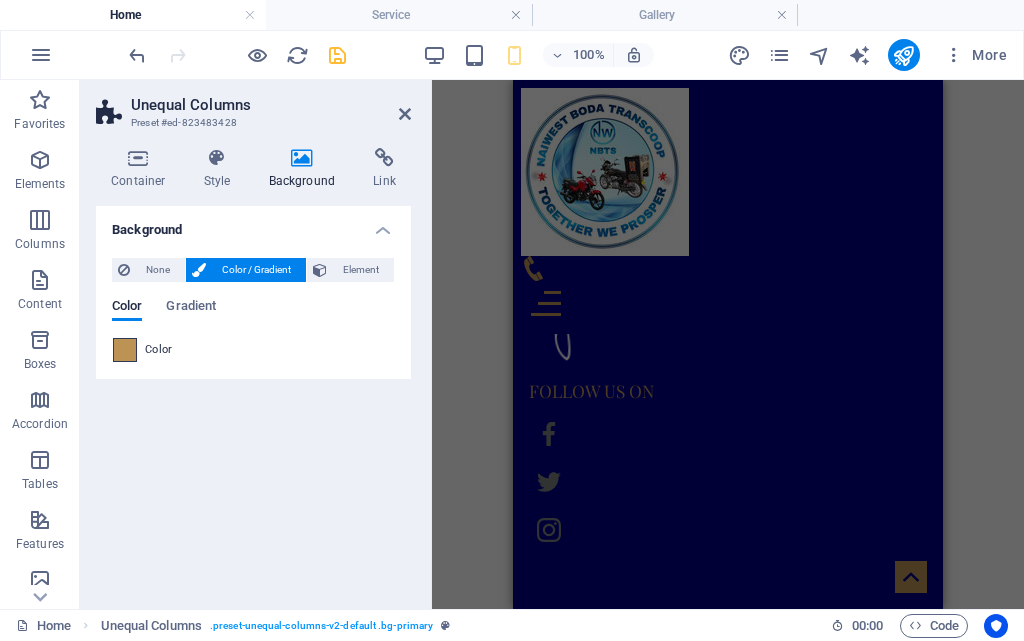 click at bounding box center (125, 350) 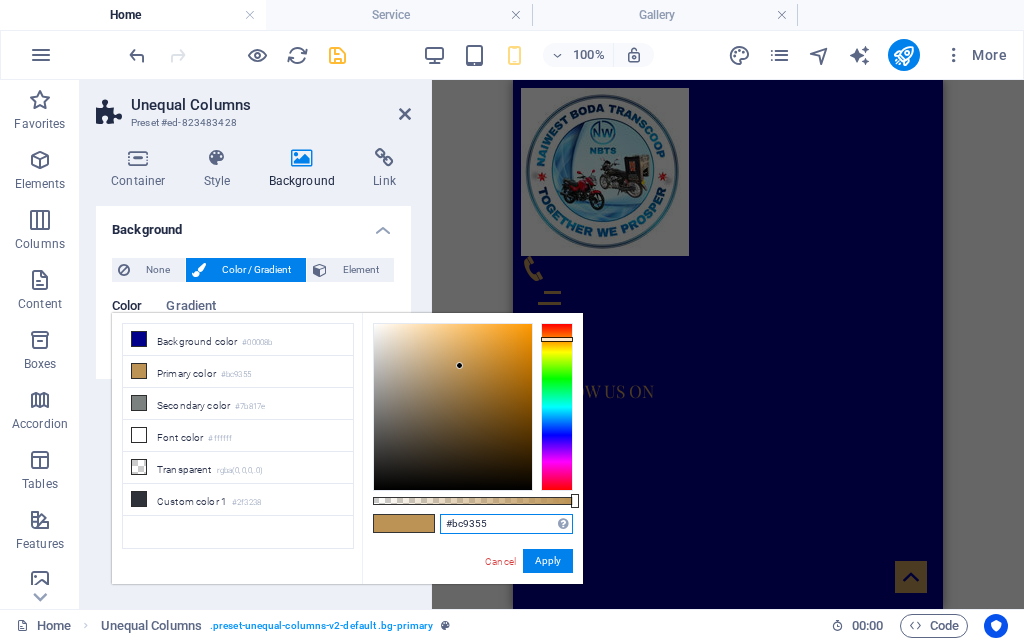 click on "#bc9355" at bounding box center (506, 524) 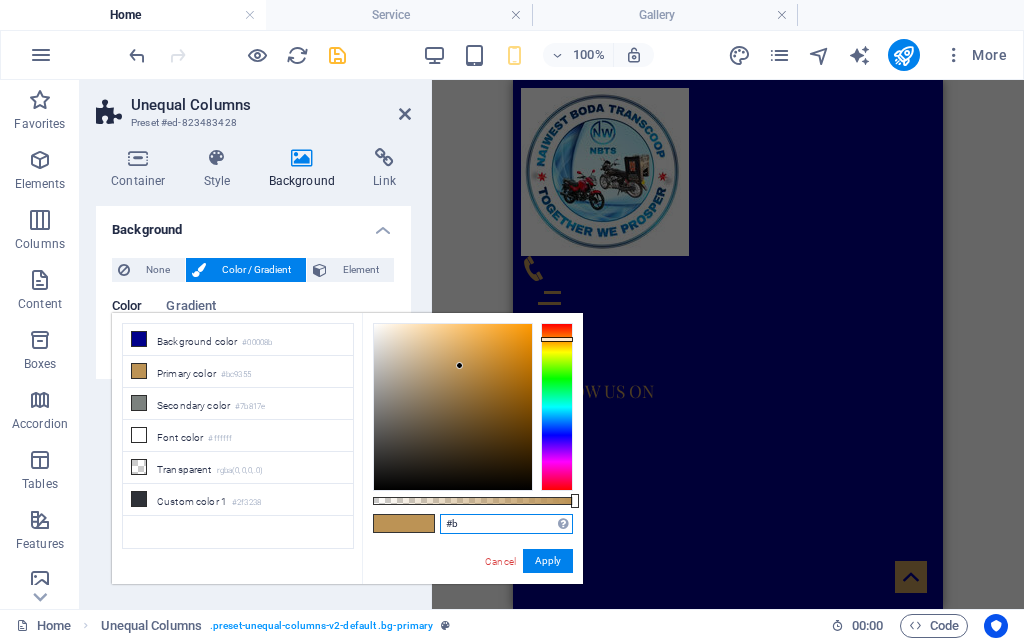 type on "#" 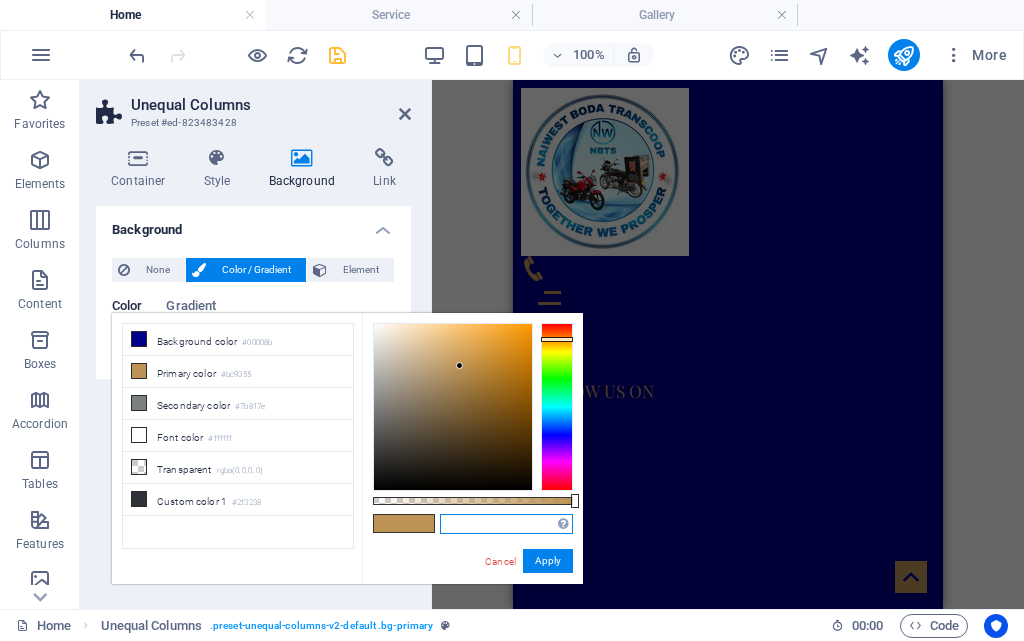 paste on "#00008b" 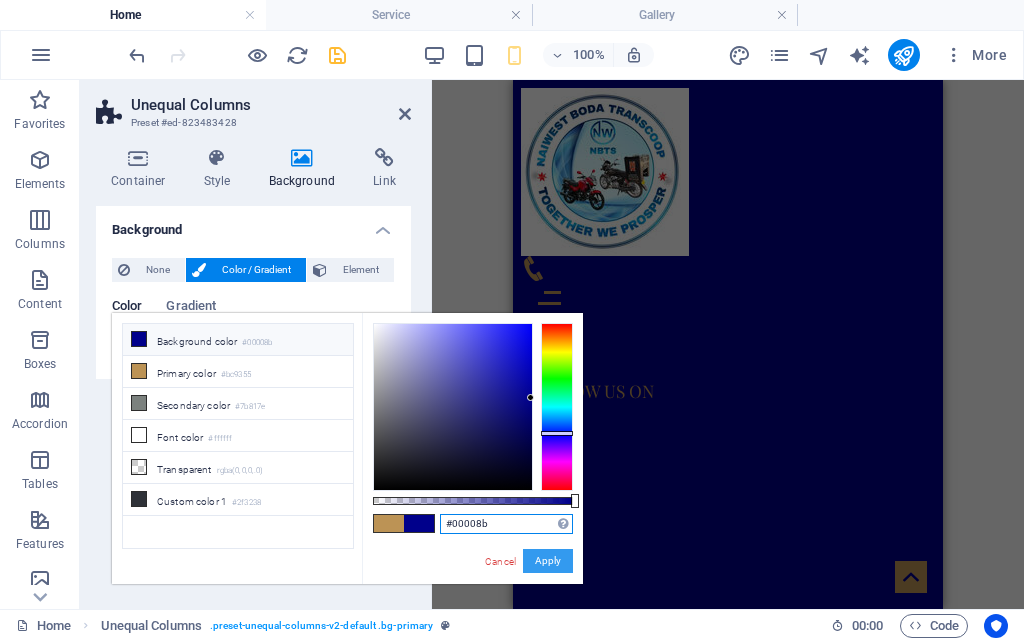 type on "#00008b" 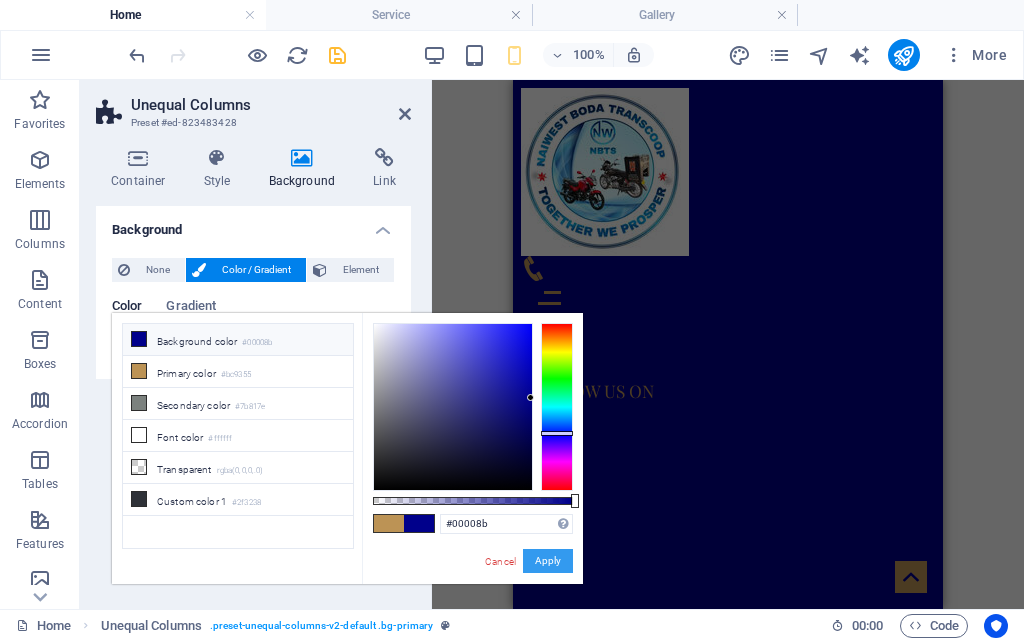 click on "Apply" at bounding box center [548, 561] 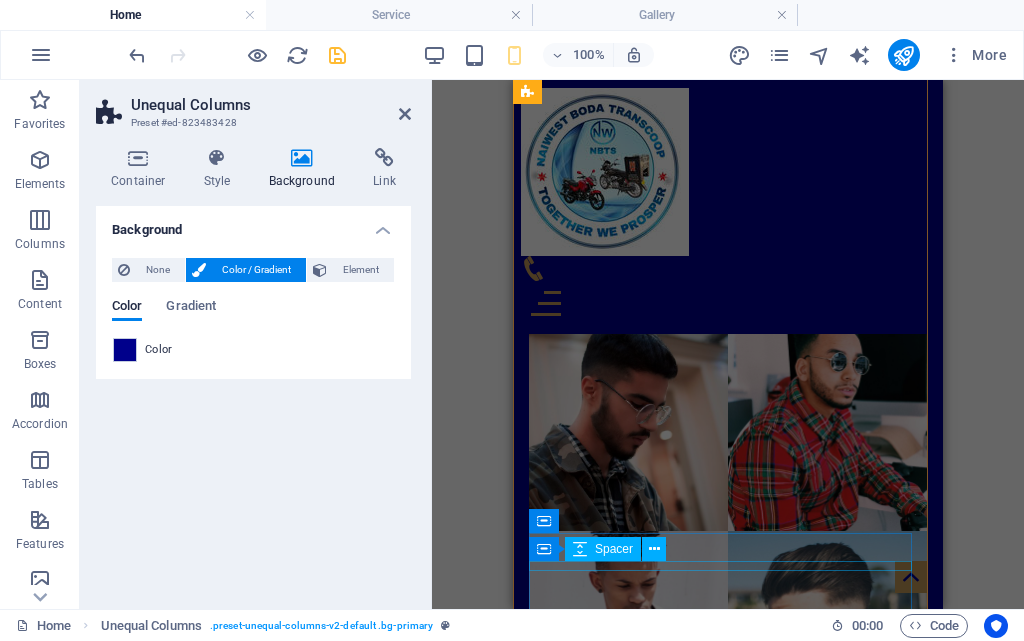 scroll, scrollTop: 6549, scrollLeft: 0, axis: vertical 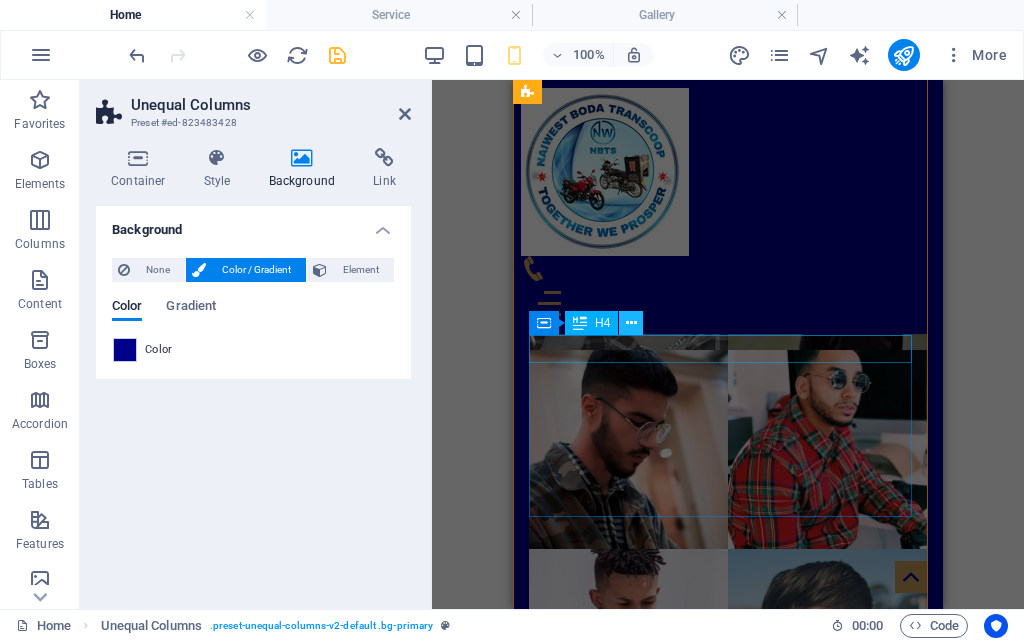 click at bounding box center [631, 323] 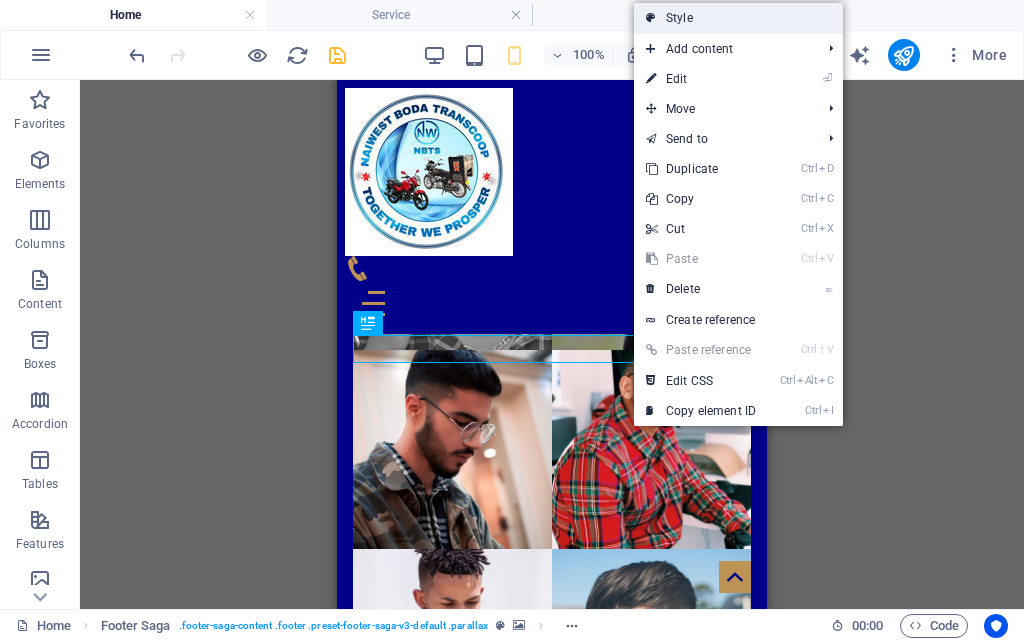 click on "Style" at bounding box center (738, 18) 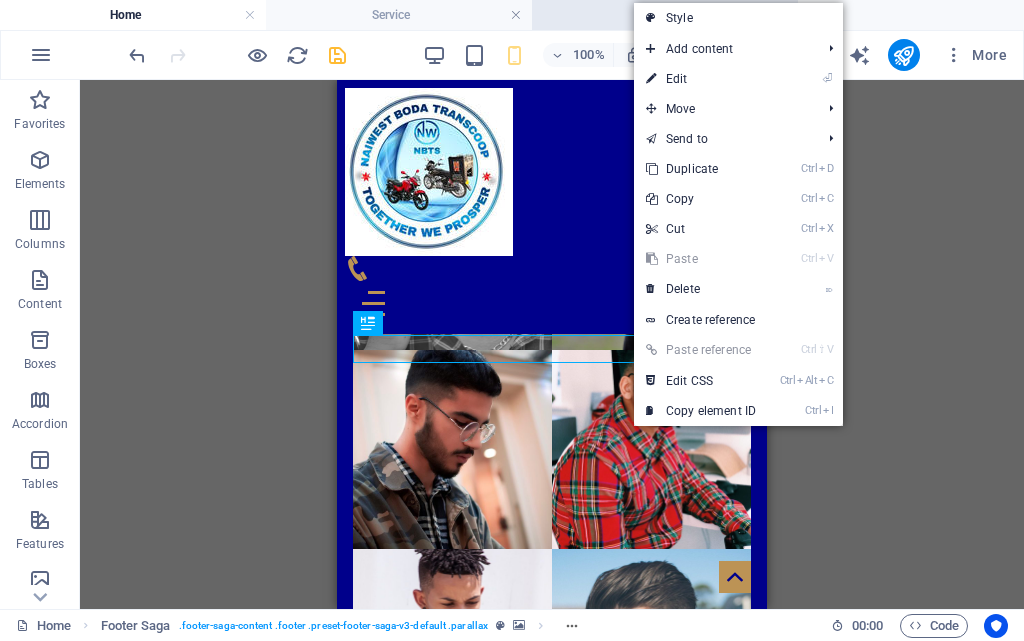 select on "rem" 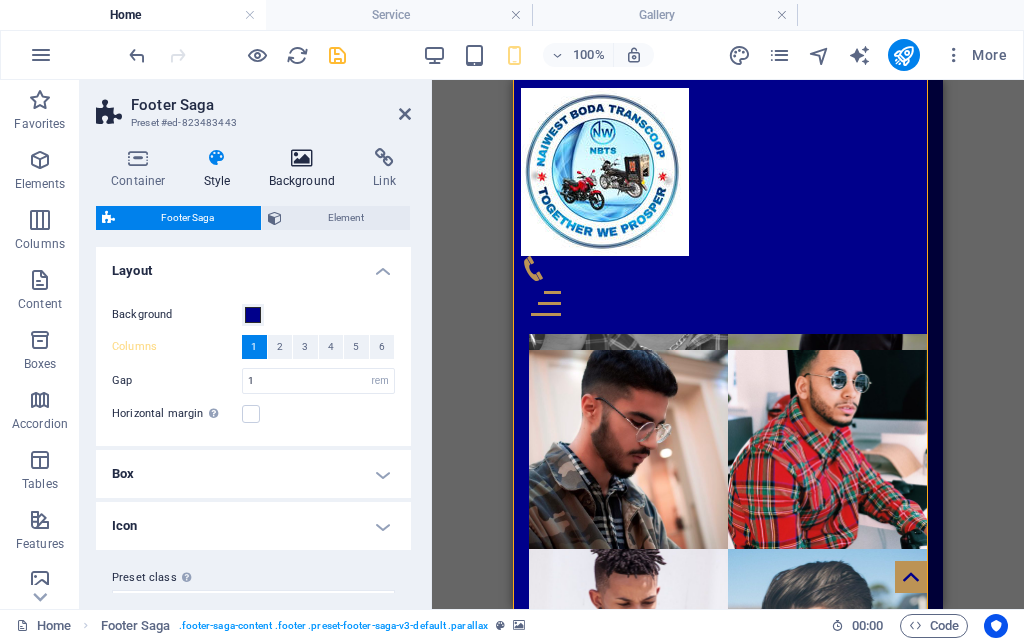 click at bounding box center (302, 158) 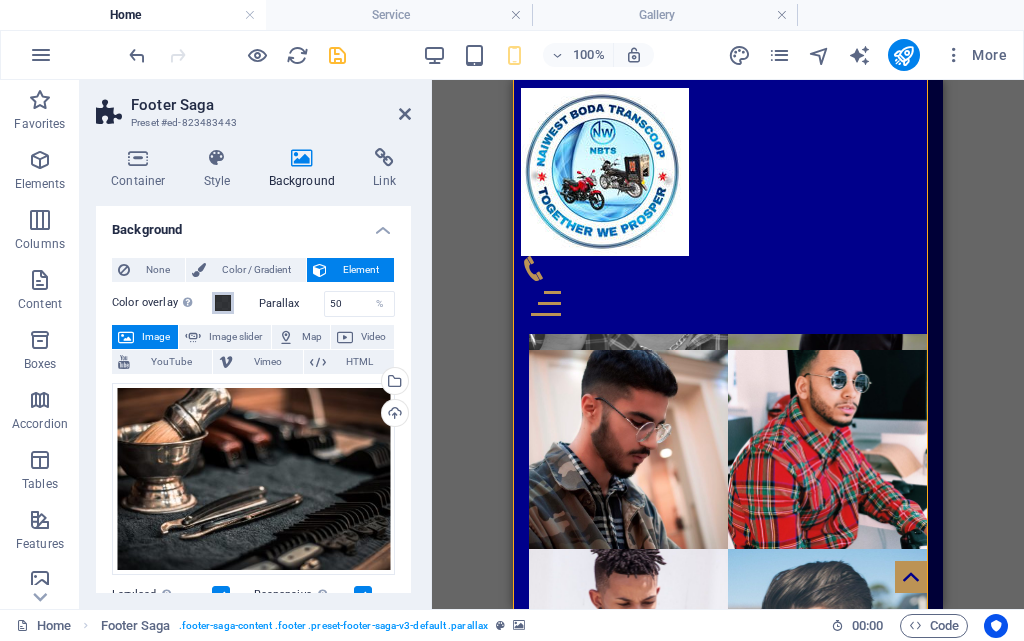 click at bounding box center (223, 303) 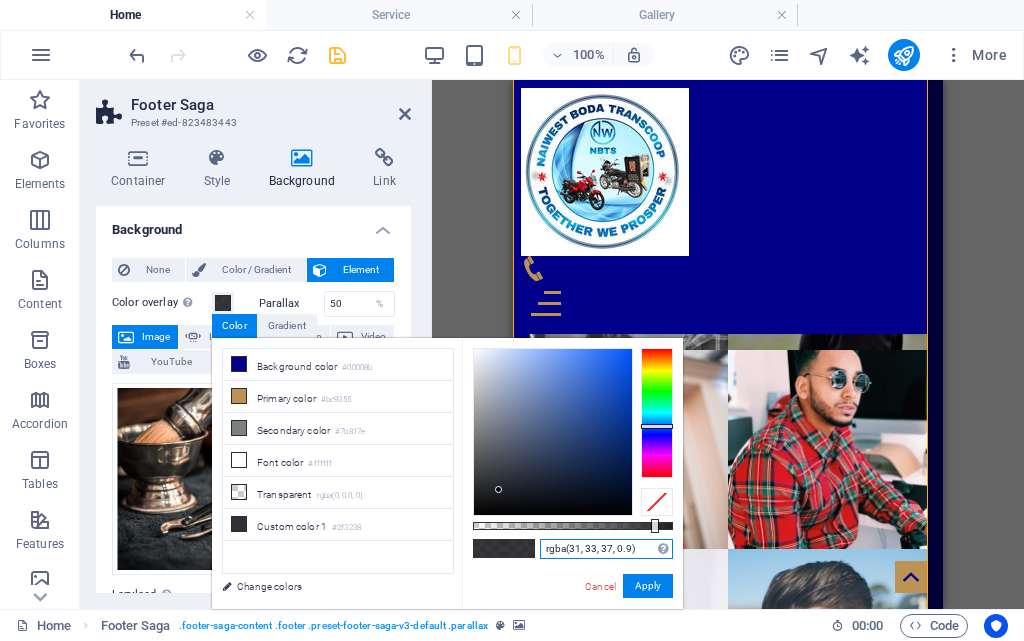 click on "rgba(31, 33, 37, 0.9)" at bounding box center (606, 549) 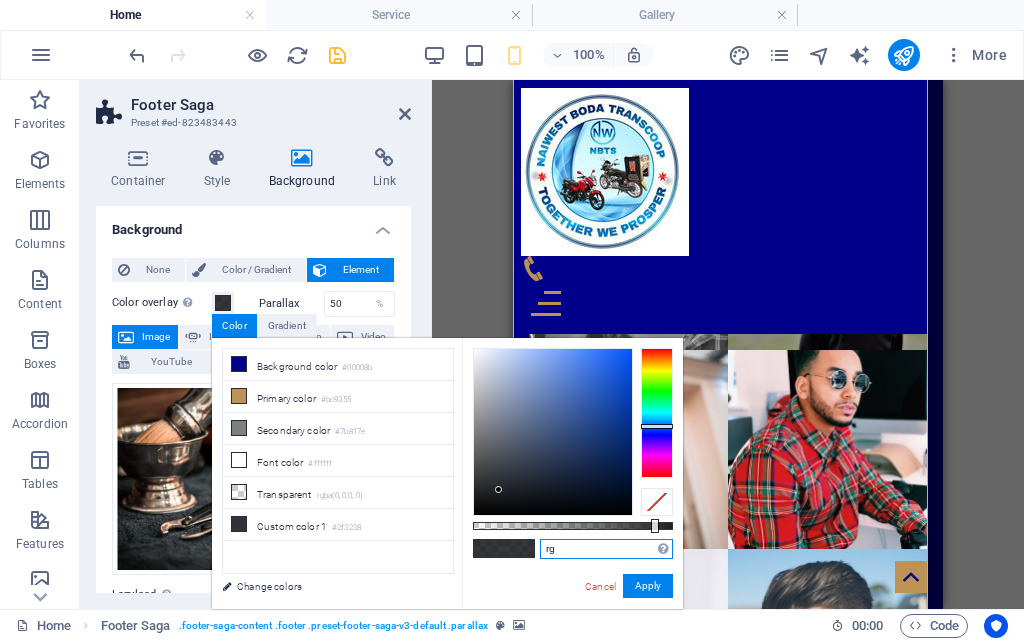 type on "r" 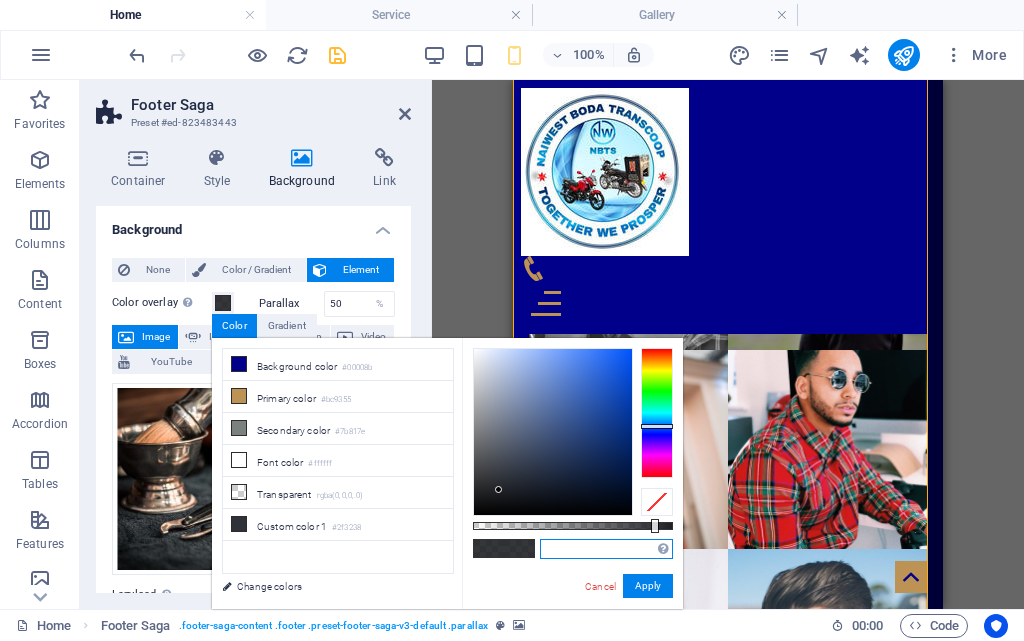 paste on "#00008b" 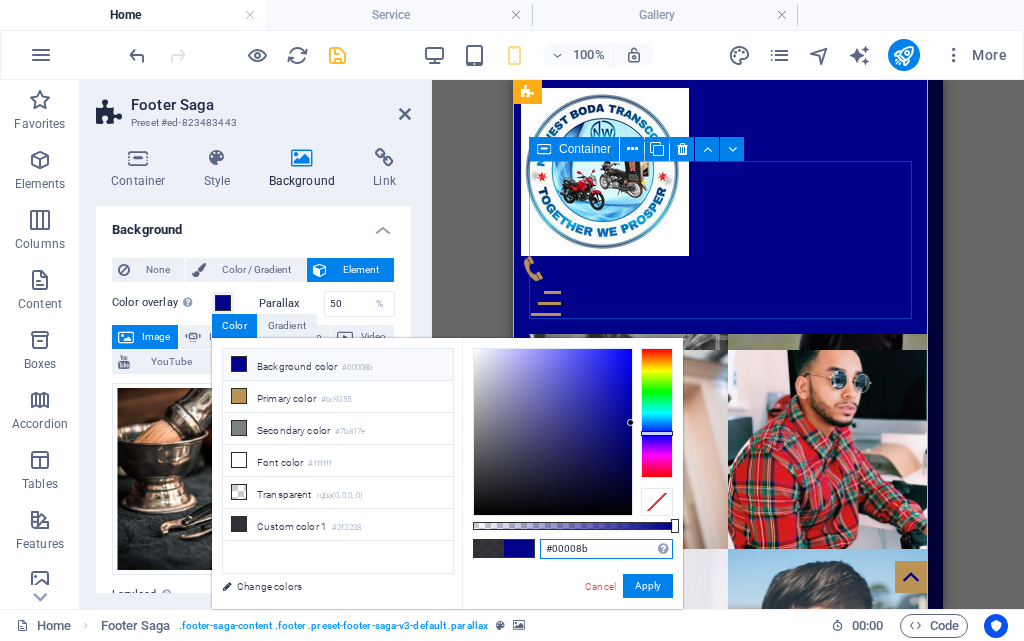 type on "#00008b" 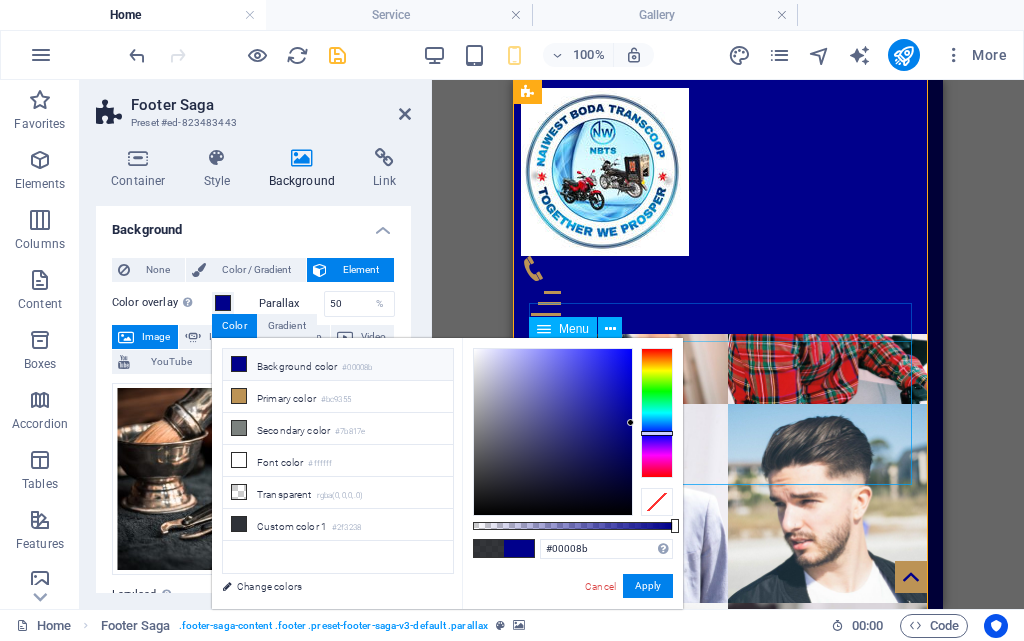 scroll, scrollTop: 6549, scrollLeft: 0, axis: vertical 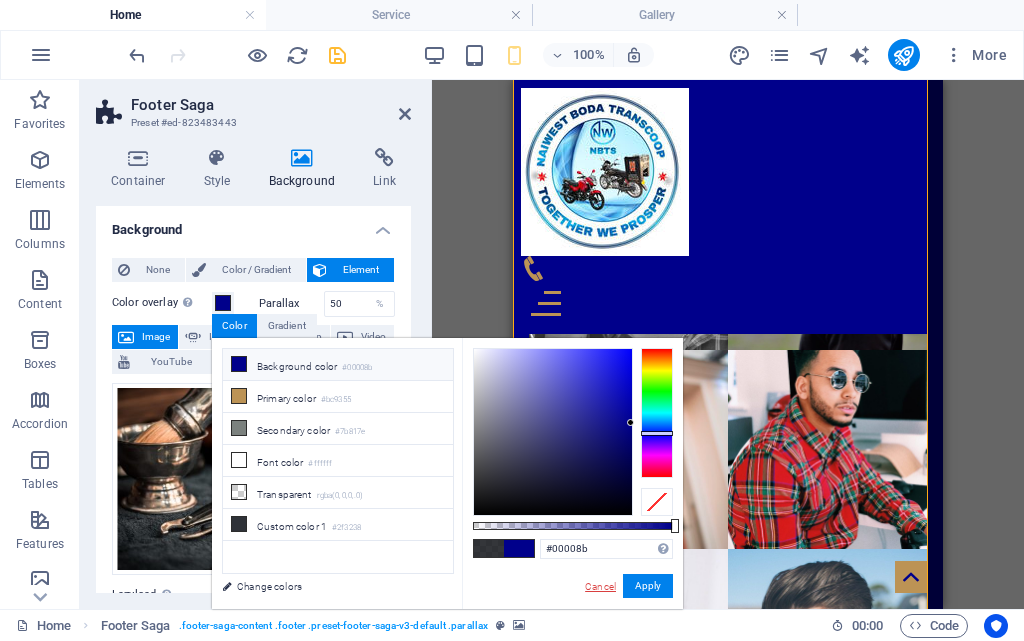 click on "Cancel" at bounding box center (600, 586) 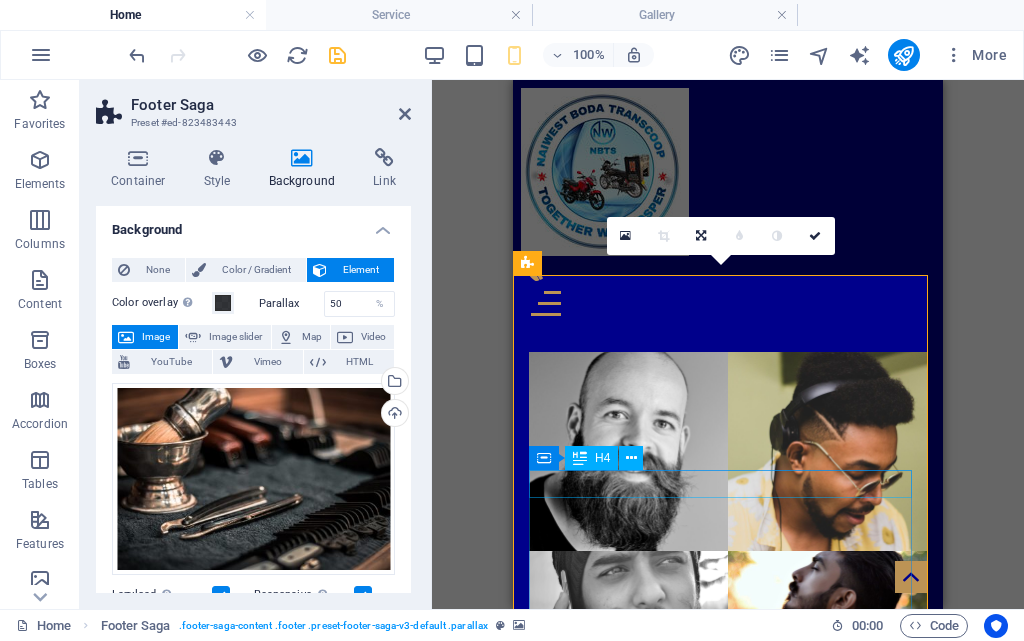 scroll, scrollTop: 6249, scrollLeft: 0, axis: vertical 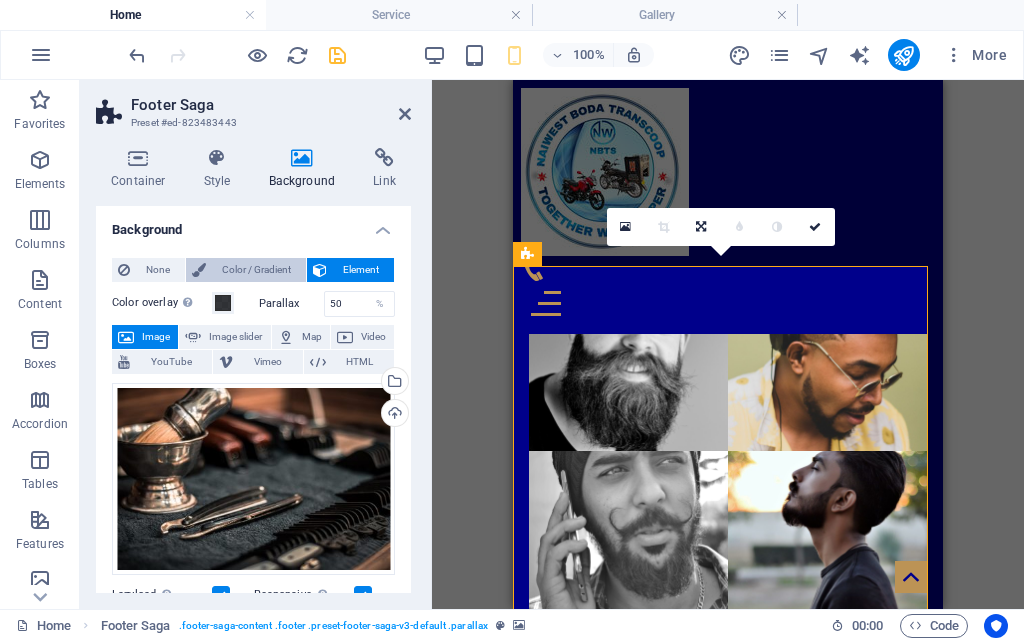 click on "Color / Gradient" at bounding box center (256, 270) 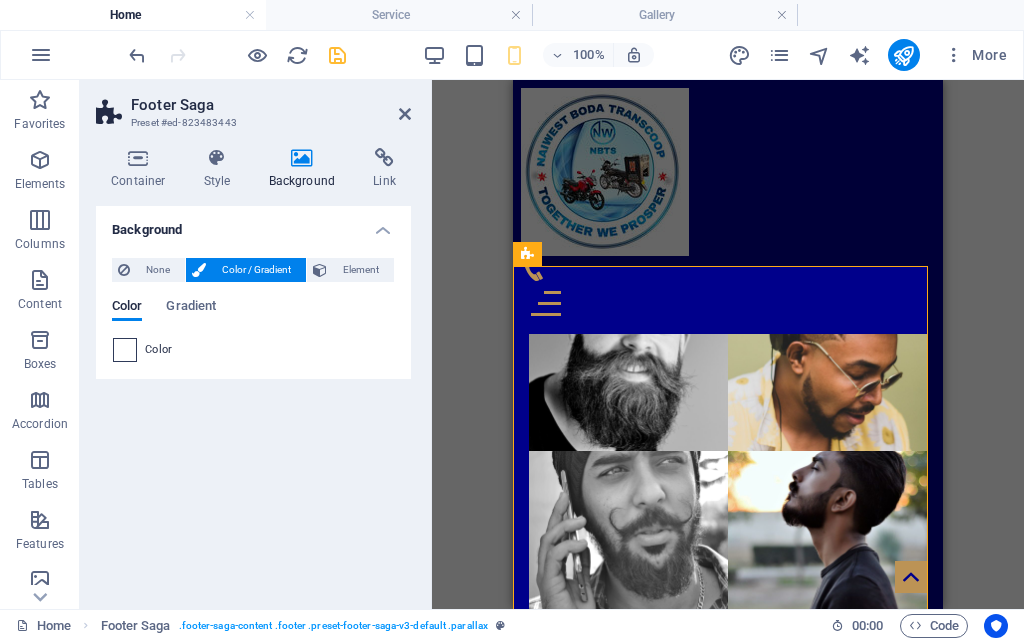 click at bounding box center [125, 350] 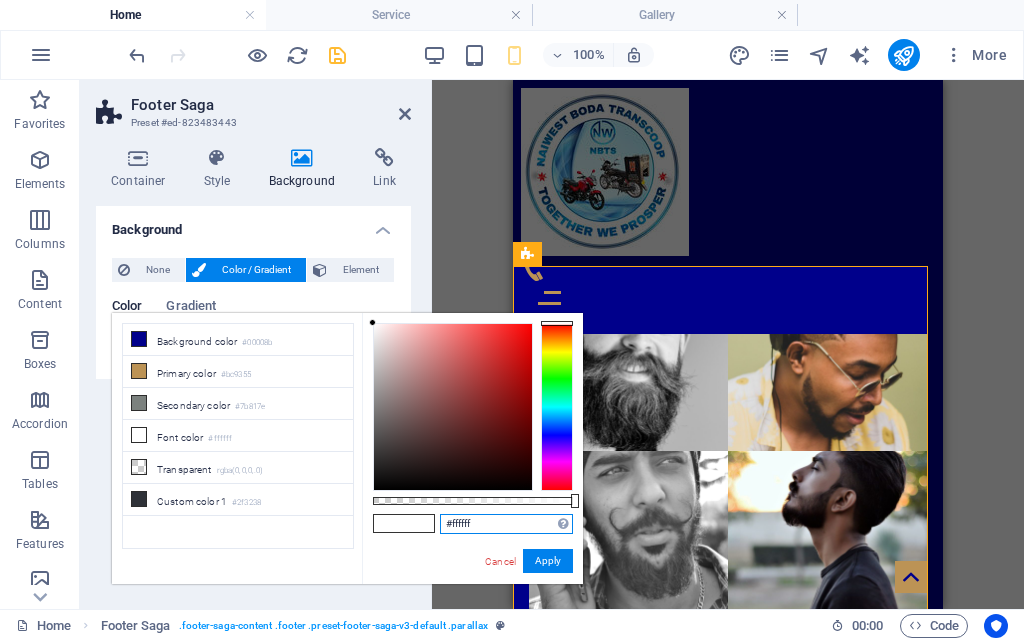 click on "#ffffff" at bounding box center [506, 524] 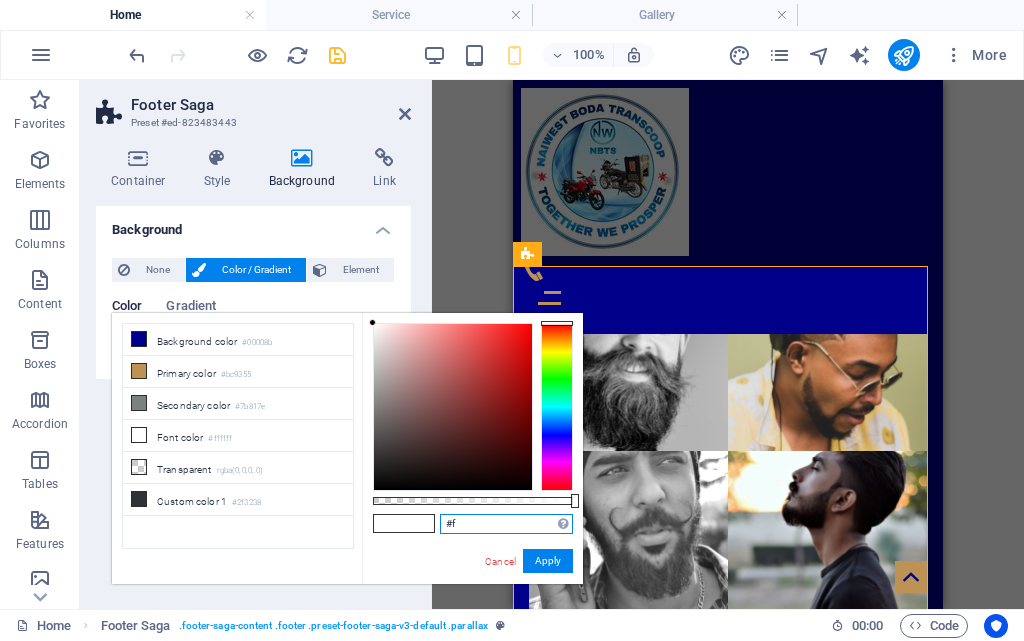 type on "#" 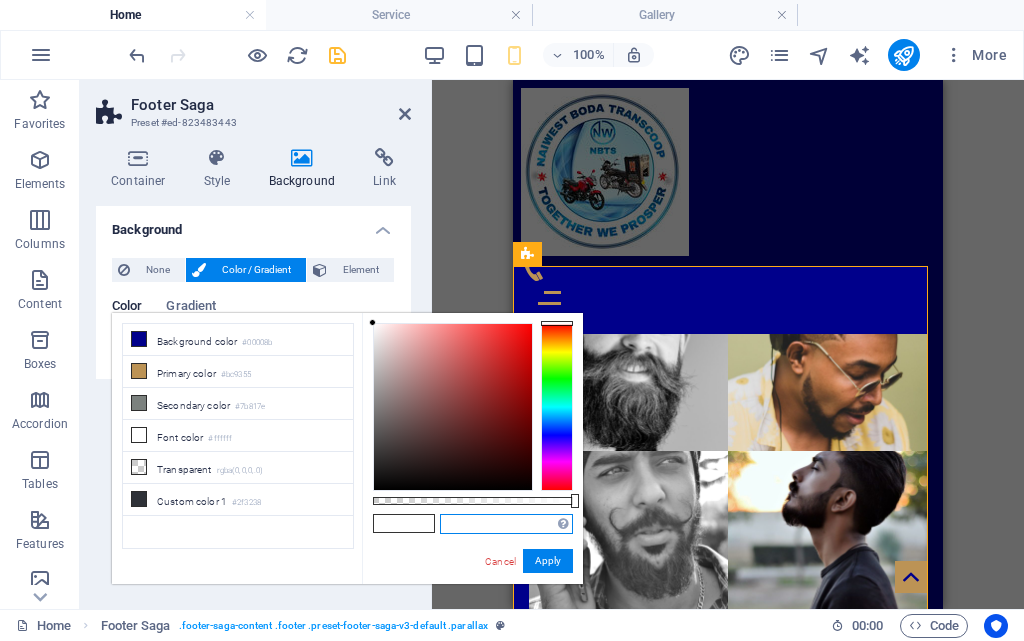 paste on "#00008b" 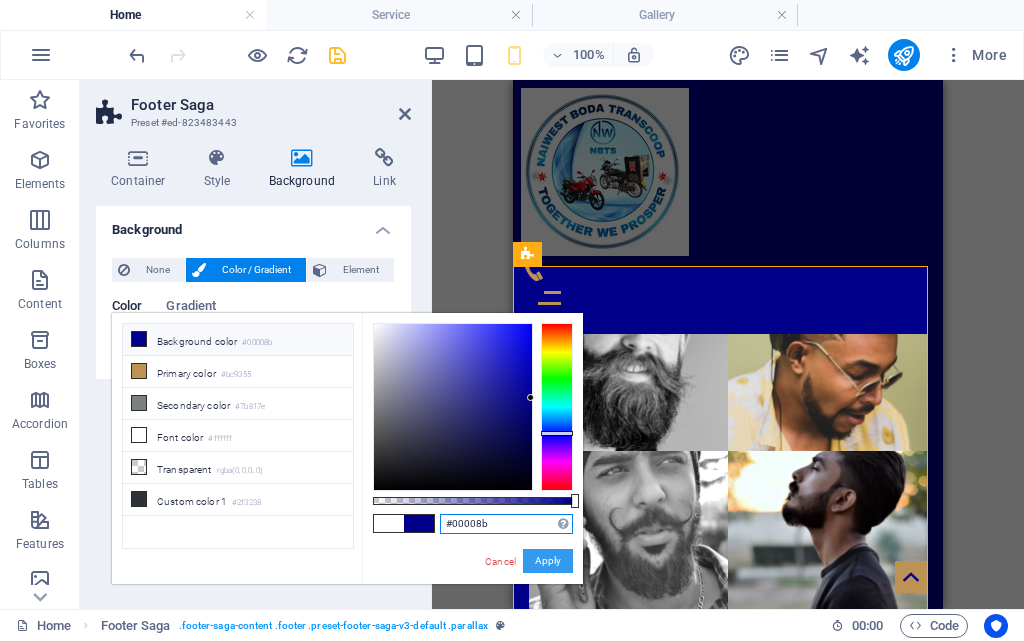 type on "#00008b" 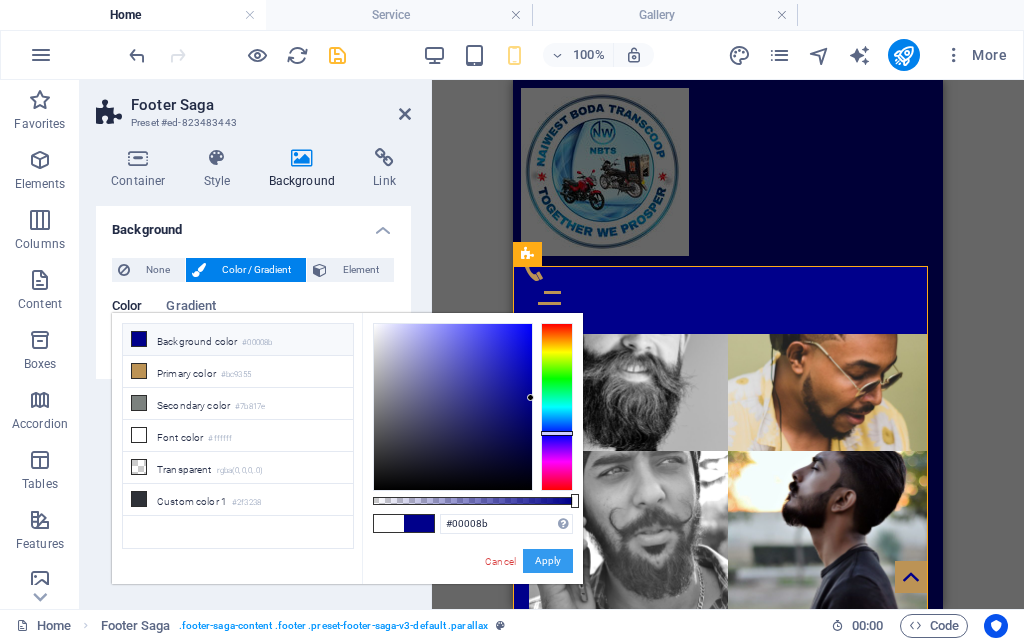 click on "Apply" at bounding box center [548, 561] 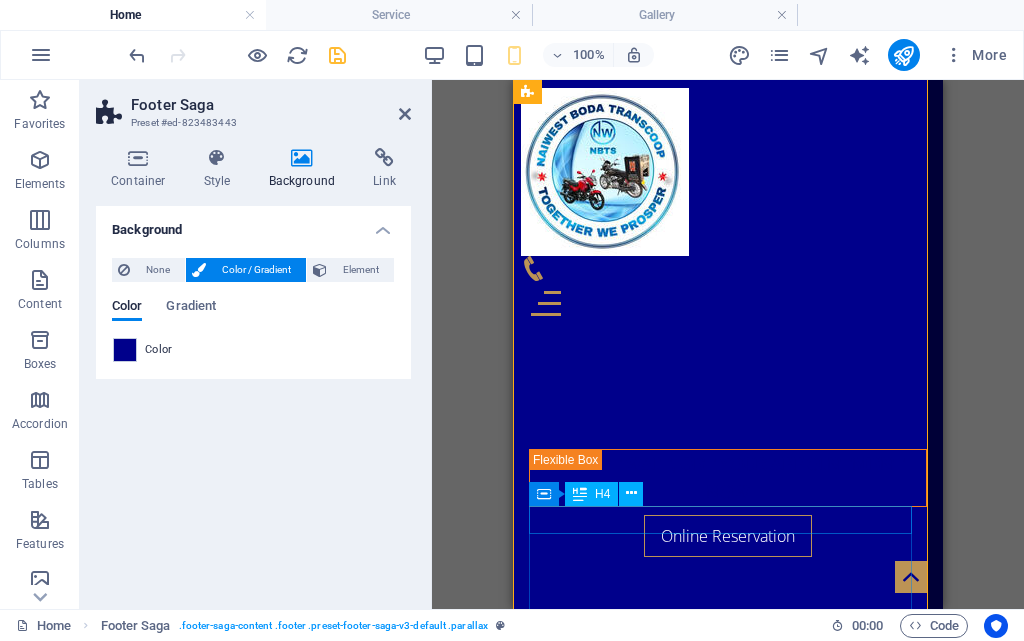 scroll, scrollTop: 7655, scrollLeft: 0, axis: vertical 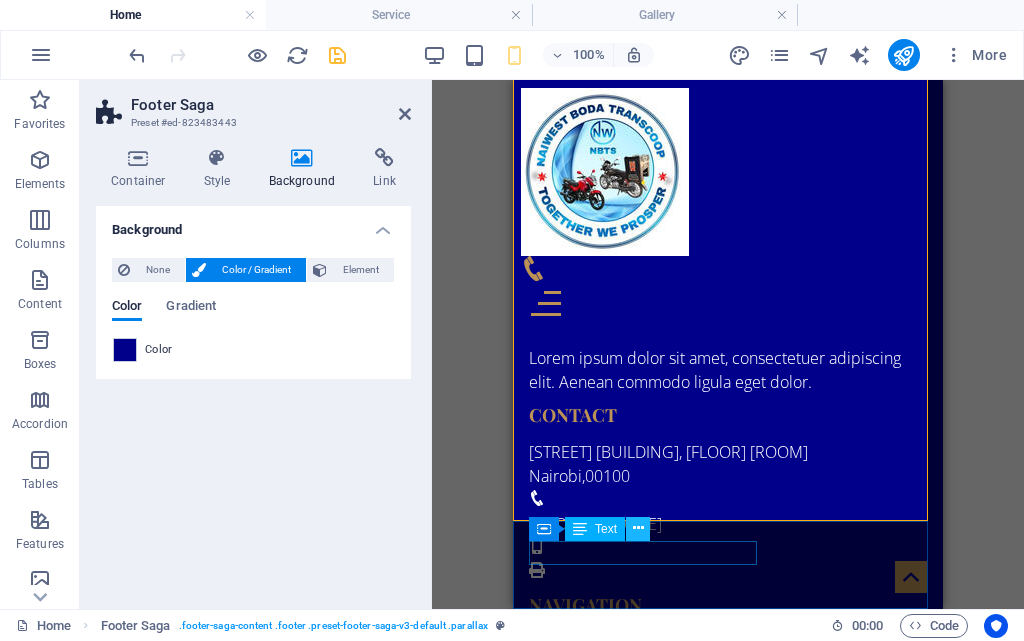 click at bounding box center (638, 528) 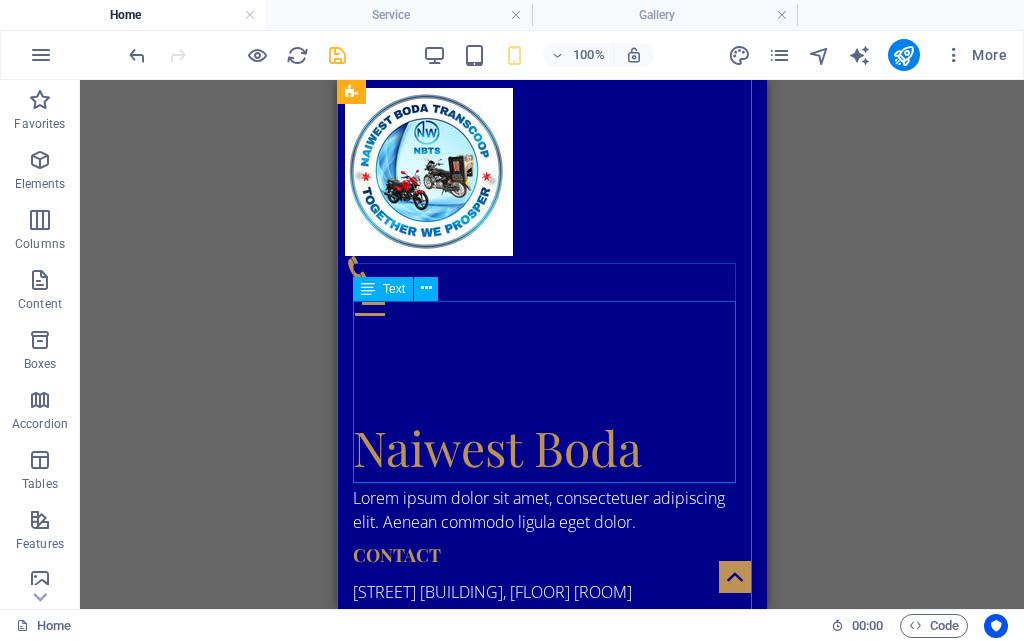 scroll, scrollTop: 7255, scrollLeft: 0, axis: vertical 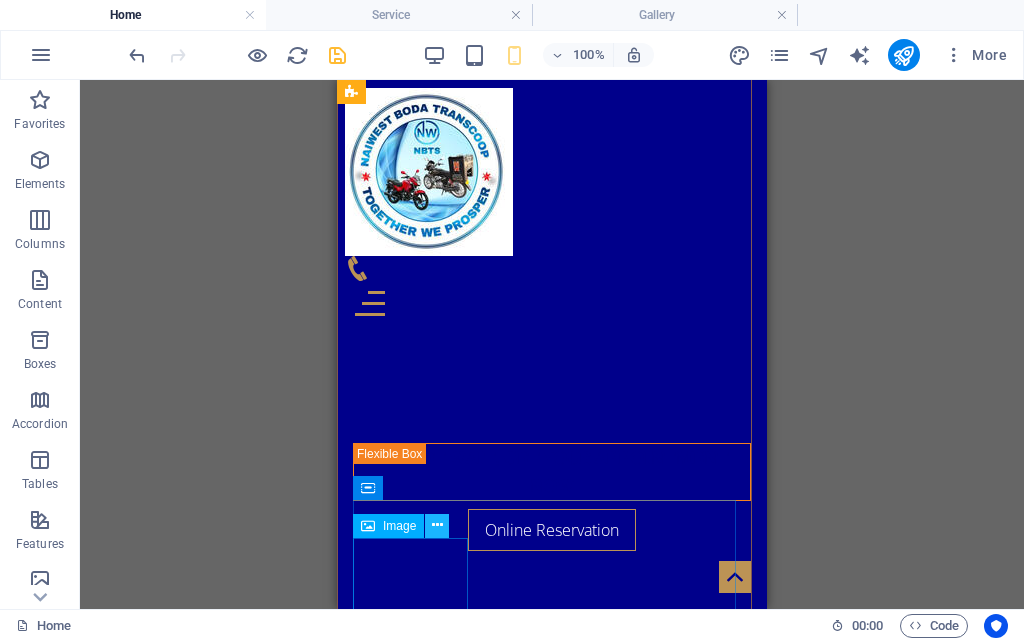 click at bounding box center (437, 525) 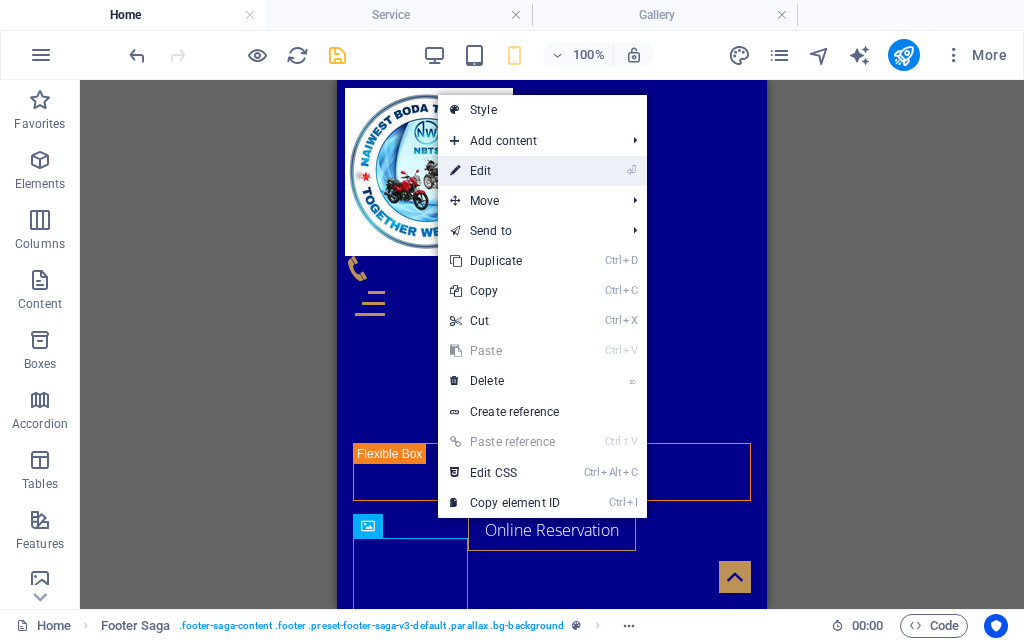 click on "⏎  Edit" at bounding box center [505, 171] 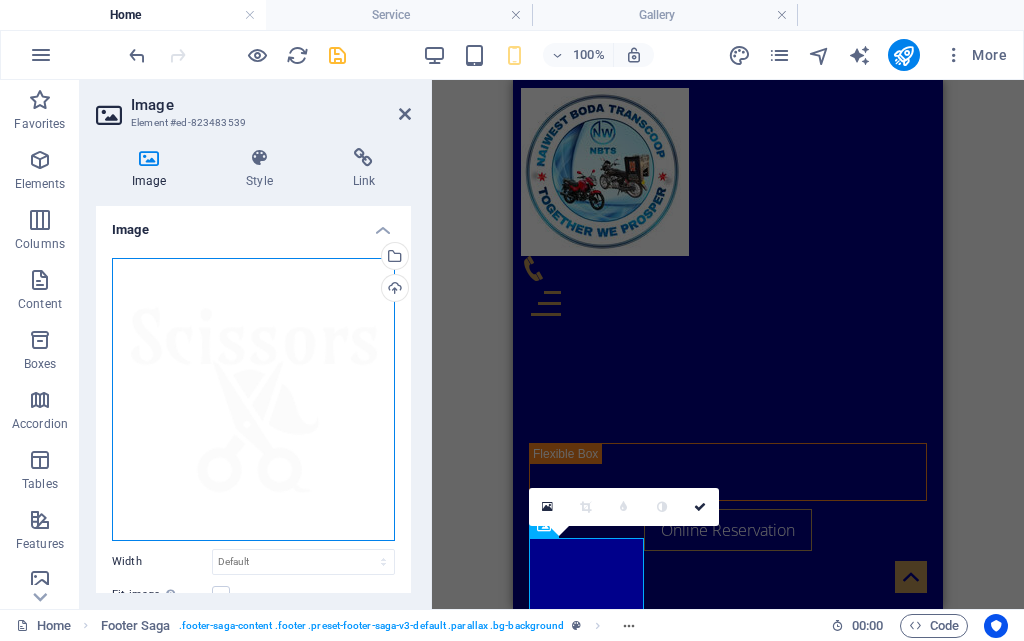 click on "Drag files here, click to choose files or select files from Files or our free stock photos & videos" at bounding box center (253, 399) 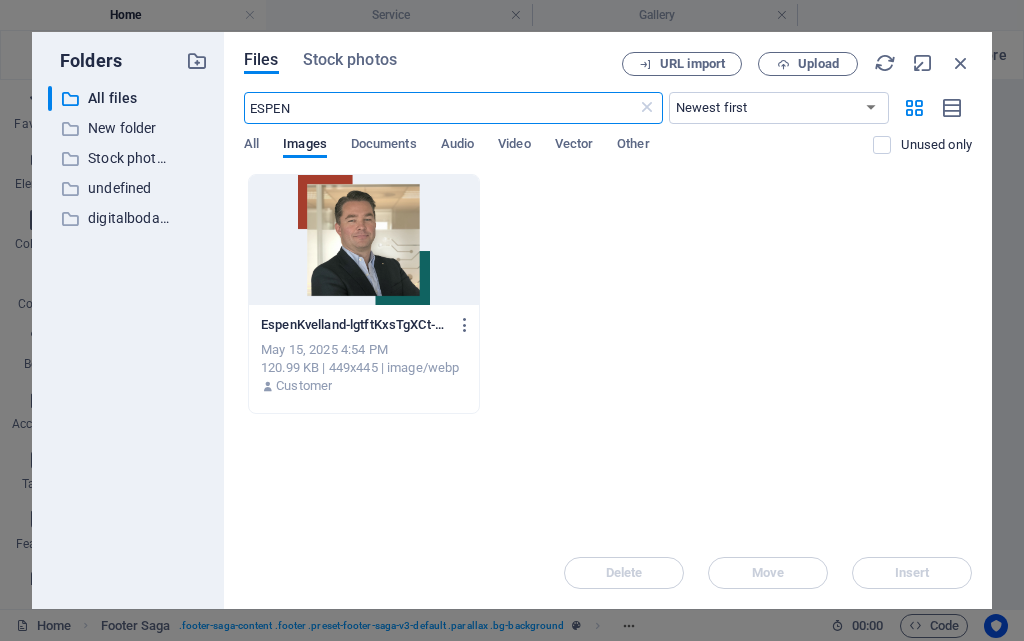 scroll, scrollTop: 7377, scrollLeft: 0, axis: vertical 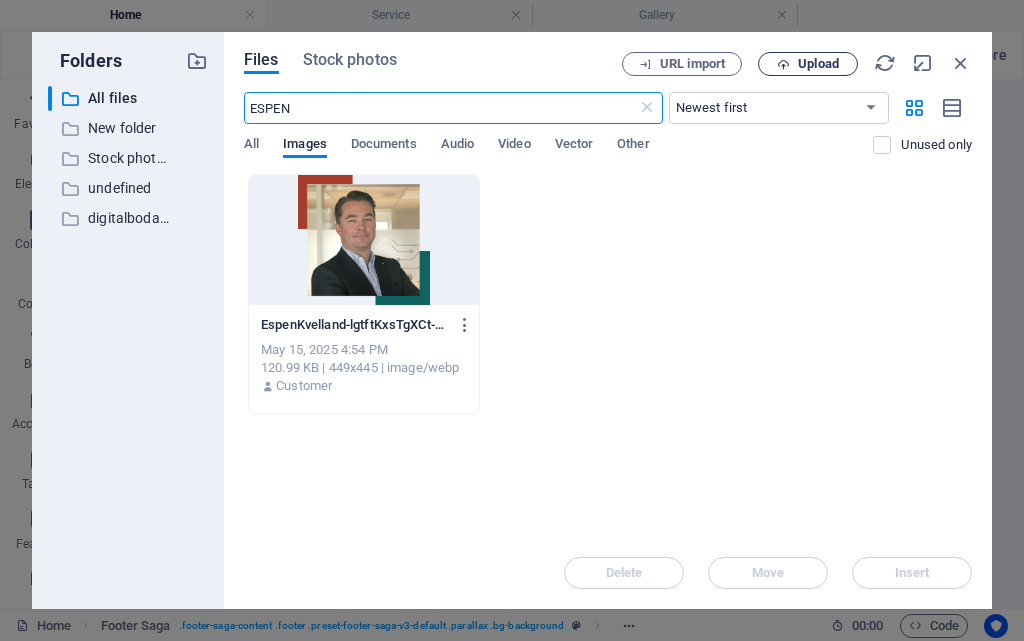 click on "Upload" at bounding box center (808, 64) 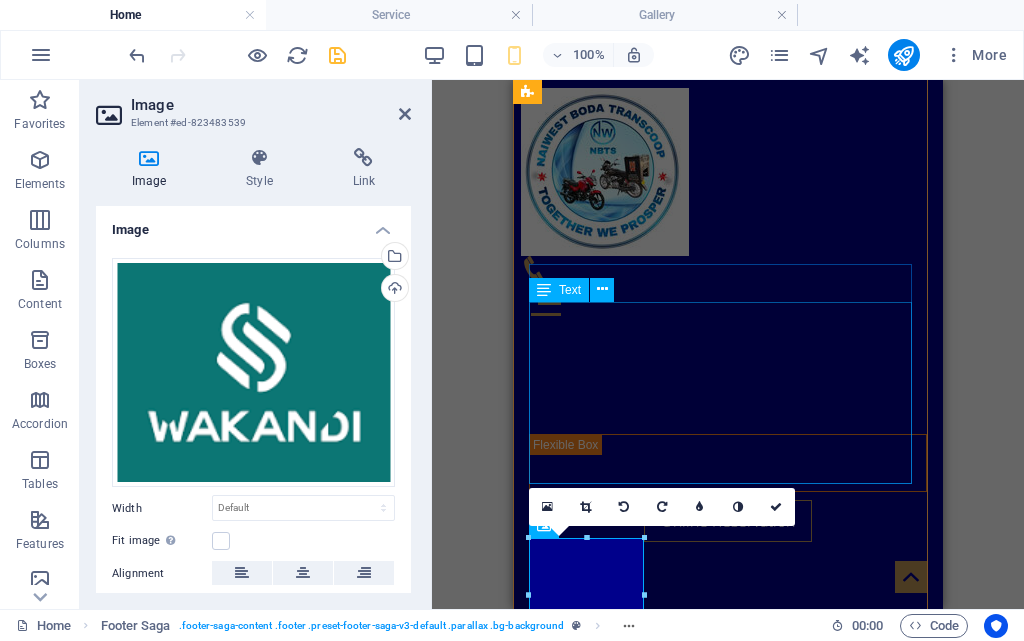 scroll, scrollTop: 7555, scrollLeft: 0, axis: vertical 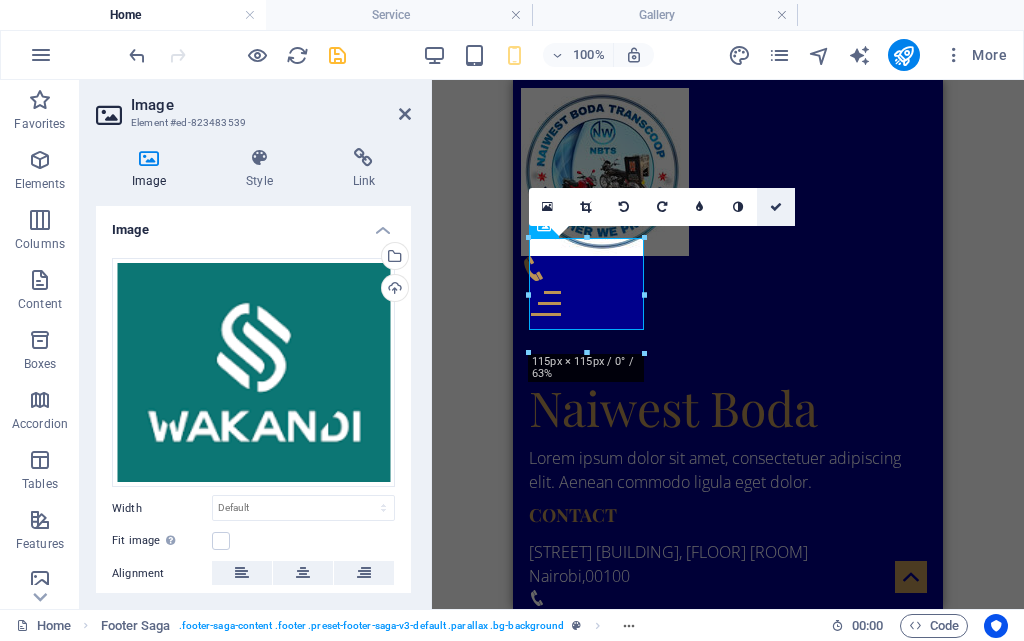 click at bounding box center (776, 207) 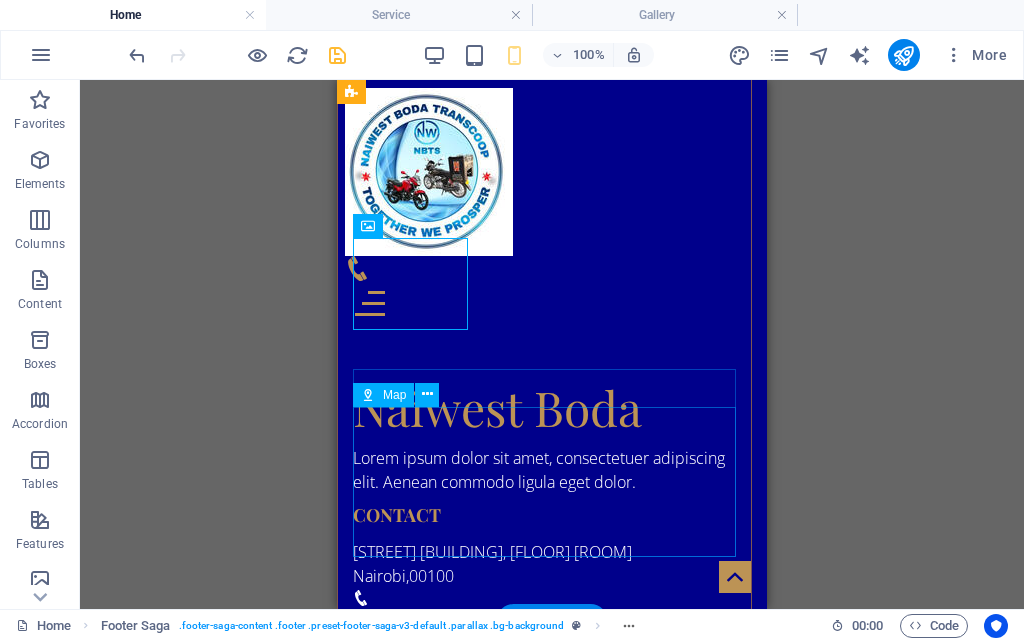 scroll, scrollTop: 7355, scrollLeft: 0, axis: vertical 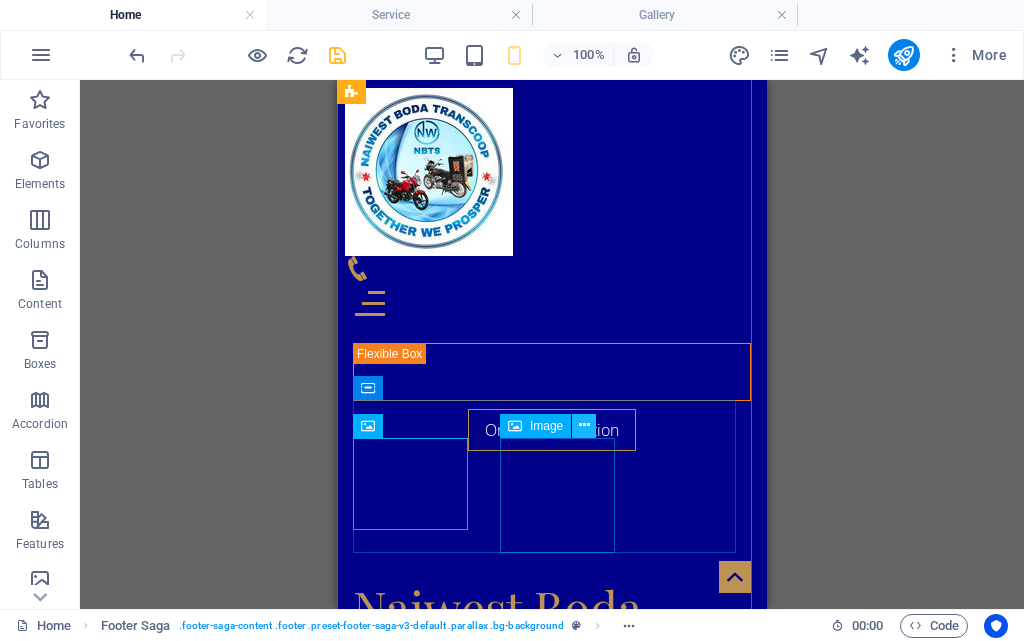 click at bounding box center [584, 425] 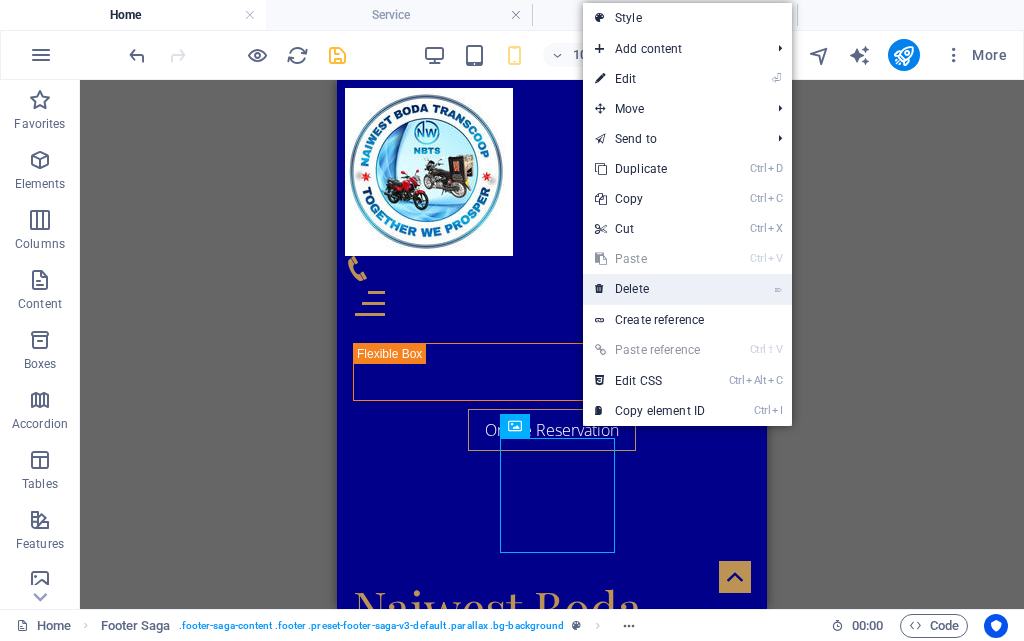 click on "⌦  Delete" at bounding box center (650, 289) 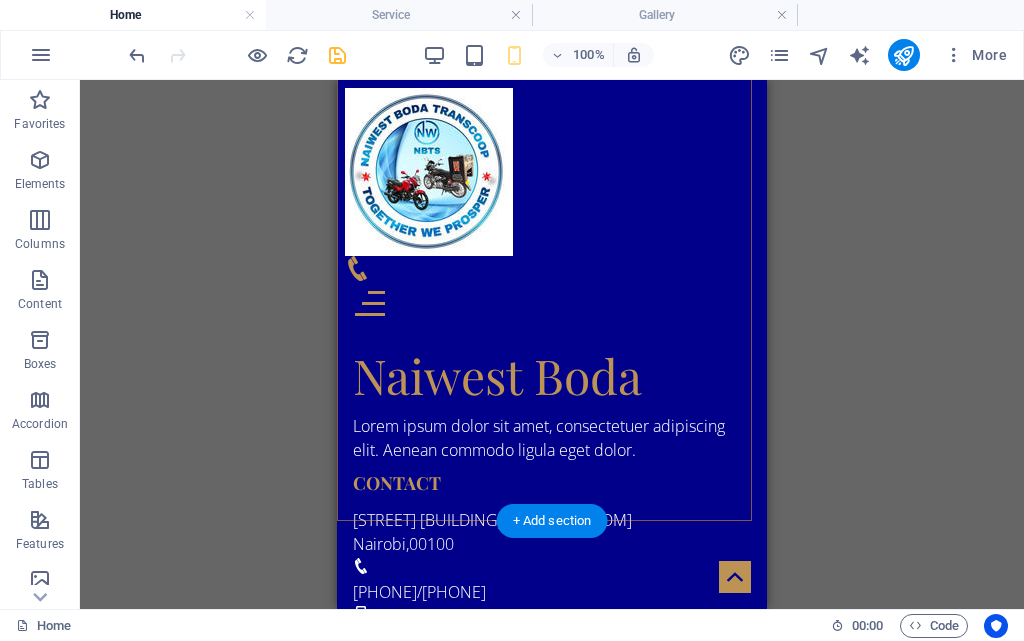 scroll, scrollTop: 7632, scrollLeft: 0, axis: vertical 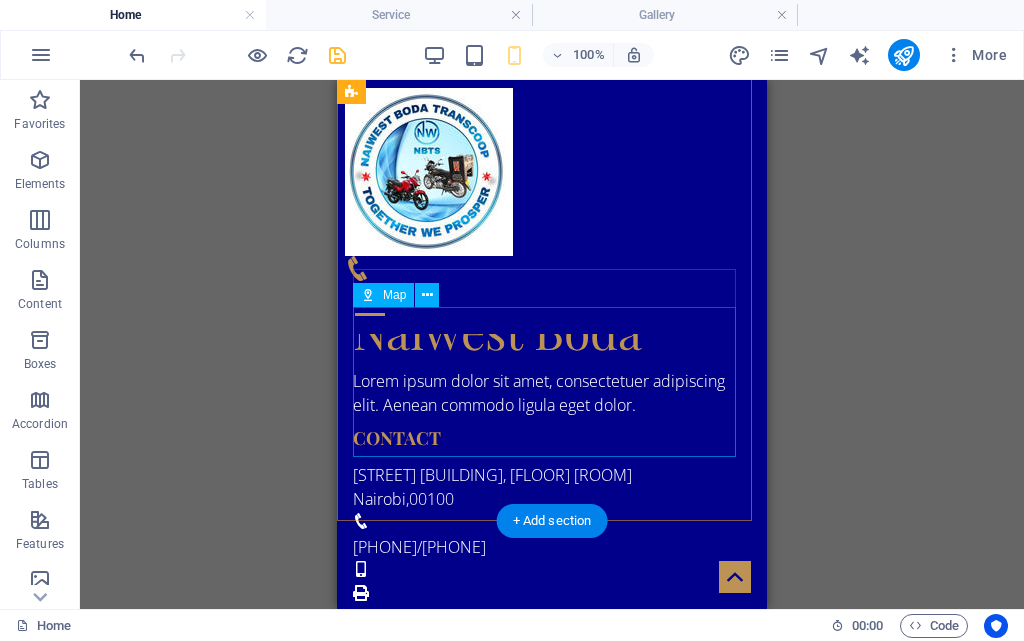 click at bounding box center [552, 1790] 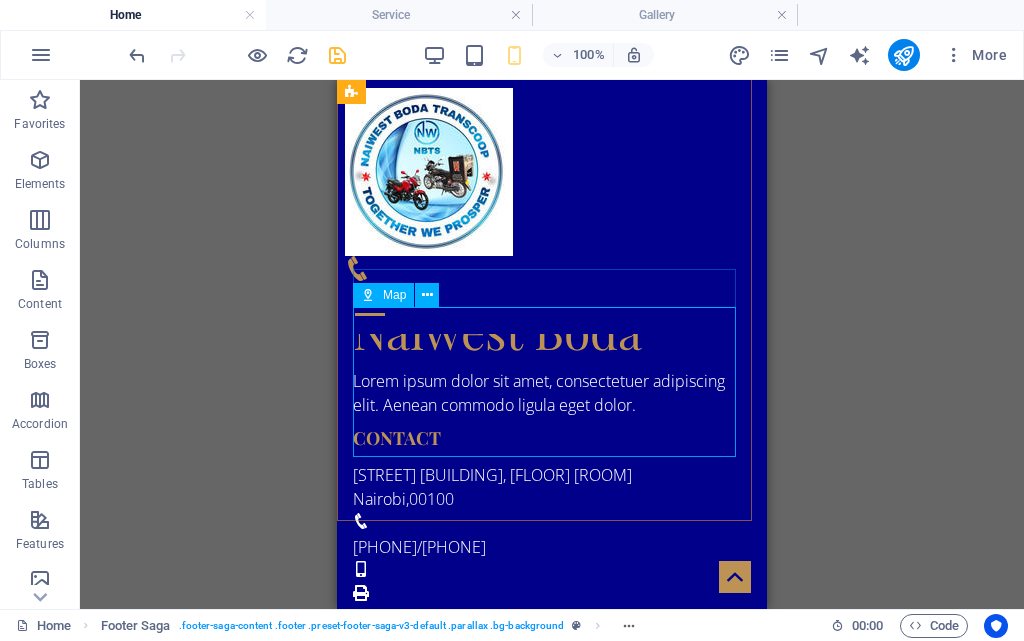click on "Map" at bounding box center (394, 295) 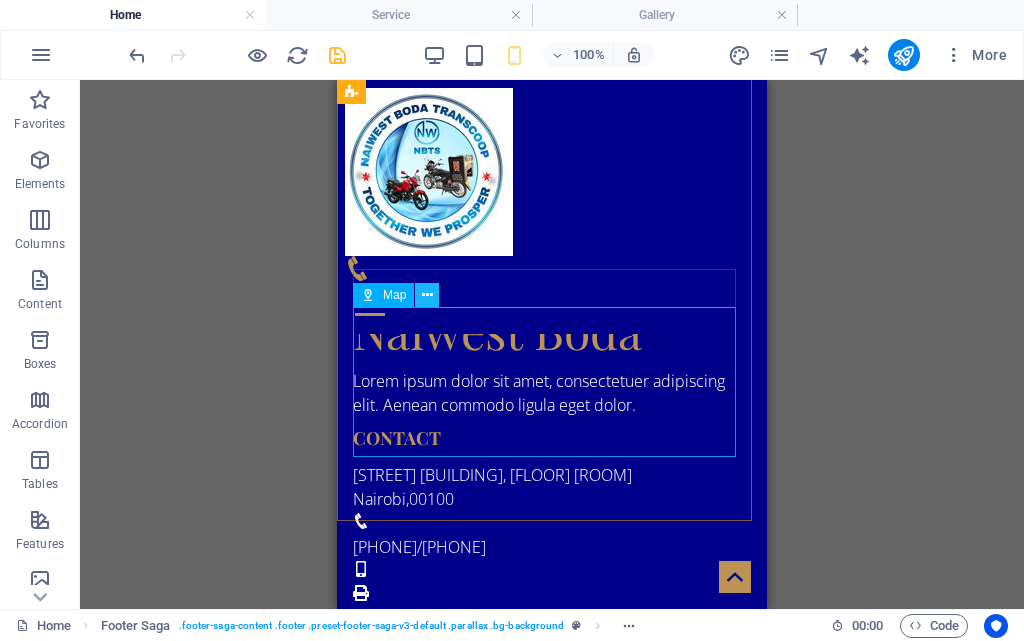 click at bounding box center (427, 295) 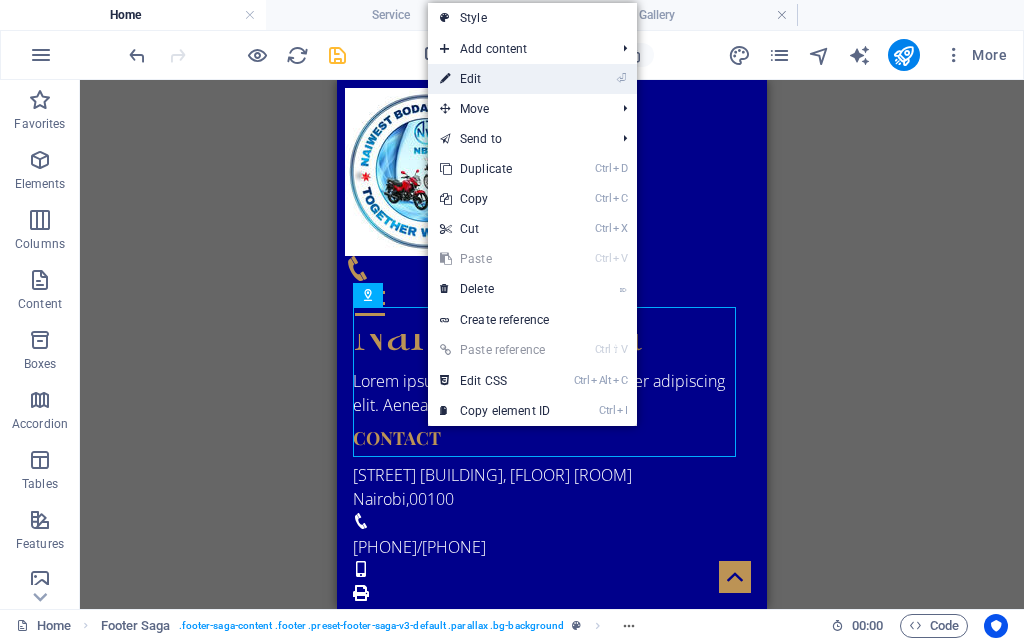 click on "⏎  Edit" at bounding box center (495, 79) 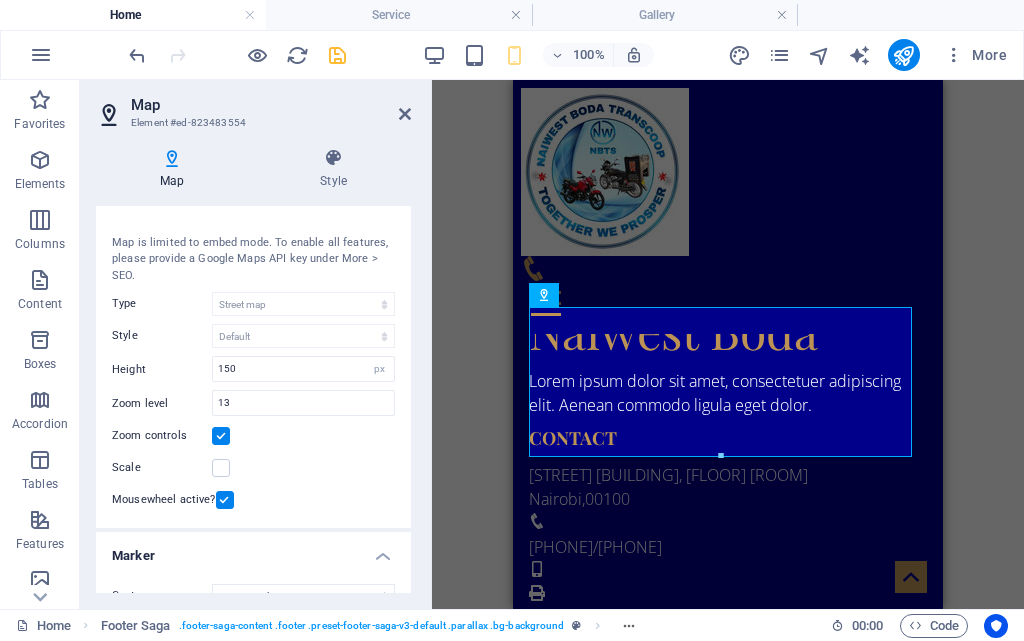scroll, scrollTop: 0, scrollLeft: 0, axis: both 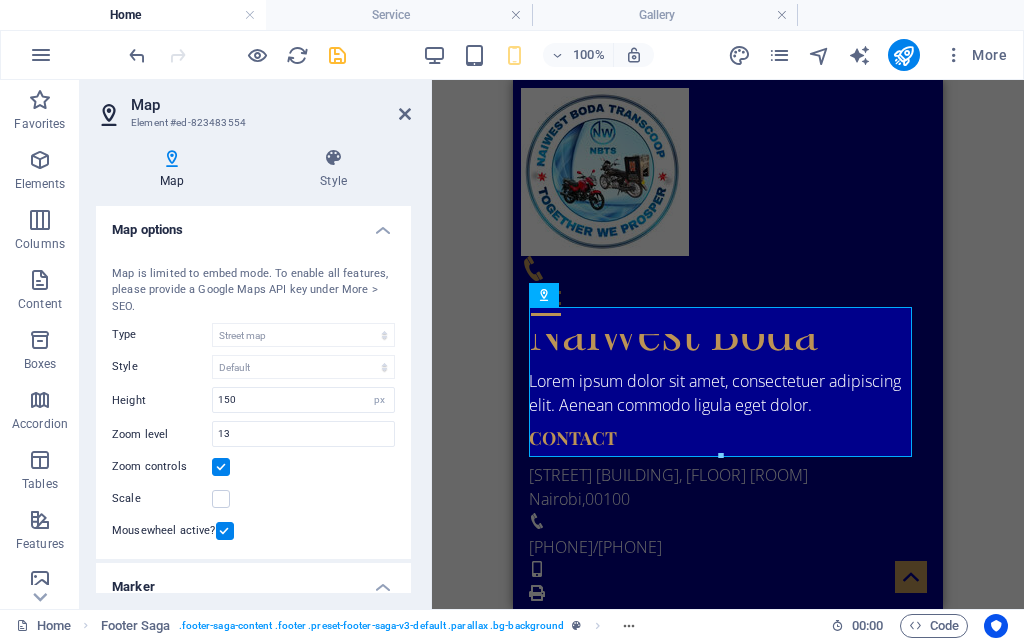 click at bounding box center [172, 158] 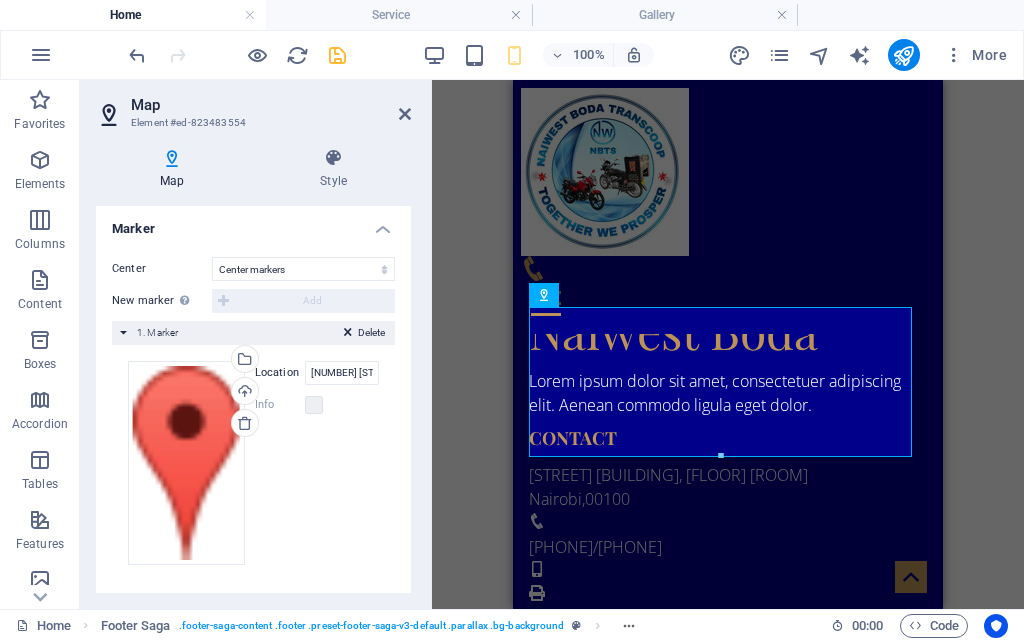 scroll, scrollTop: 0, scrollLeft: 0, axis: both 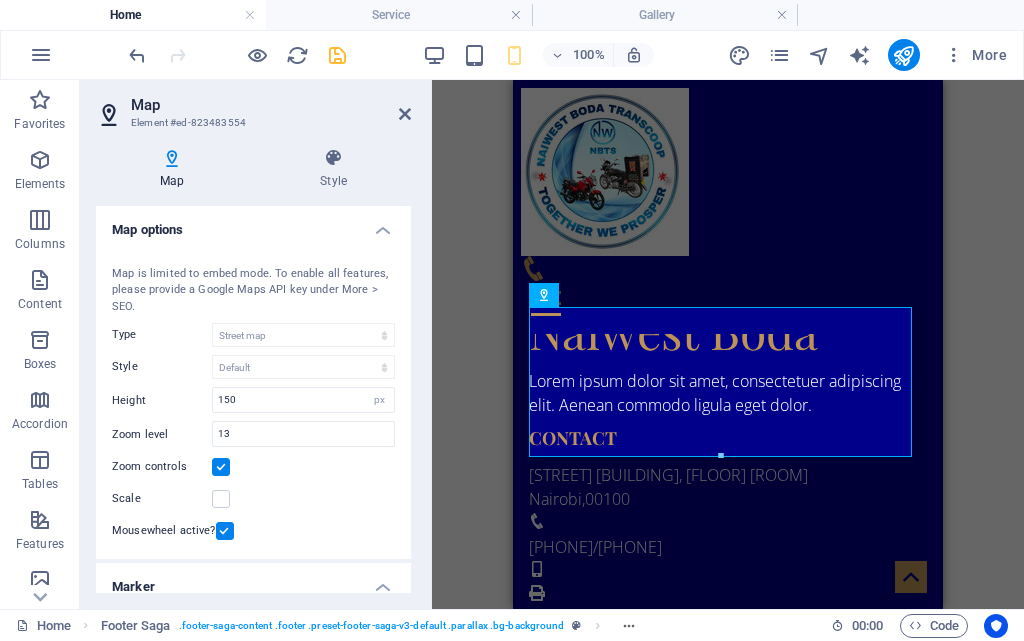 click on "Map is limited to embed mode. To enable all features, please provide a Google Maps API key under More > SEO." at bounding box center [253, 291] 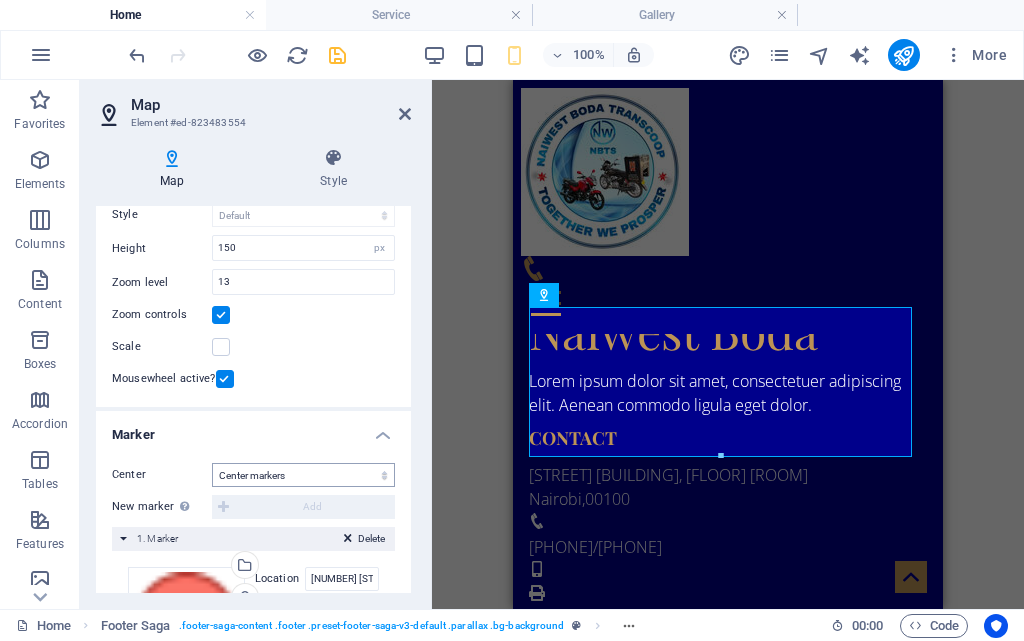 scroll, scrollTop: 358, scrollLeft: 0, axis: vertical 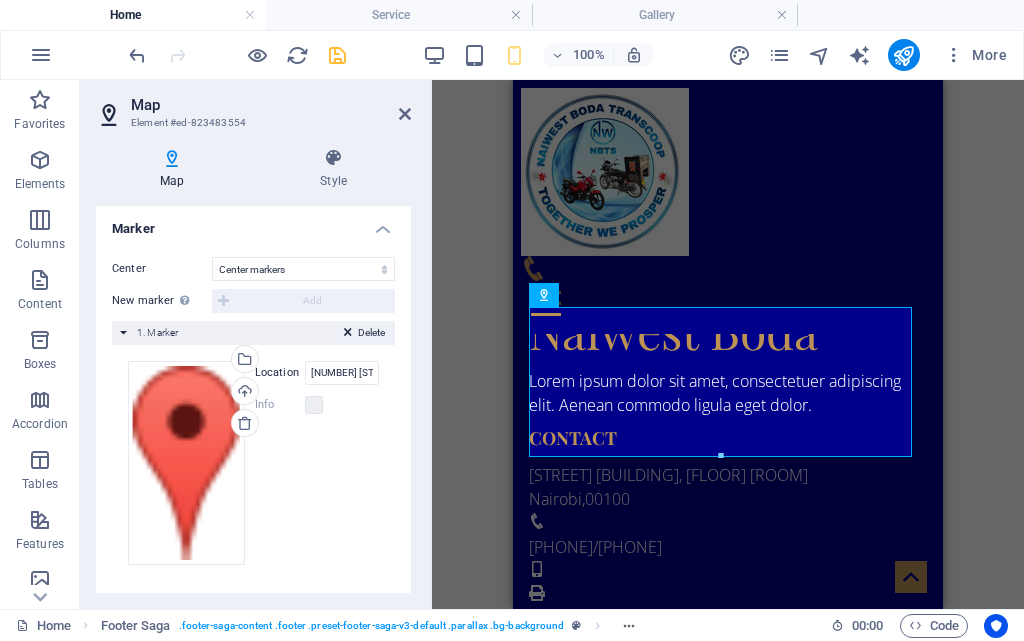 click on "Delete" at bounding box center (364, 333) 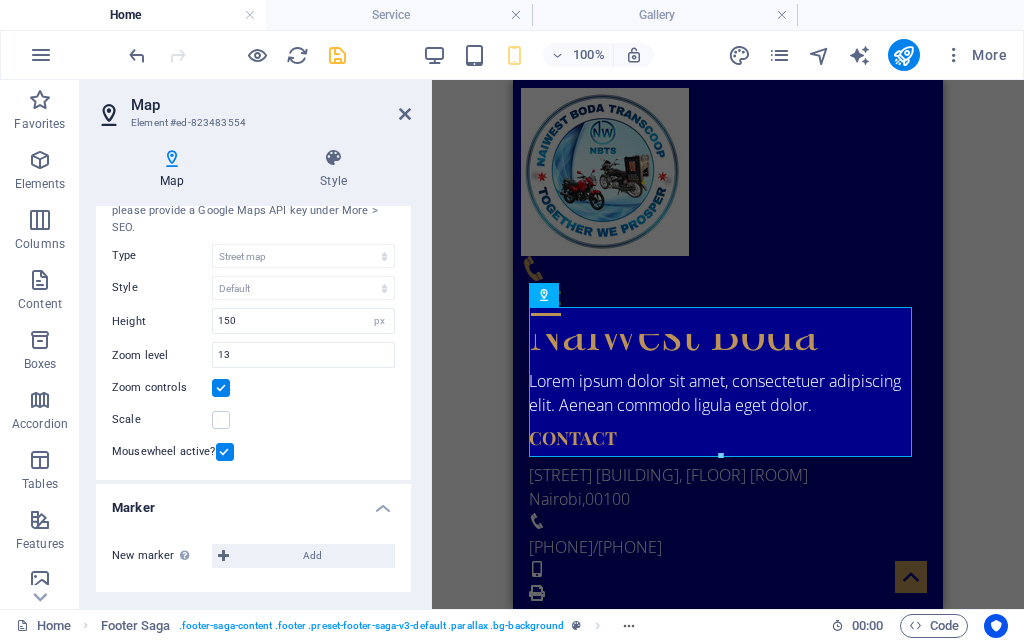 scroll, scrollTop: 78, scrollLeft: 0, axis: vertical 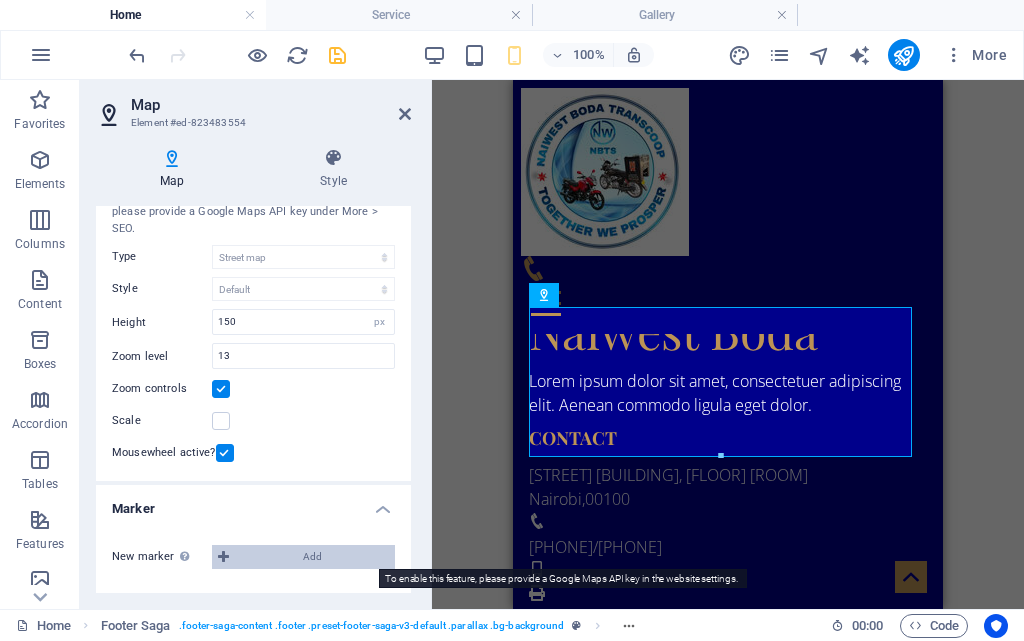 click on "Add" at bounding box center (312, 557) 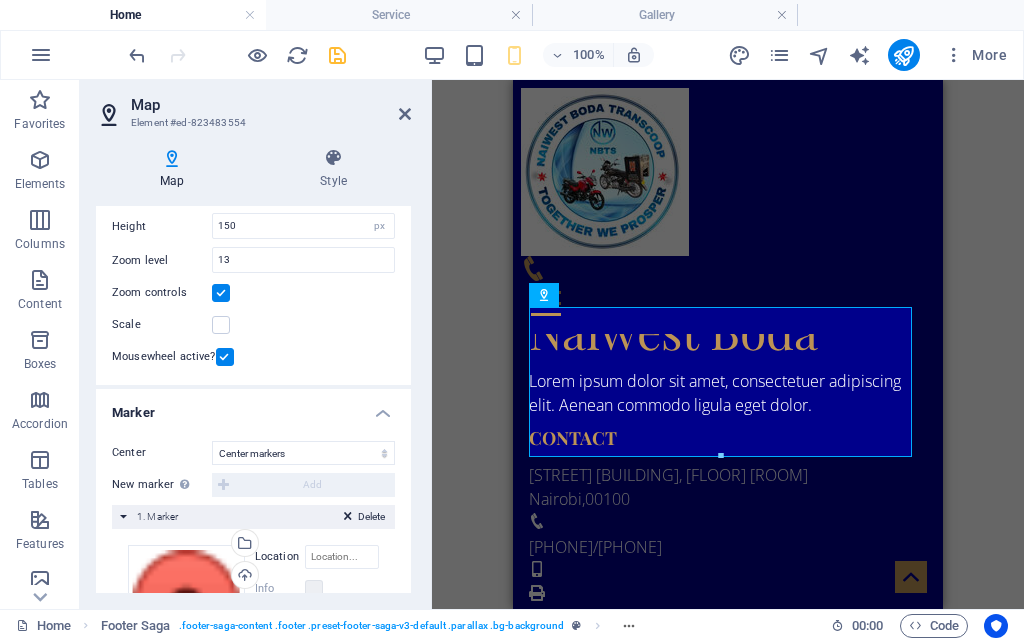 scroll, scrollTop: 278, scrollLeft: 0, axis: vertical 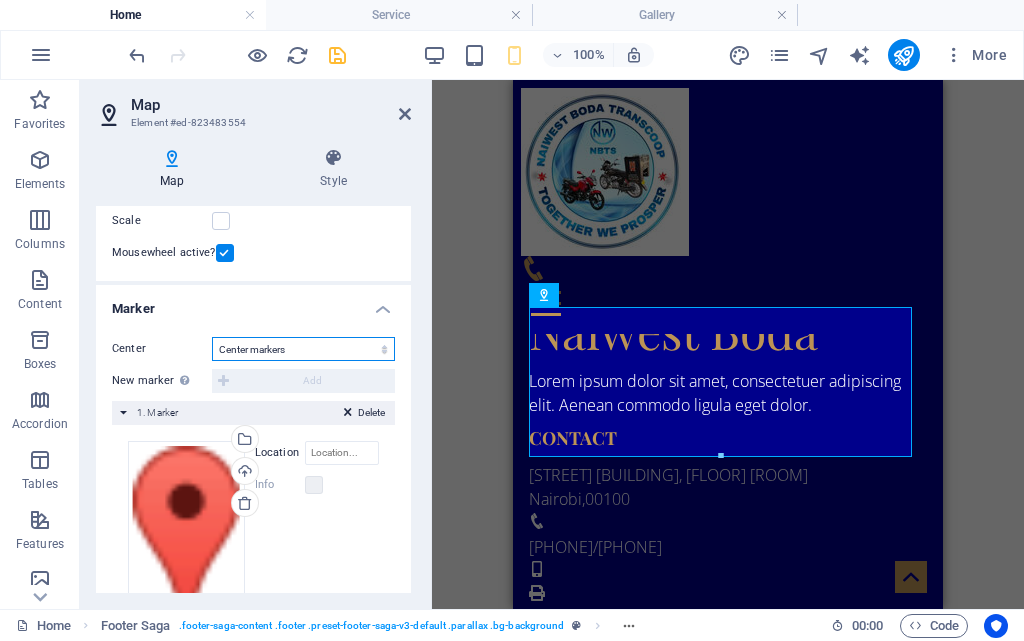click on "Don't center Center markers Center and zoom markers" at bounding box center (303, 349) 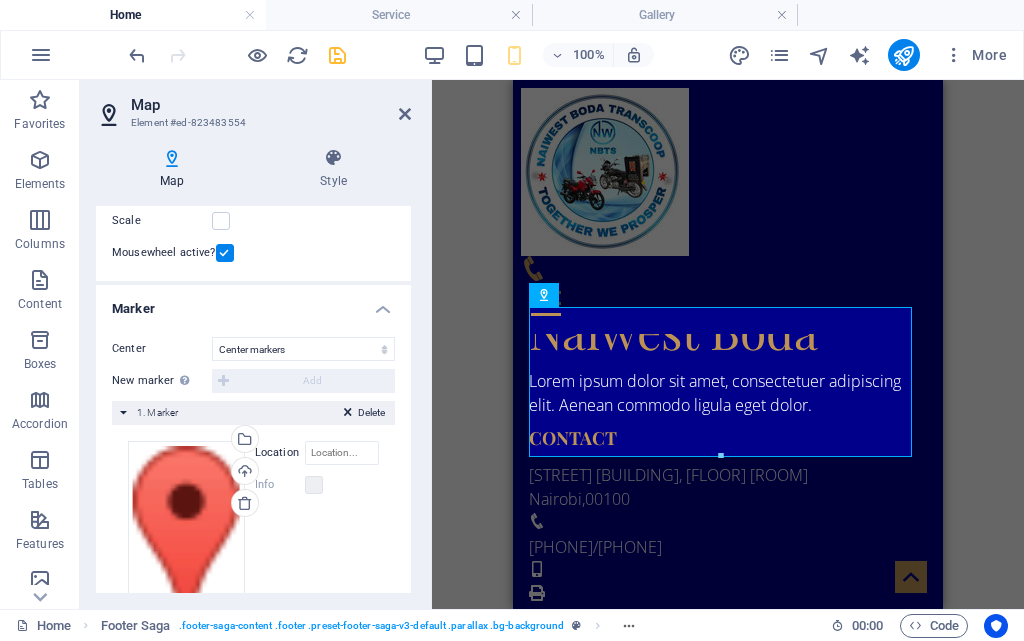 click on "Marker" at bounding box center (253, 303) 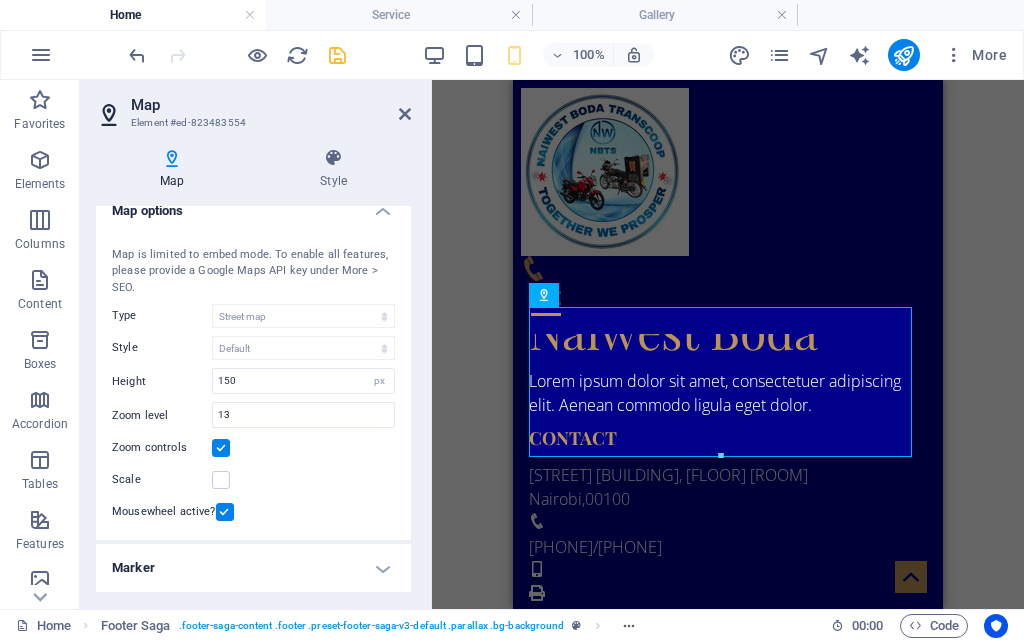 scroll, scrollTop: 18, scrollLeft: 0, axis: vertical 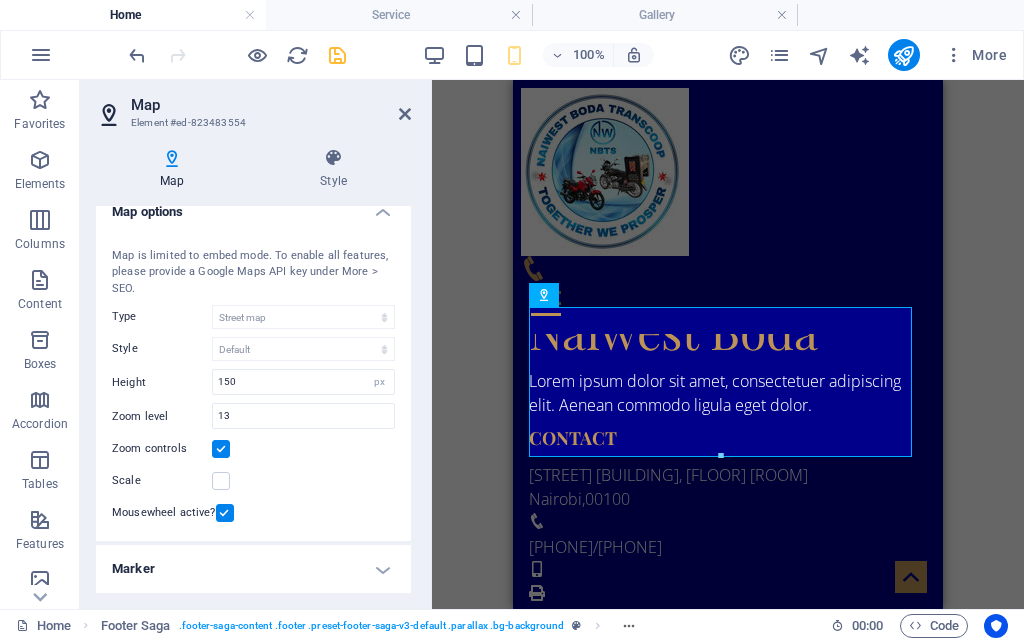 click on "Map is limited to embed mode. To enable all features, please provide a Google Maps API key under More > SEO." at bounding box center [253, 273] 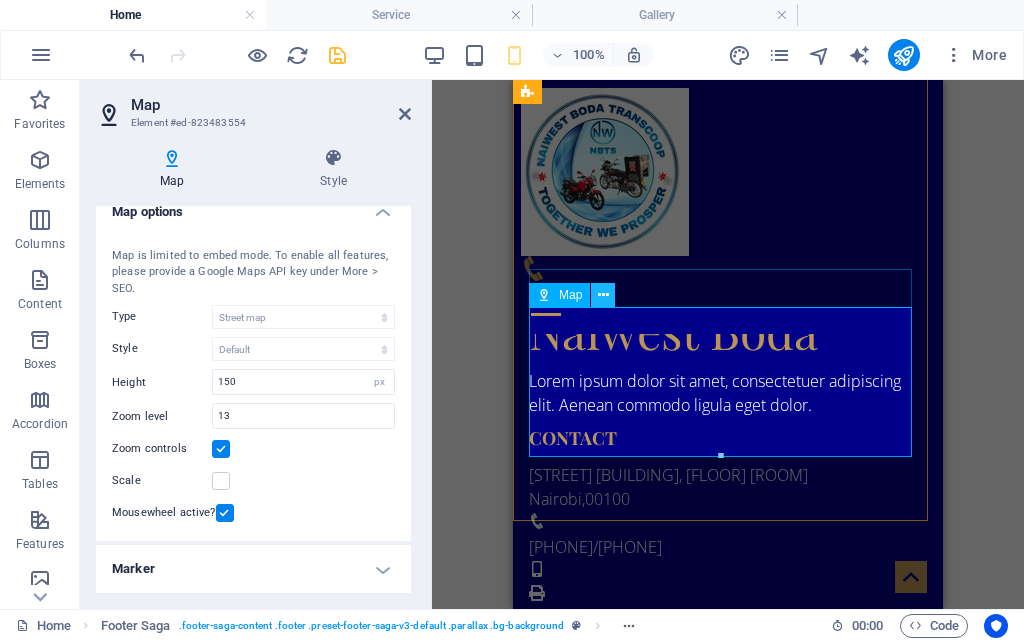 click at bounding box center (603, 295) 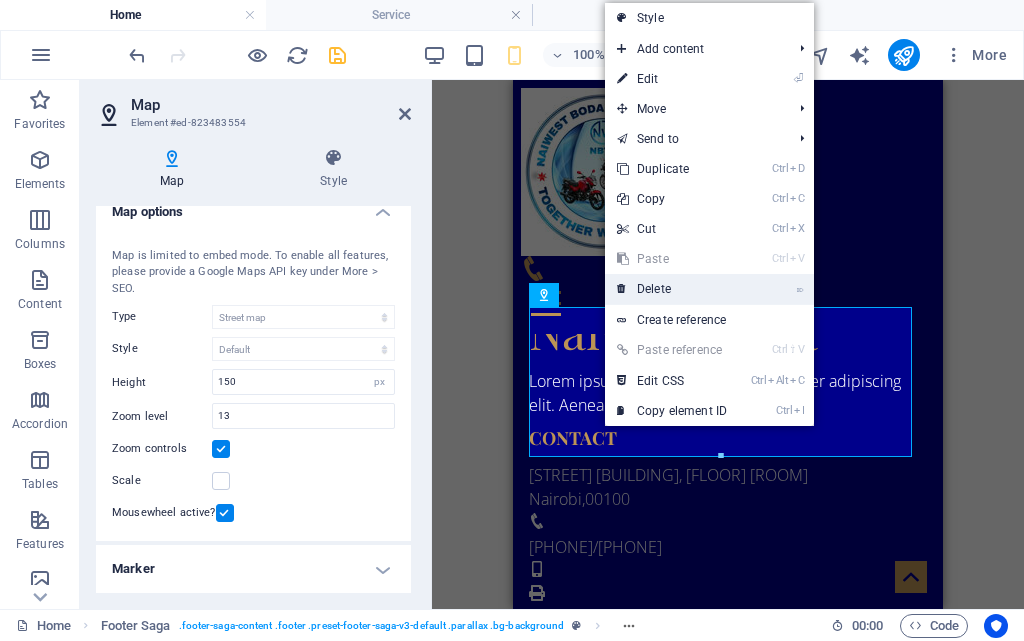 click on "⌦  Delete" at bounding box center (672, 289) 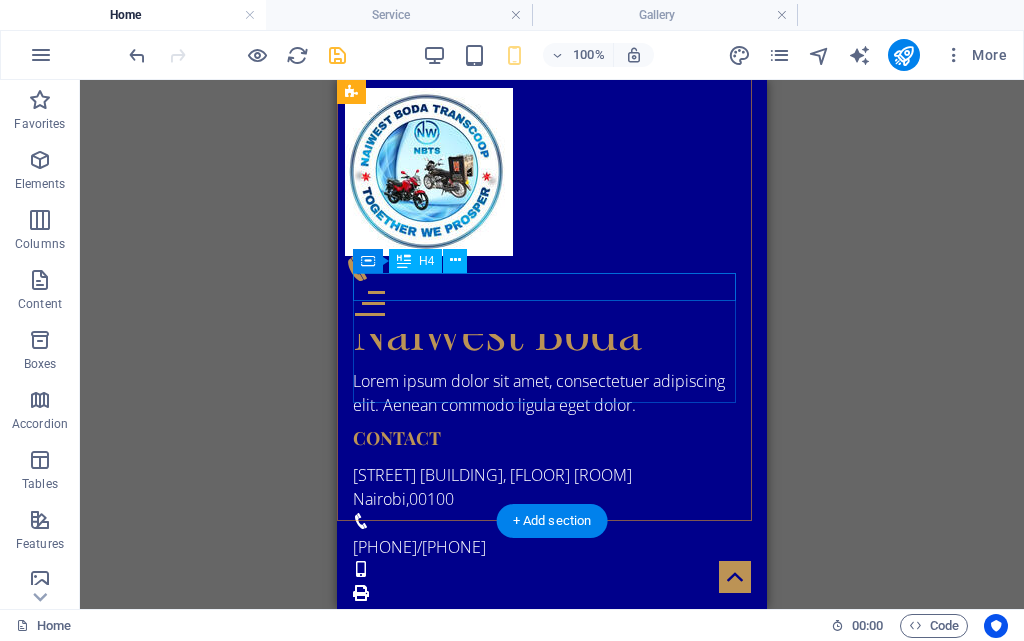 scroll, scrollTop: 7482, scrollLeft: 0, axis: vertical 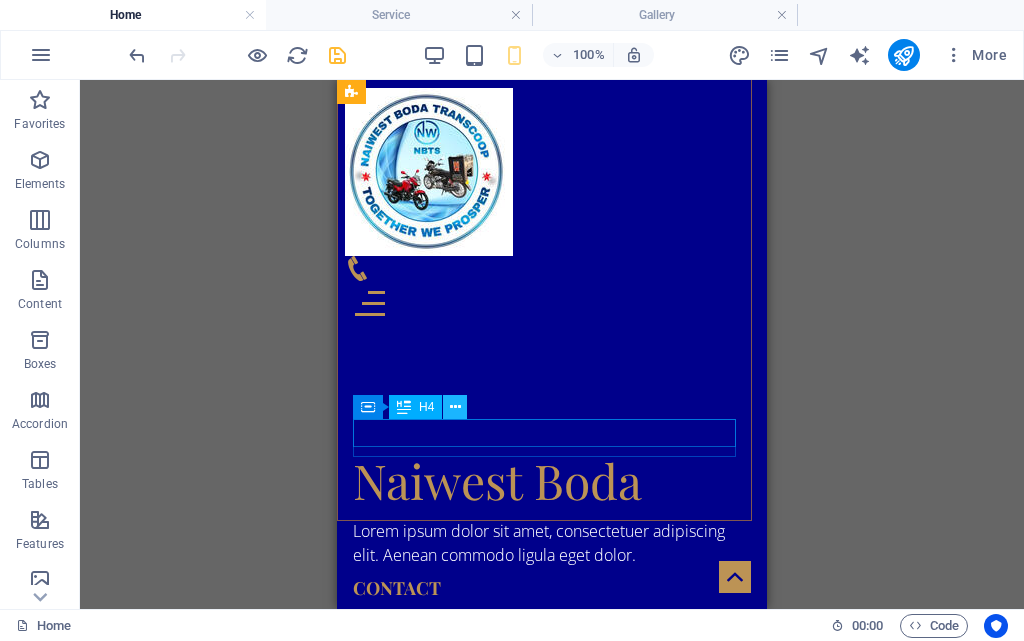 click at bounding box center [455, 407] 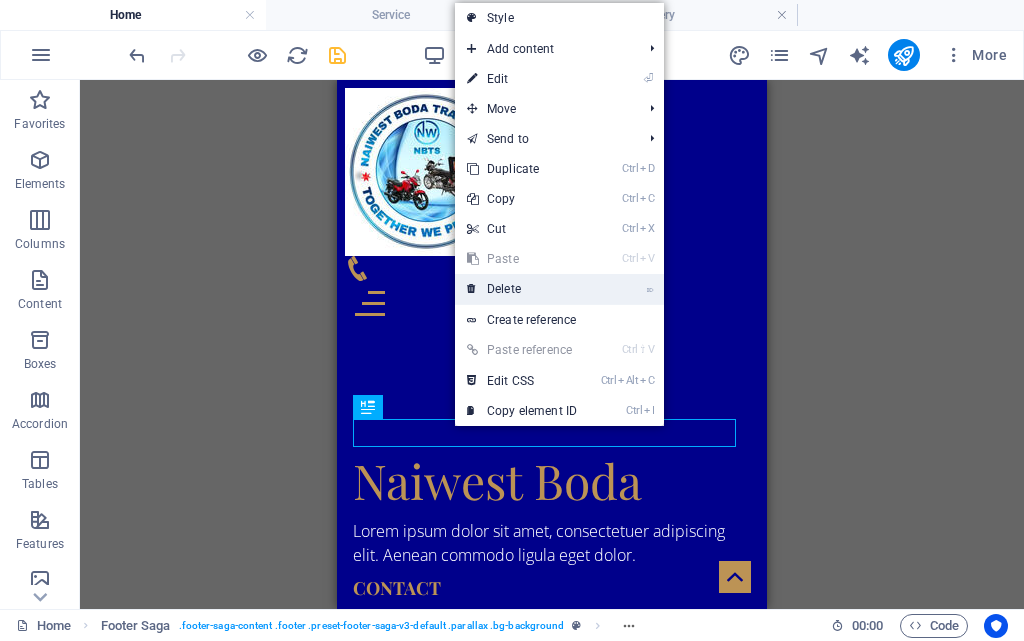 click on "⌦  Delete" at bounding box center [522, 289] 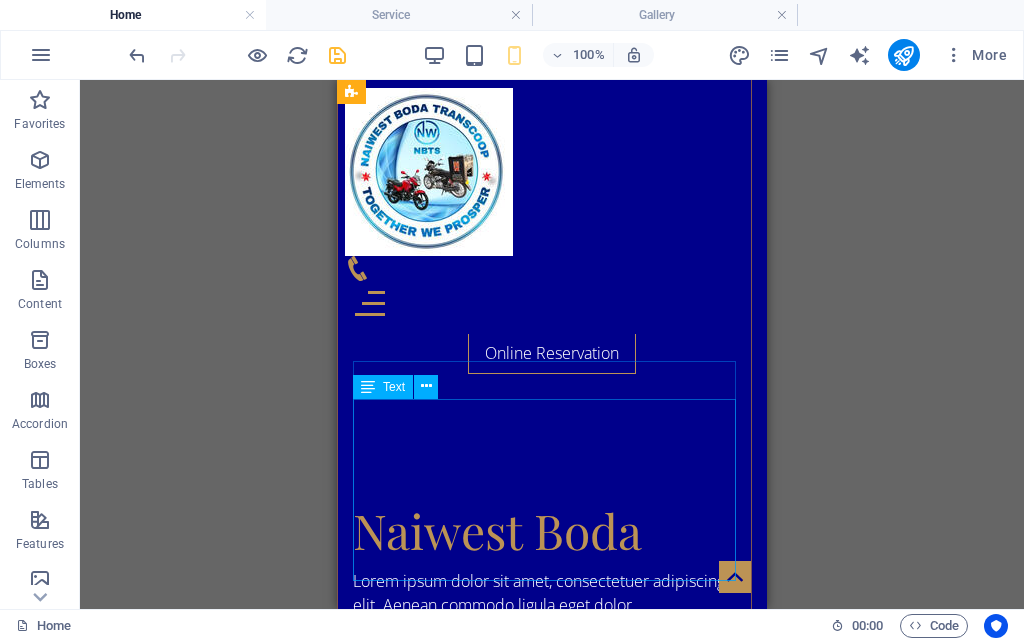 scroll, scrollTop: 7454, scrollLeft: 0, axis: vertical 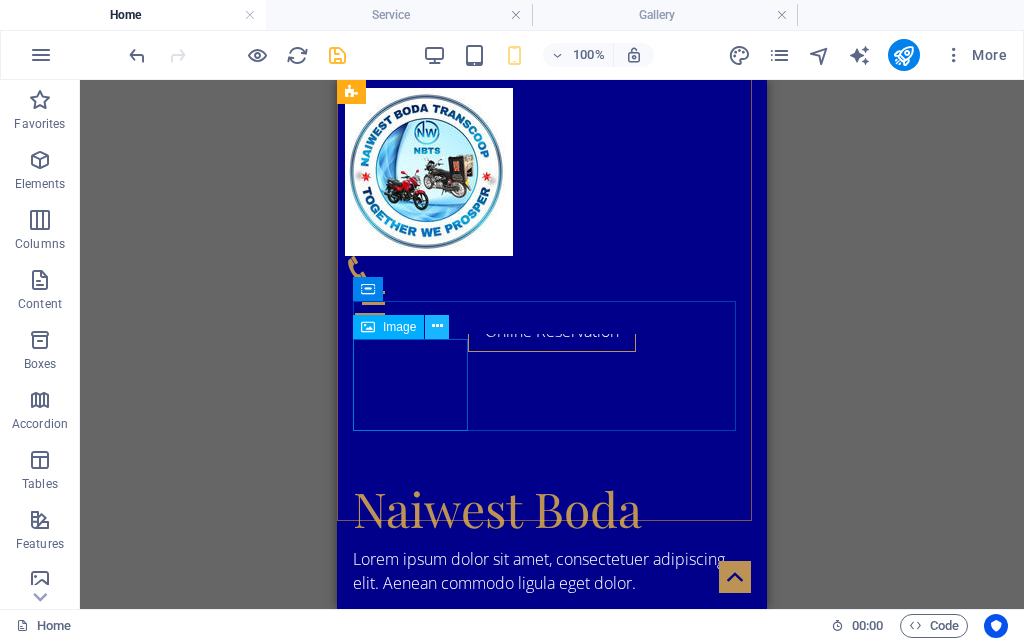 click at bounding box center (437, 326) 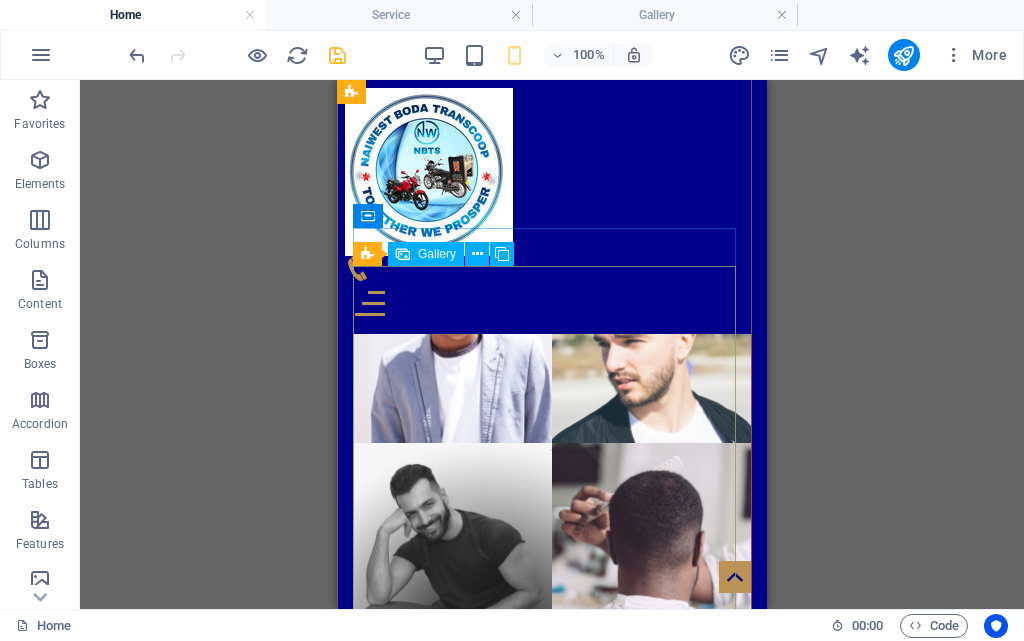 scroll, scrollTop: 6654, scrollLeft: 0, axis: vertical 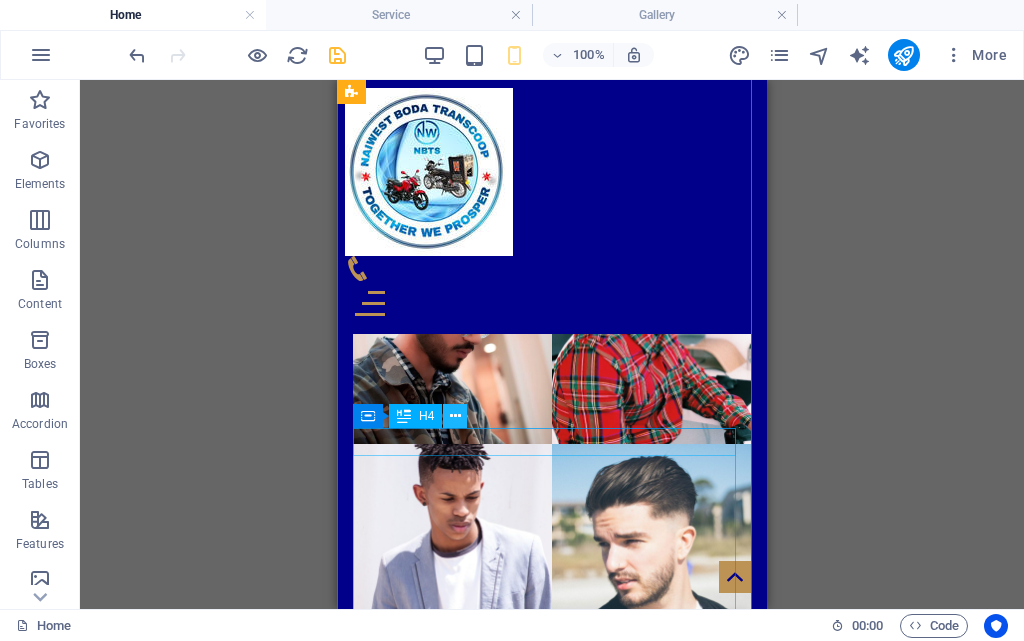 click at bounding box center (455, 416) 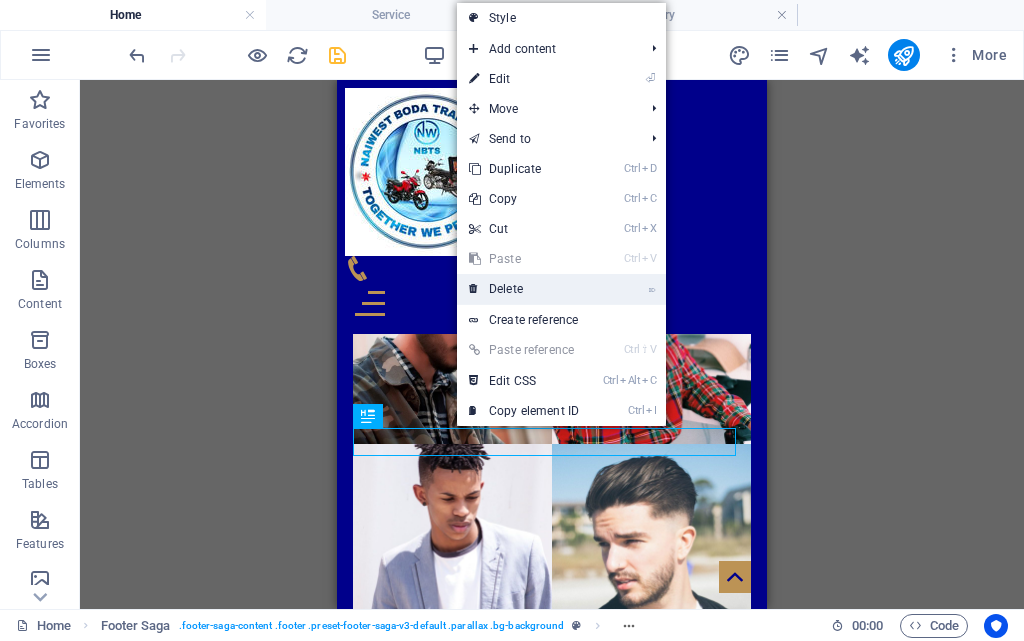 click on "⌦  Delete" at bounding box center [524, 289] 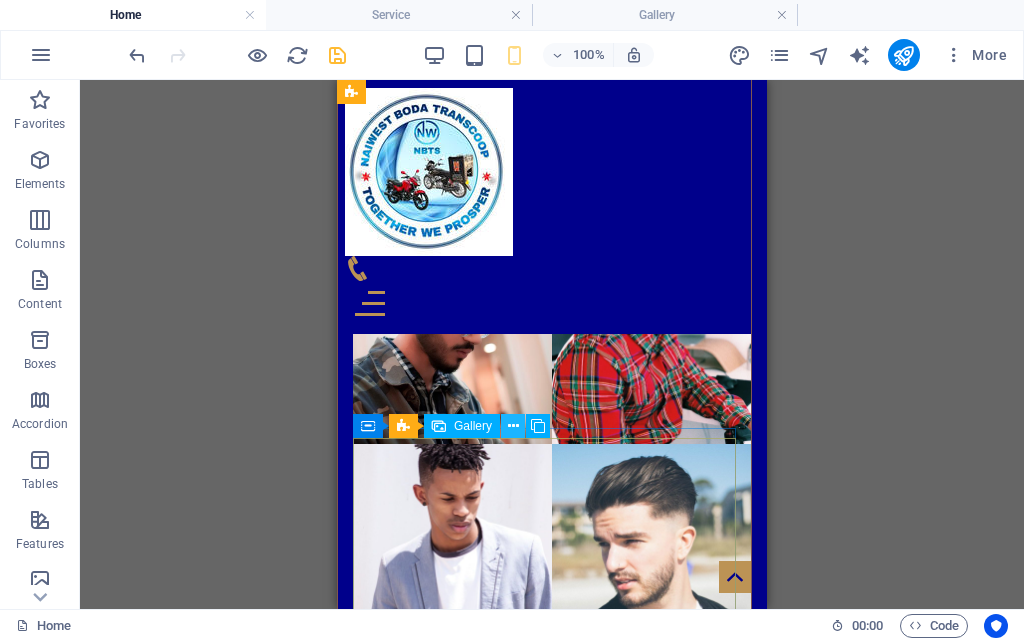 click at bounding box center (513, 426) 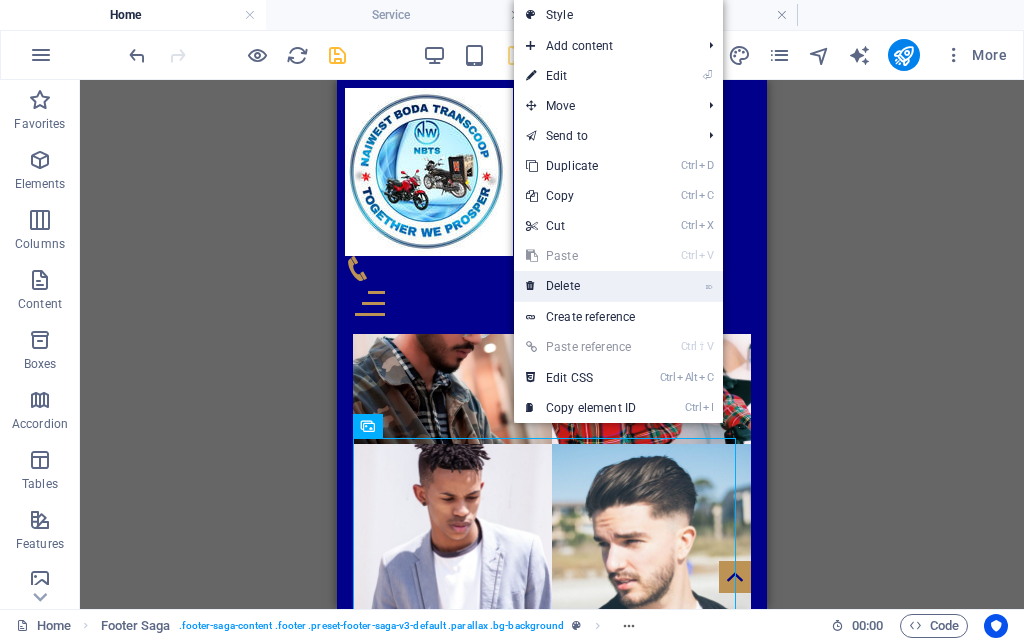 click on "⌦  Delete" at bounding box center [581, 286] 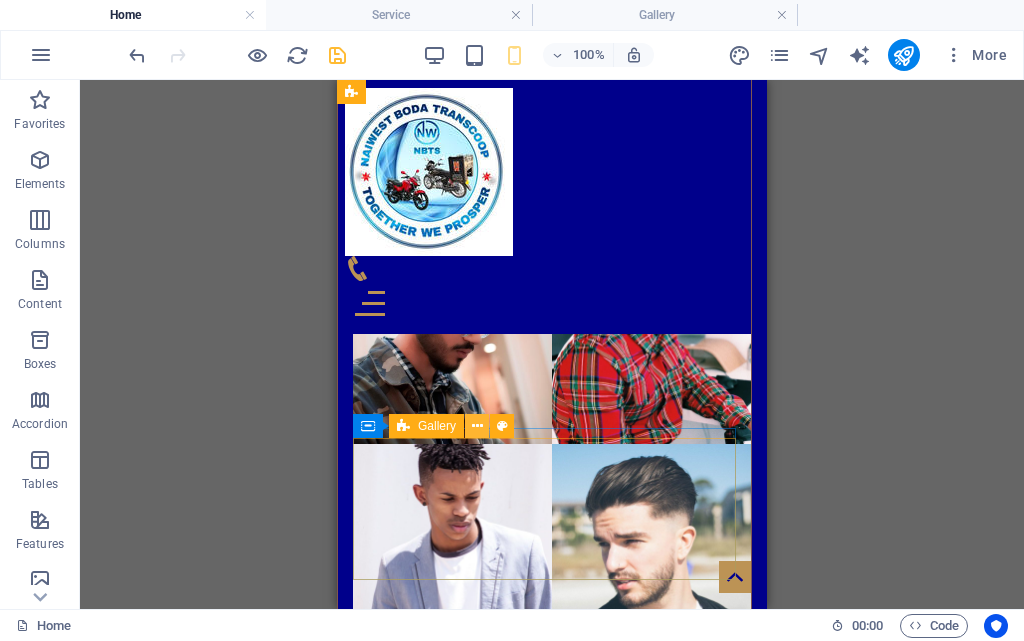 click at bounding box center [477, 426] 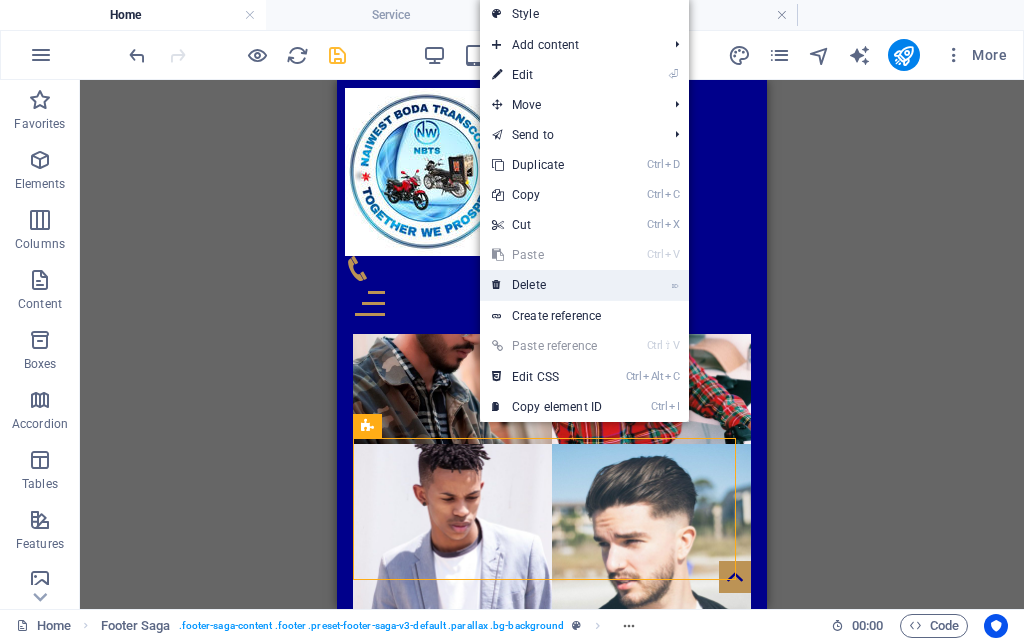 click on "⌦  Delete" at bounding box center [547, 285] 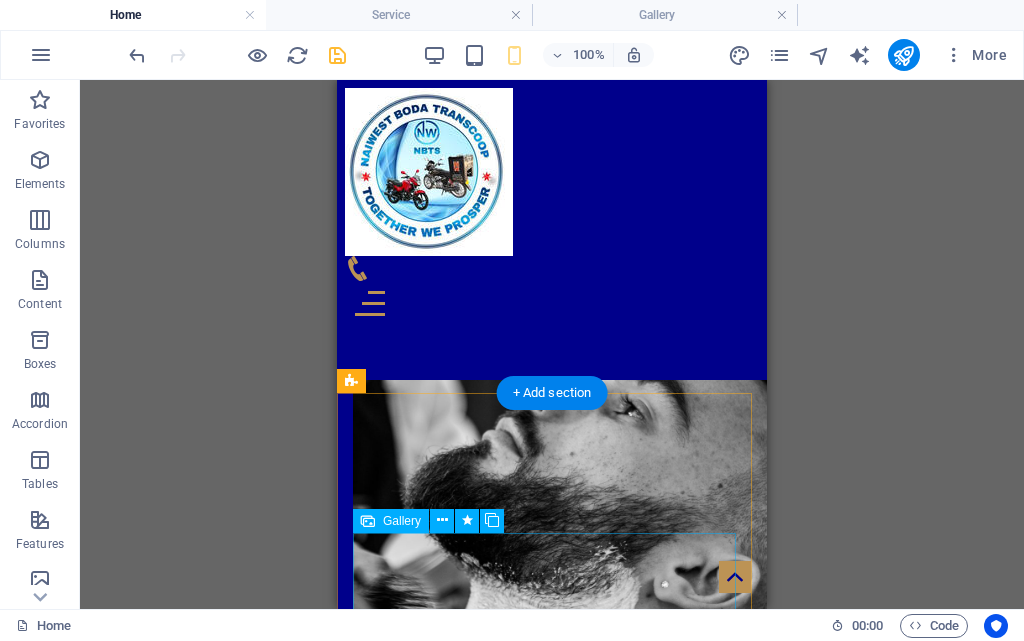 scroll, scrollTop: 4643, scrollLeft: 0, axis: vertical 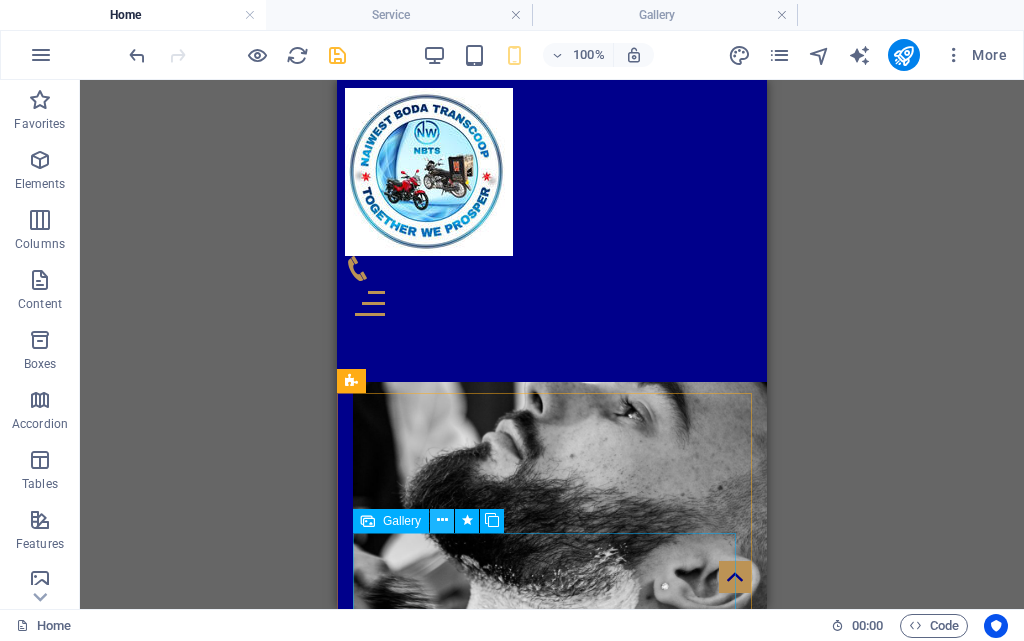click at bounding box center [442, 520] 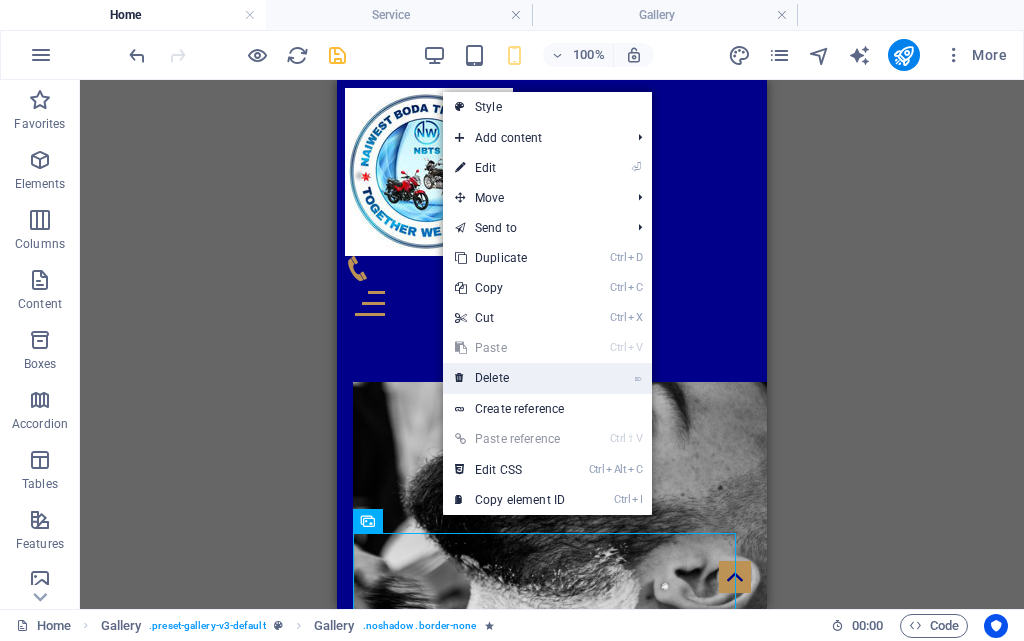 click on "⌦  Delete" at bounding box center (510, 378) 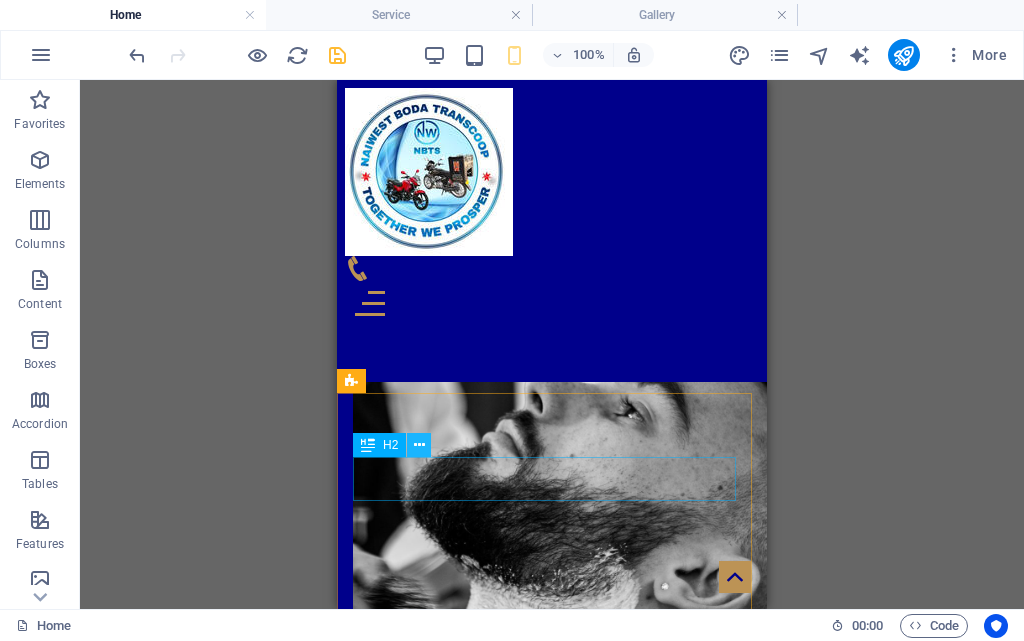 click at bounding box center (419, 445) 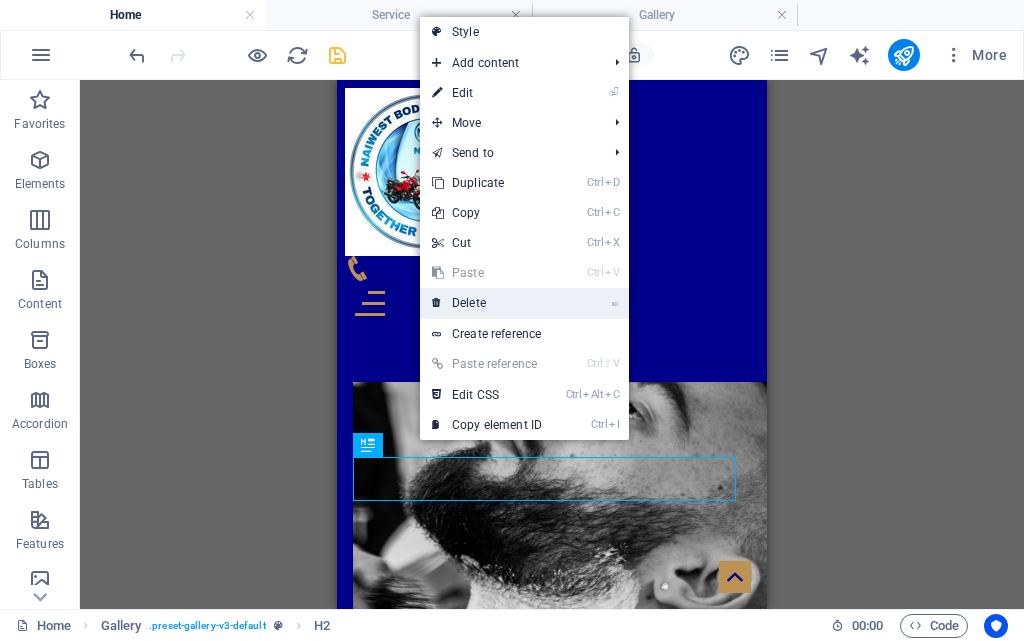 click on "⌦  Delete" at bounding box center (487, 303) 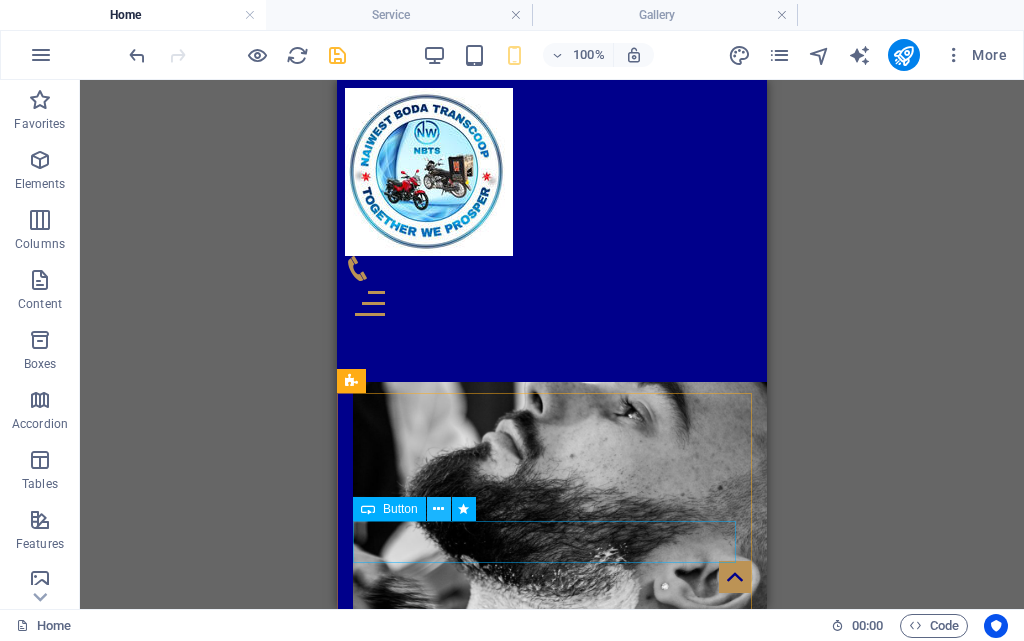 click at bounding box center [438, 509] 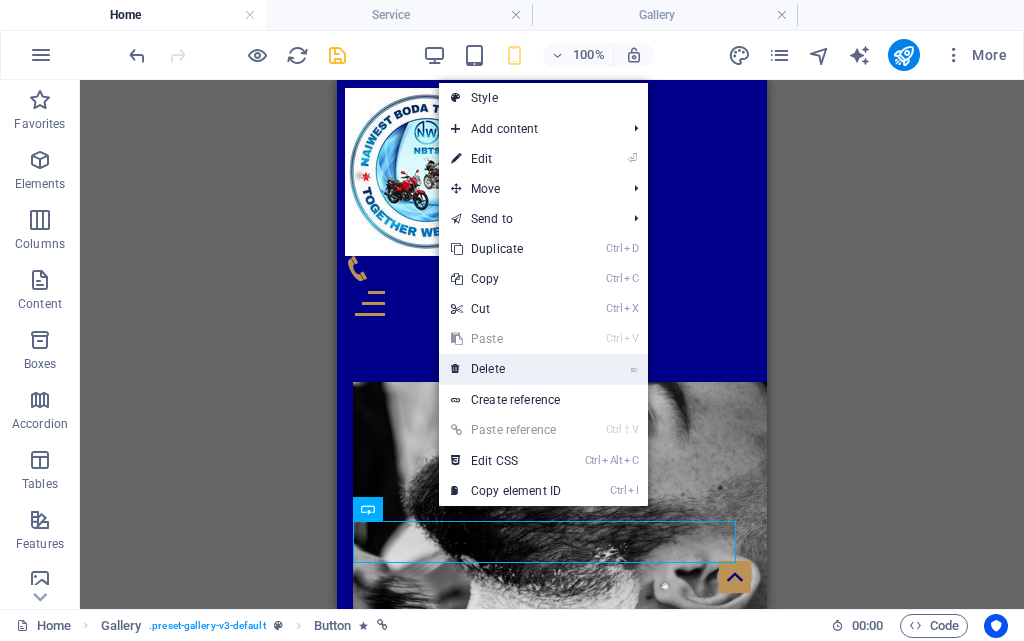 click on "⌦  Delete" at bounding box center (506, 369) 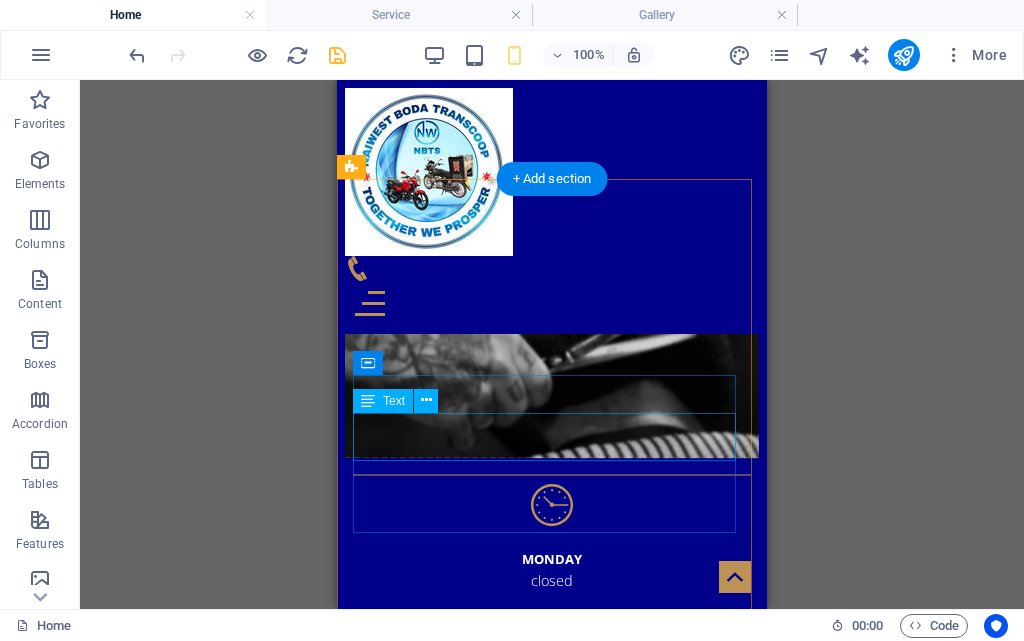 scroll, scrollTop: 4943, scrollLeft: 0, axis: vertical 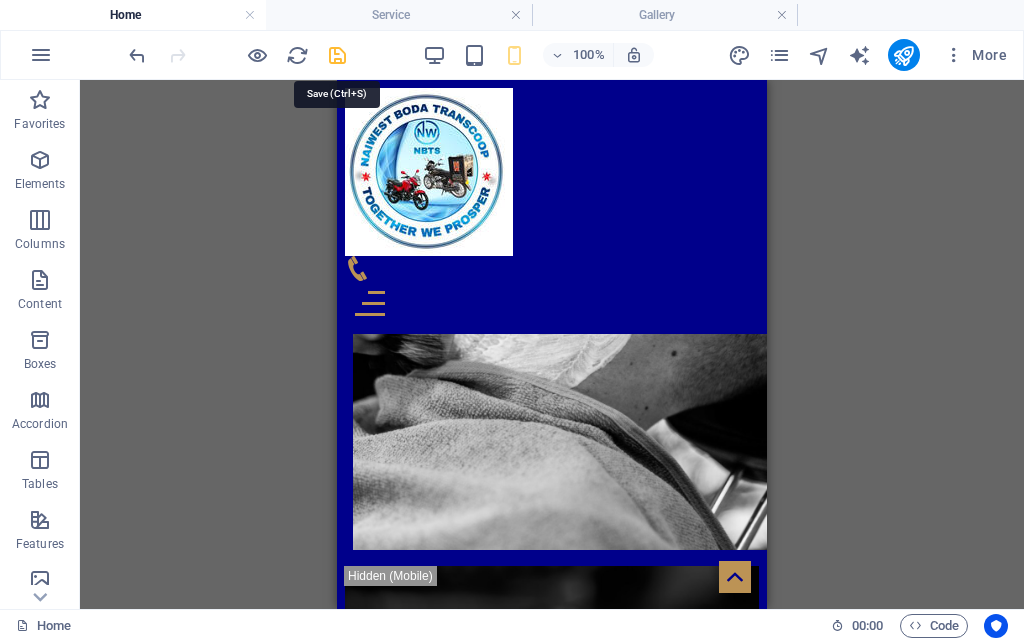 click at bounding box center [337, 55] 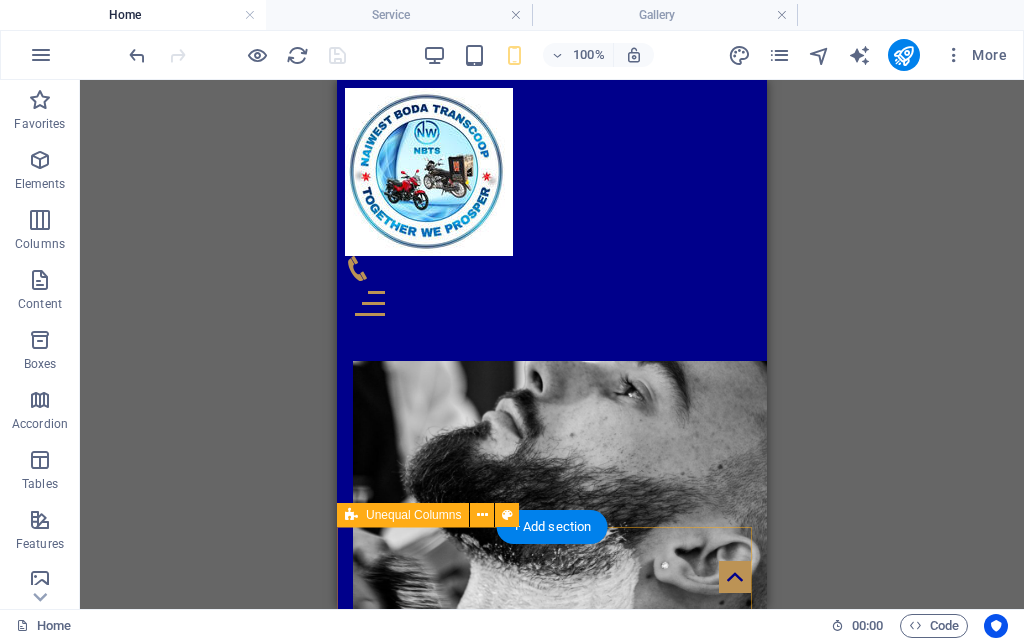 scroll, scrollTop: 4701, scrollLeft: 0, axis: vertical 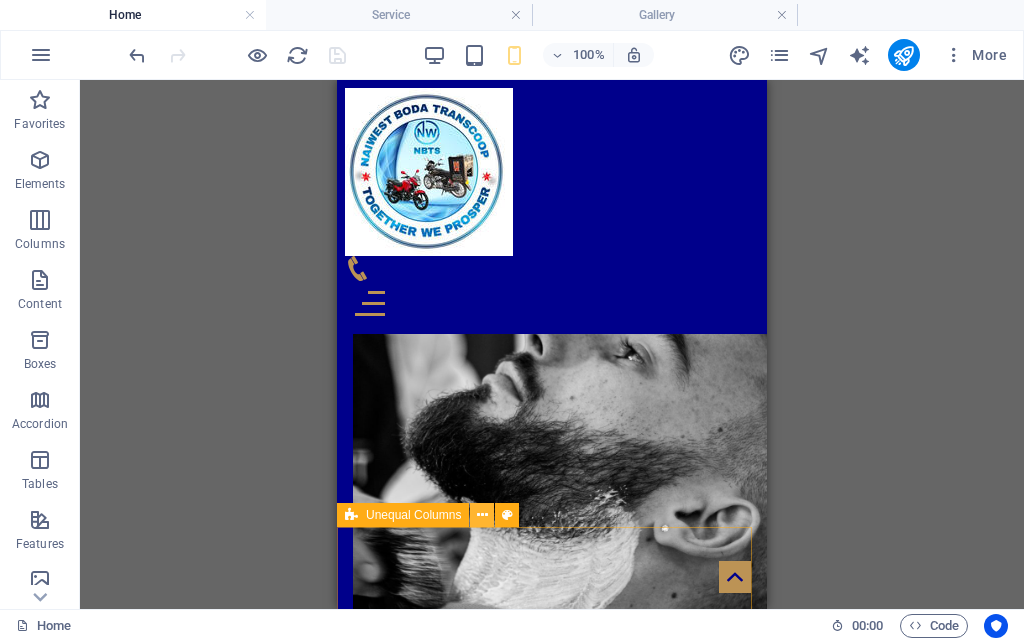click at bounding box center (482, 515) 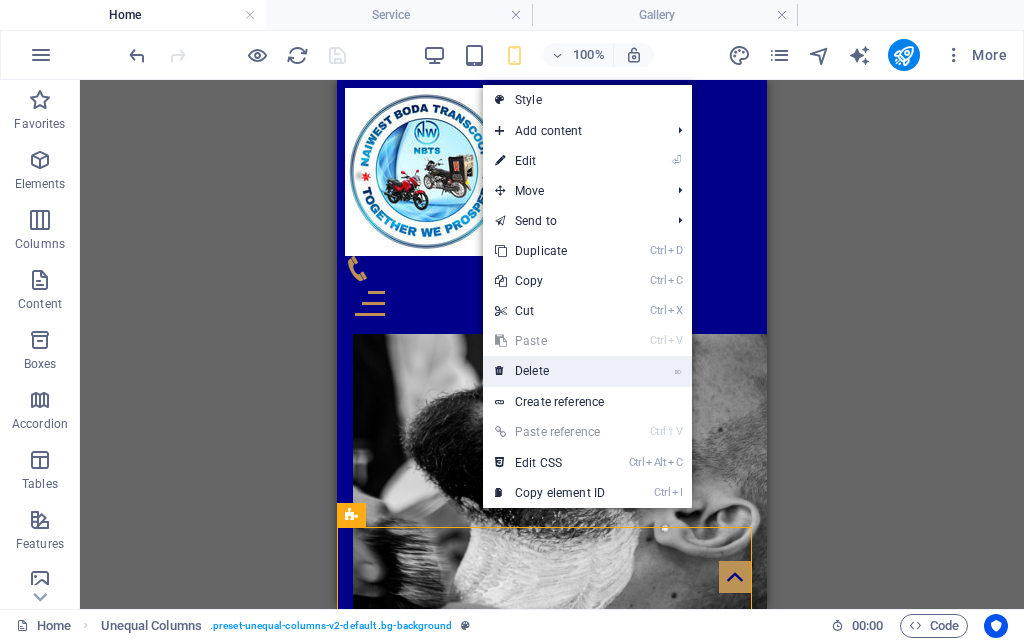 click on "⌦  Delete" at bounding box center [550, 371] 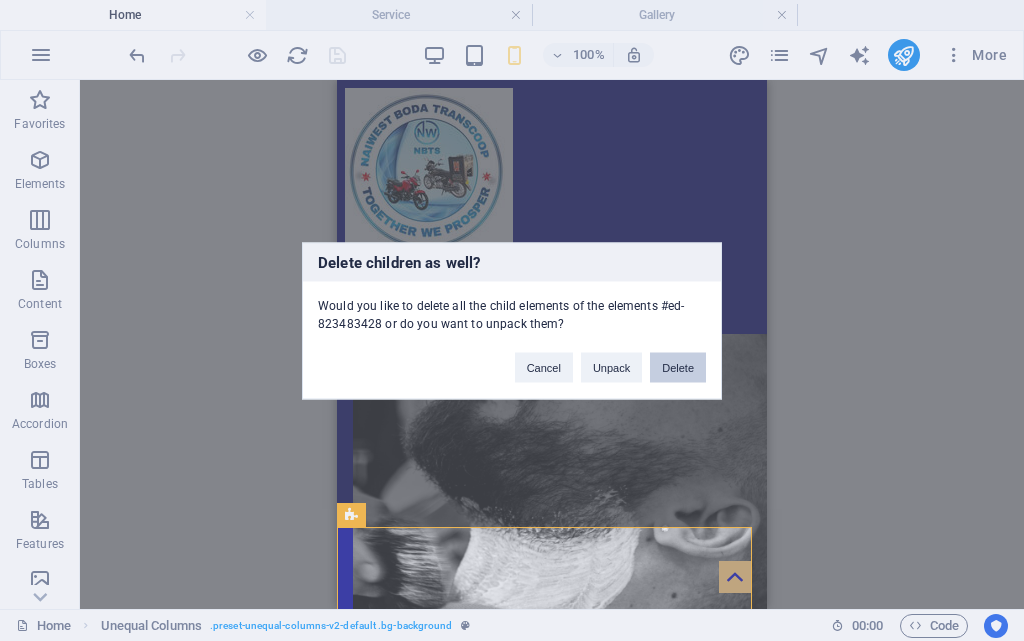 click on "Delete" at bounding box center [678, 367] 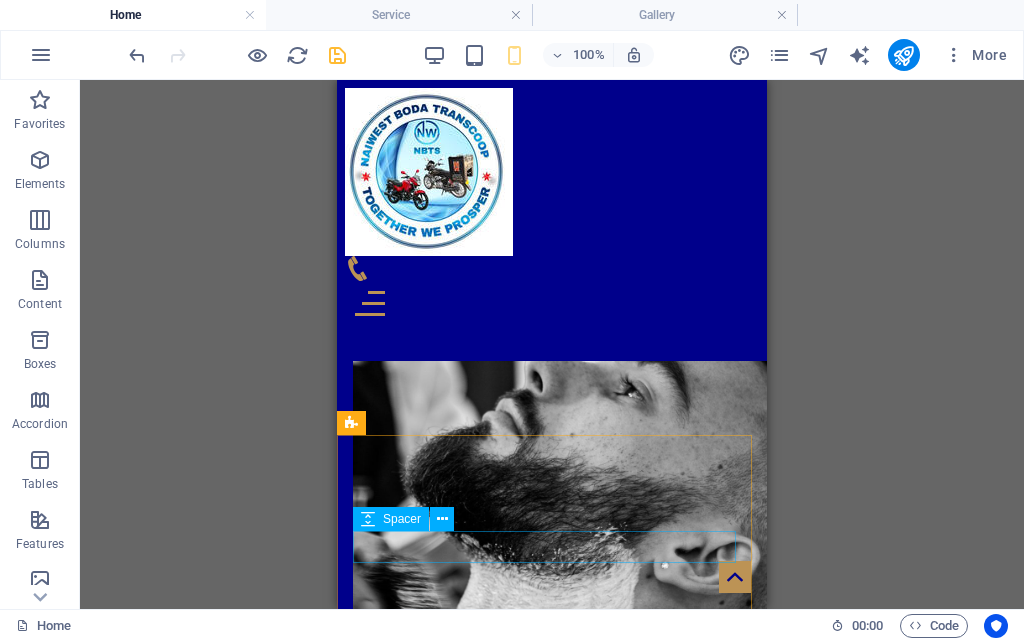 scroll, scrollTop: 4601, scrollLeft: 0, axis: vertical 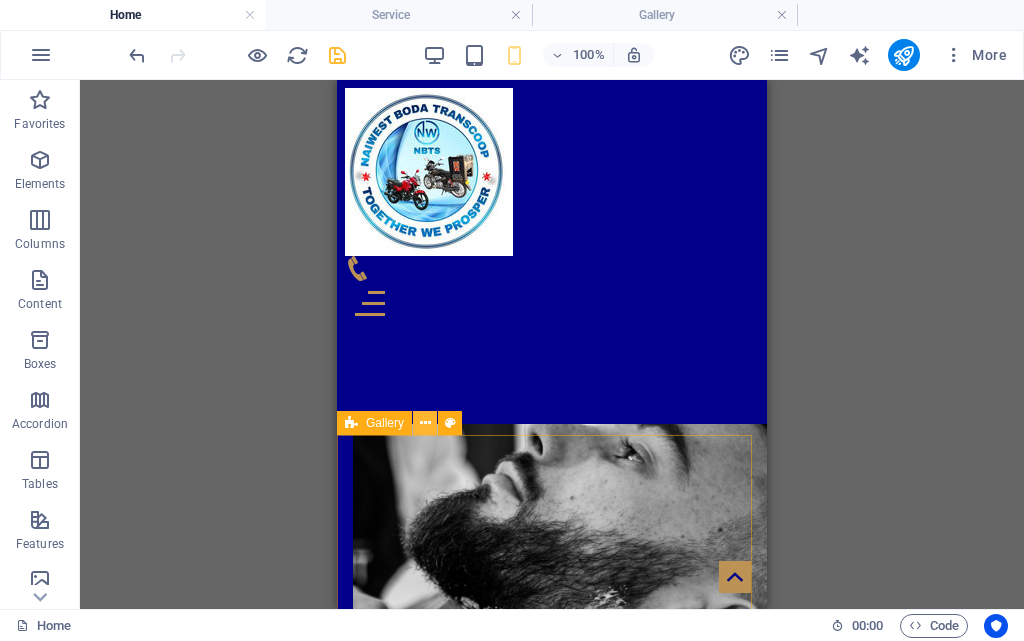 click at bounding box center [425, 423] 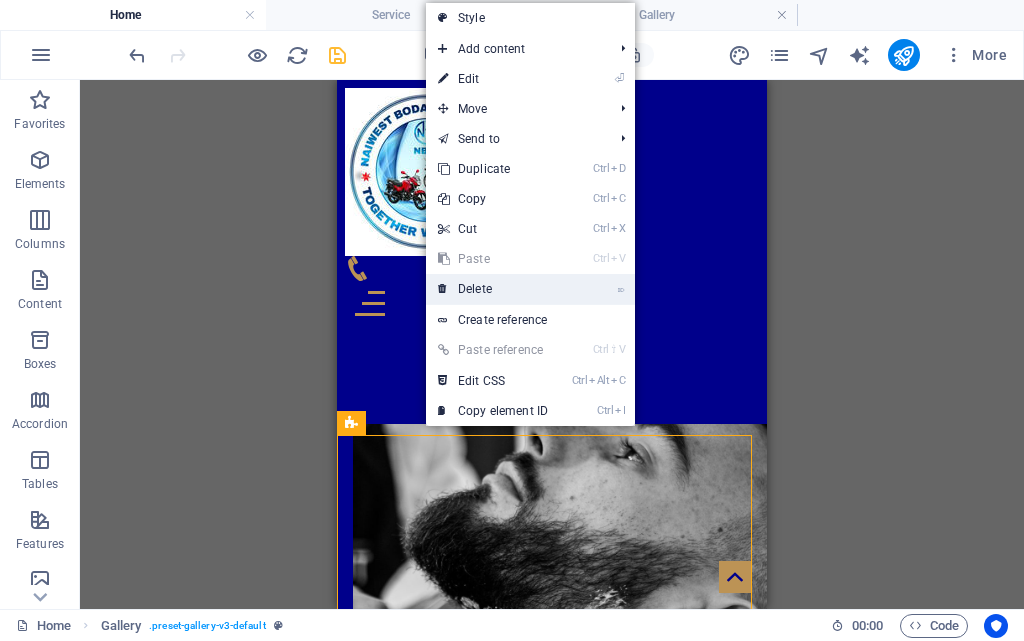 click on "⌦  Delete" at bounding box center [493, 289] 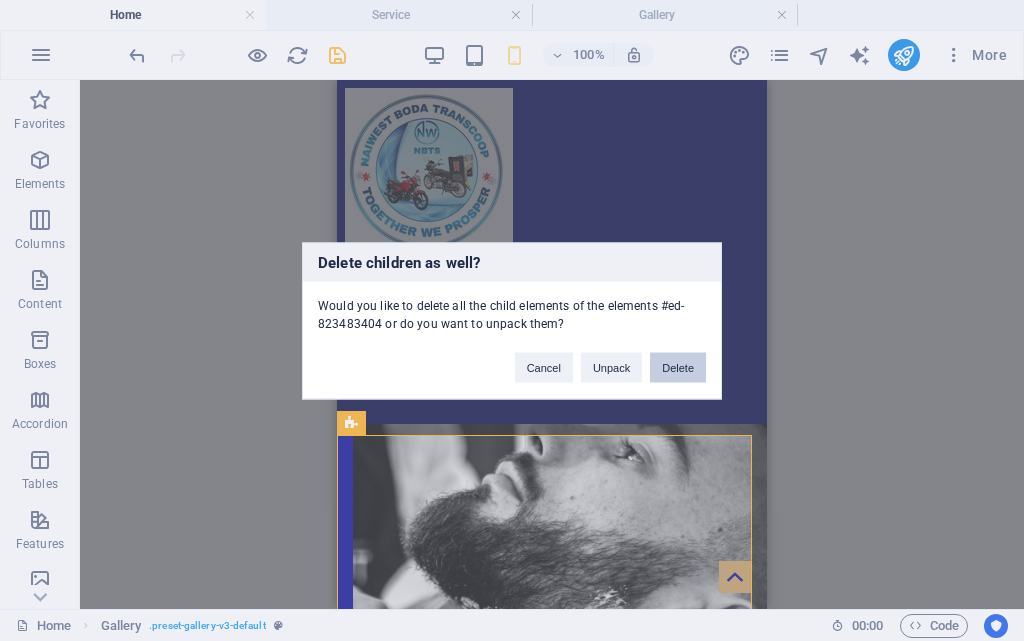click on "Delete" at bounding box center (678, 367) 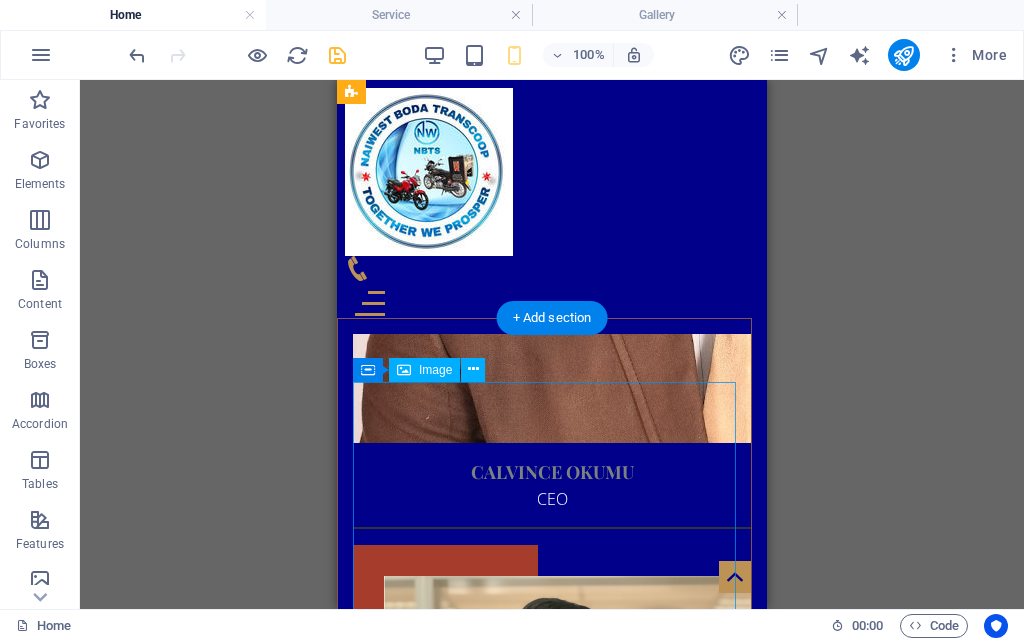 scroll, scrollTop: 3501, scrollLeft: 0, axis: vertical 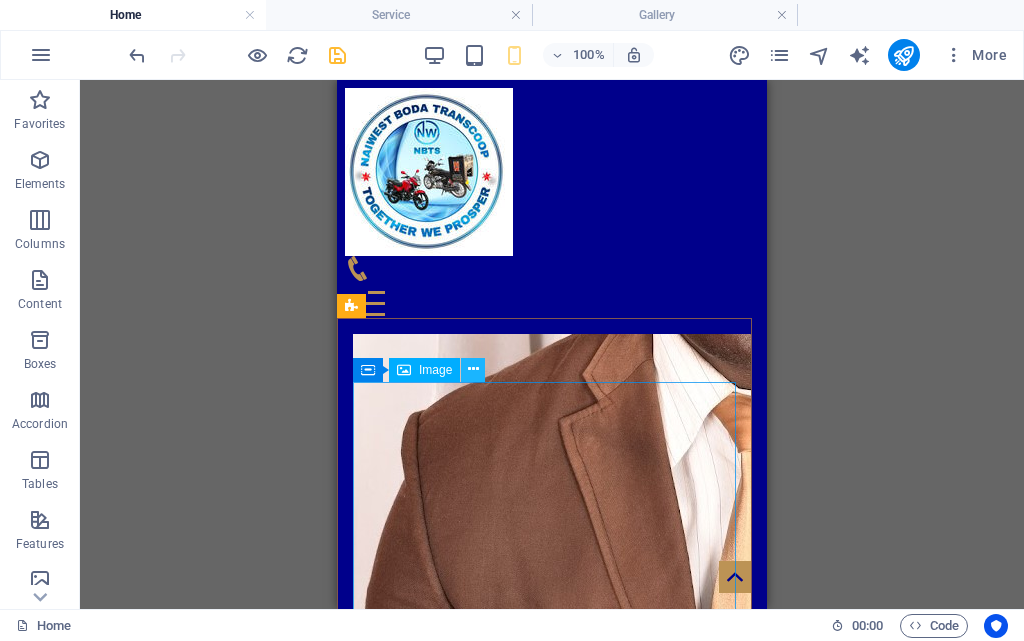 click at bounding box center (473, 369) 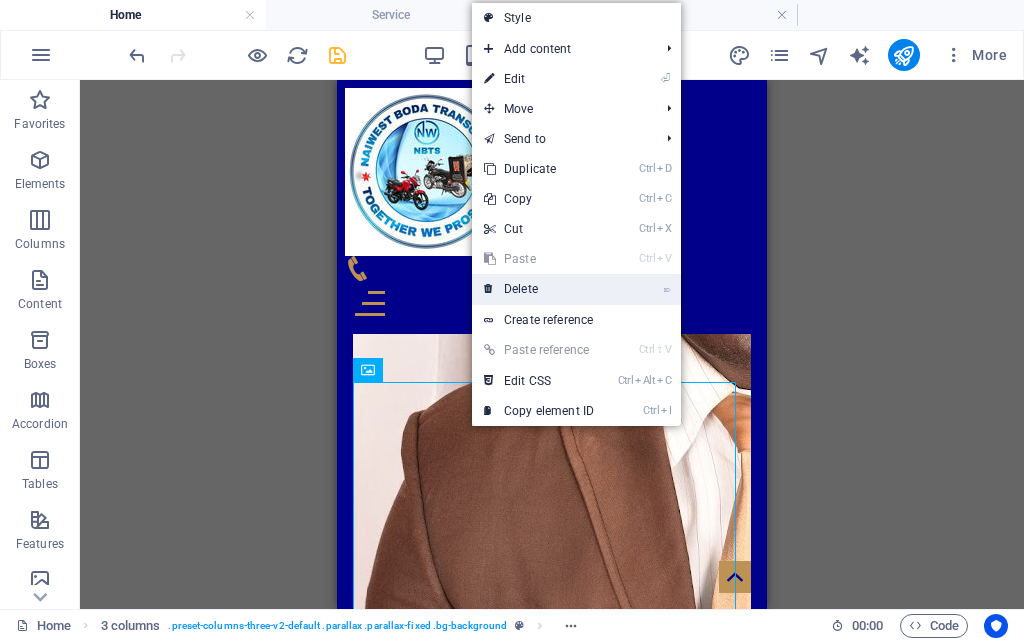 click on "⌦  Delete" at bounding box center (539, 289) 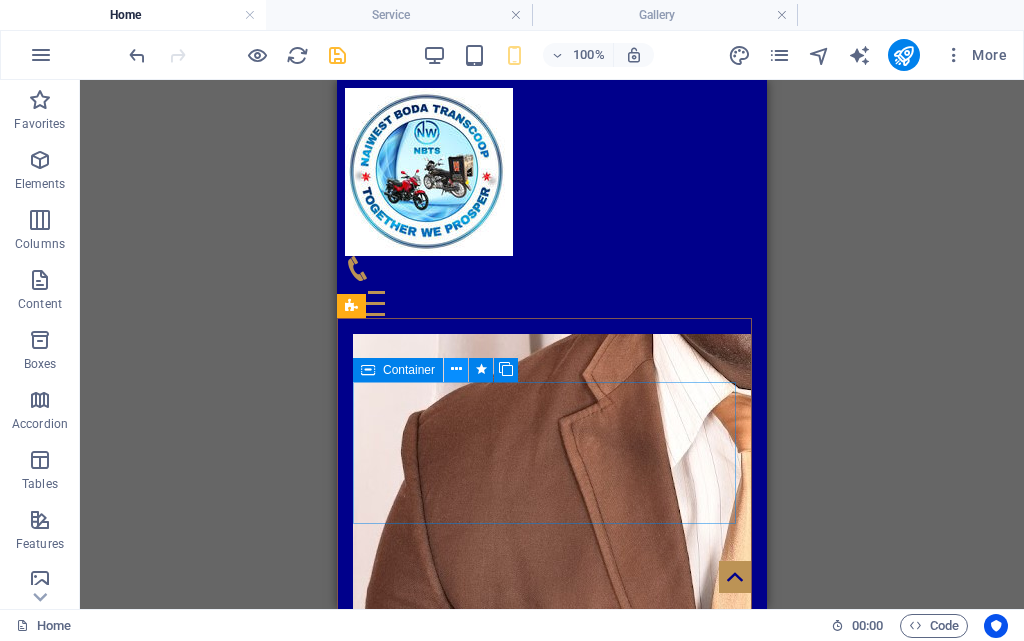 click at bounding box center (456, 369) 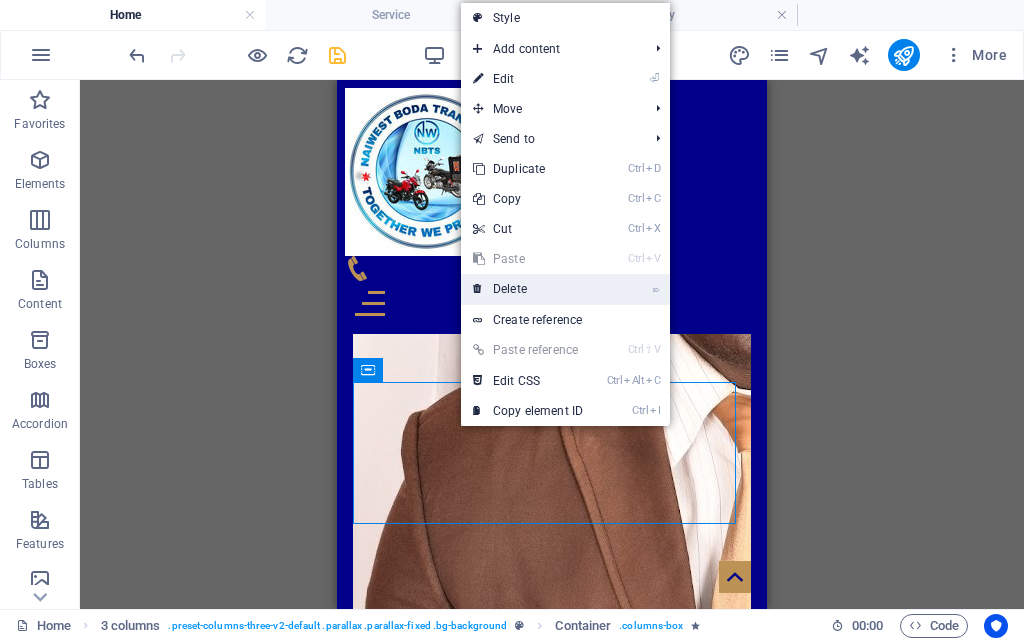 click on "⌦  Delete" at bounding box center (528, 289) 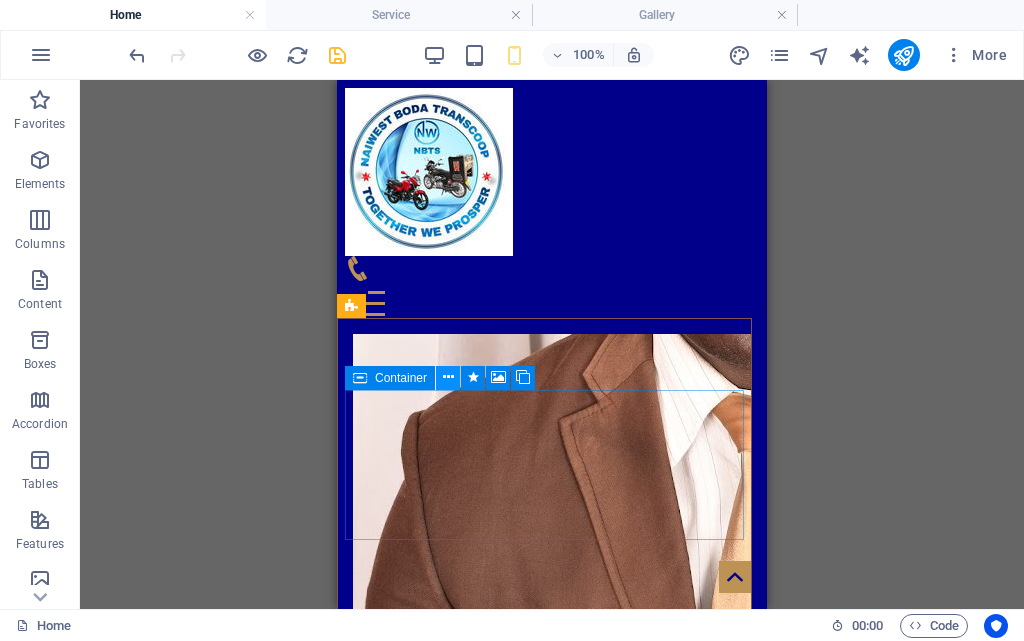 click at bounding box center (448, 377) 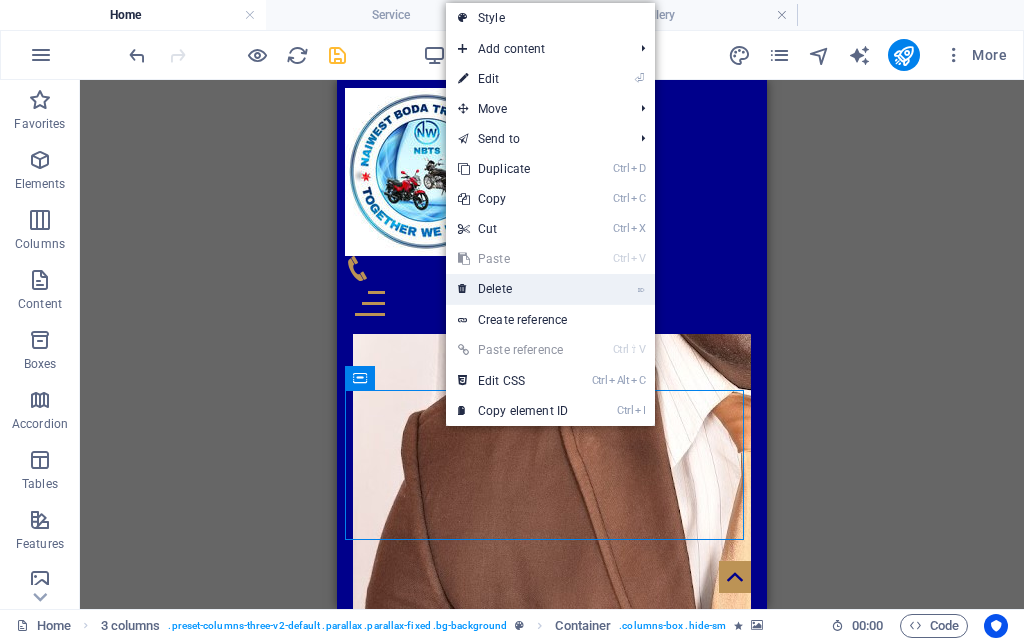 click on "⌦  Delete" at bounding box center (513, 289) 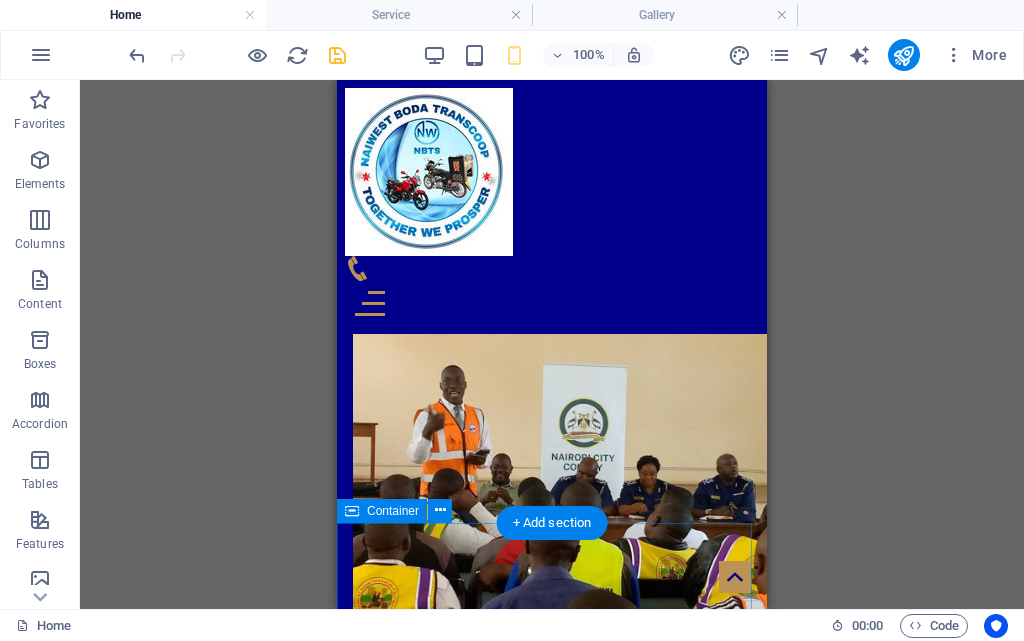 scroll, scrollTop: 600, scrollLeft: 0, axis: vertical 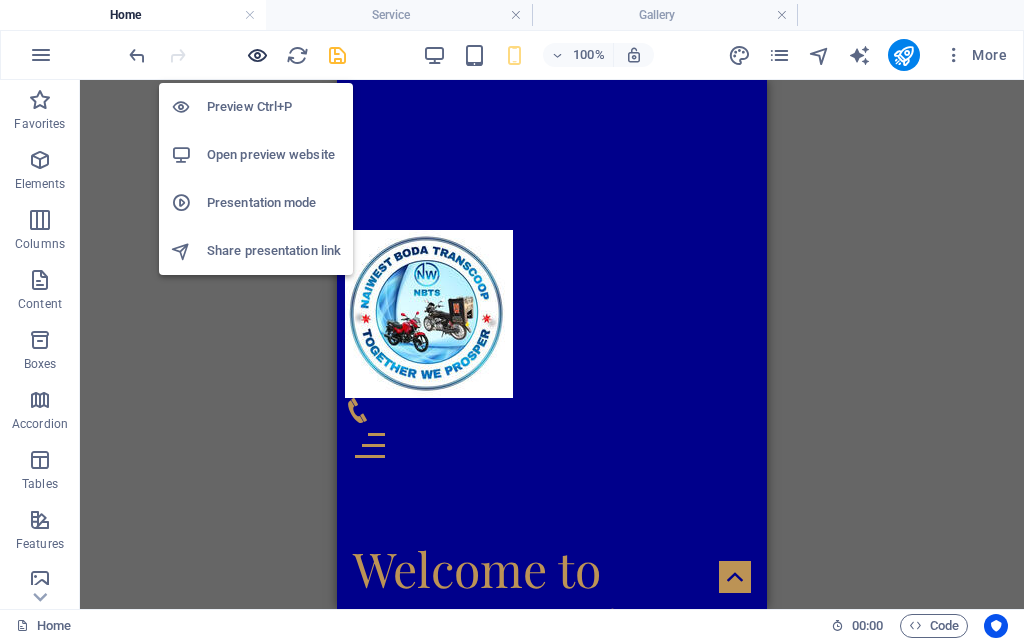 click at bounding box center [257, 55] 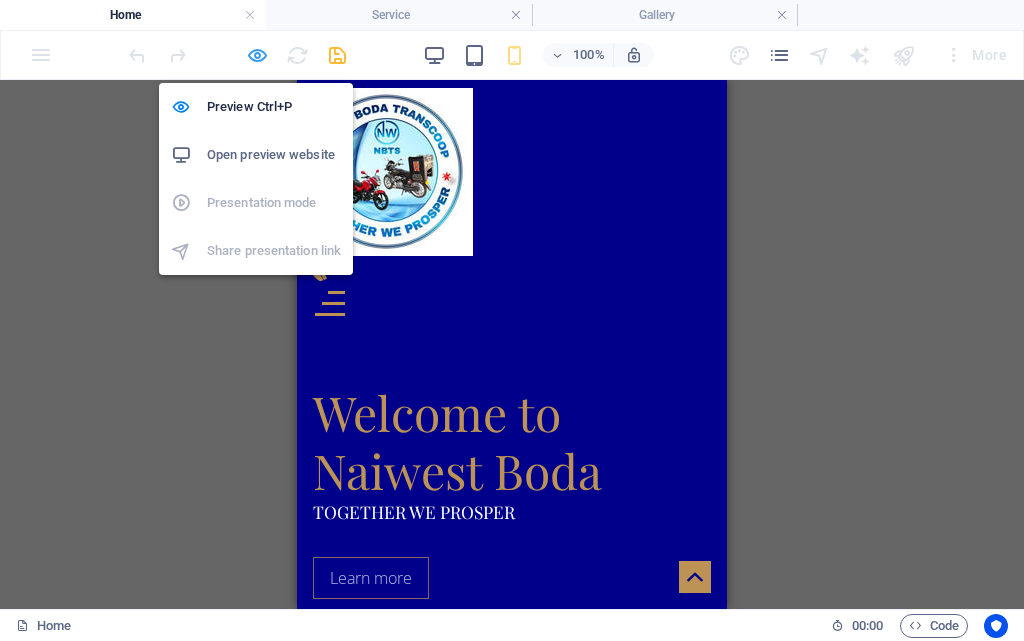 click at bounding box center (257, 55) 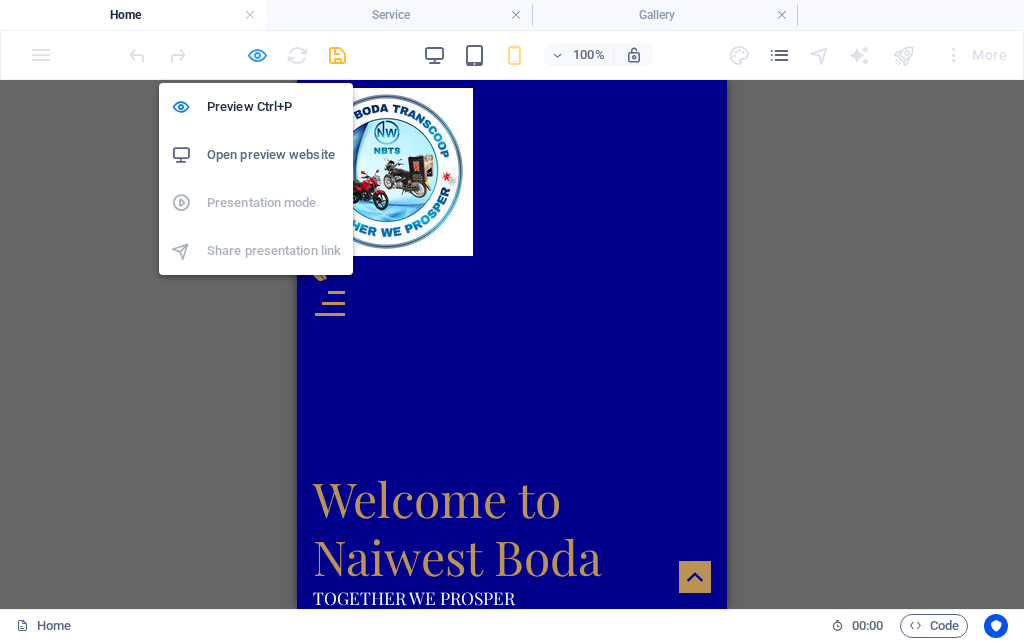 scroll, scrollTop: 636, scrollLeft: 0, axis: vertical 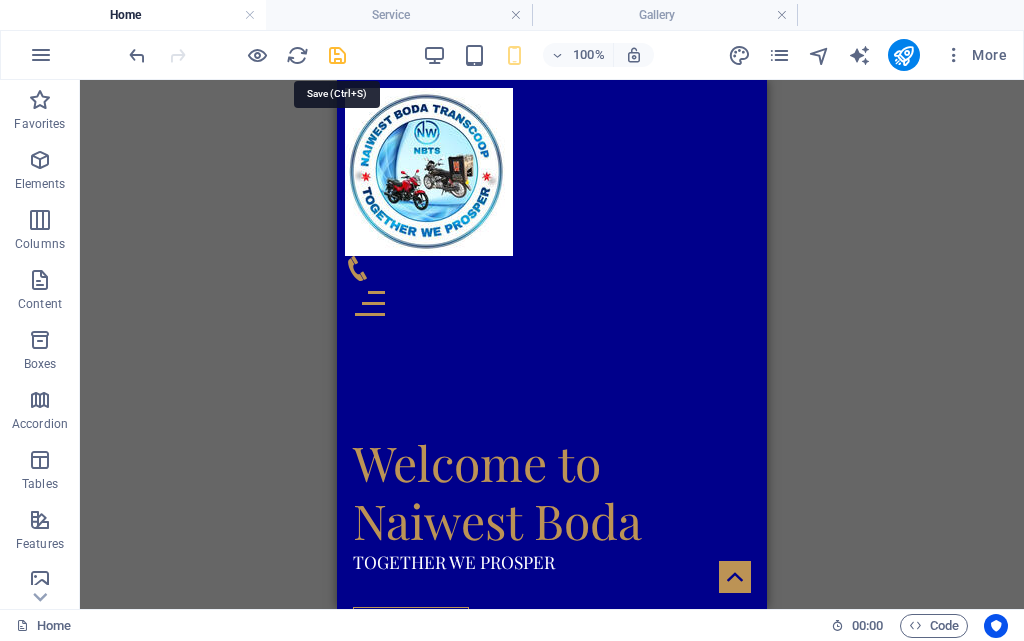 click at bounding box center [337, 55] 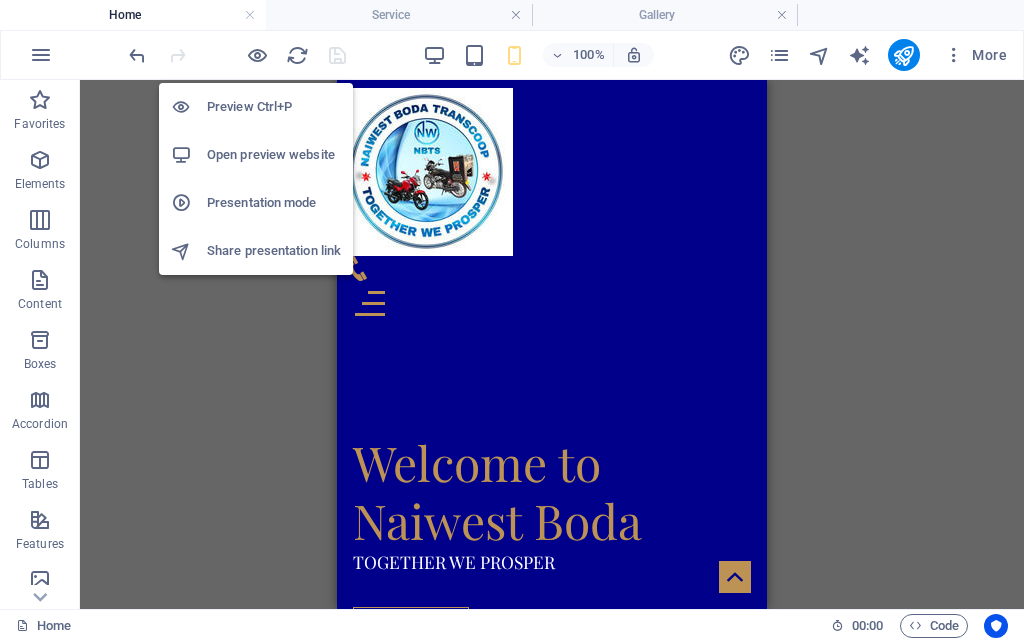 click on "Open preview website" at bounding box center (274, 155) 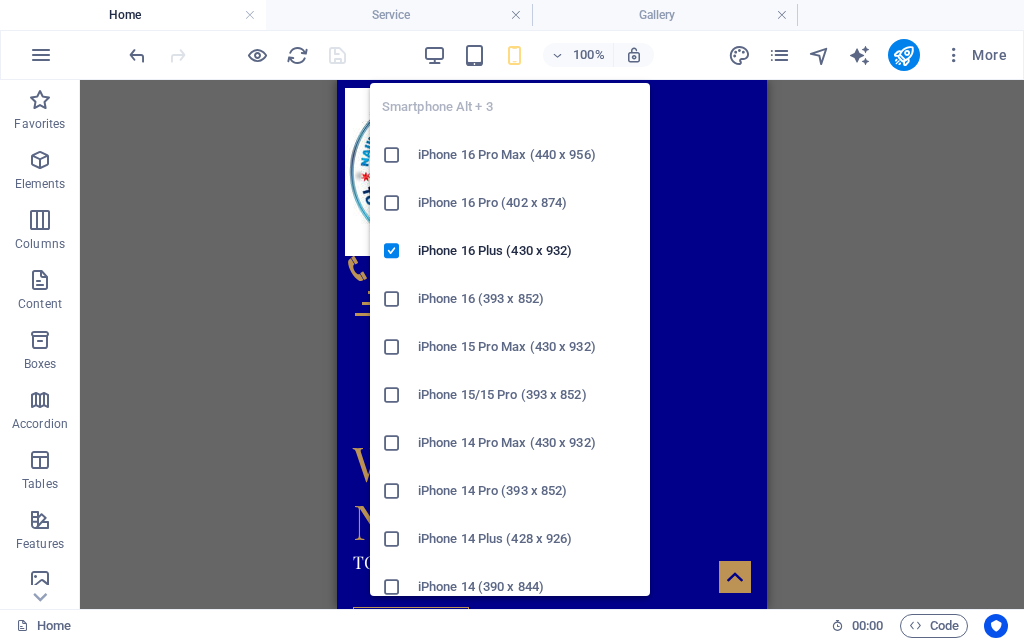 click at bounding box center (514, 55) 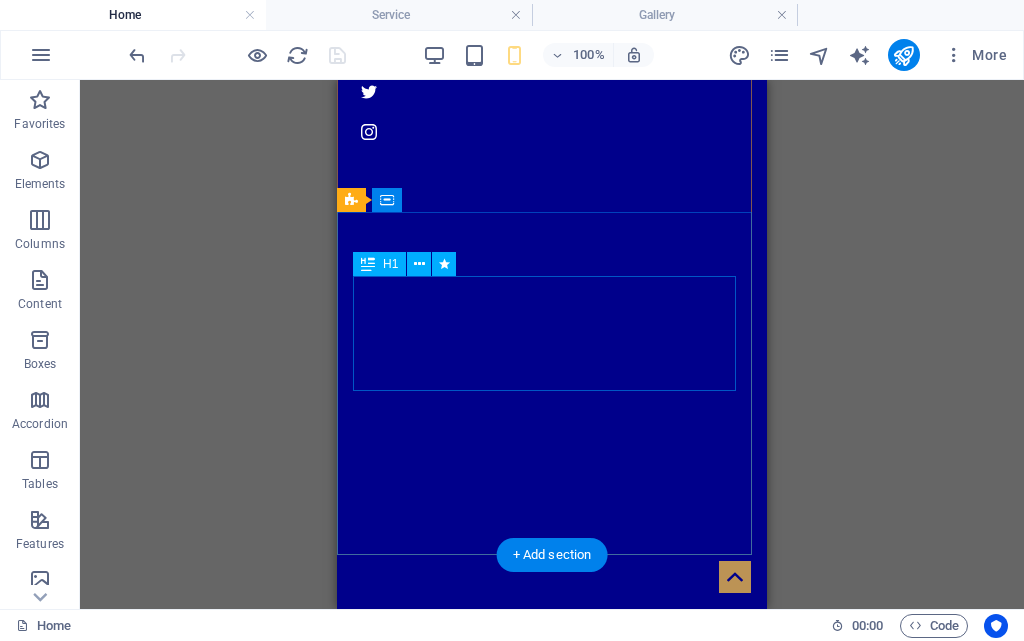 scroll, scrollTop: 136, scrollLeft: 0, axis: vertical 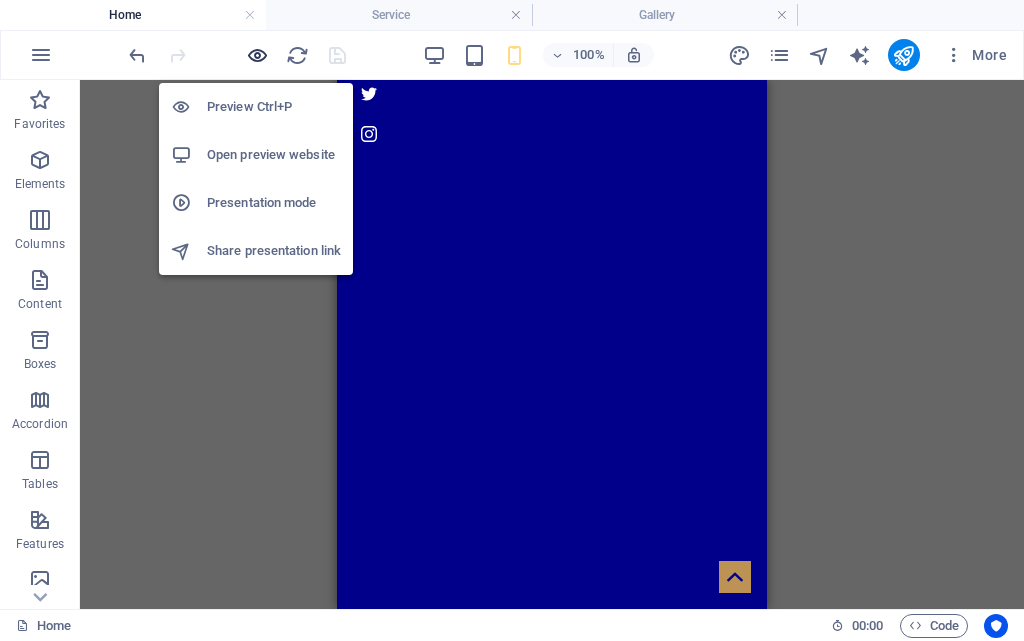 click at bounding box center [257, 55] 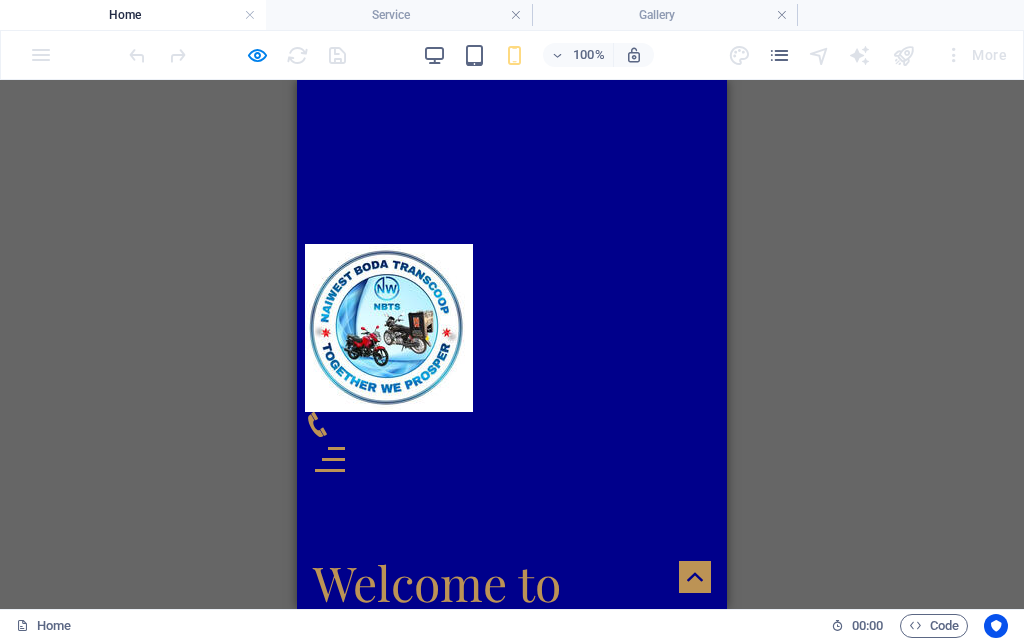 scroll, scrollTop: 0, scrollLeft: 0, axis: both 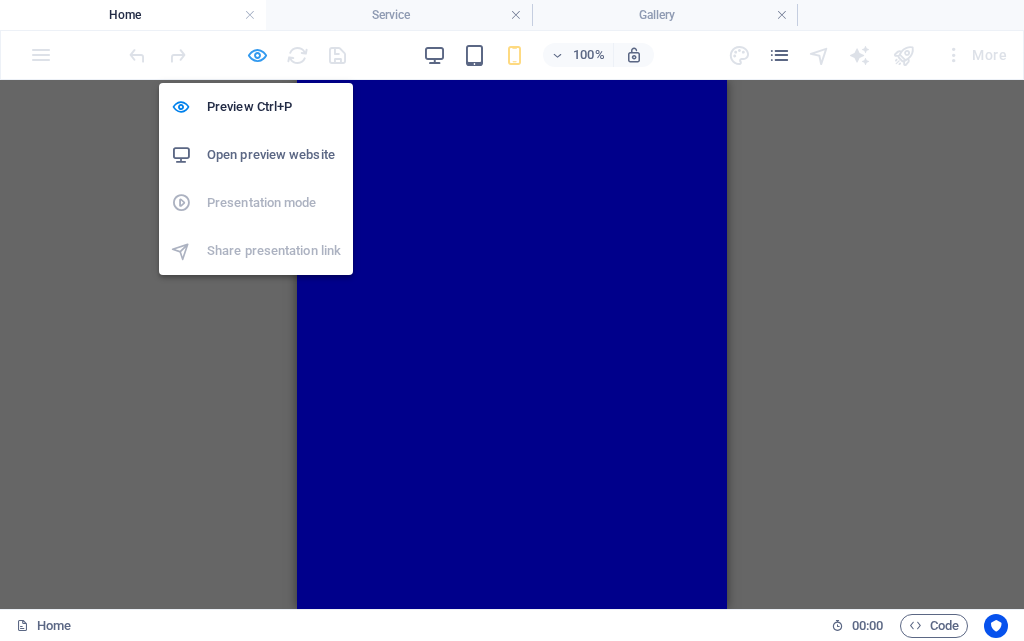 click at bounding box center (257, 55) 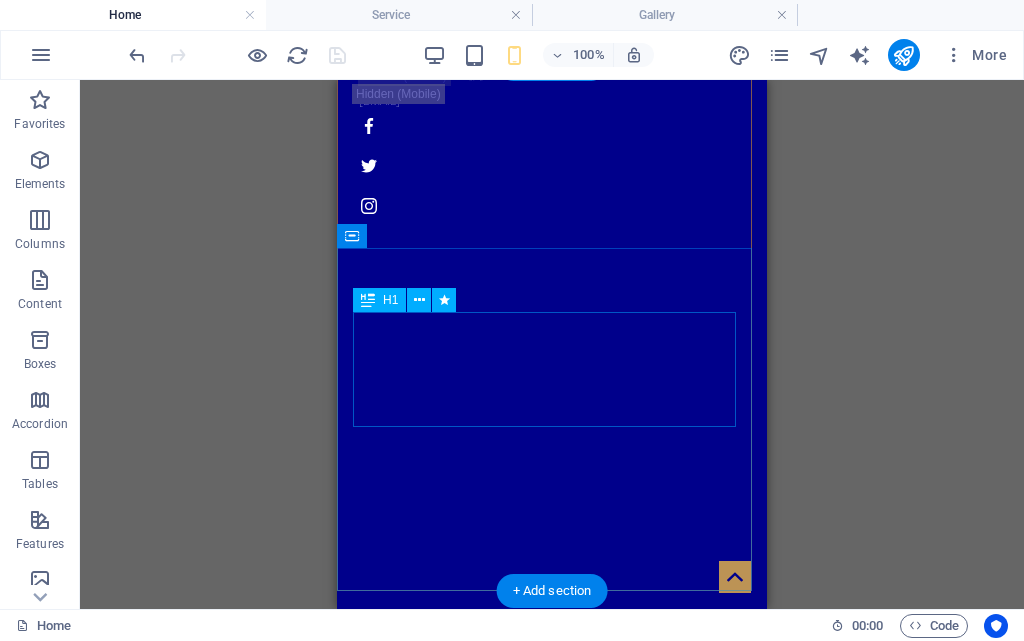 scroll, scrollTop: 0, scrollLeft: 0, axis: both 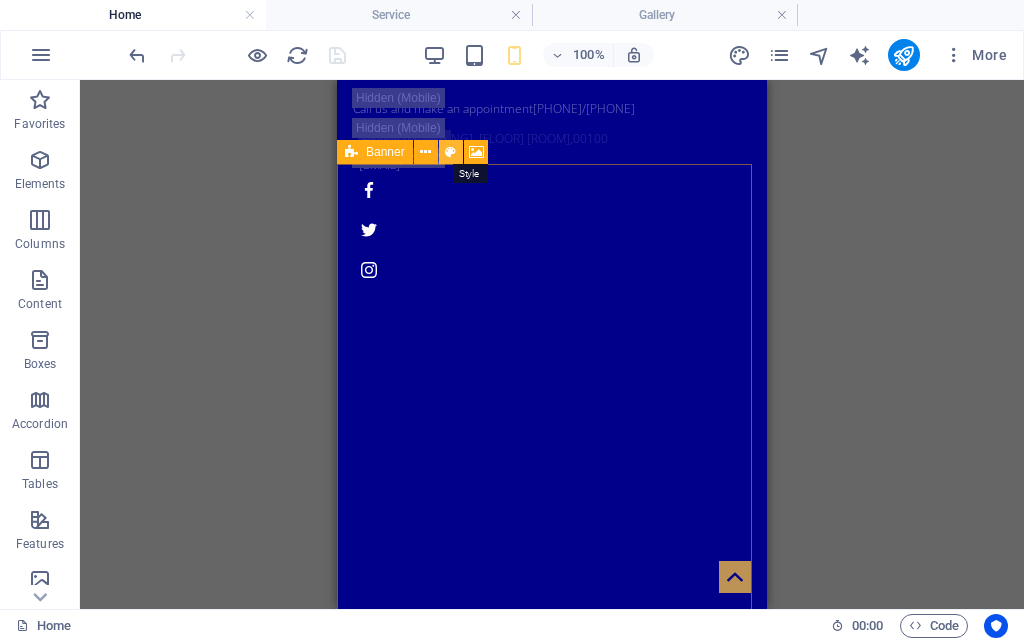 click at bounding box center [450, 152] 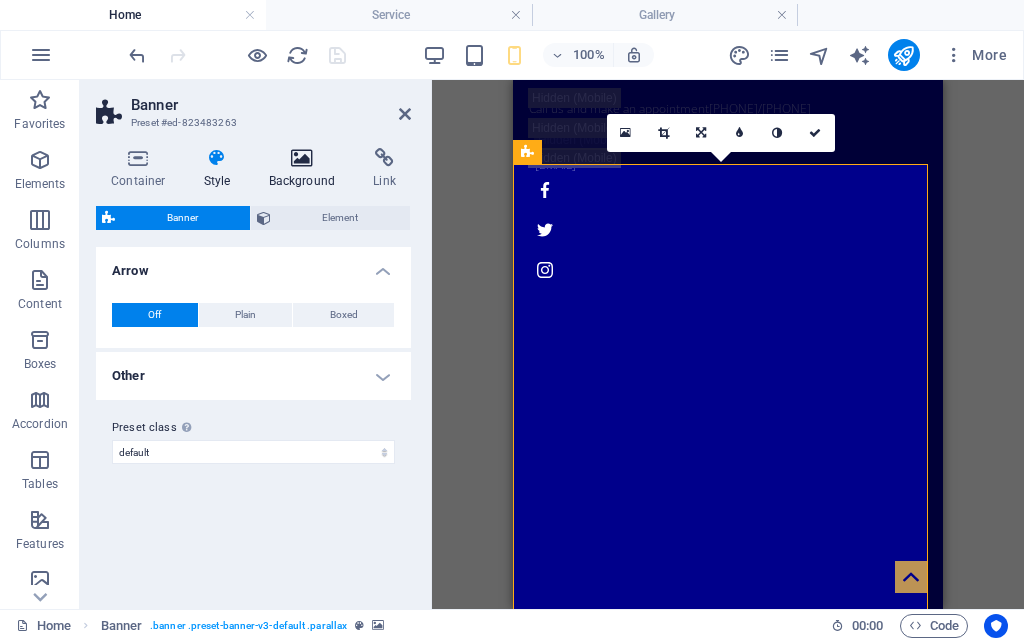 click at bounding box center (302, 158) 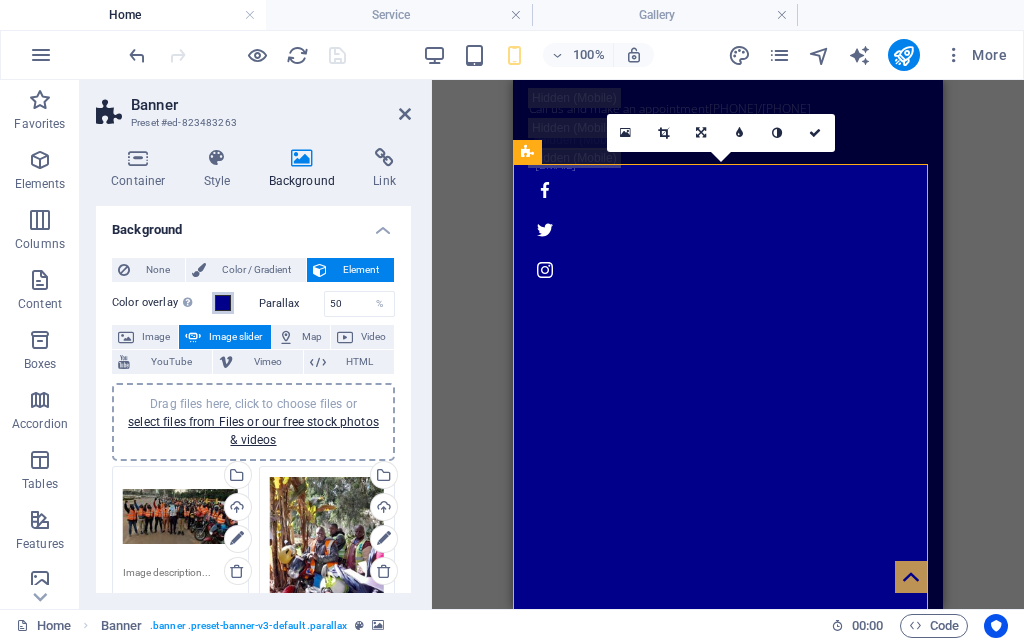 click at bounding box center [223, 303] 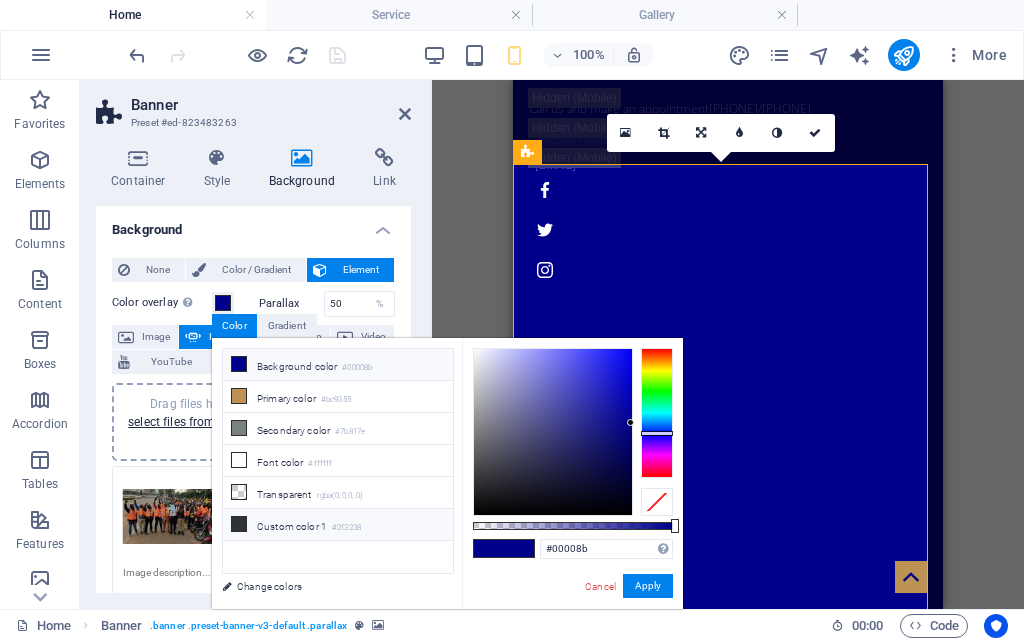 click at bounding box center (239, 524) 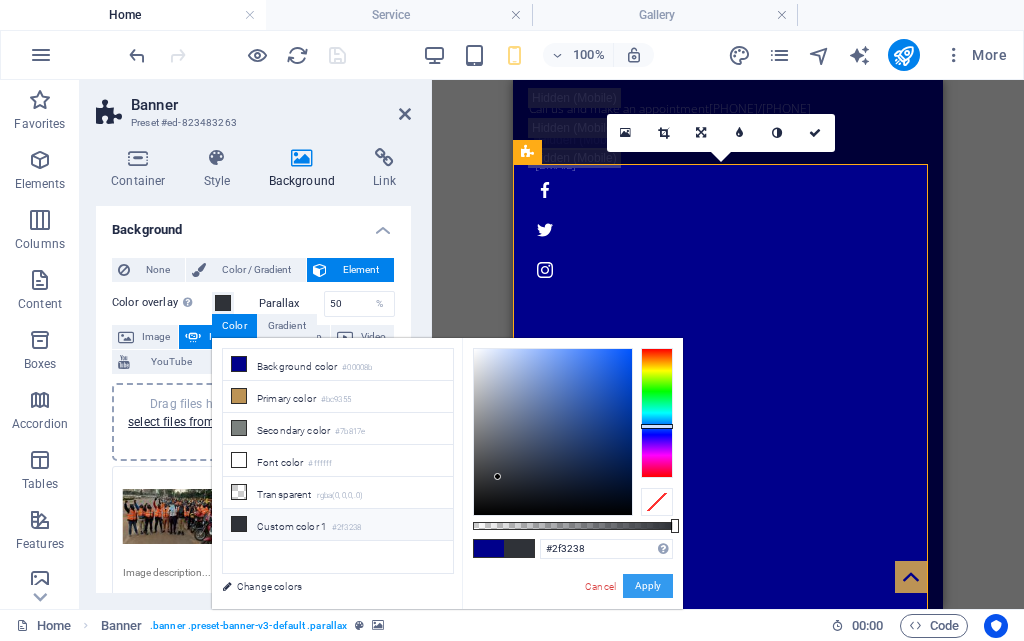 click on "Apply" at bounding box center (648, 586) 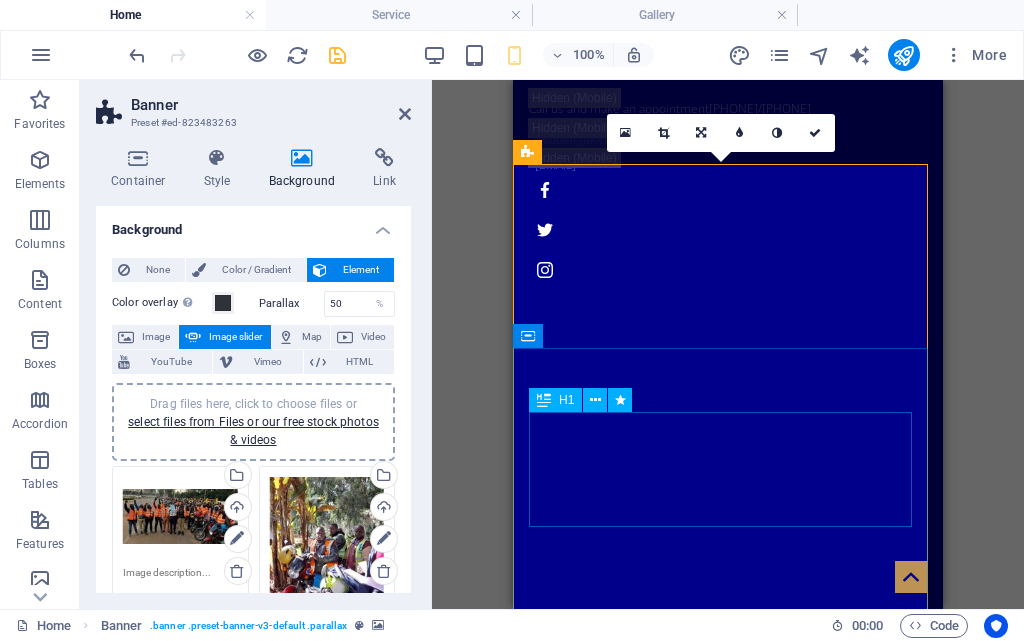 scroll, scrollTop: 200, scrollLeft: 0, axis: vertical 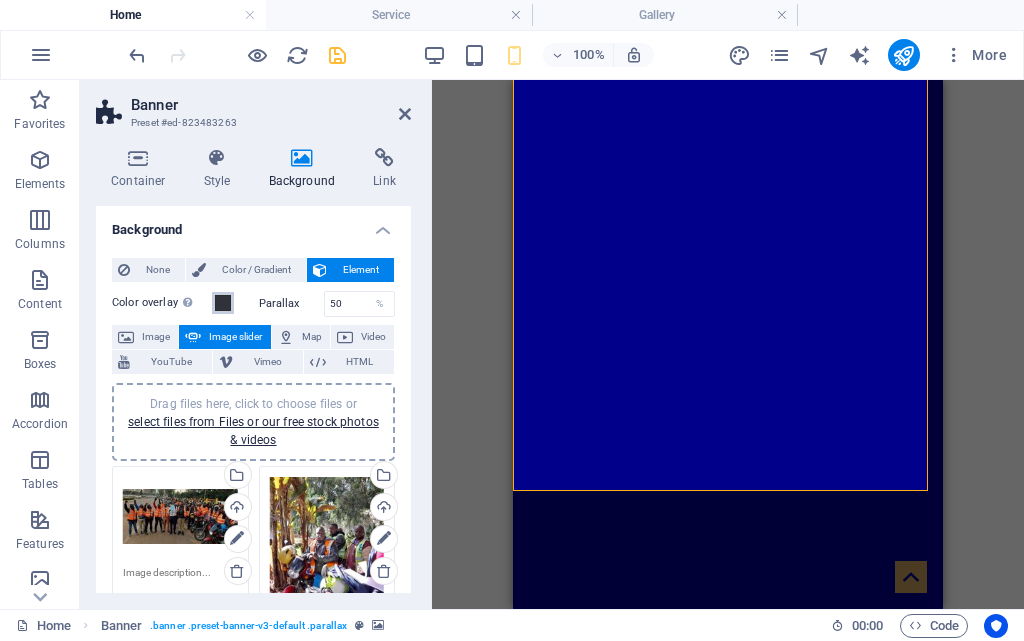 click at bounding box center [223, 303] 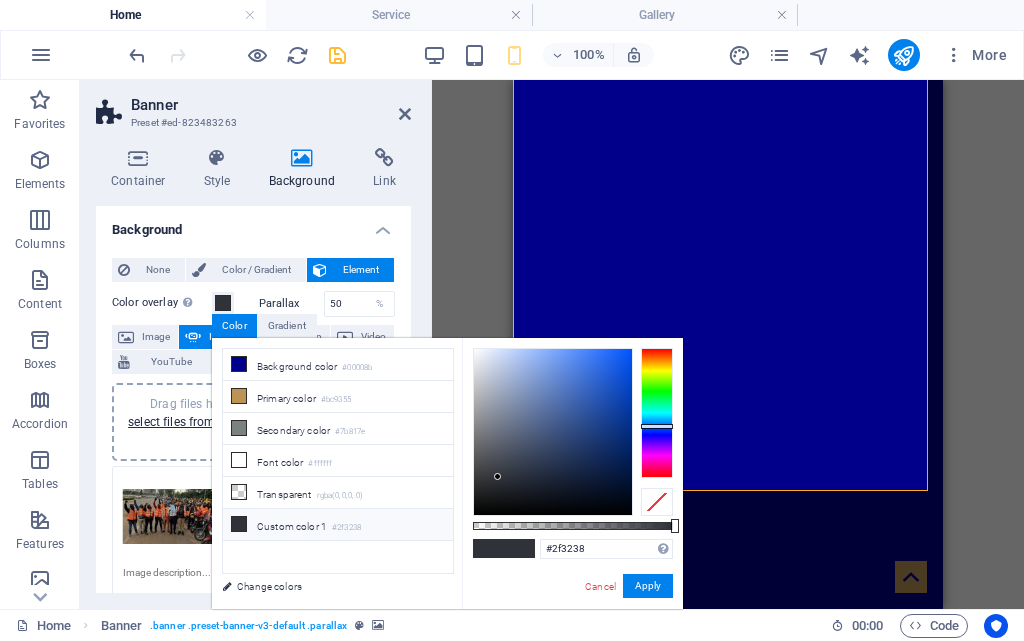 click on "Custom color 1
#2f3238" at bounding box center (338, 525) 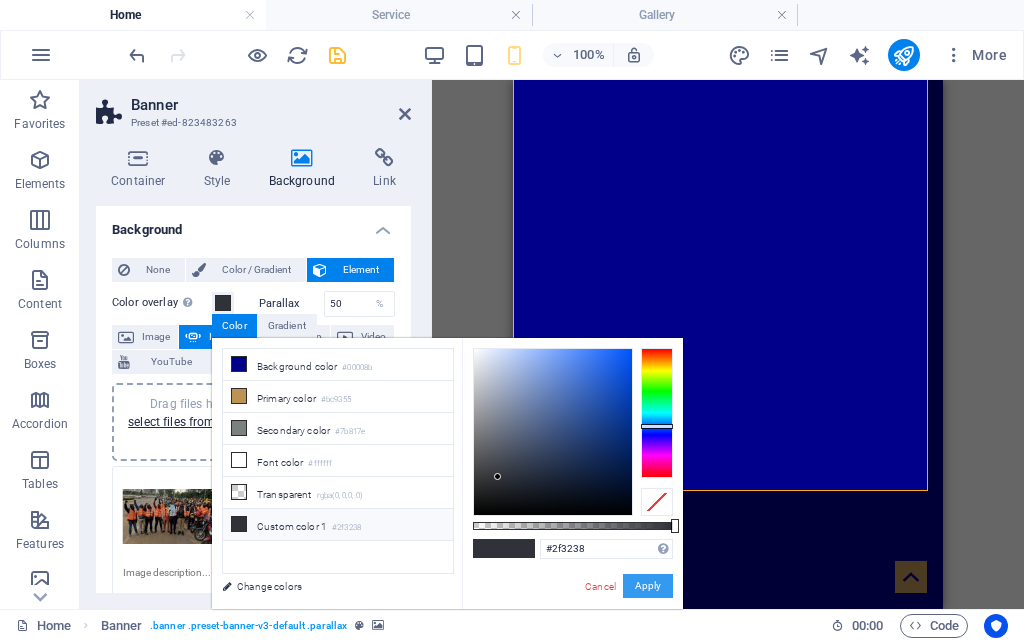 click on "Apply" at bounding box center (648, 586) 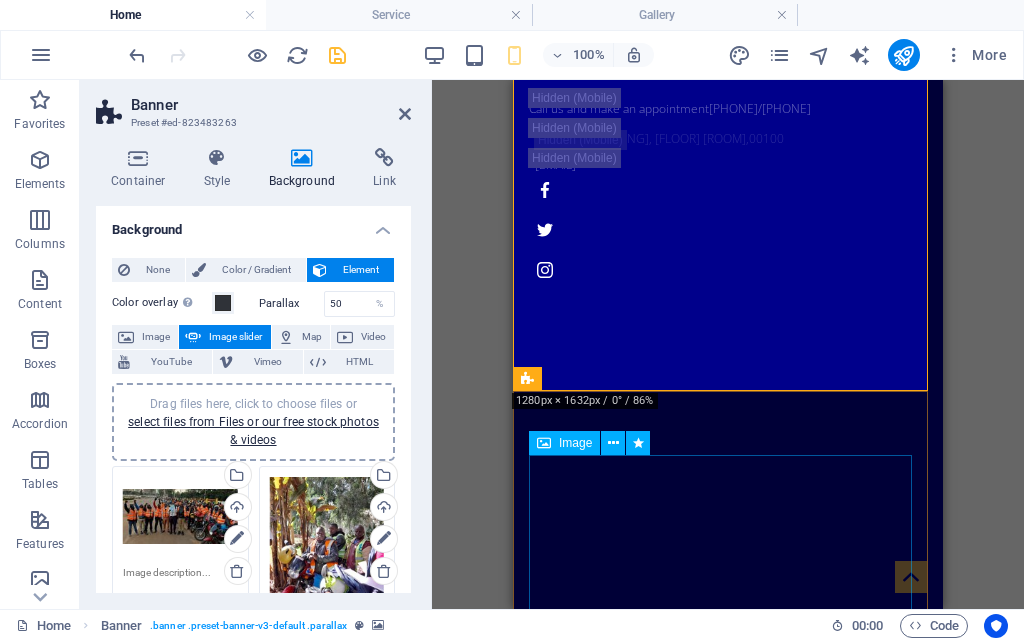 scroll, scrollTop: 300, scrollLeft: 0, axis: vertical 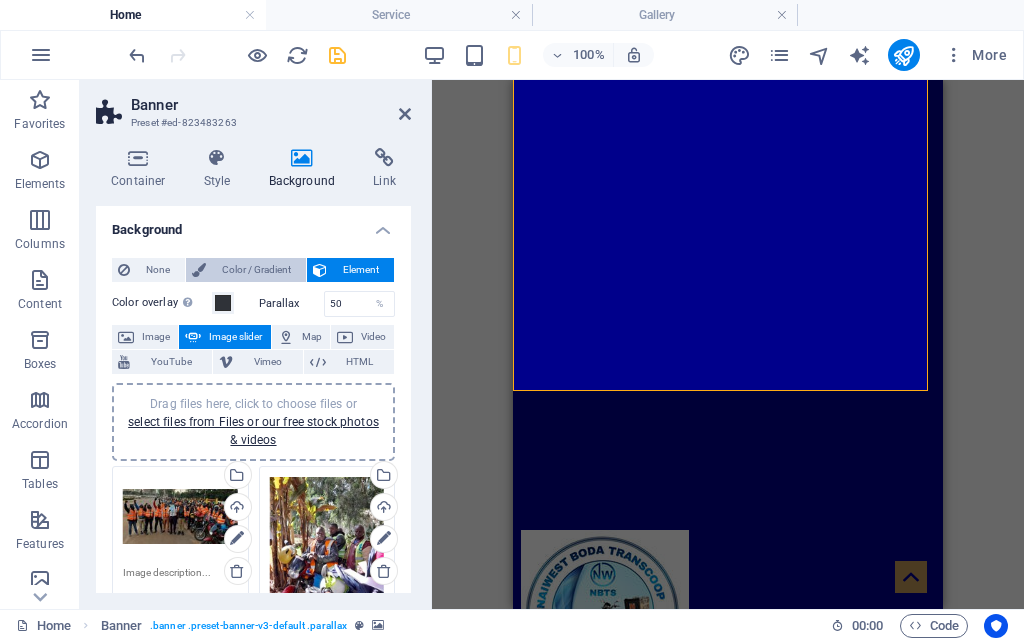 click on "Color / Gradient" at bounding box center [256, 270] 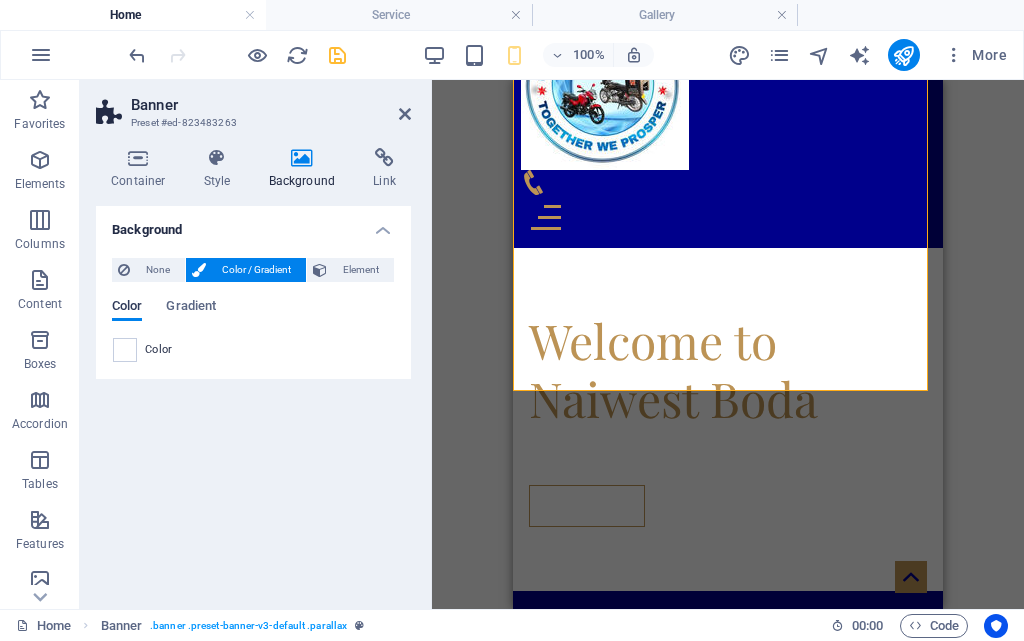 click on "Color" at bounding box center [127, 308] 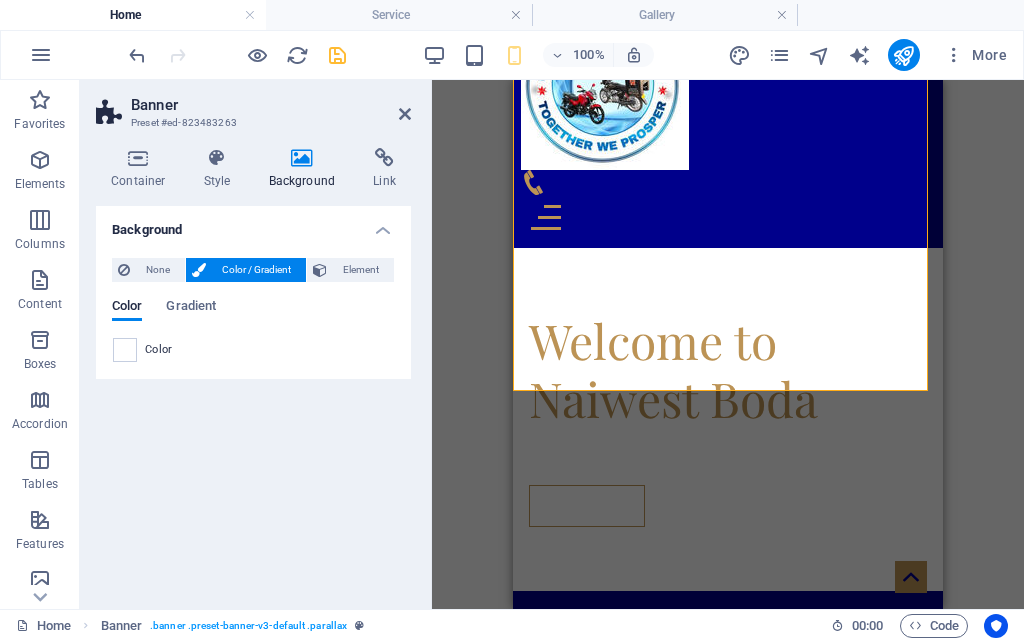 click at bounding box center [302, 158] 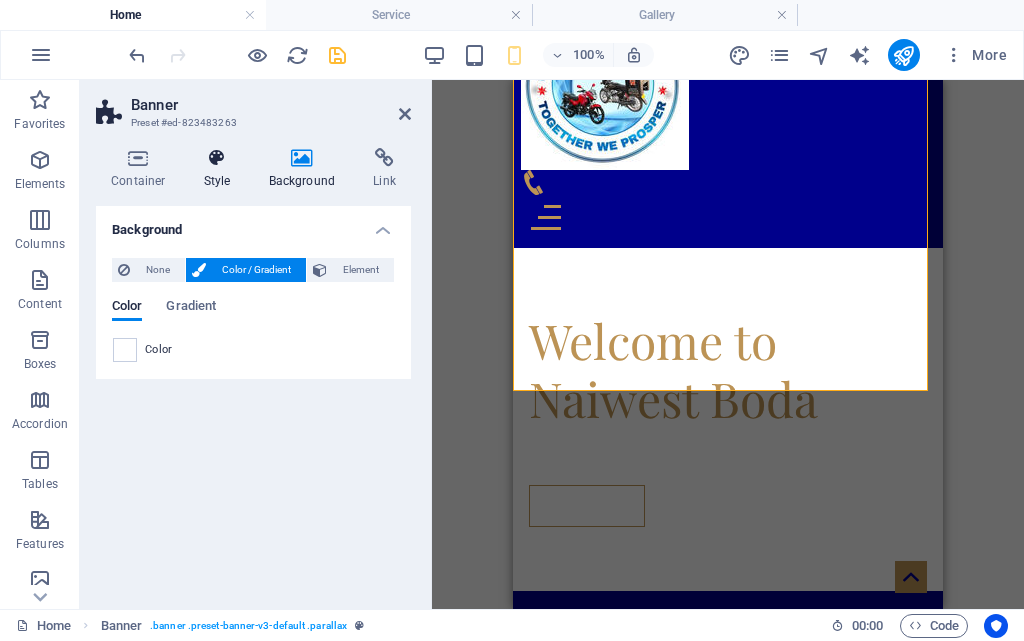 click at bounding box center [217, 158] 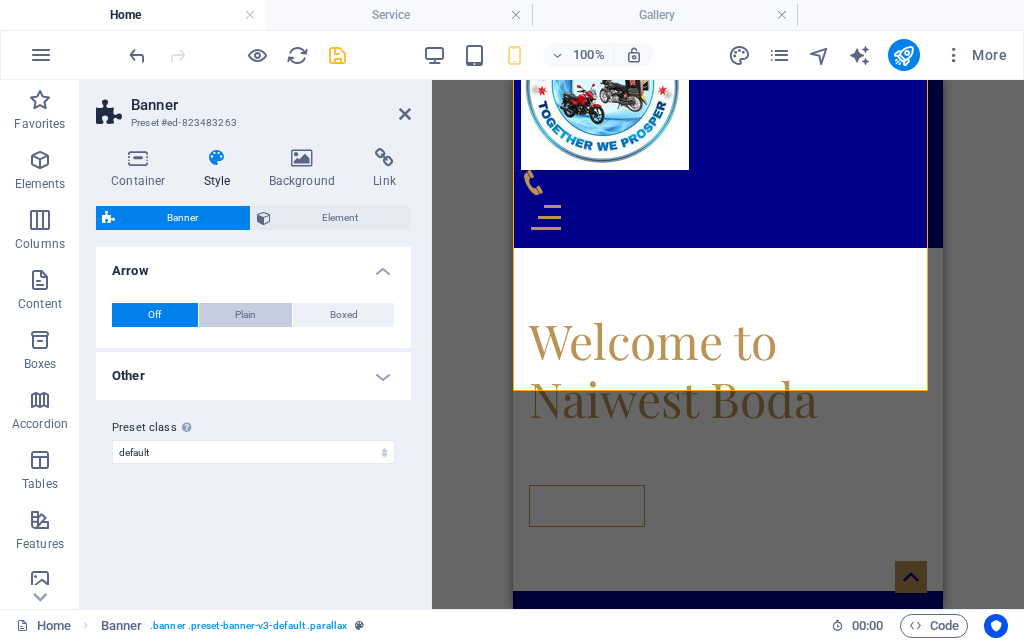 click on "Plain" at bounding box center [245, 315] 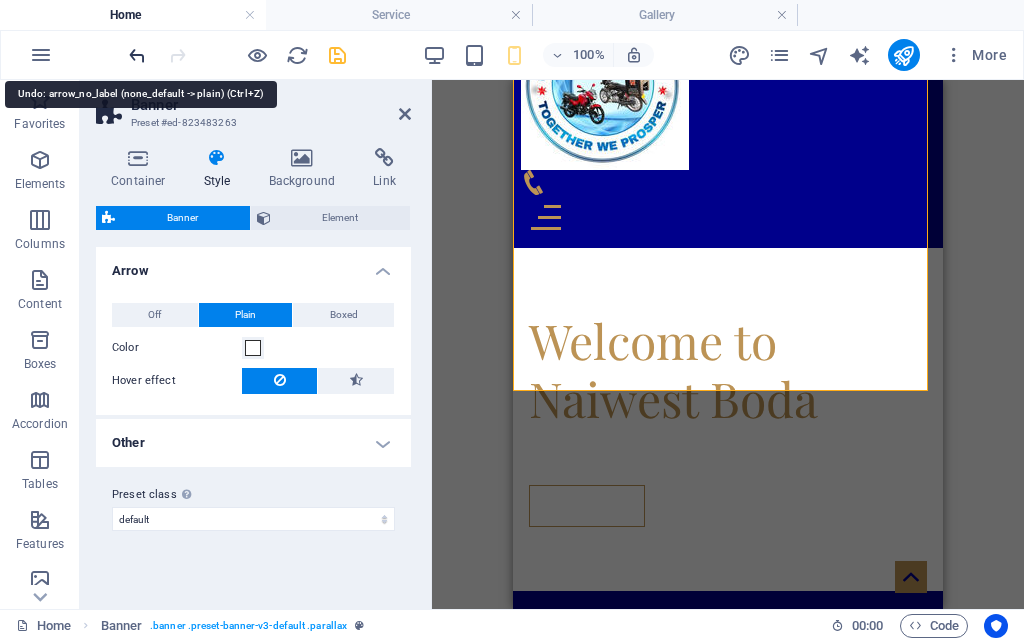 click at bounding box center (137, 55) 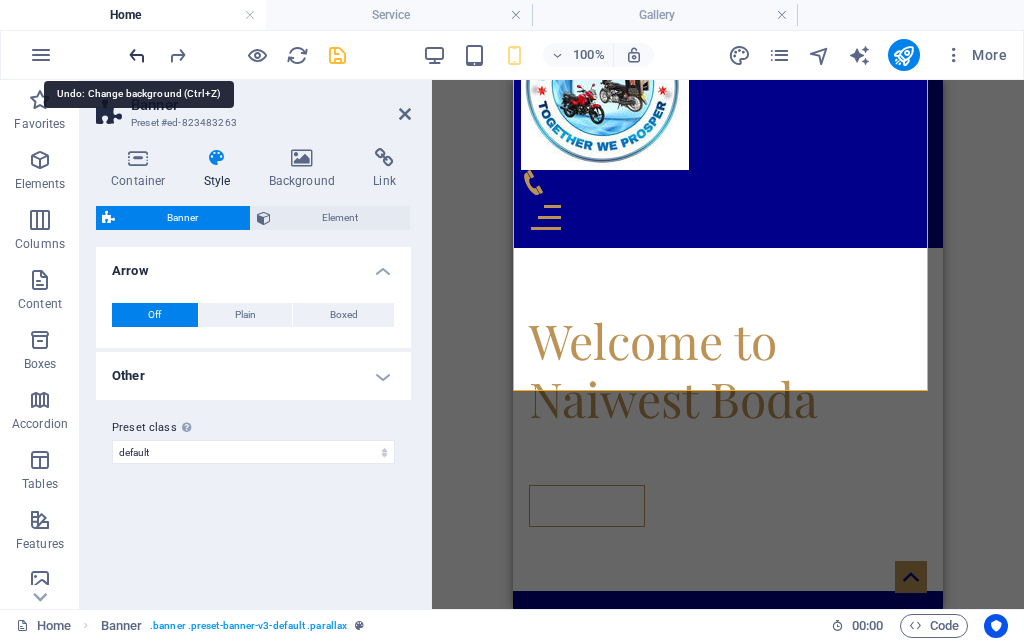 click at bounding box center (137, 55) 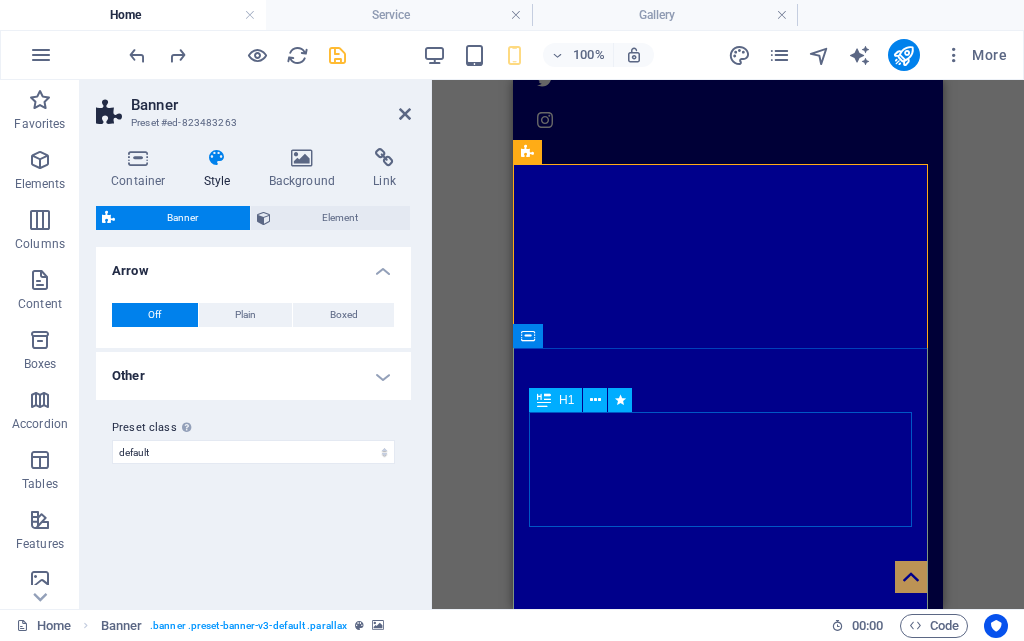 scroll, scrollTop: 0, scrollLeft: 0, axis: both 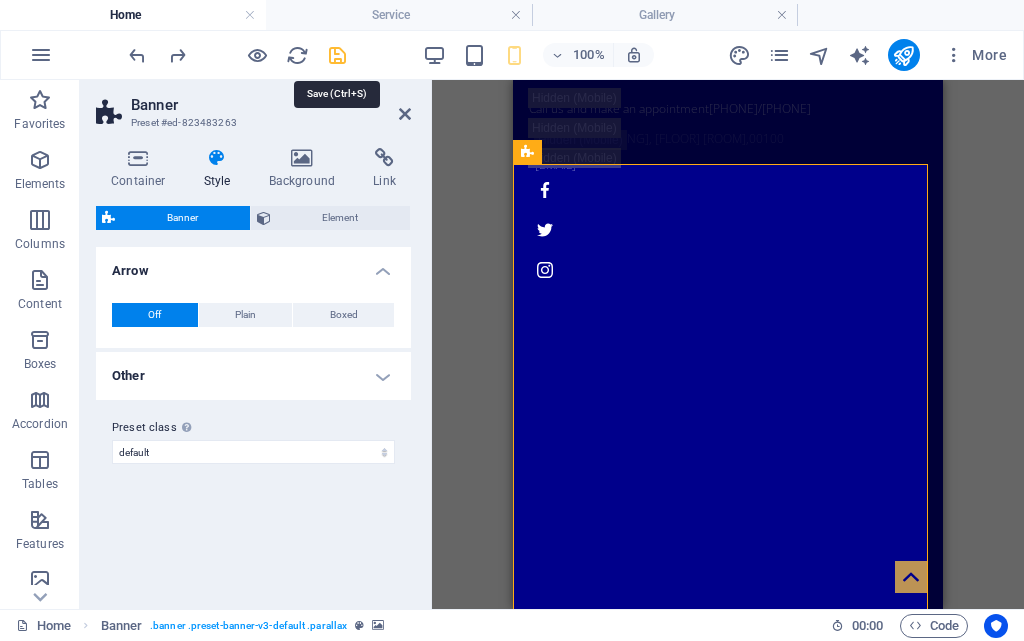 click at bounding box center (337, 55) 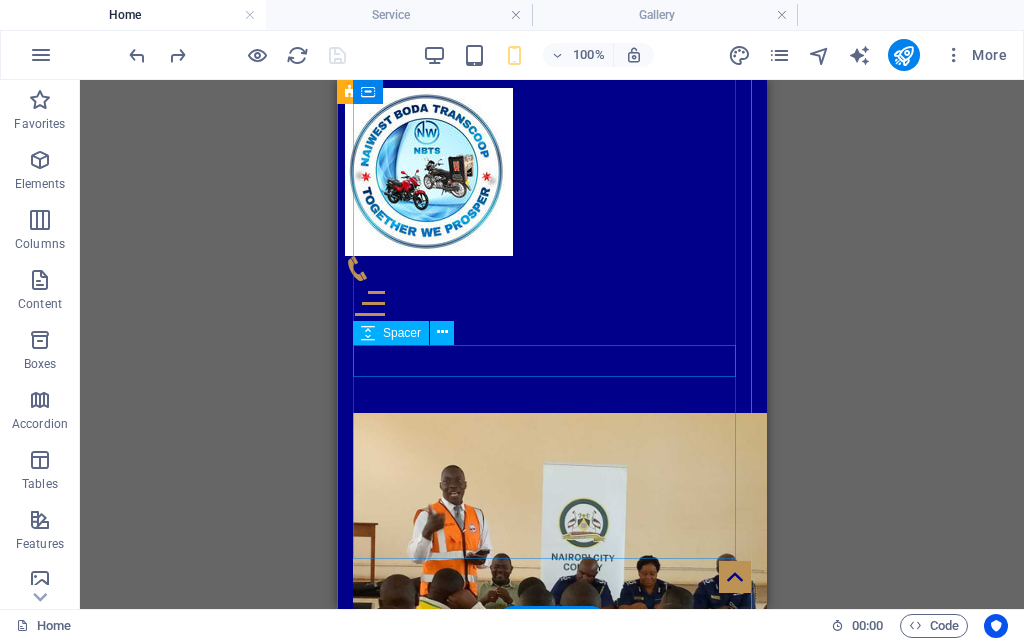 scroll, scrollTop: 900, scrollLeft: 0, axis: vertical 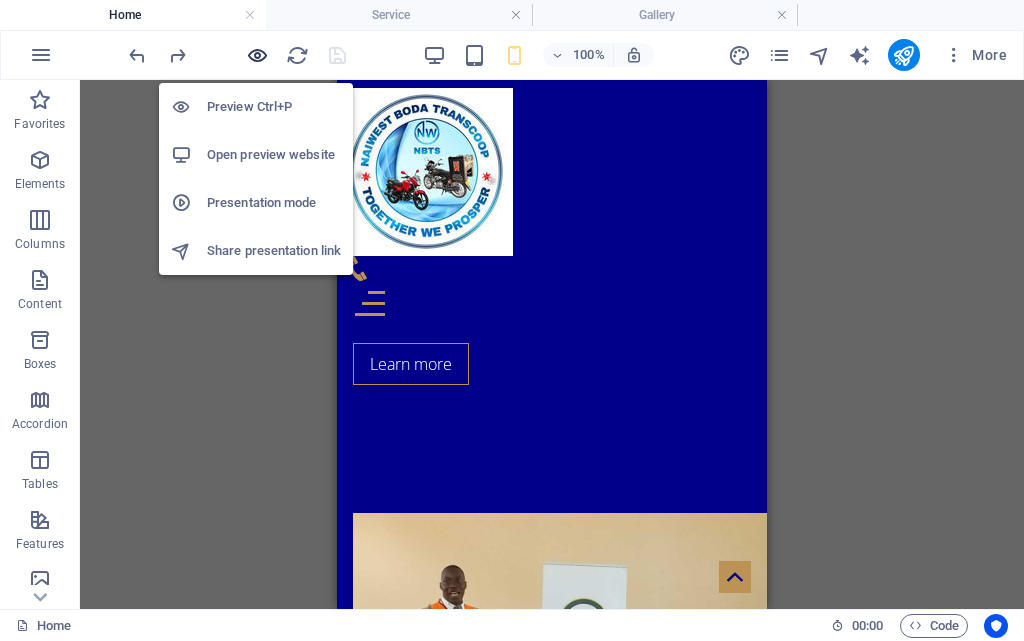 click at bounding box center (257, 55) 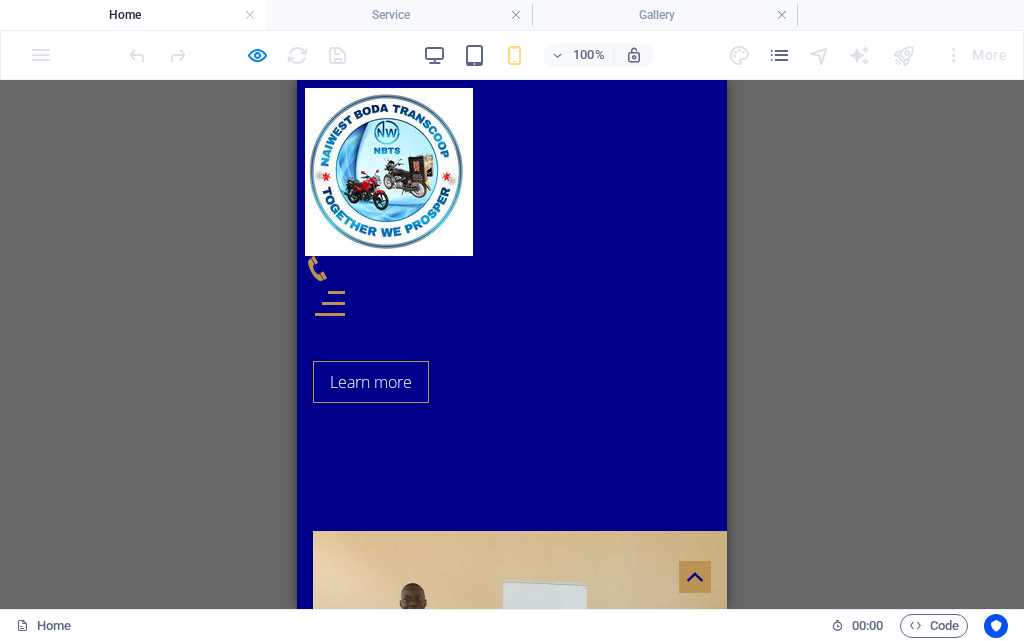 scroll, scrollTop: 1000, scrollLeft: 0, axis: vertical 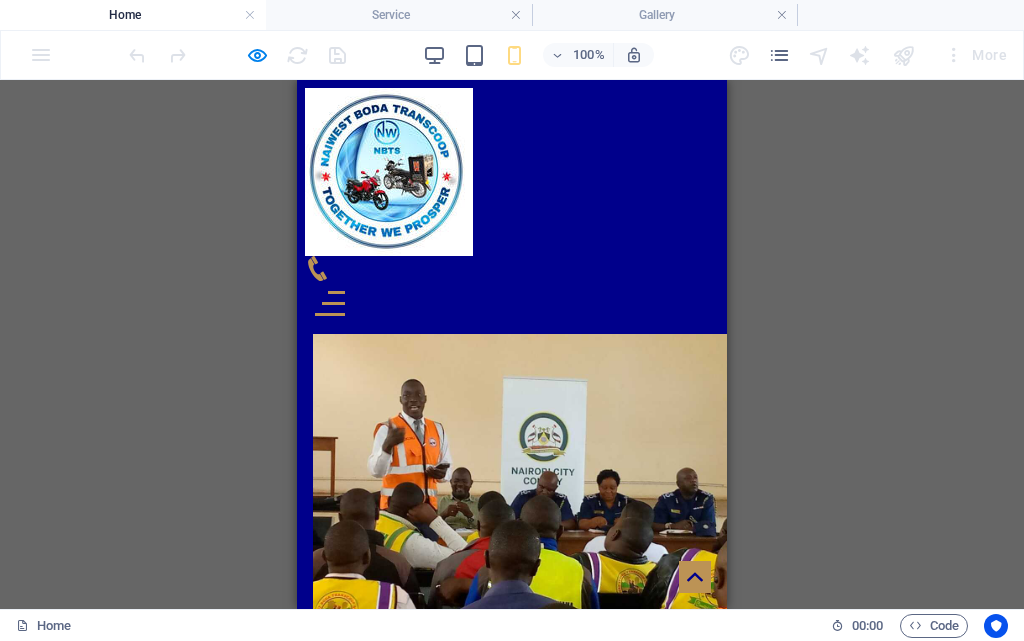 click at bounding box center [413, 1011] 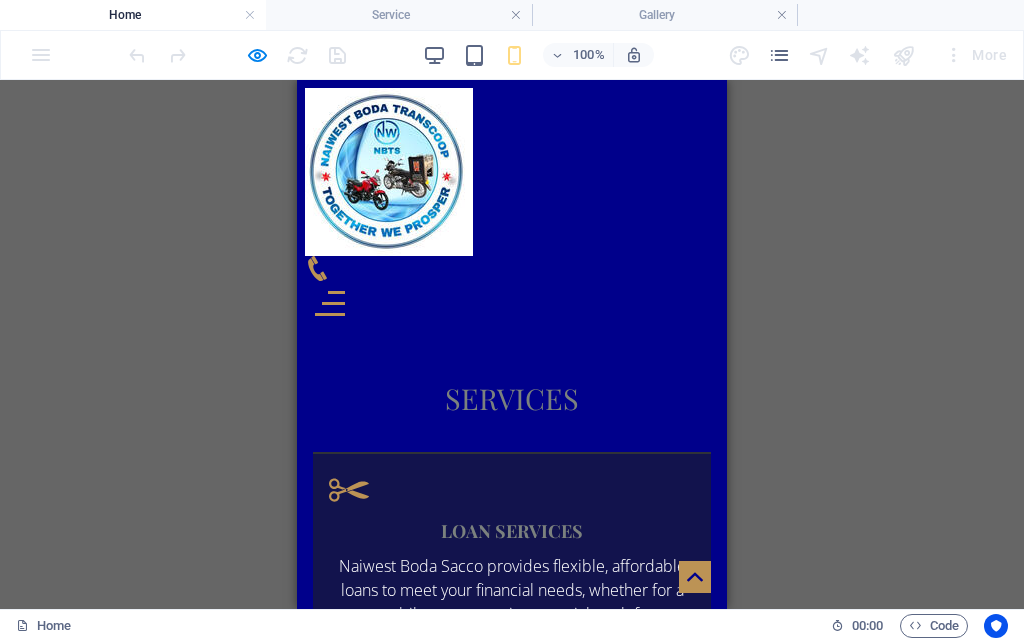 scroll, scrollTop: 1914, scrollLeft: 0, axis: vertical 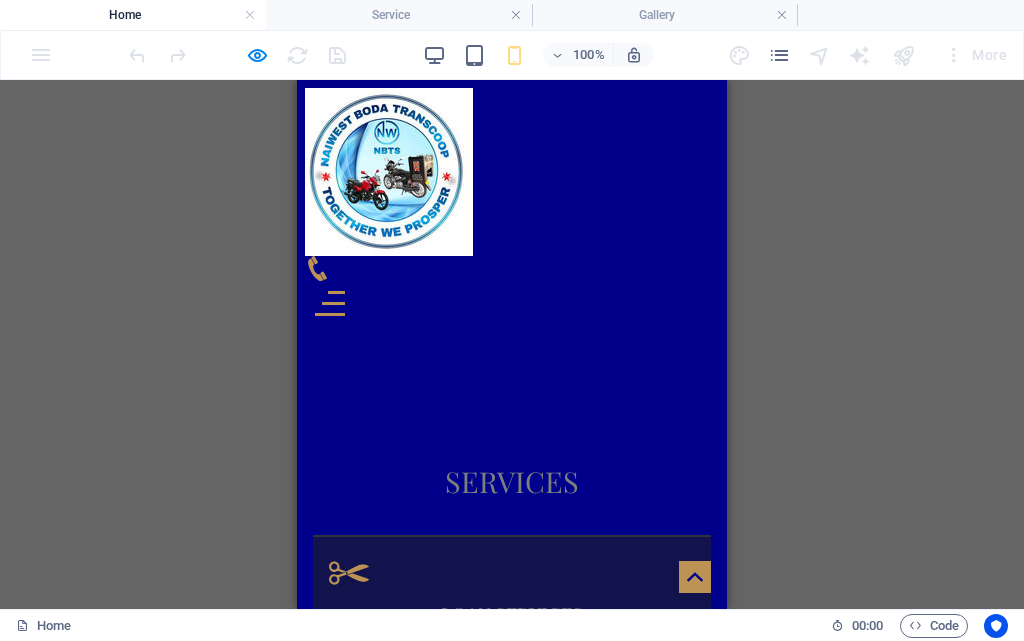 click on "See all our services" at bounding box center (512, 1262) 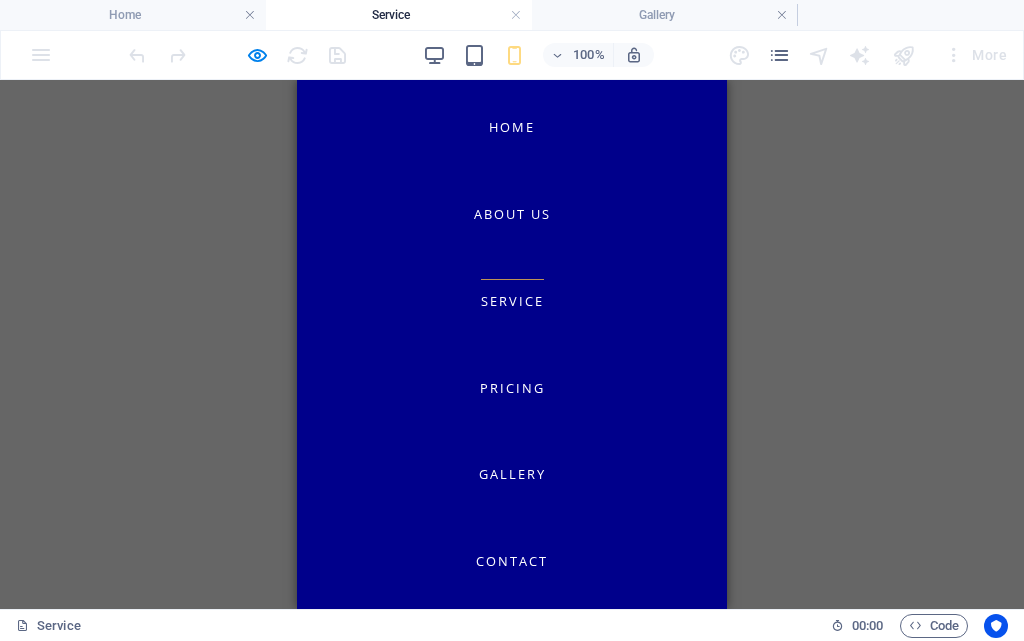 scroll, scrollTop: 0, scrollLeft: 0, axis: both 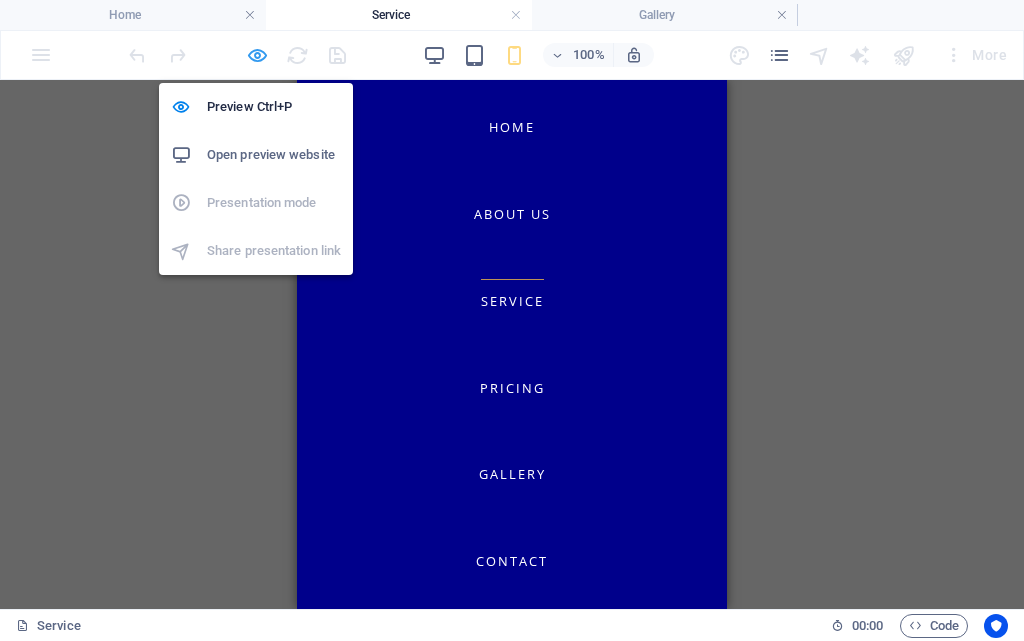 click at bounding box center (257, 55) 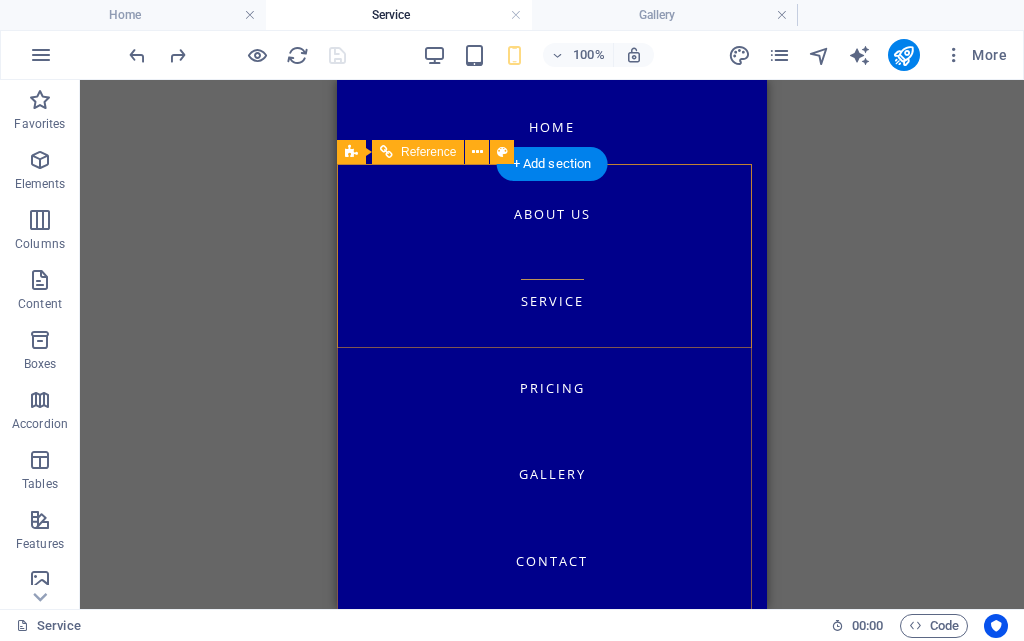 click at bounding box center [370, 1032] 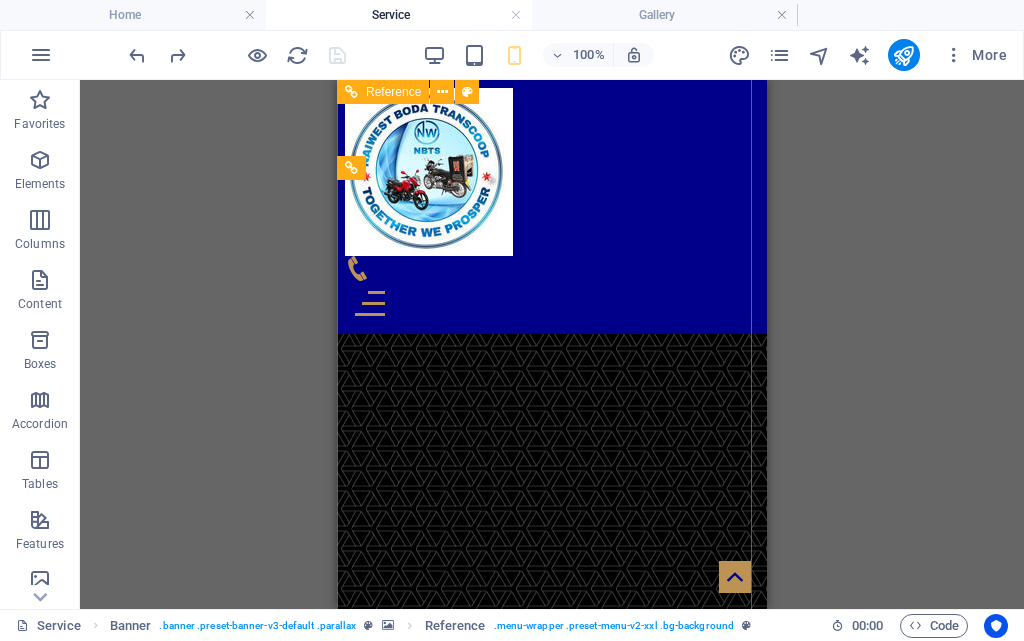 scroll, scrollTop: 4215, scrollLeft: 0, axis: vertical 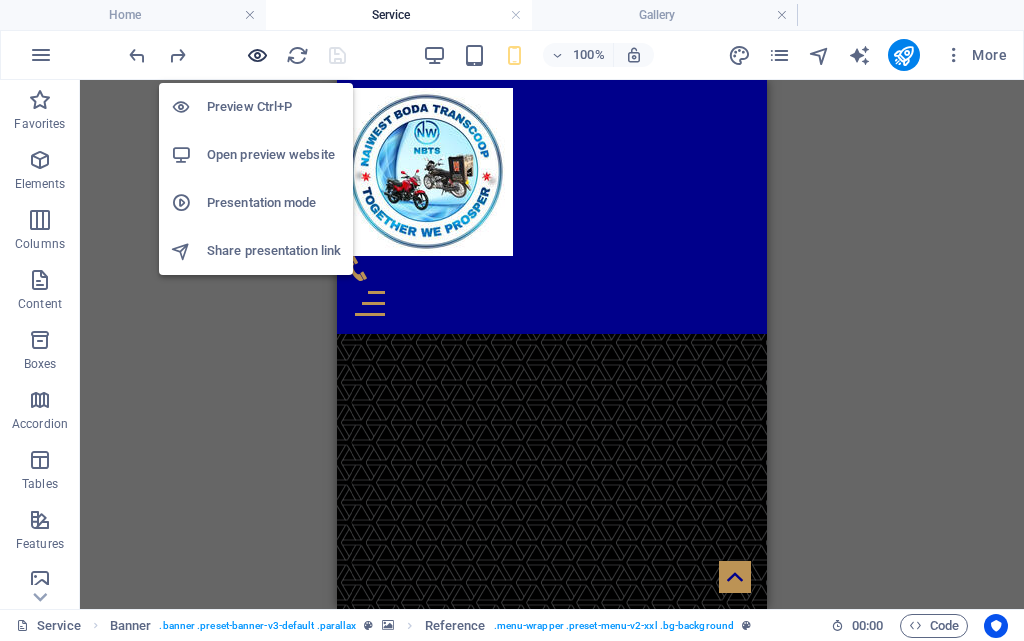 click at bounding box center (257, 55) 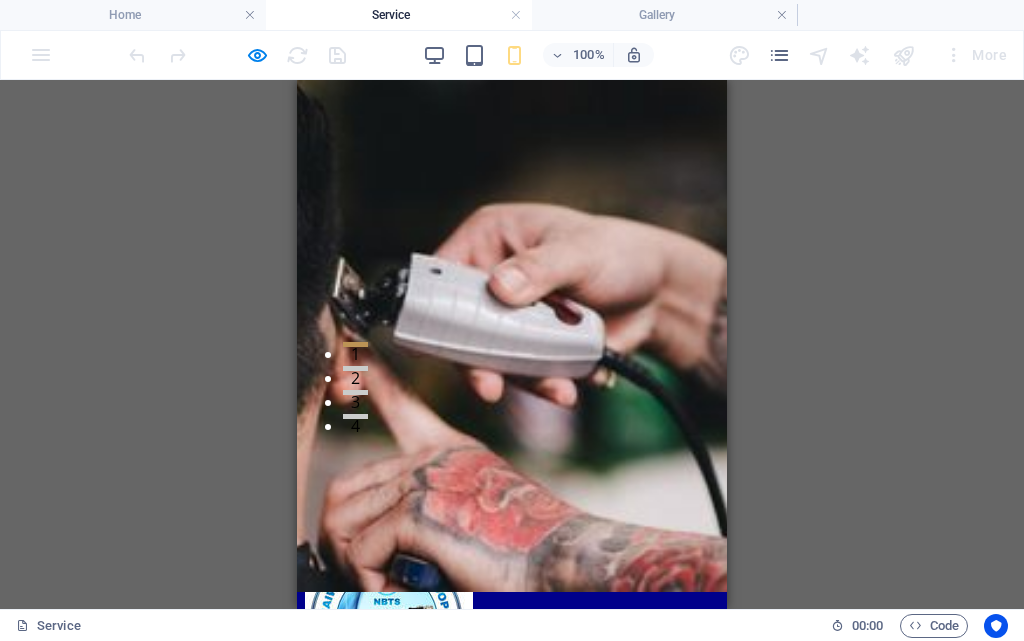 scroll, scrollTop: 200, scrollLeft: 0, axis: vertical 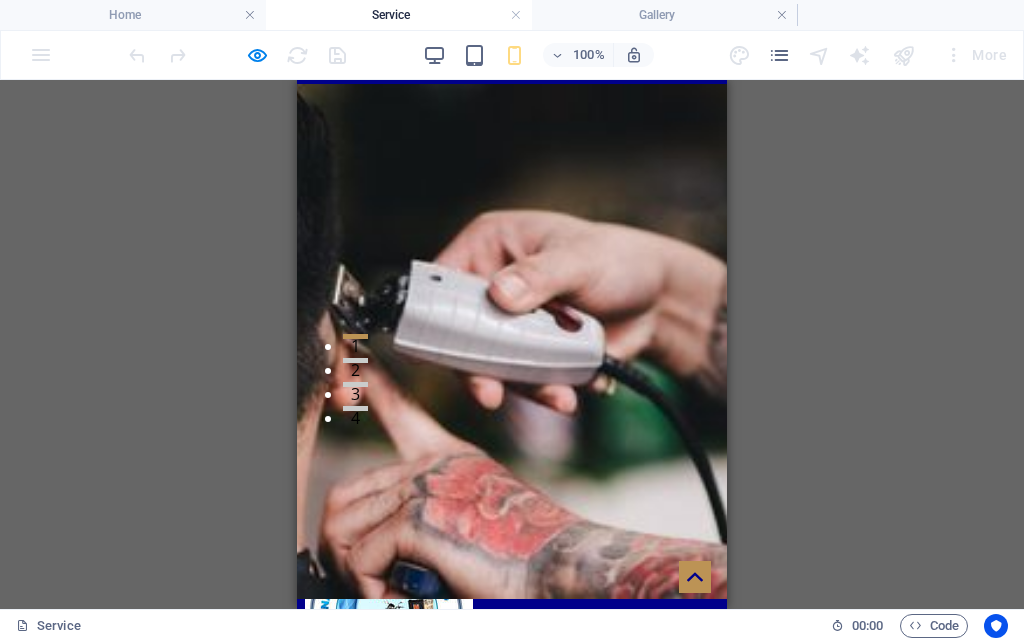 click on "Service" at bounding box center [512, 870] 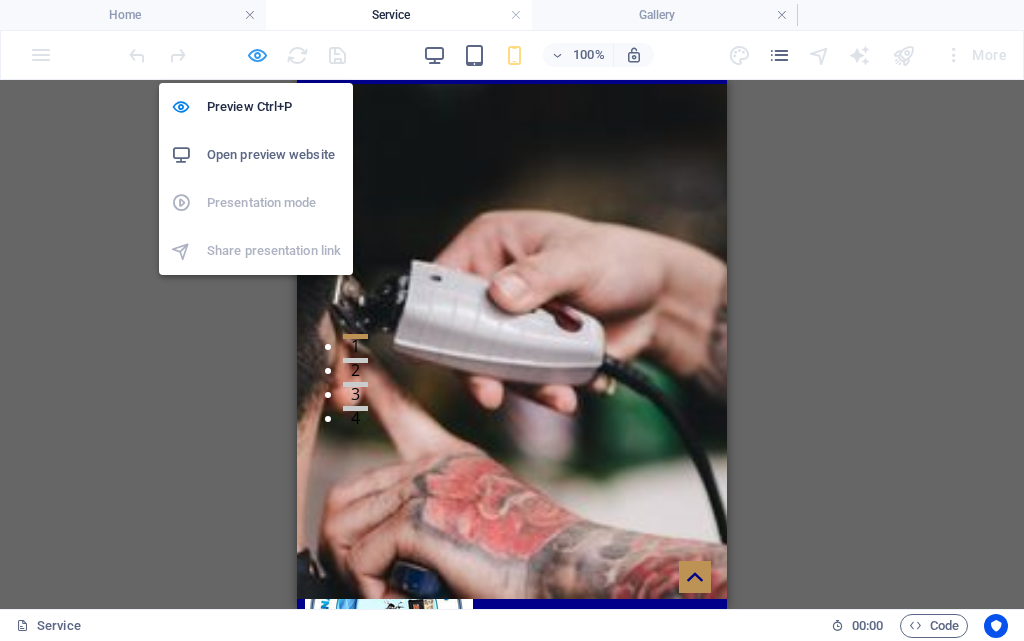 click at bounding box center (257, 55) 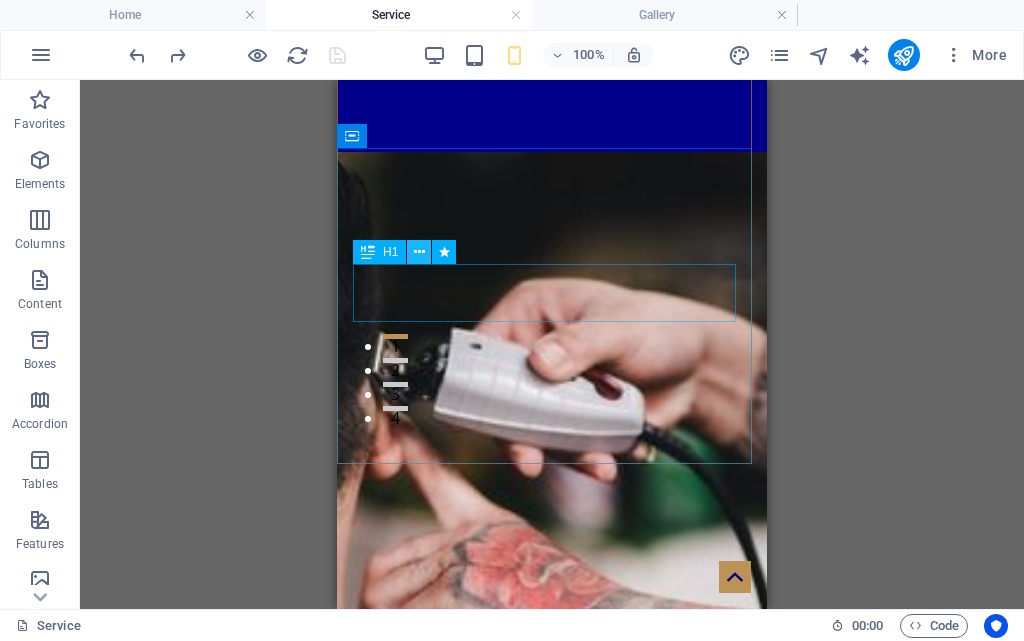 click at bounding box center (419, 252) 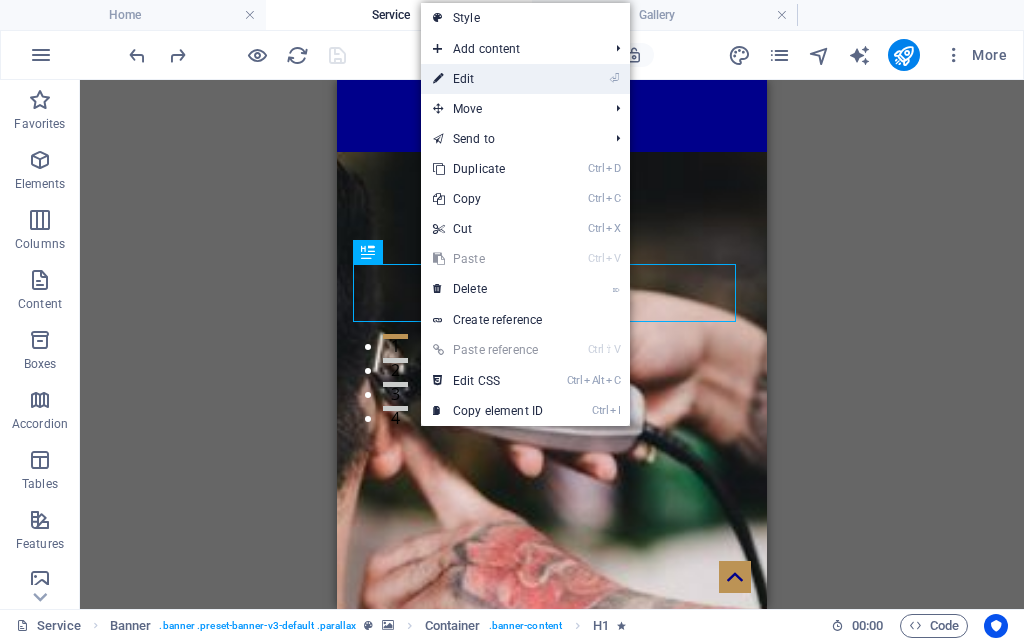 click on "⏎  Edit" at bounding box center [488, 79] 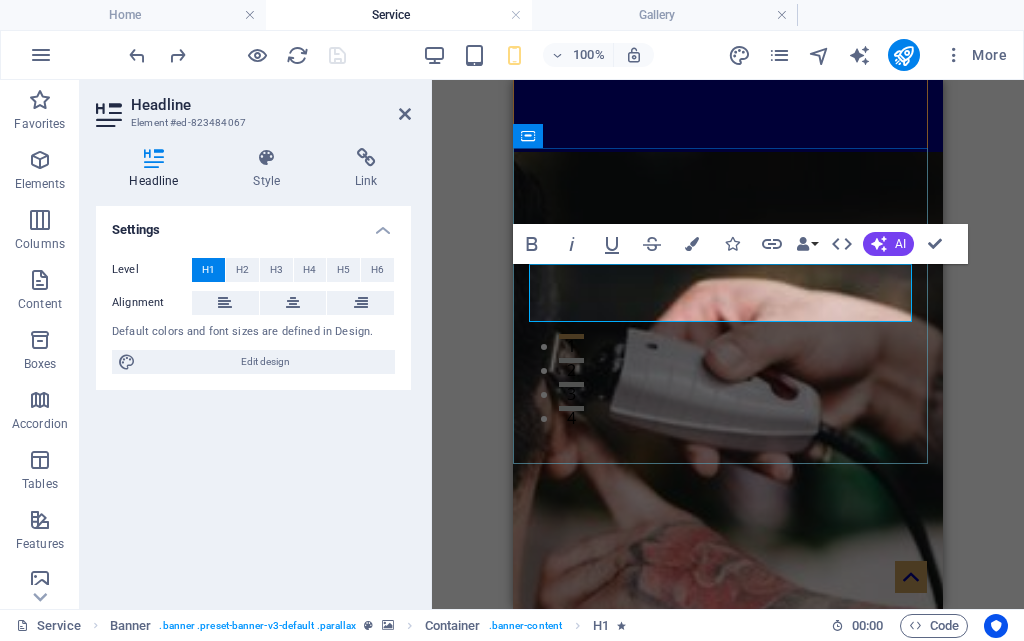 click on "Service" at bounding box center [728, 956] 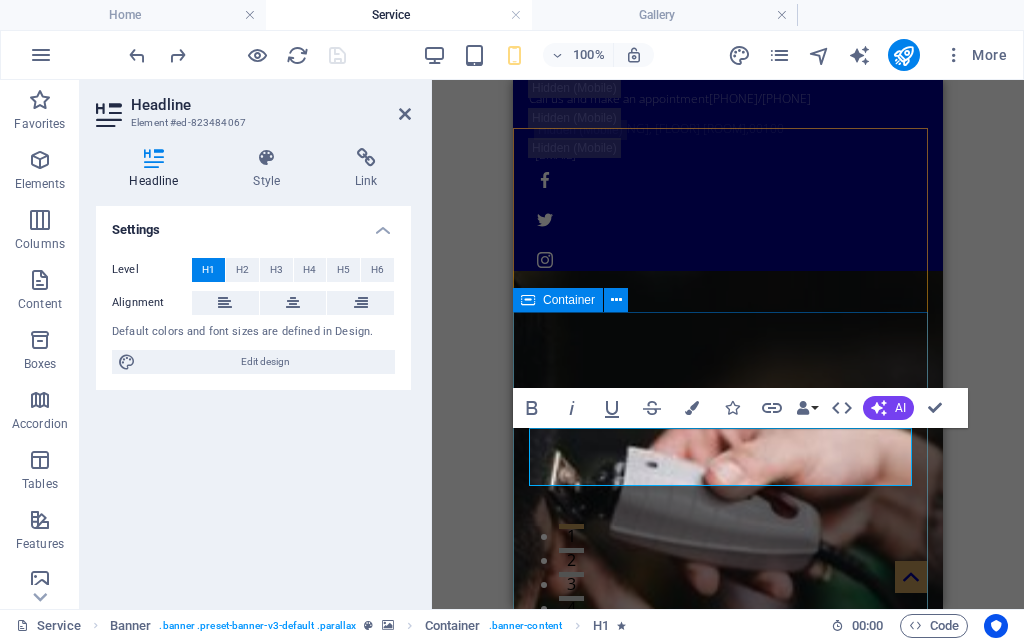 scroll, scrollTop: 0, scrollLeft: 0, axis: both 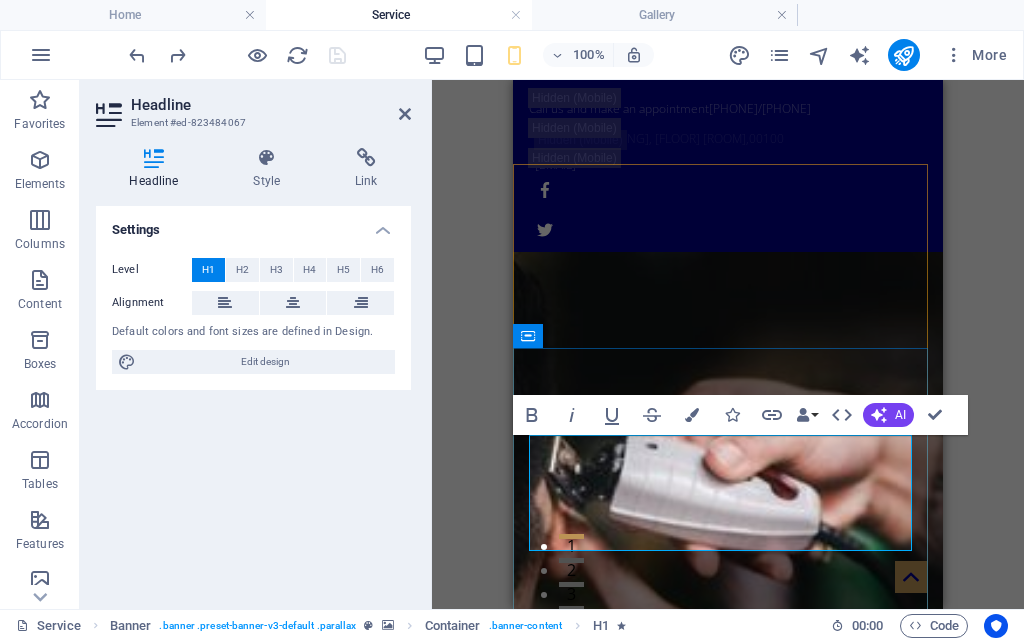 click on "​Products and Services" at bounding box center (728, 1184) 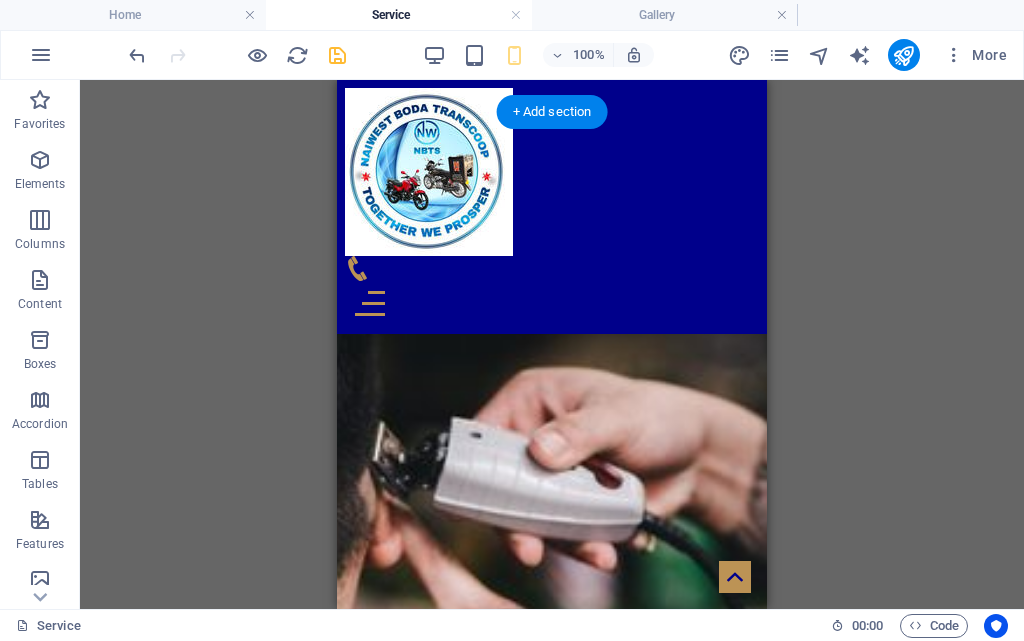 scroll, scrollTop: 200, scrollLeft: 0, axis: vertical 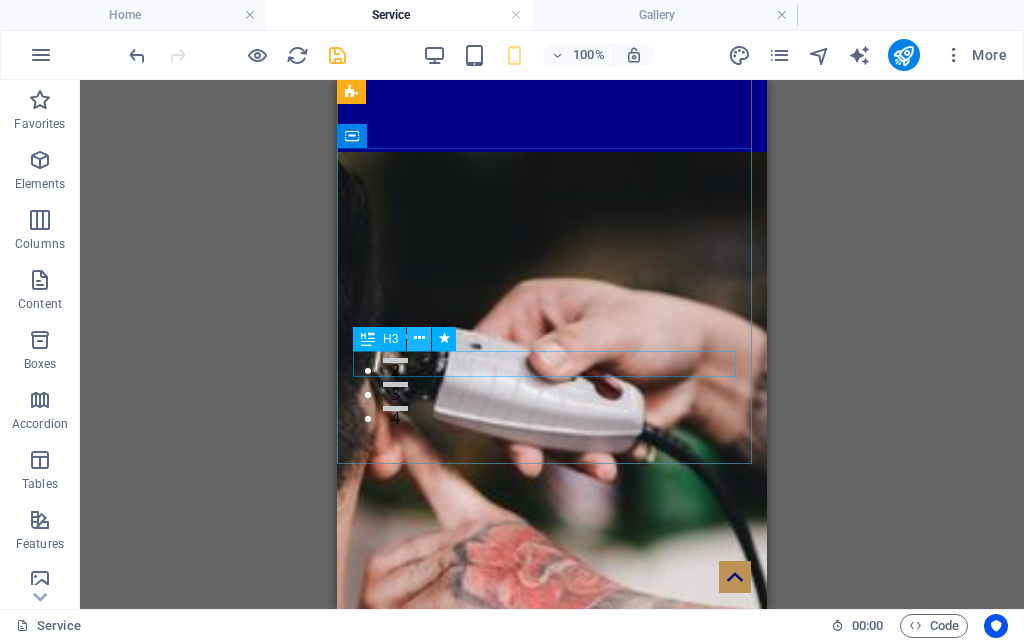 click at bounding box center [419, 338] 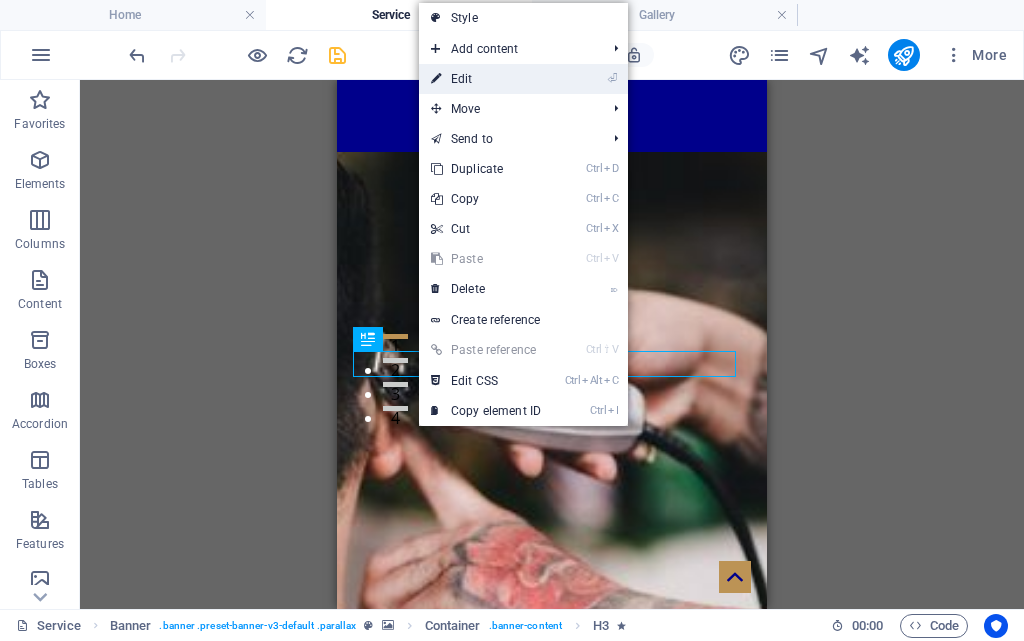 click on "⏎  Edit" at bounding box center [486, 79] 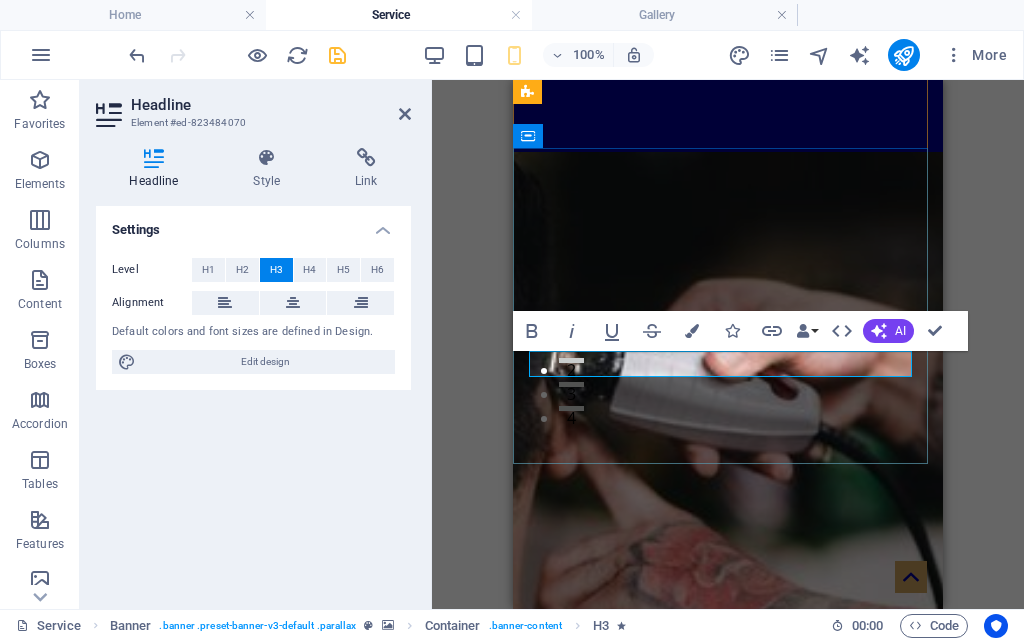 click on "Lorem ipsum dolor sit amet" at bounding box center [728, 1055] 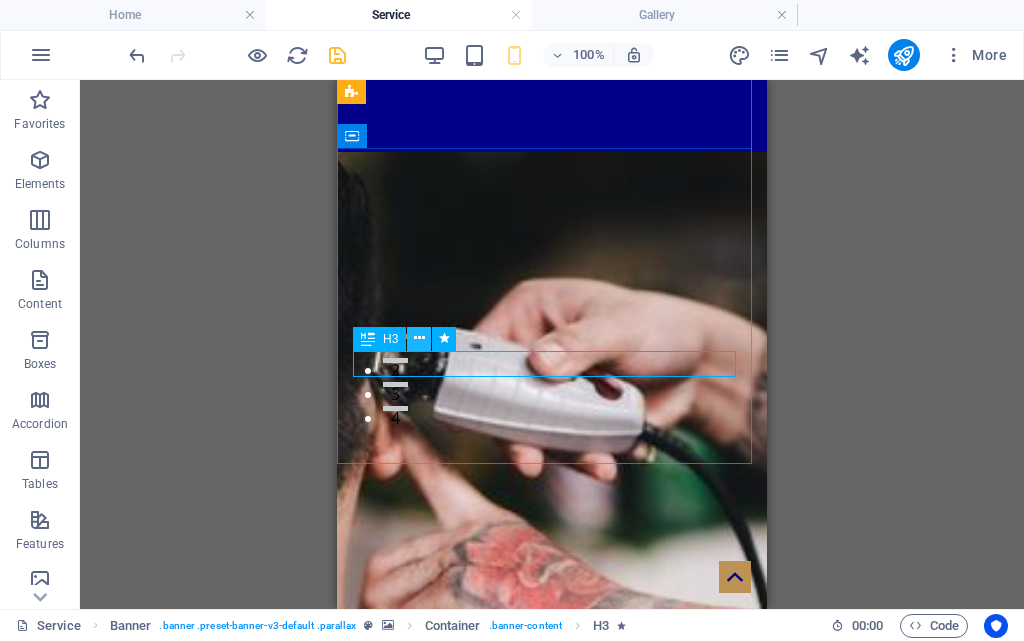 click at bounding box center [419, 338] 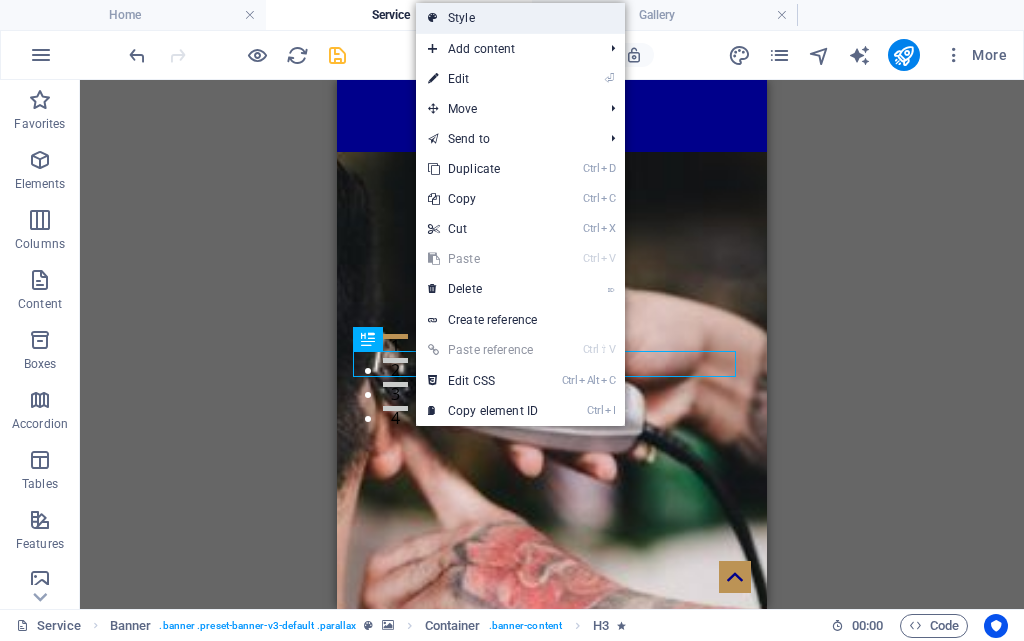 click on "Style" at bounding box center [520, 18] 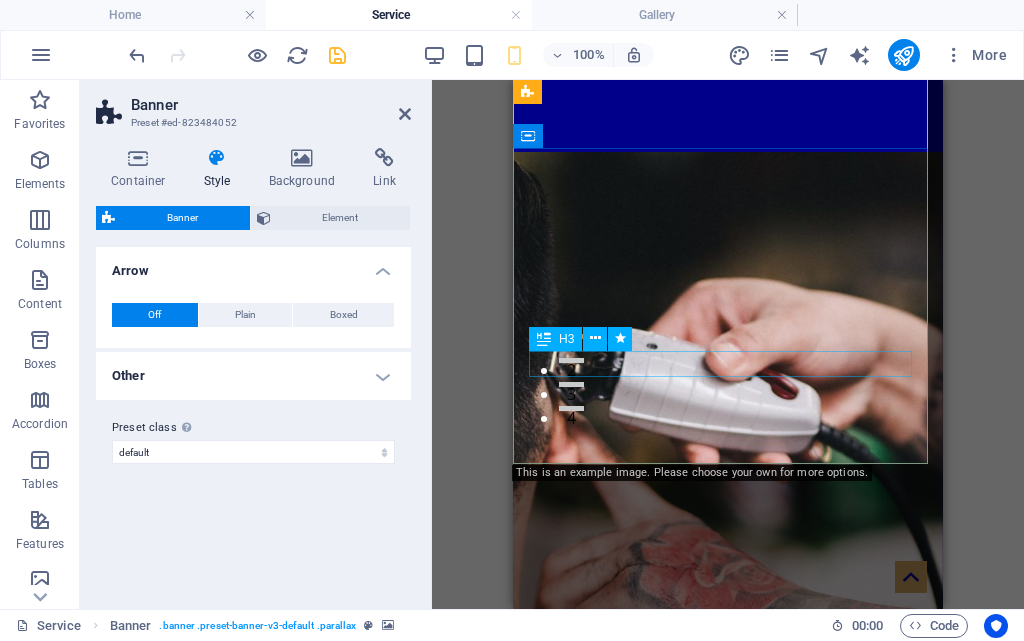 click at bounding box center [544, 339] 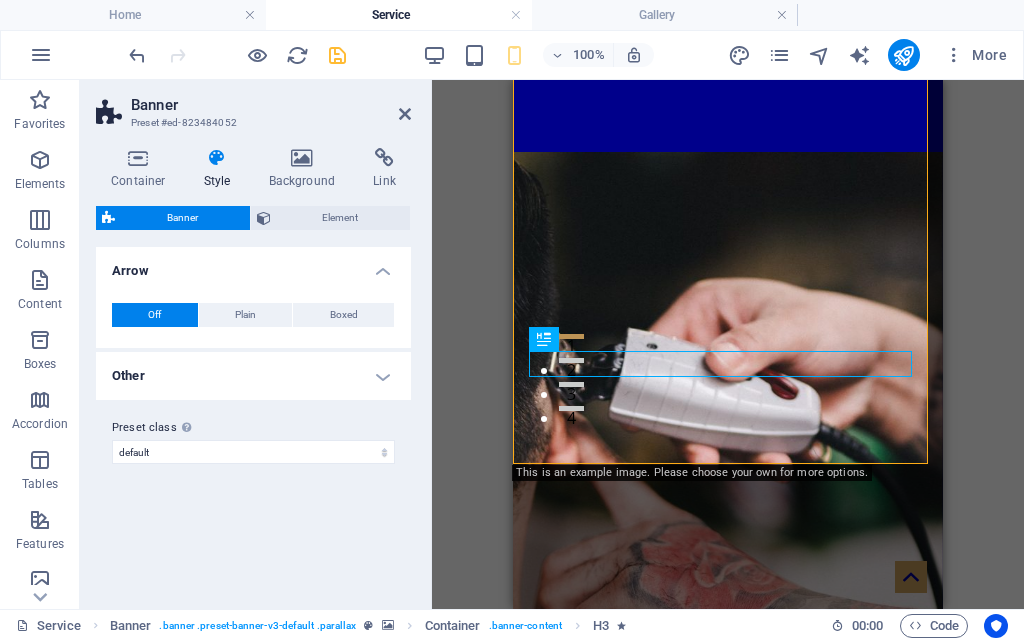 click on "Style" at bounding box center (221, 169) 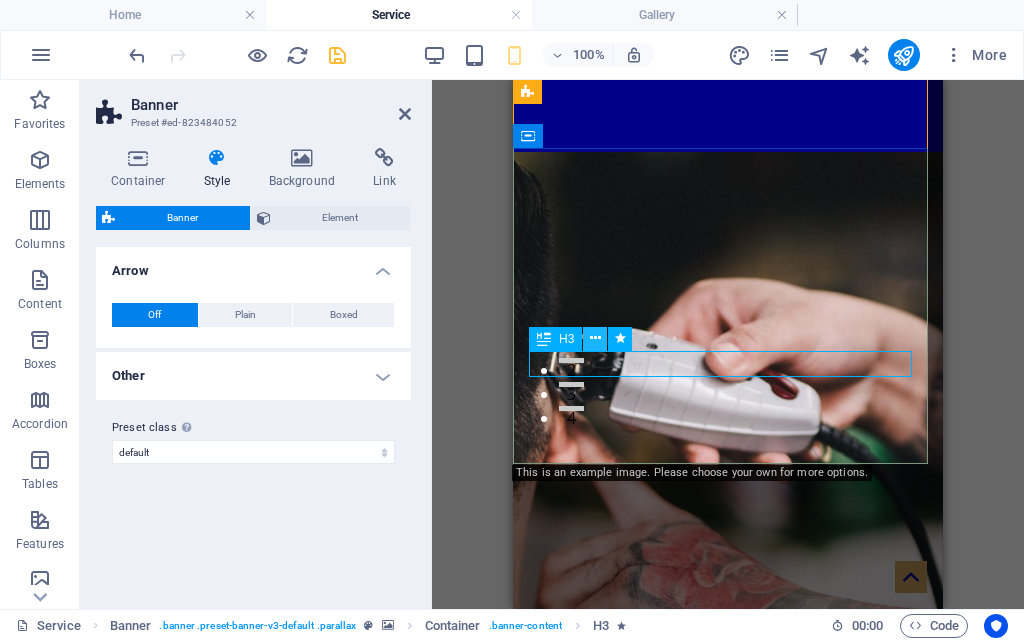 click at bounding box center (595, 338) 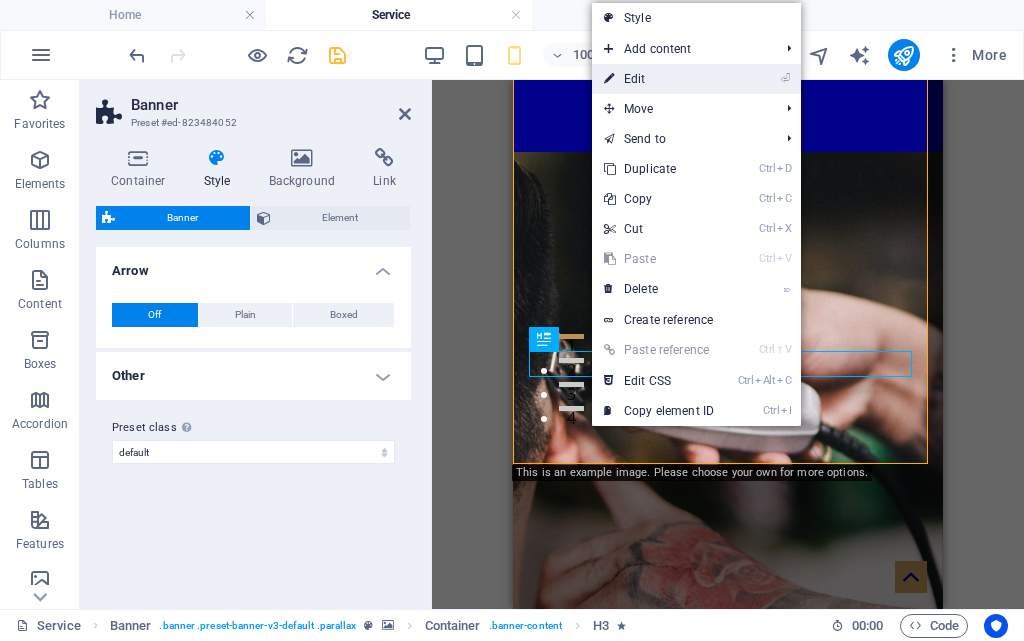 click on "⏎  Edit" at bounding box center (659, 79) 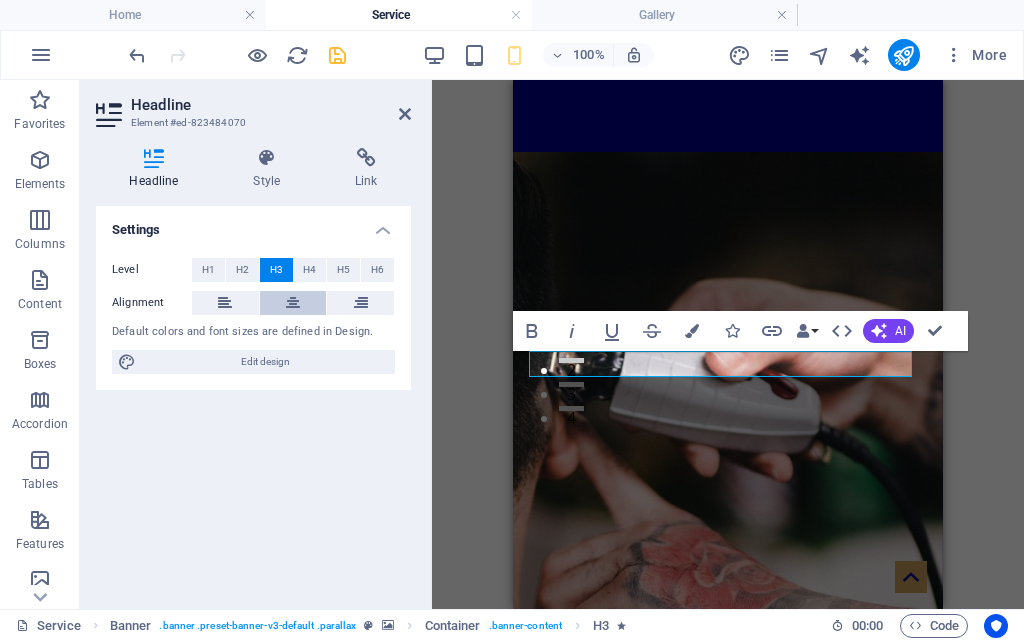click at bounding box center [293, 303] 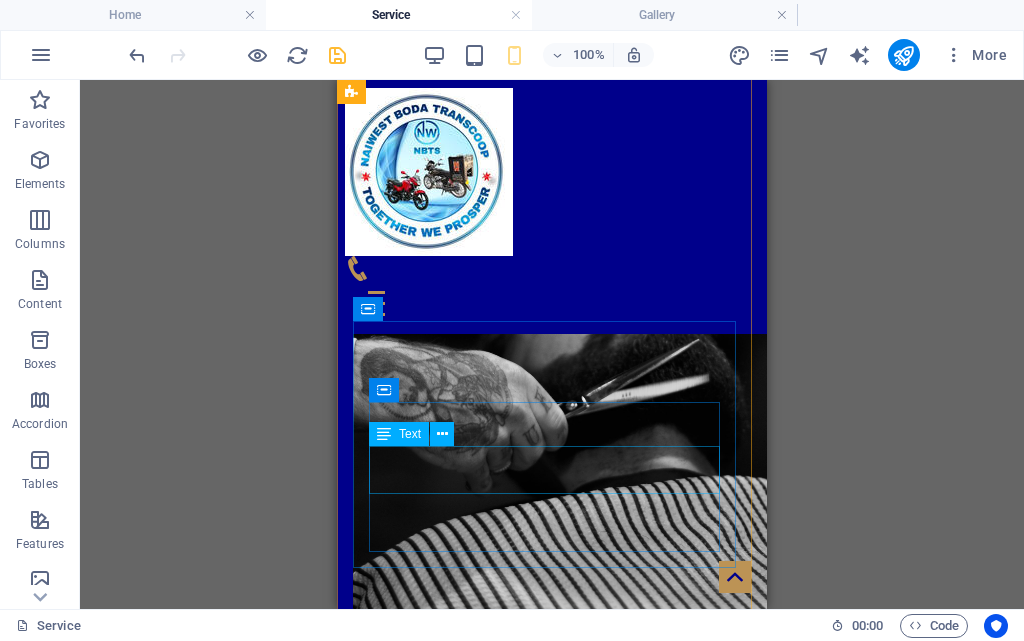 scroll, scrollTop: 1700, scrollLeft: 0, axis: vertical 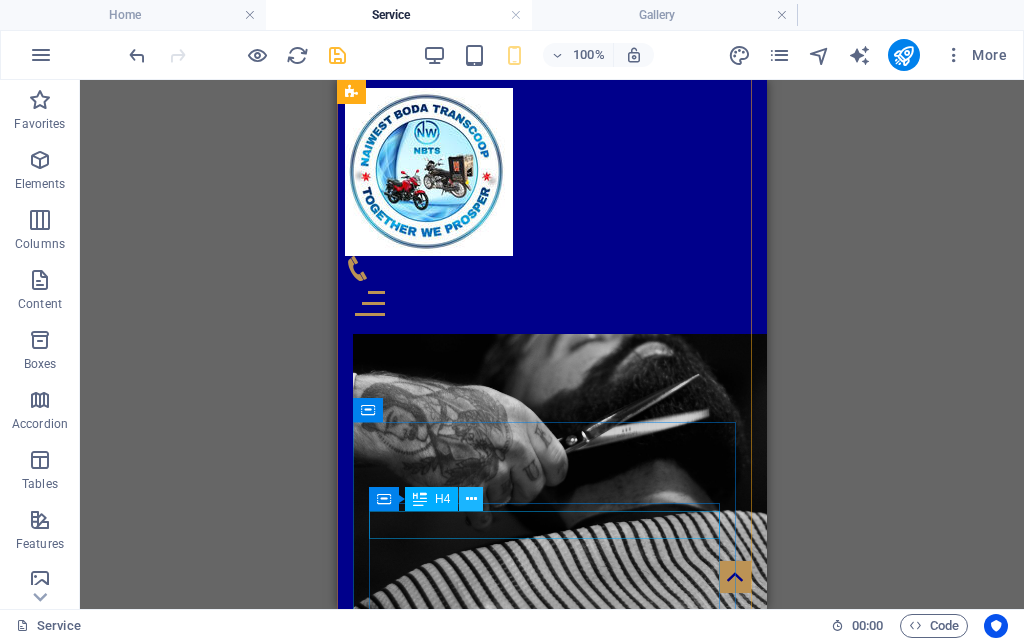 click at bounding box center [471, 499] 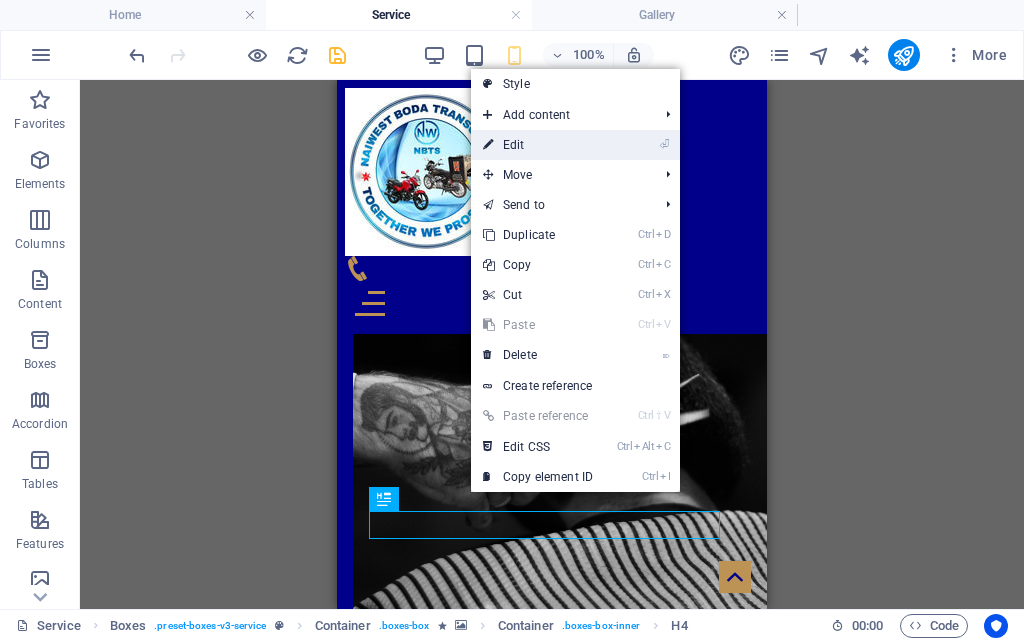 click on "⏎  Edit" at bounding box center (538, 145) 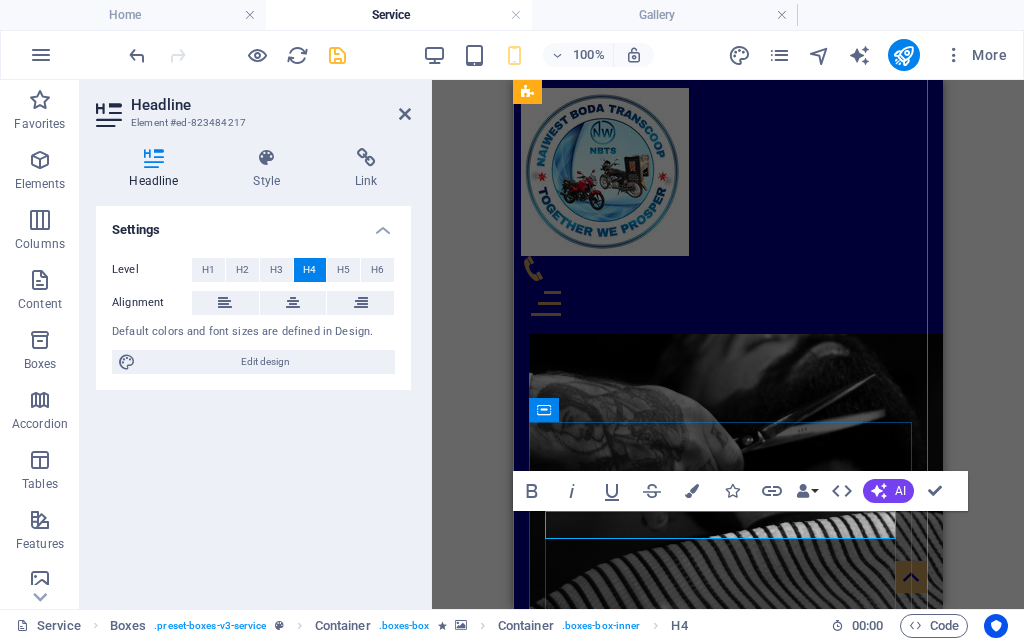 click on "Specials" at bounding box center (728, 2526) 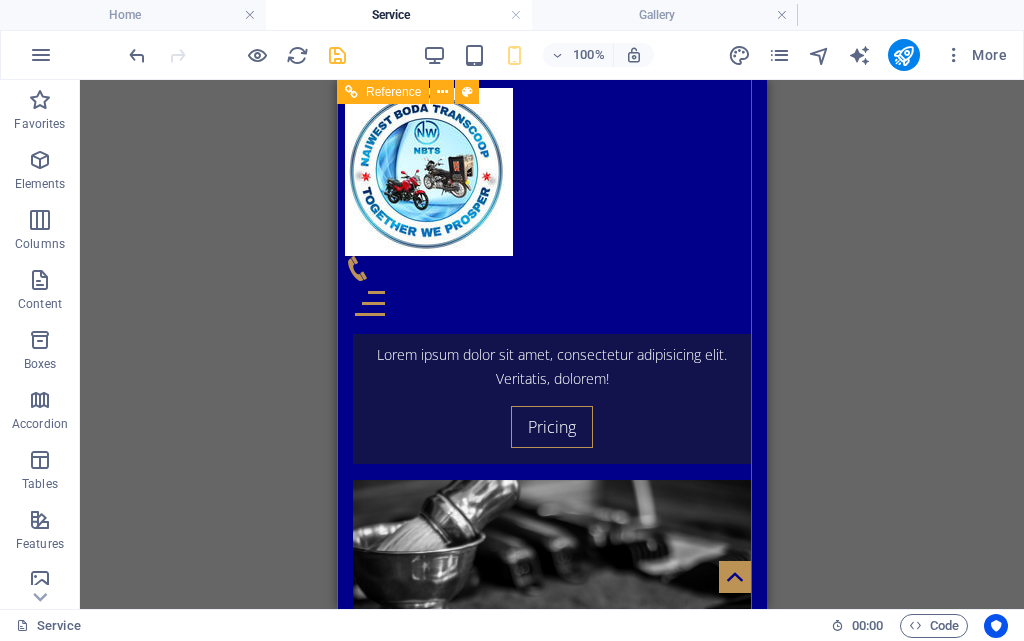 scroll, scrollTop: 3515, scrollLeft: 0, axis: vertical 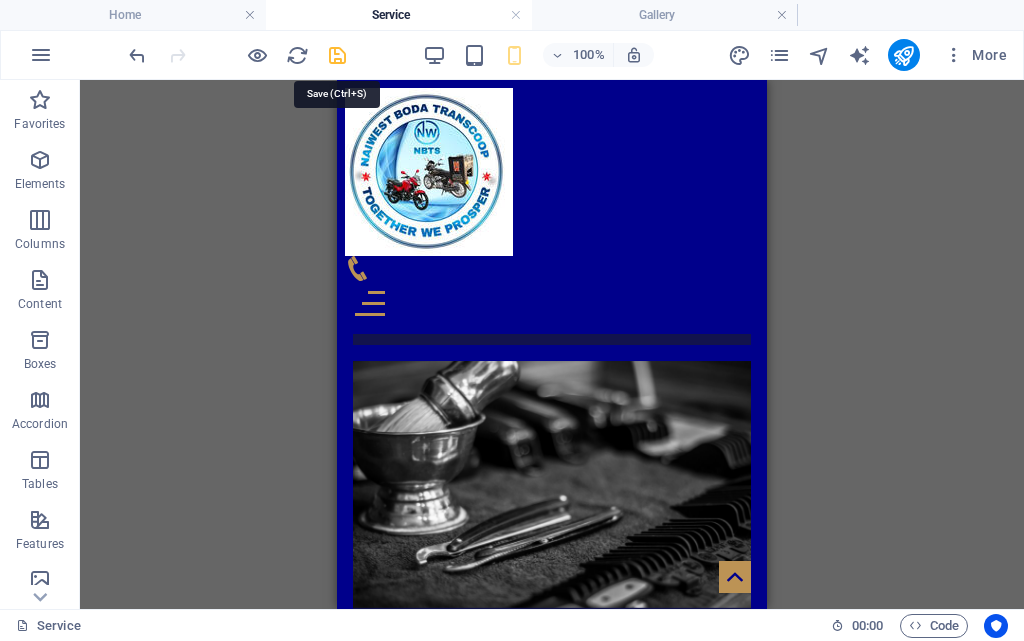 click at bounding box center [337, 55] 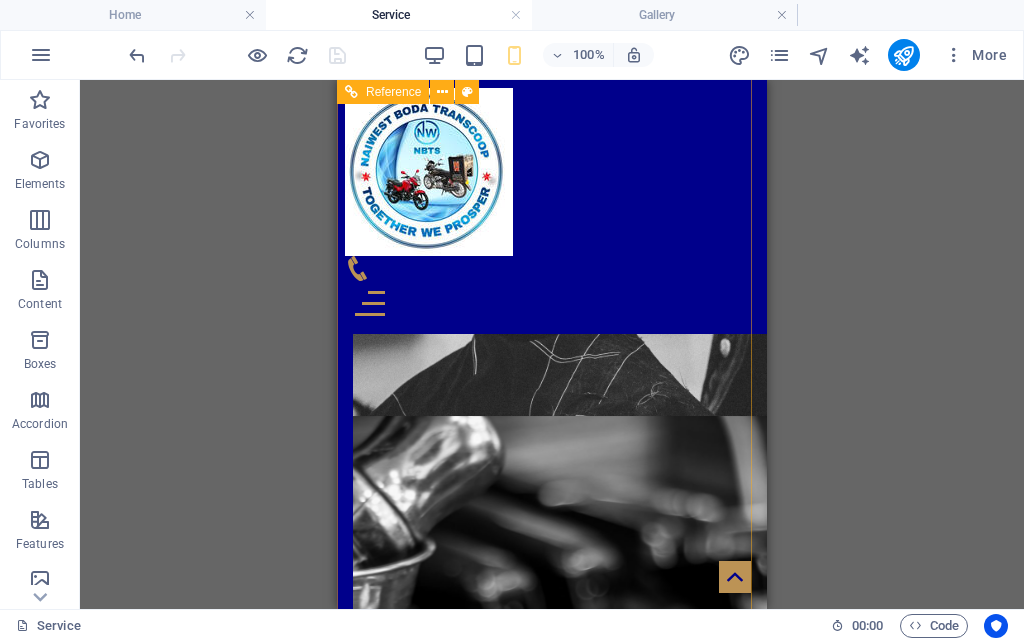 scroll, scrollTop: 3615, scrollLeft: 0, axis: vertical 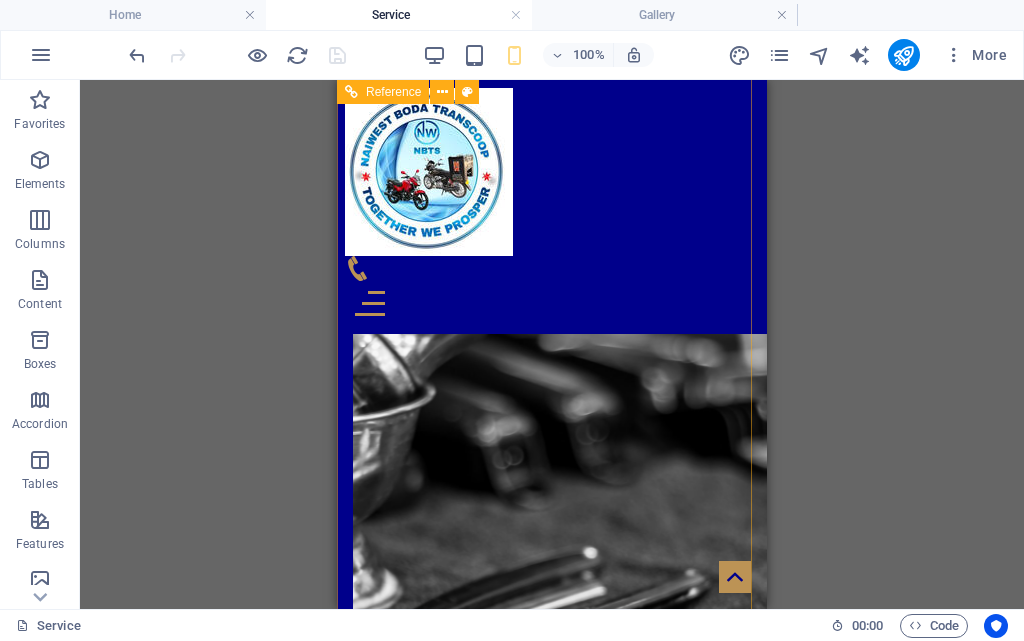click at bounding box center [452, 3496] 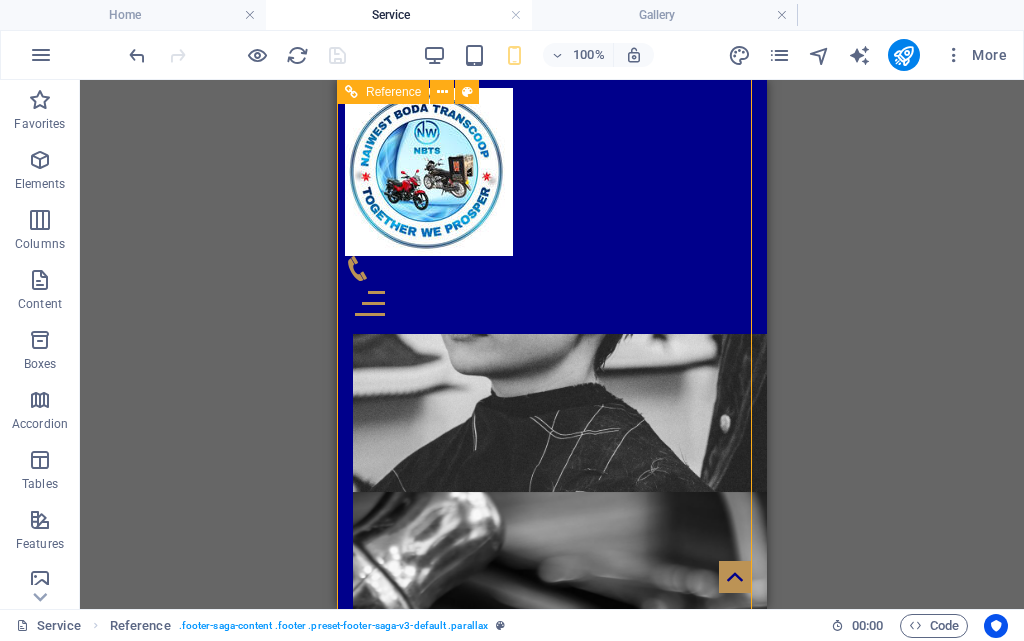 scroll, scrollTop: 3415, scrollLeft: 0, axis: vertical 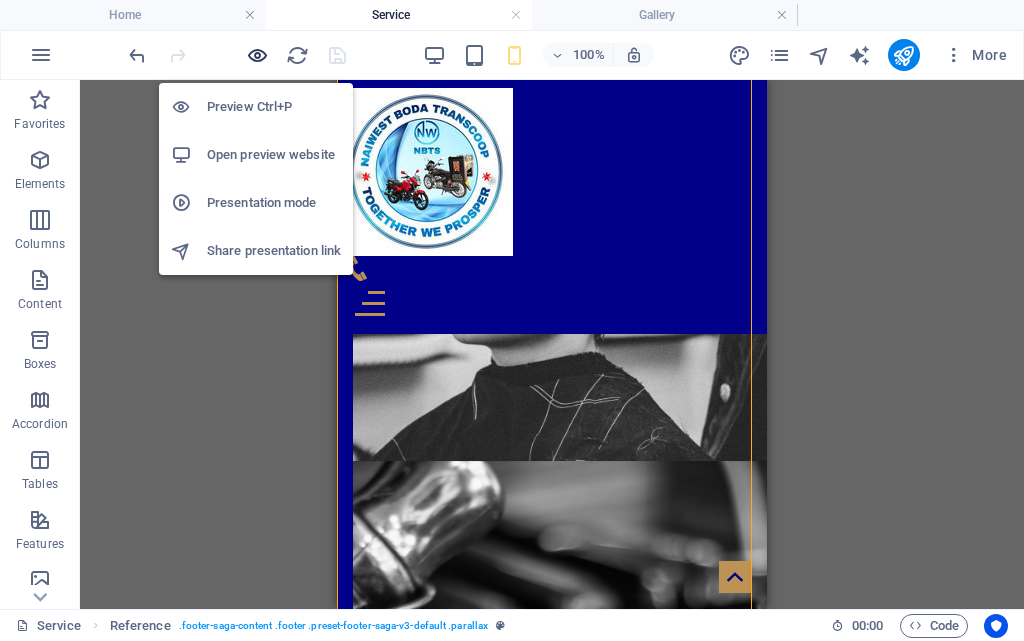click at bounding box center [257, 55] 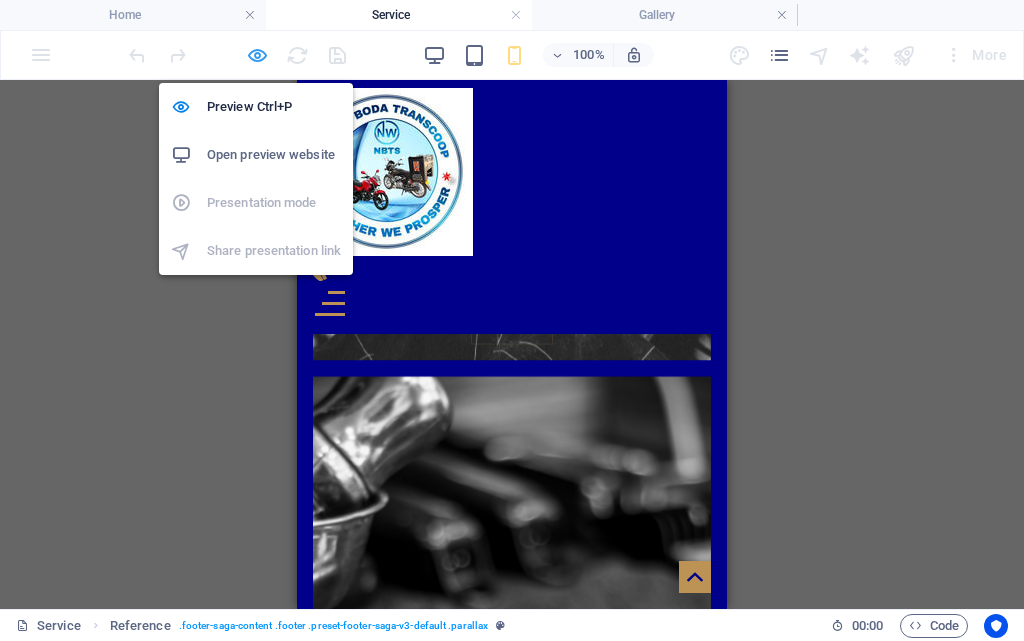 click at bounding box center [257, 55] 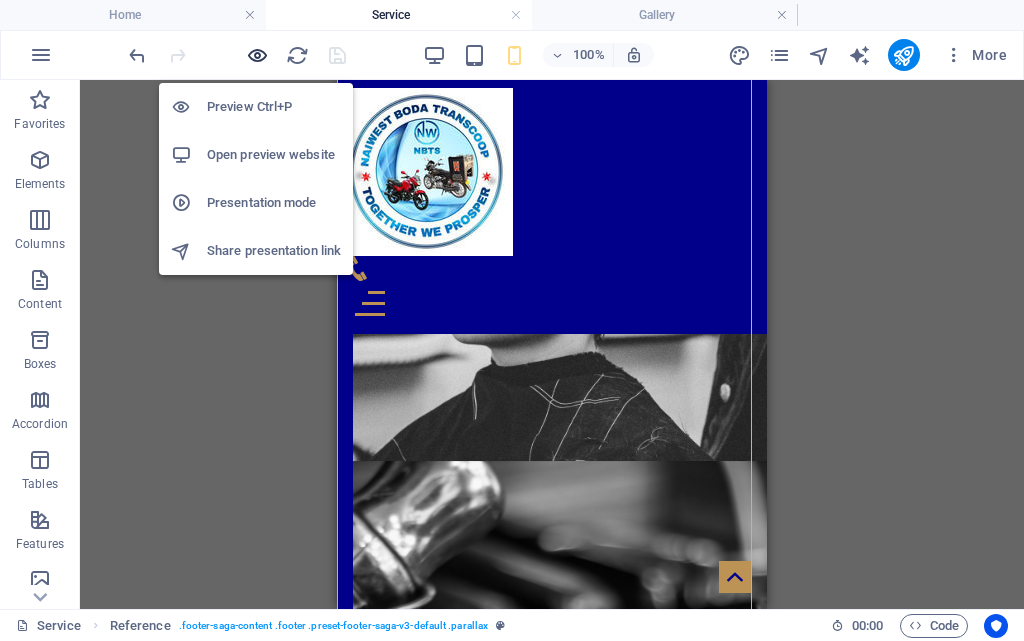 click at bounding box center (257, 55) 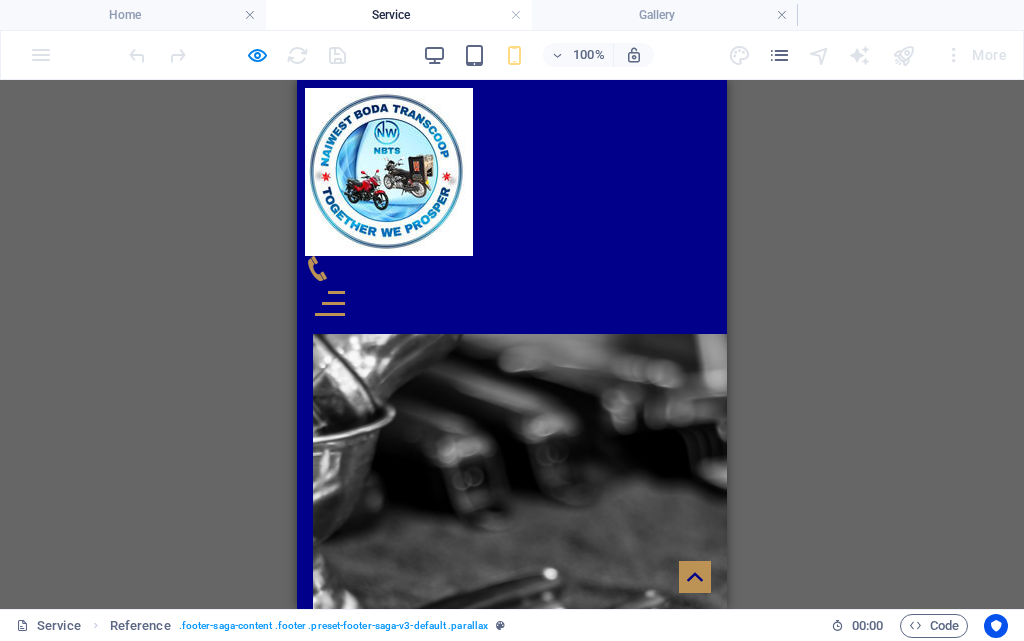 scroll, scrollTop: 3515, scrollLeft: 0, axis: vertical 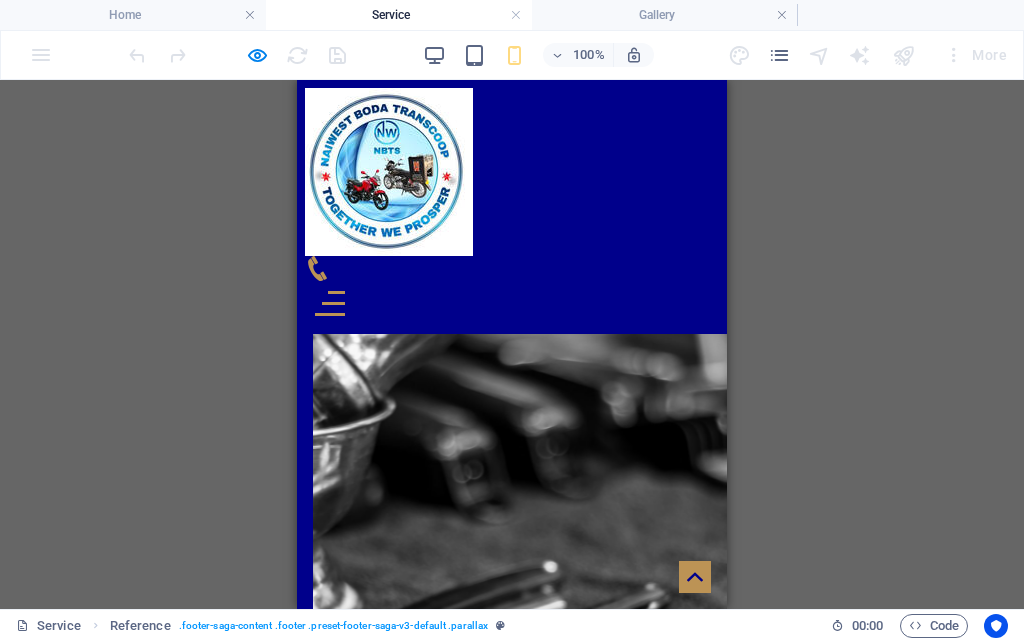 click on "LATEST WORK" at bounding box center [376, 3384] 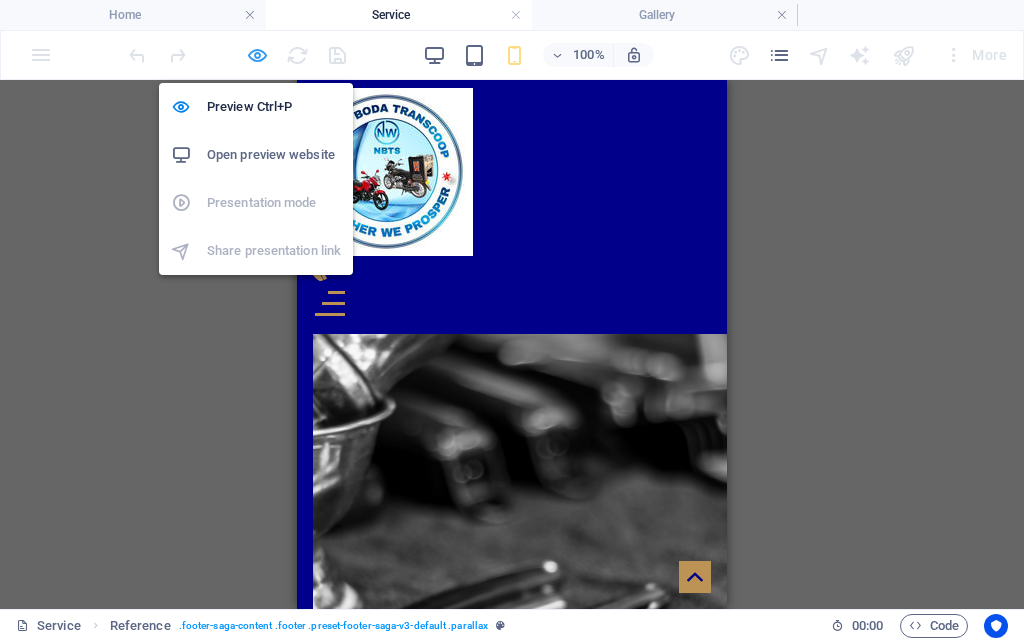 click at bounding box center (257, 55) 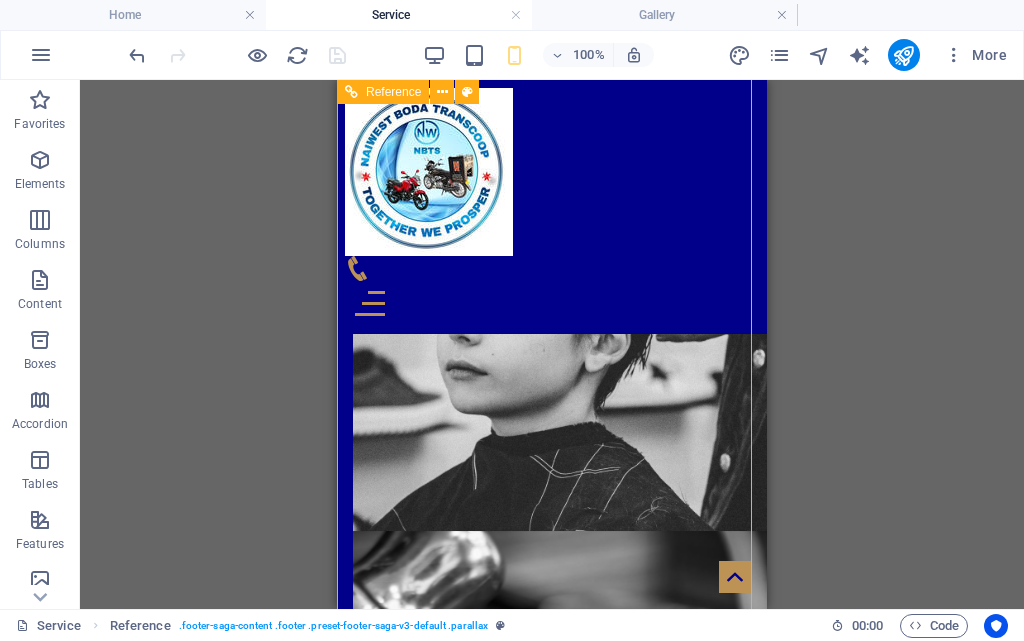 scroll, scrollTop: 3315, scrollLeft: 0, axis: vertical 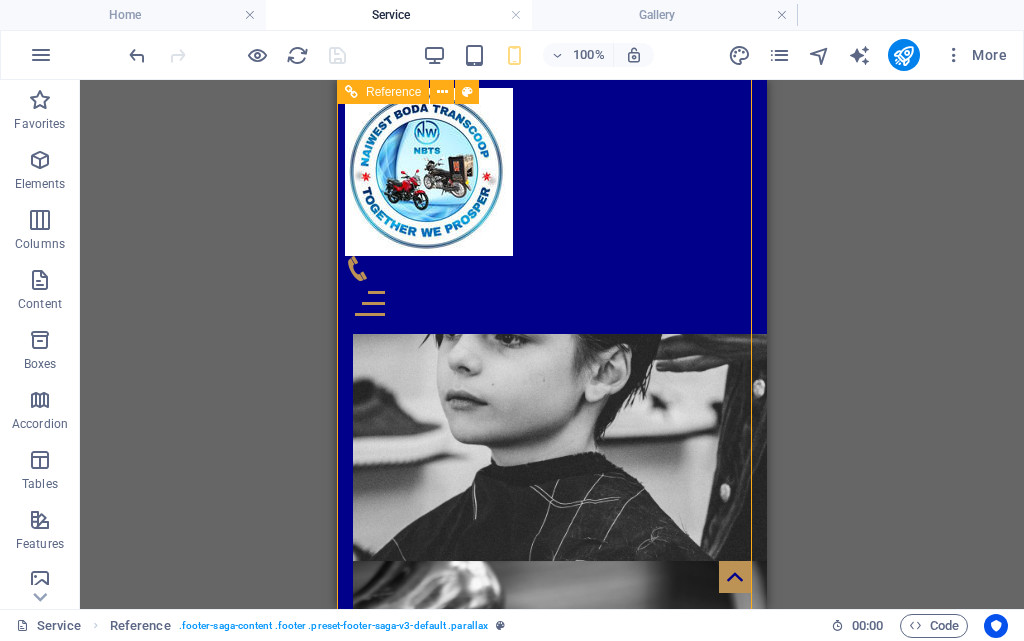 click on "LATEST WORK" at bounding box center (552, 3673) 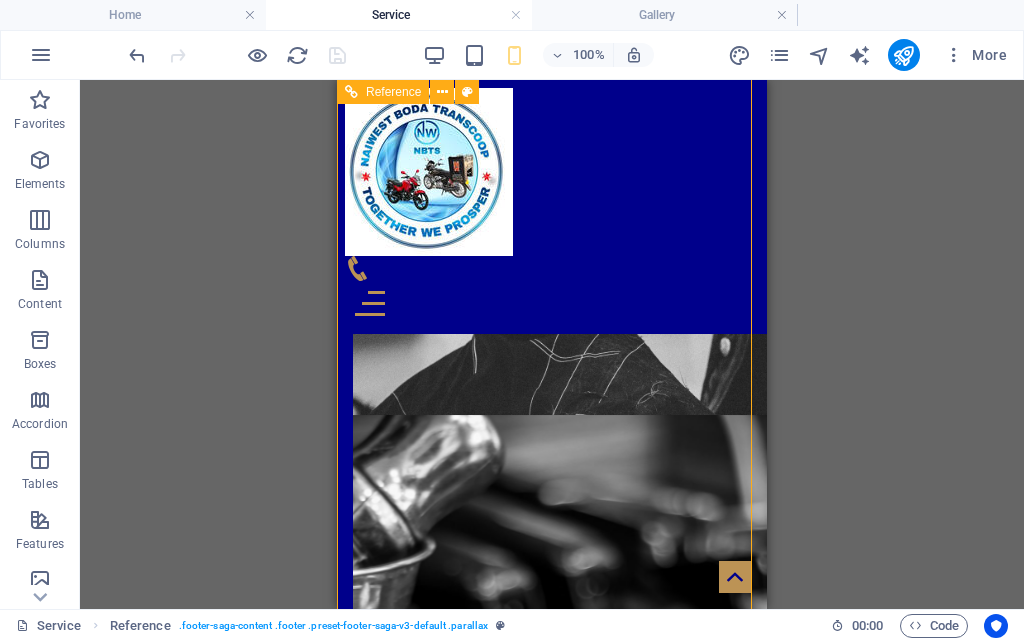 scroll, scrollTop: 3615, scrollLeft: 0, axis: vertical 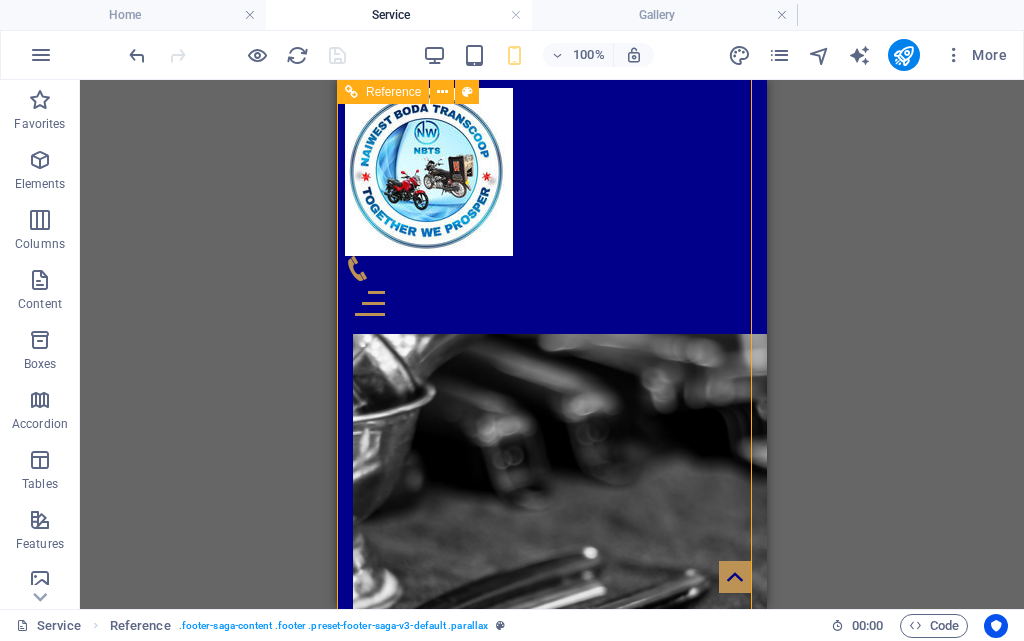 click at bounding box center [452, 3496] 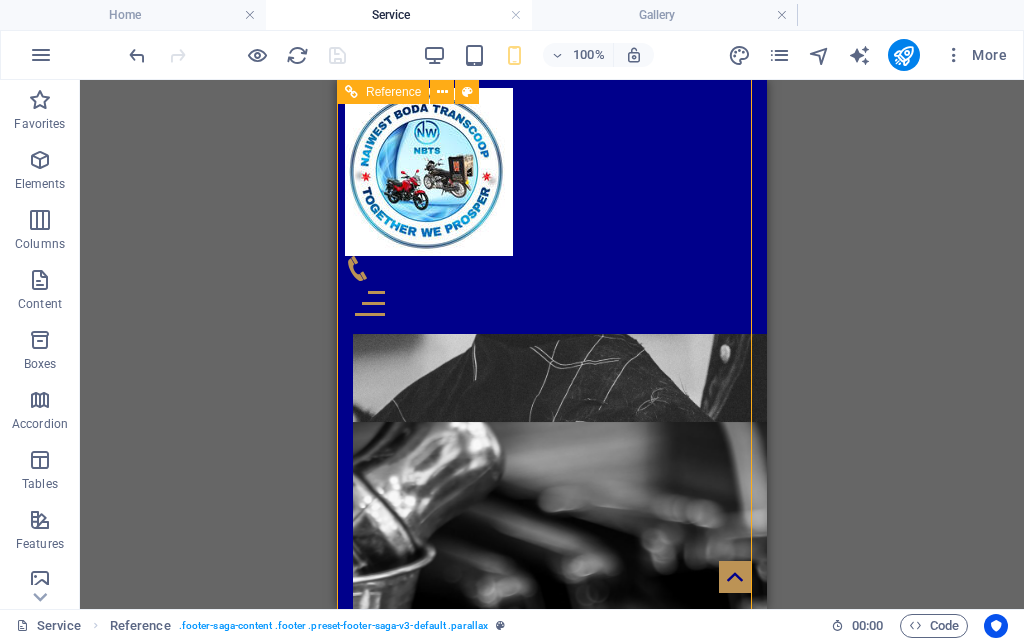 scroll, scrollTop: 3415, scrollLeft: 0, axis: vertical 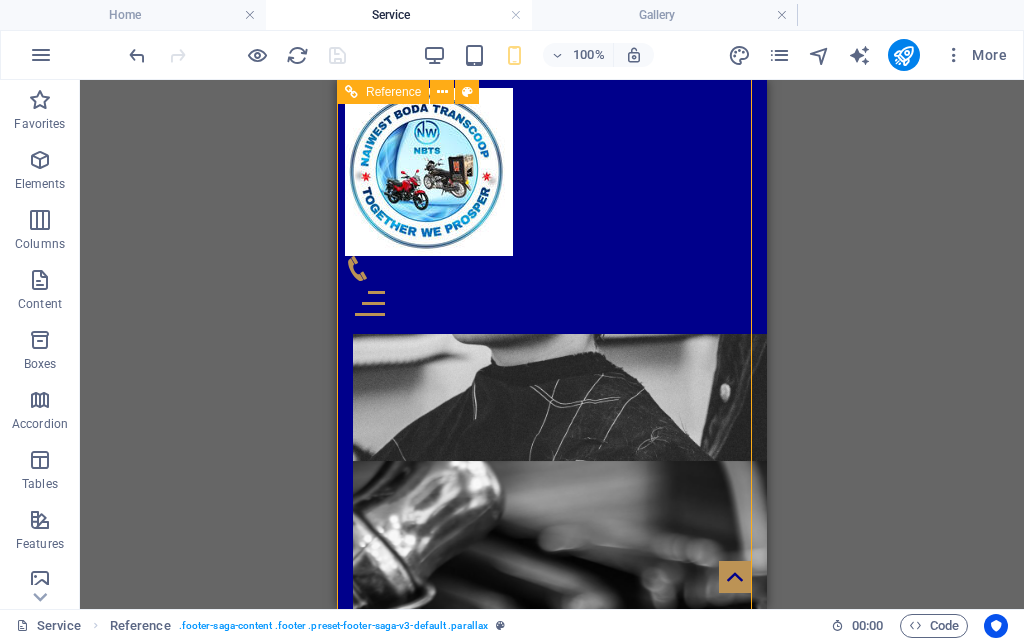 click on "LATEST WORK" at bounding box center [552, 3573] 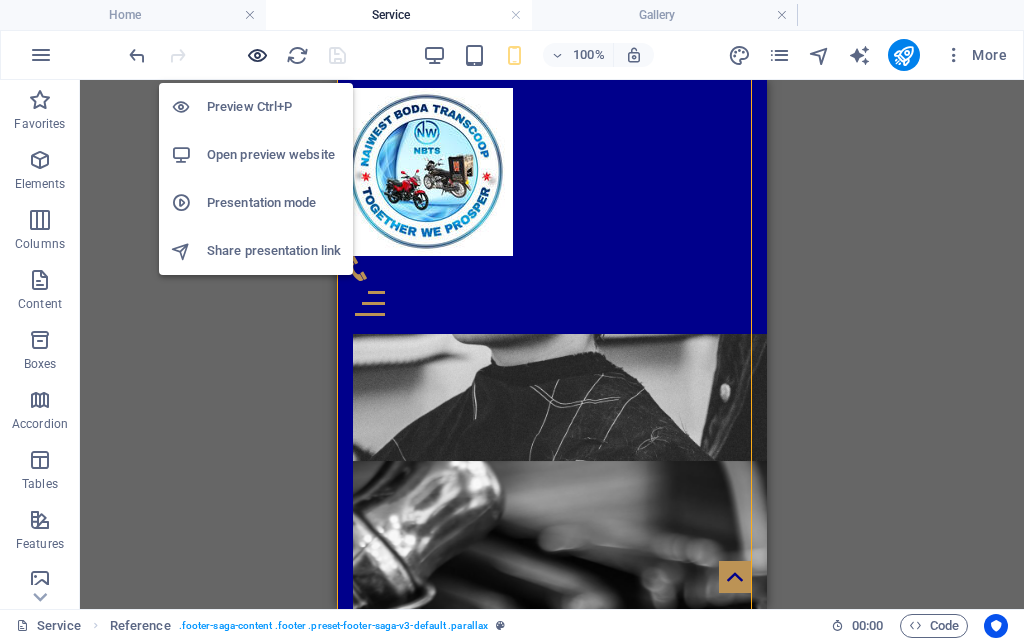 click at bounding box center (257, 55) 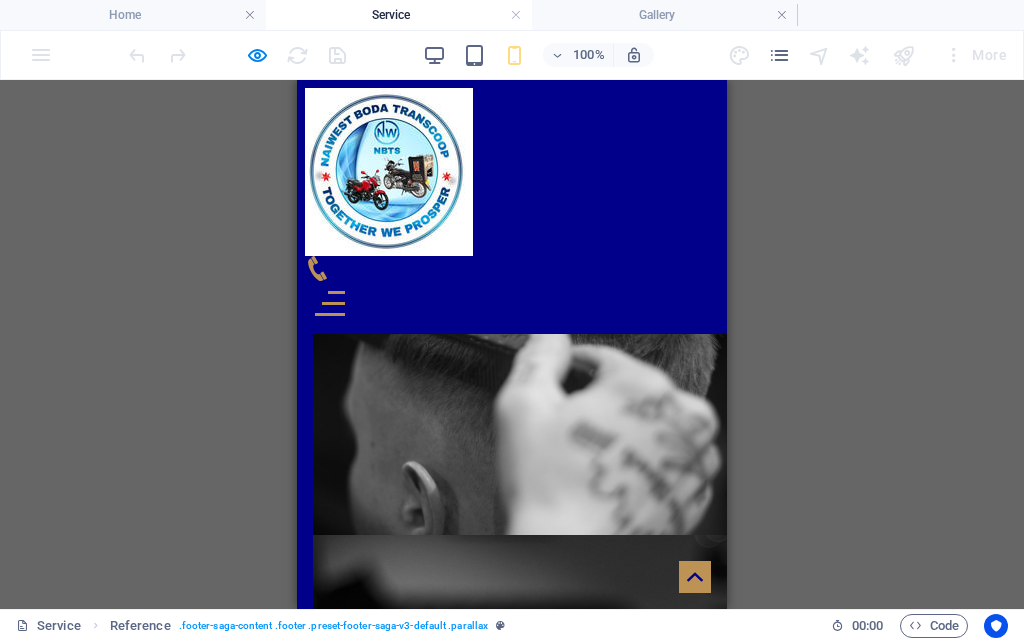 scroll, scrollTop: 515, scrollLeft: 0, axis: vertical 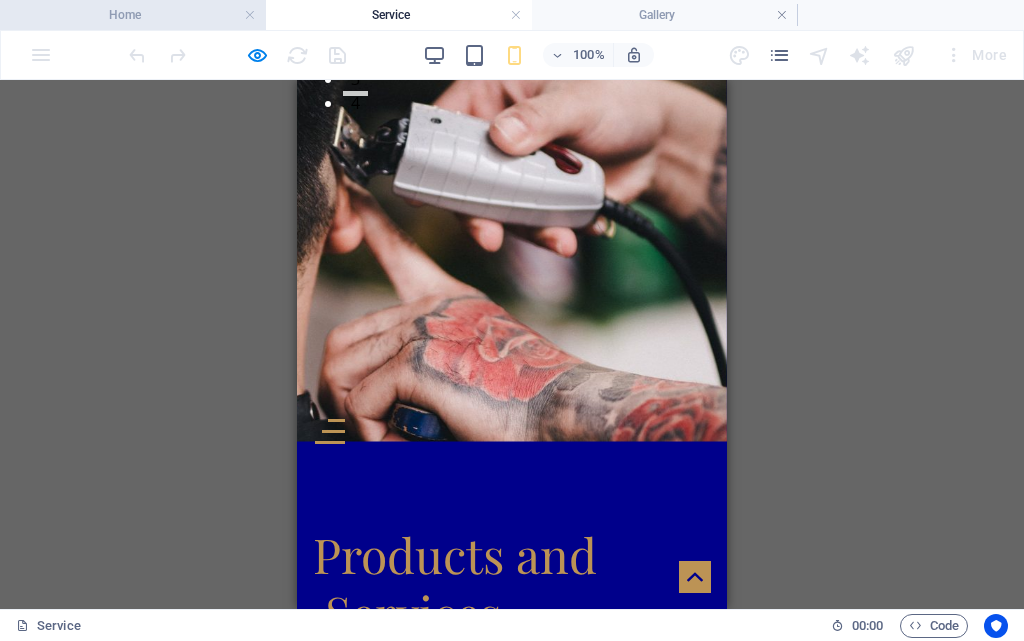 click on "Home" at bounding box center [133, 15] 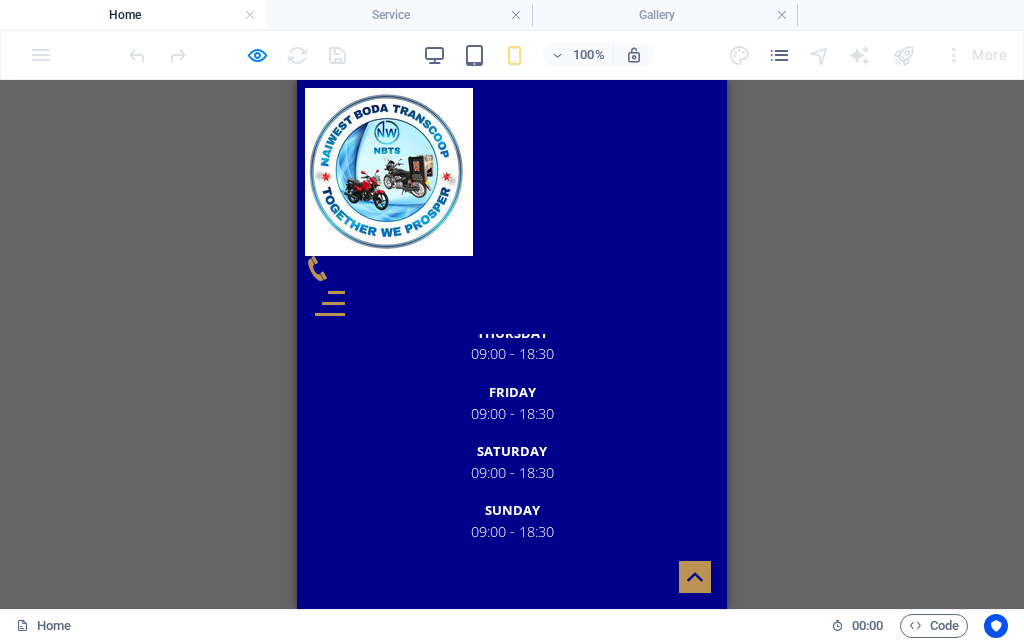 scroll, scrollTop: 4914, scrollLeft: 0, axis: vertical 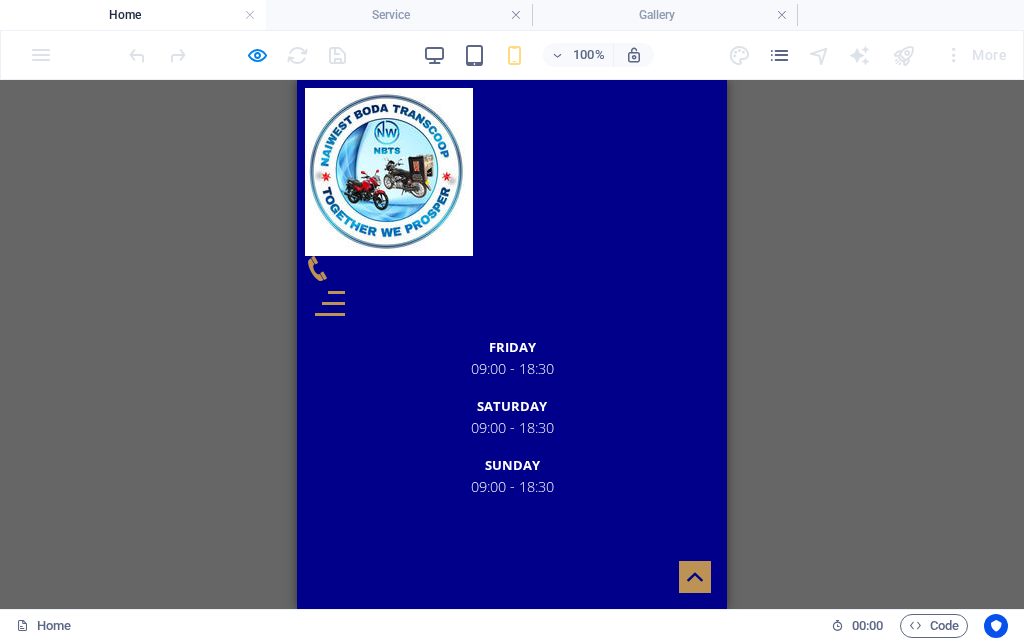 click at bounding box center (330, 303) 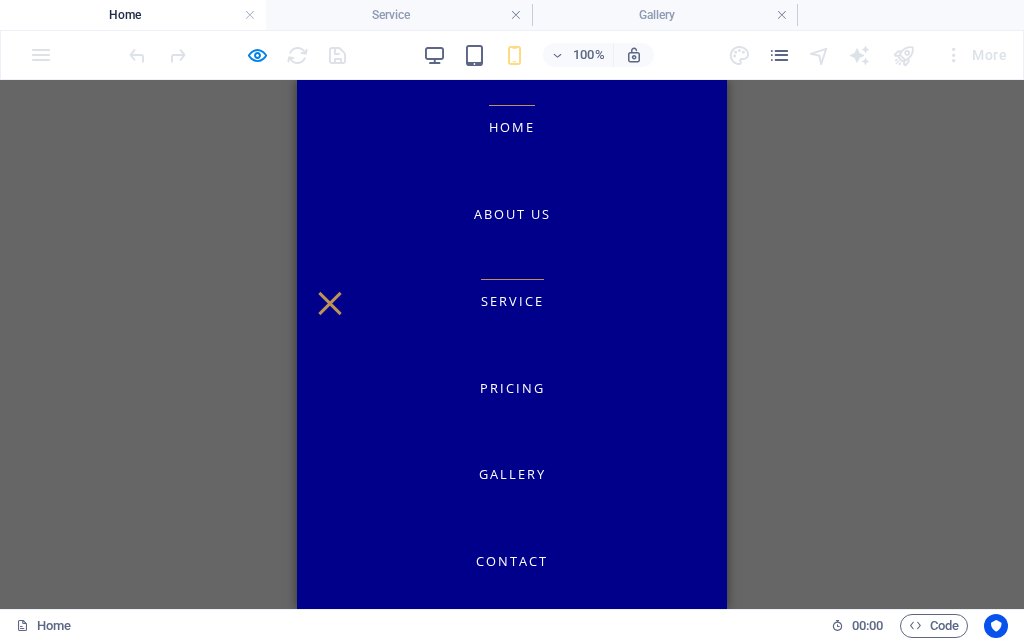 click on "Service" at bounding box center (512, 301) 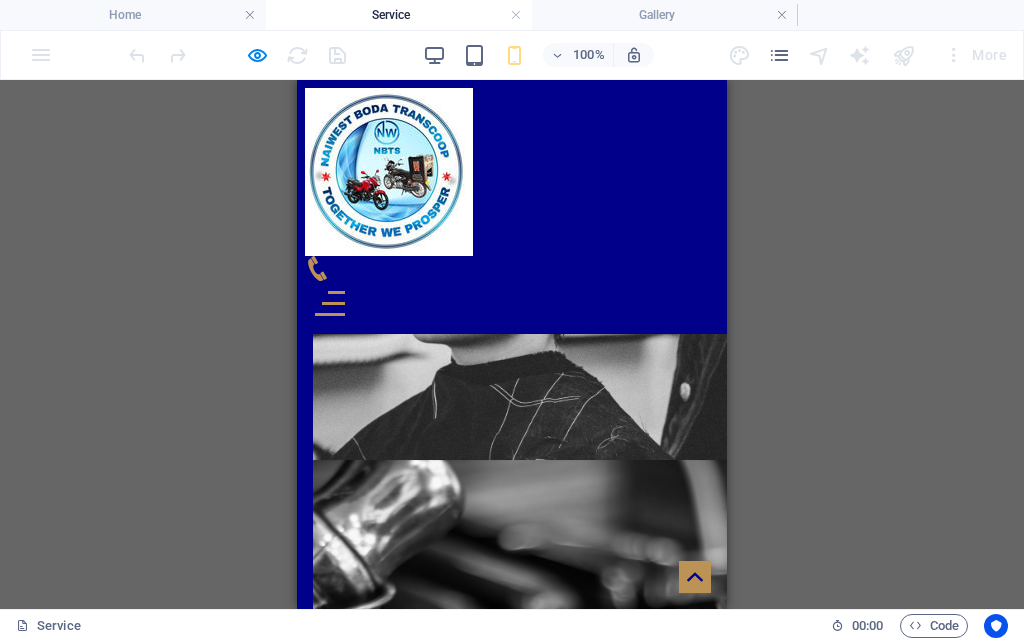 scroll, scrollTop: 3315, scrollLeft: 0, axis: vertical 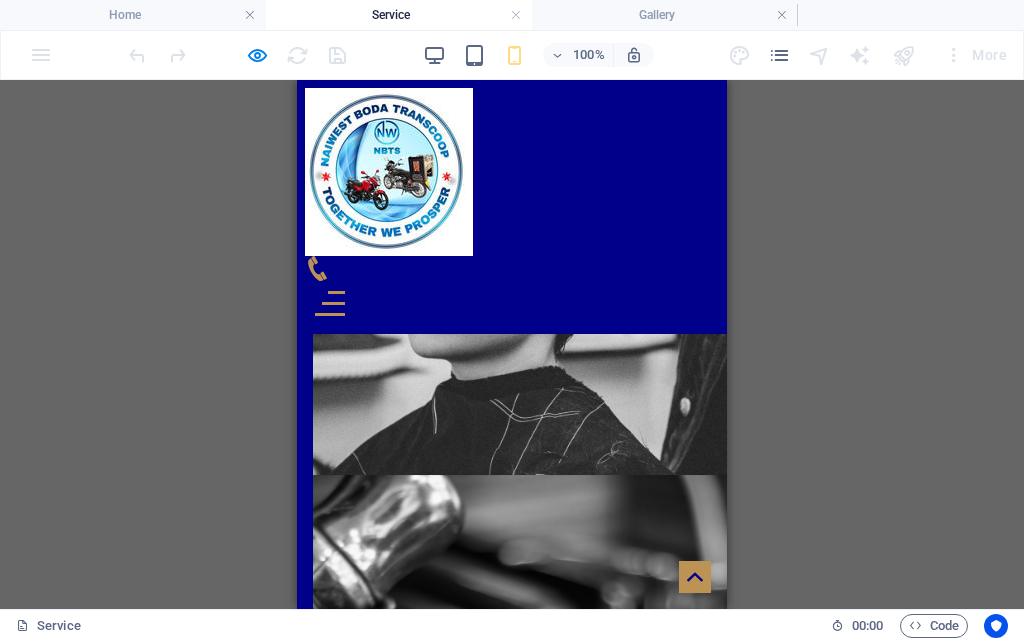 click on "LATEST WORK" at bounding box center [376, 3584] 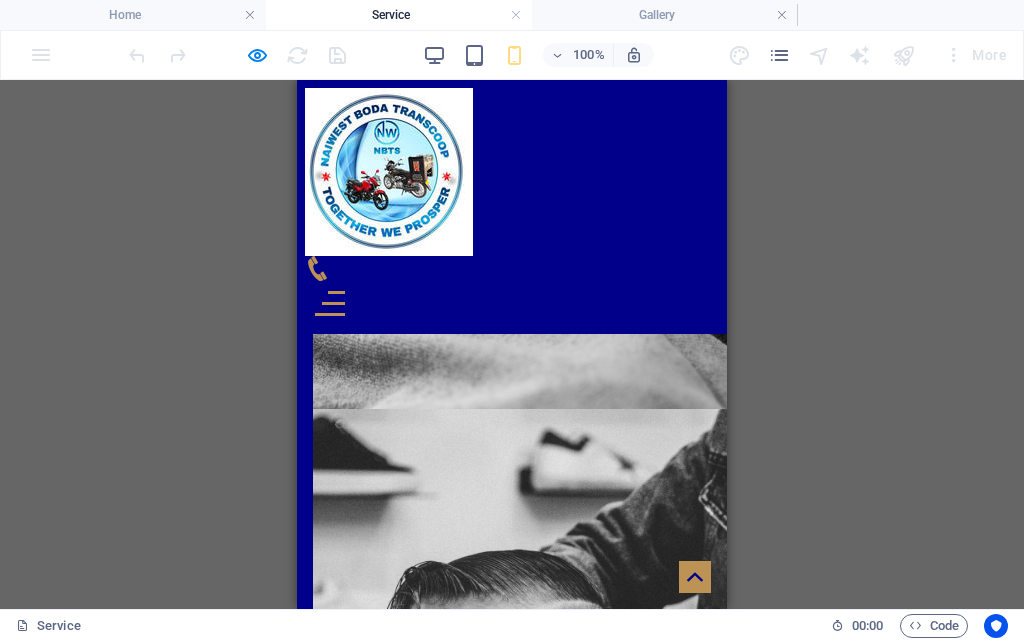 scroll, scrollTop: 2815, scrollLeft: 0, axis: vertical 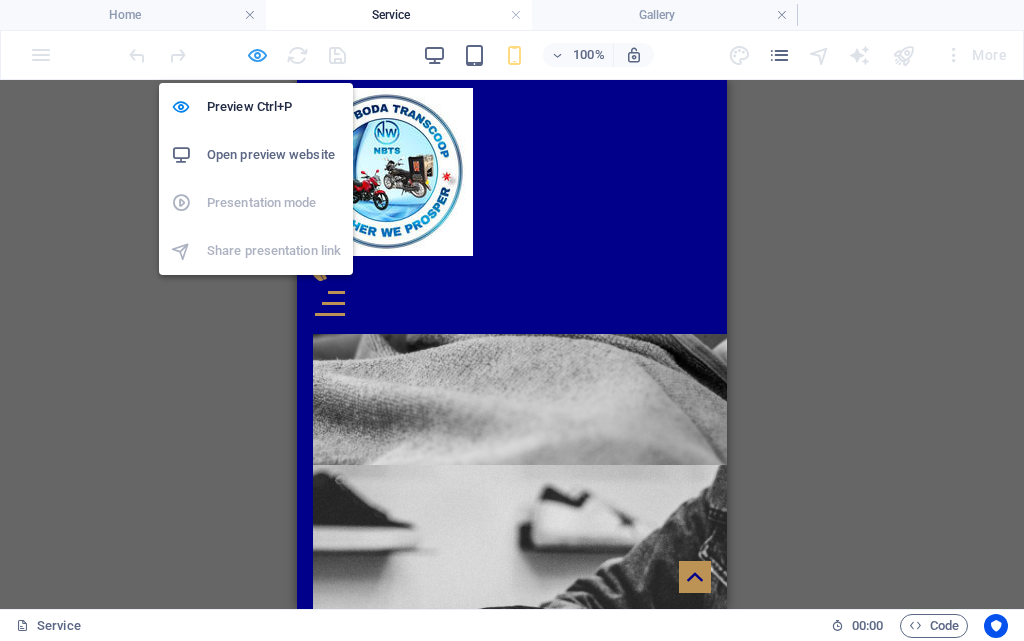 click at bounding box center [257, 55] 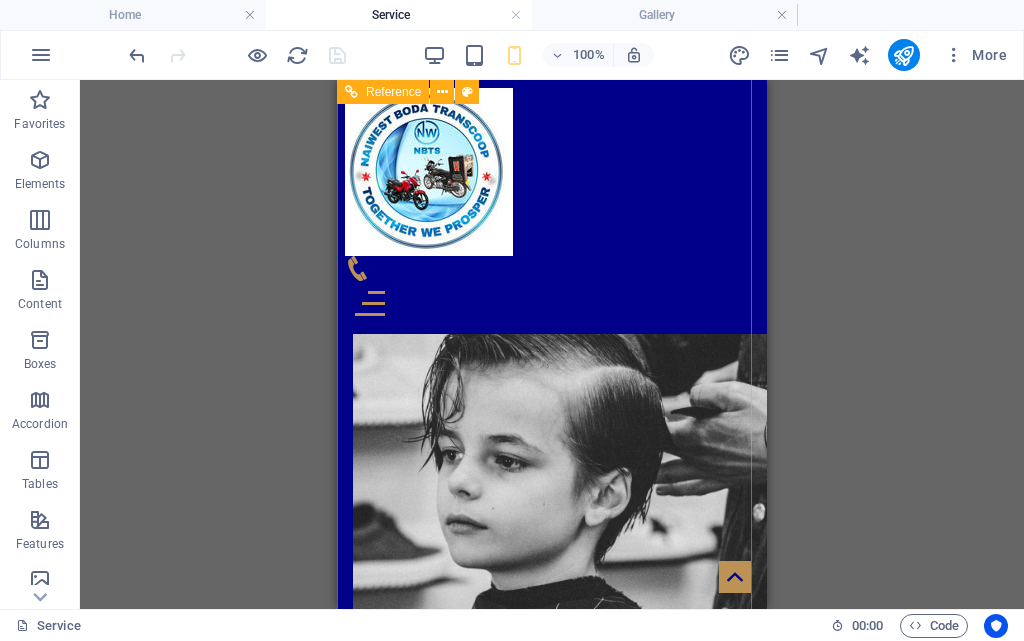 scroll, scrollTop: 3551, scrollLeft: 0, axis: vertical 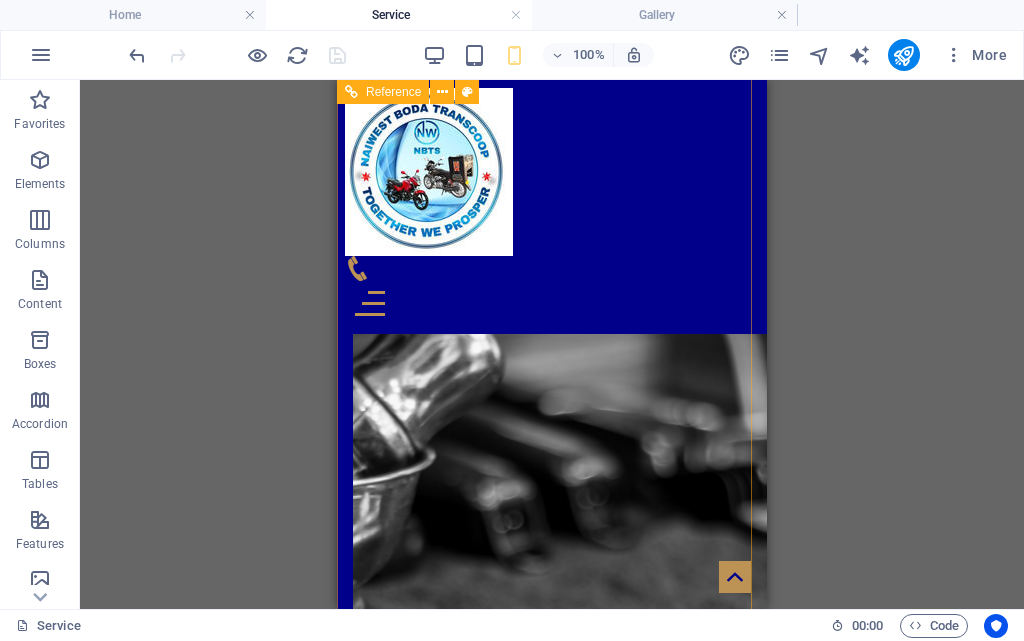 click on "LATEST WORK" at bounding box center (552, 3437) 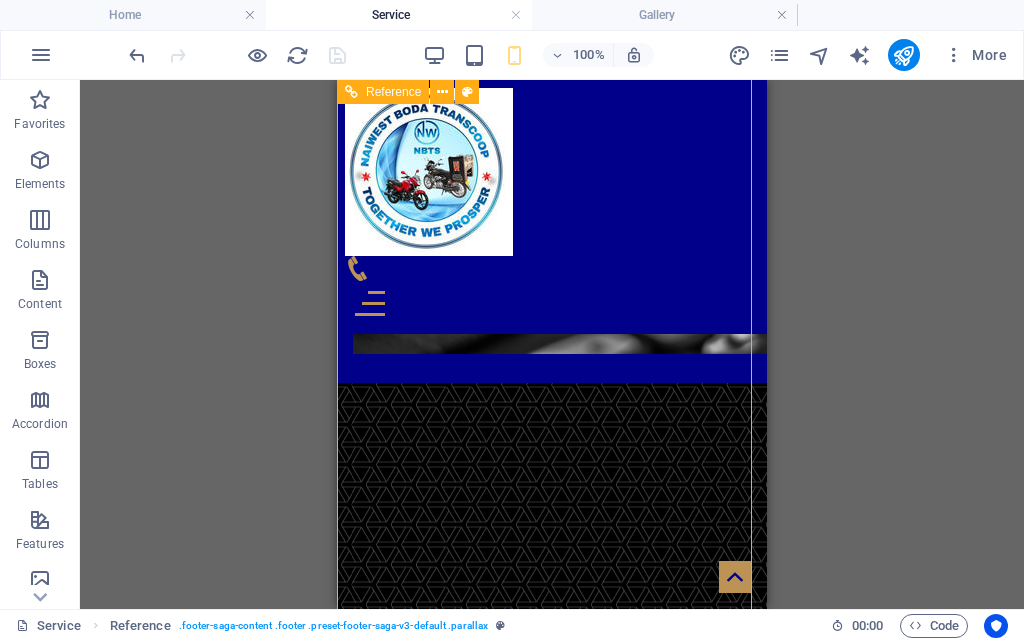 scroll, scrollTop: 3751, scrollLeft: 0, axis: vertical 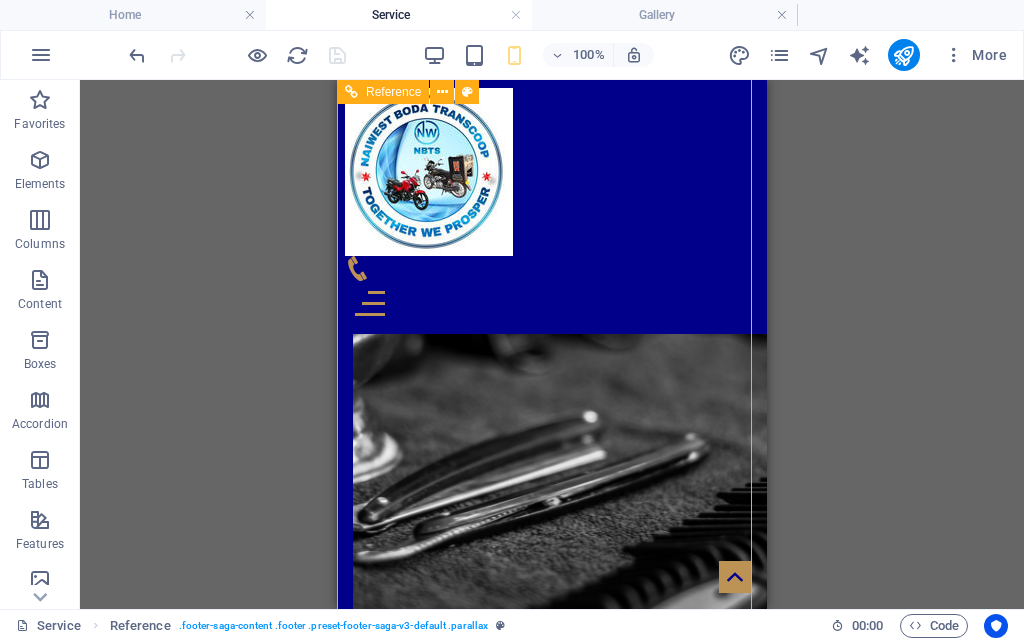 click at bounding box center (651, 3559) 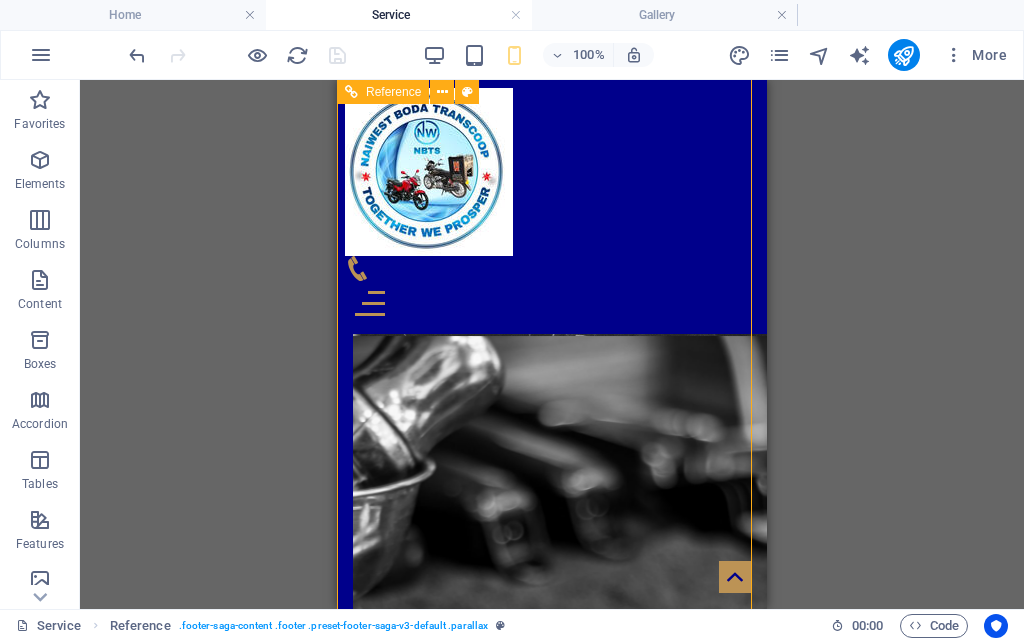 scroll, scrollTop: 3451, scrollLeft: 0, axis: vertical 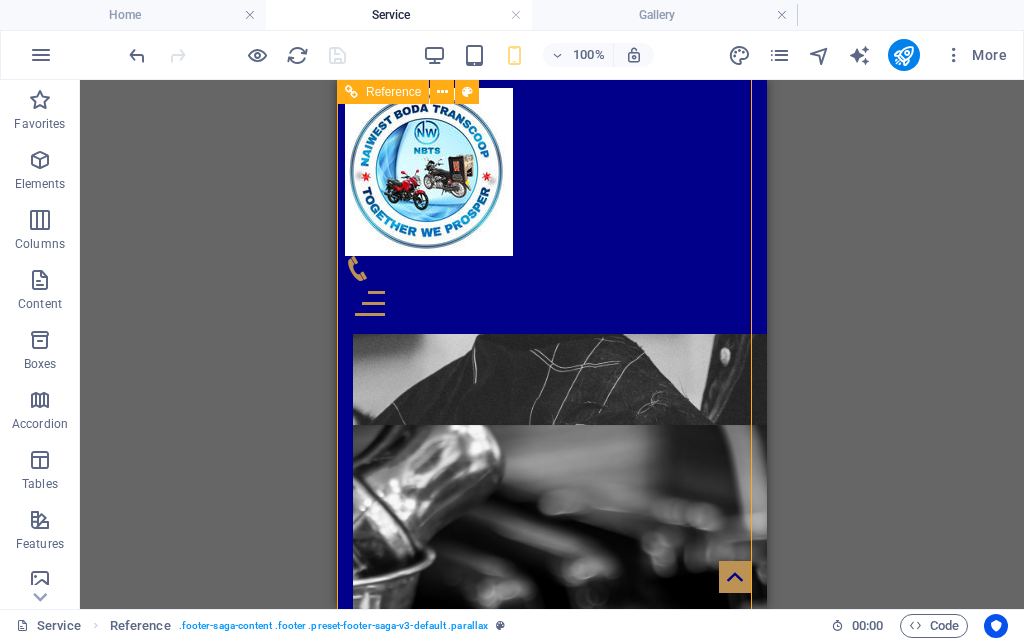 click on "LATEST WORK" at bounding box center [552, 3537] 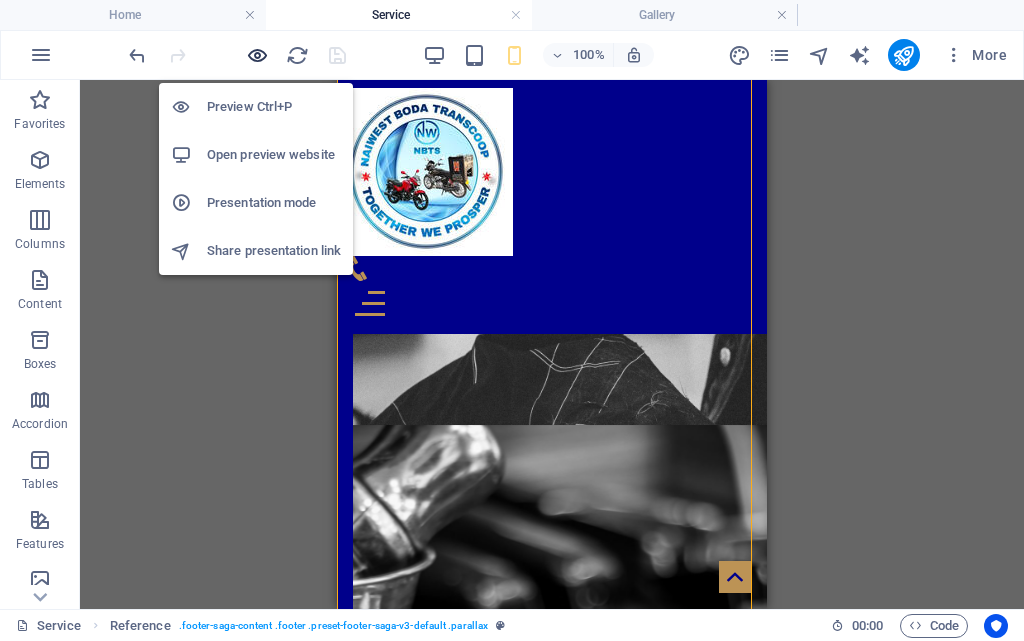click at bounding box center [257, 55] 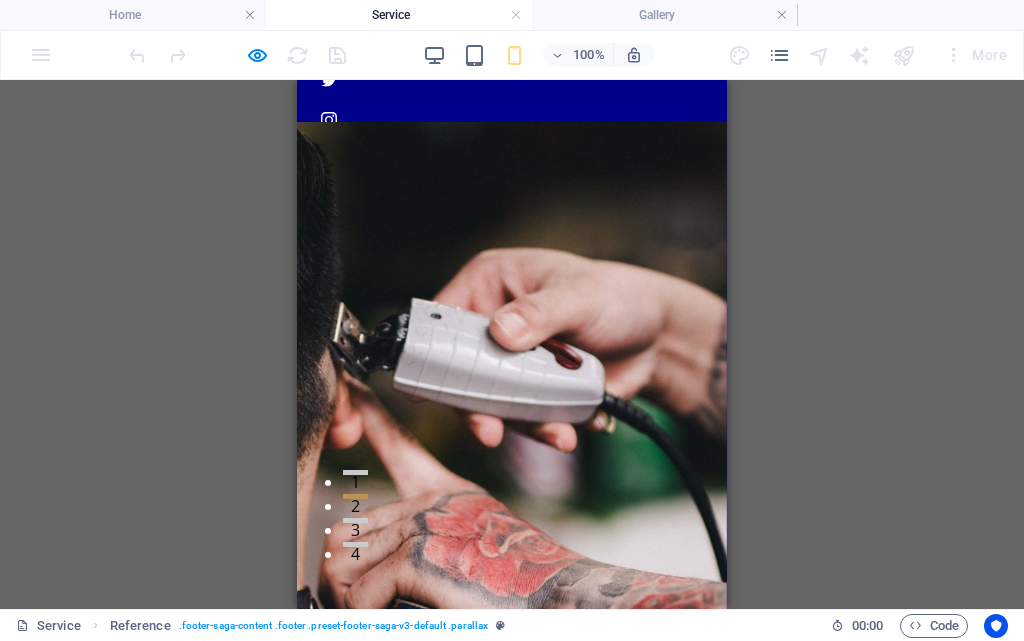 scroll, scrollTop: 0, scrollLeft: 0, axis: both 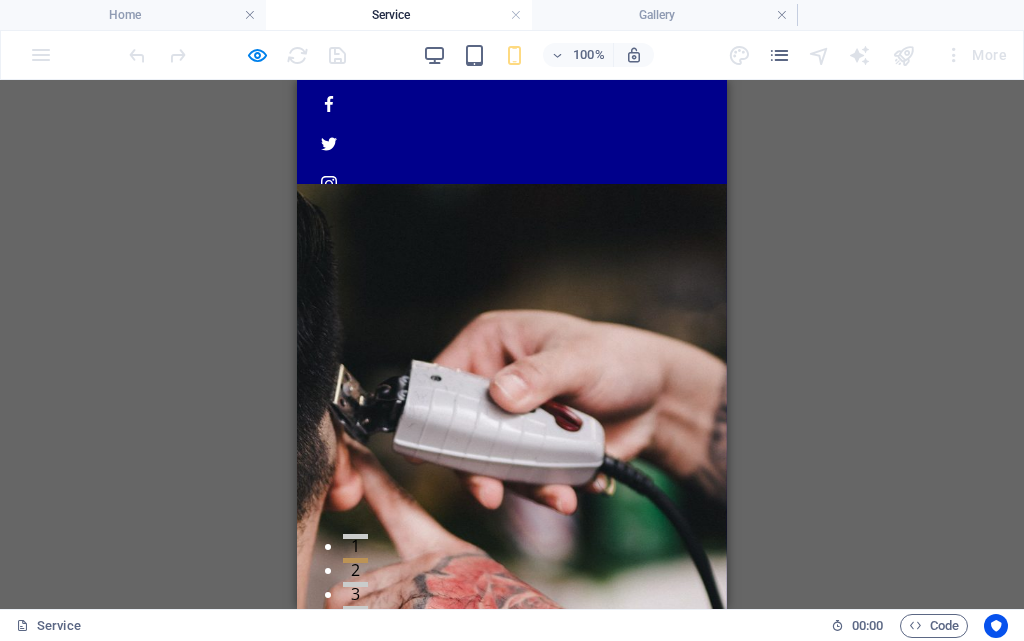 click at bounding box center (330, 946) 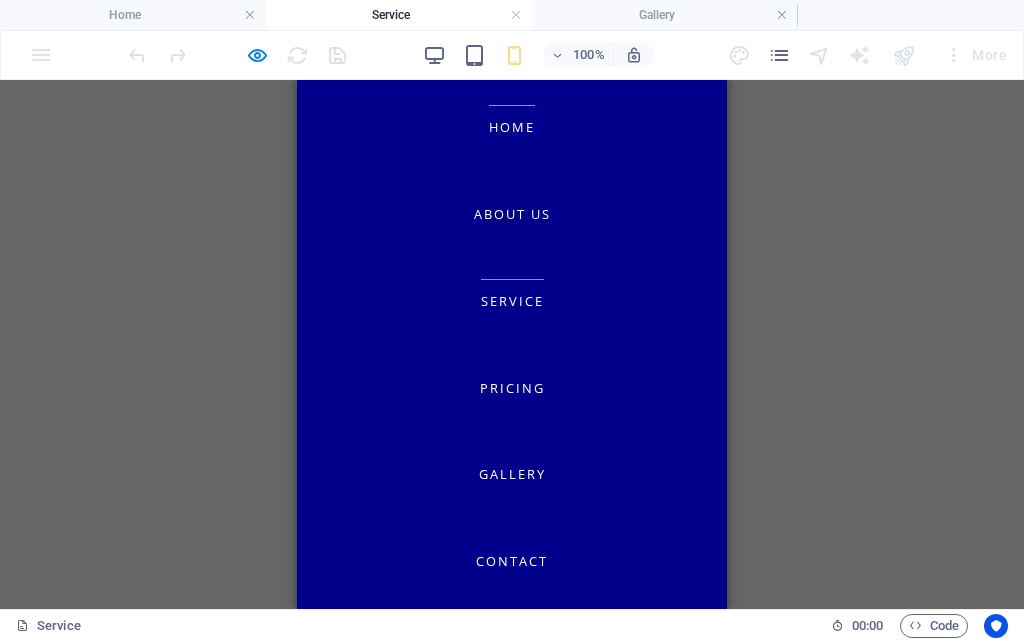 click on "Home" at bounding box center [512, 127] 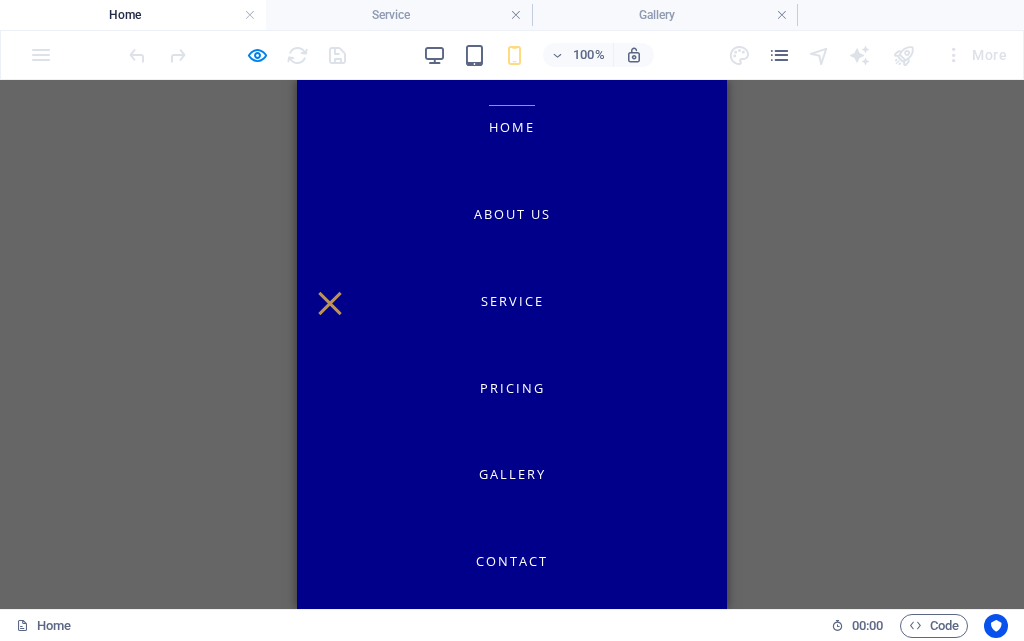scroll, scrollTop: 4914, scrollLeft: 0, axis: vertical 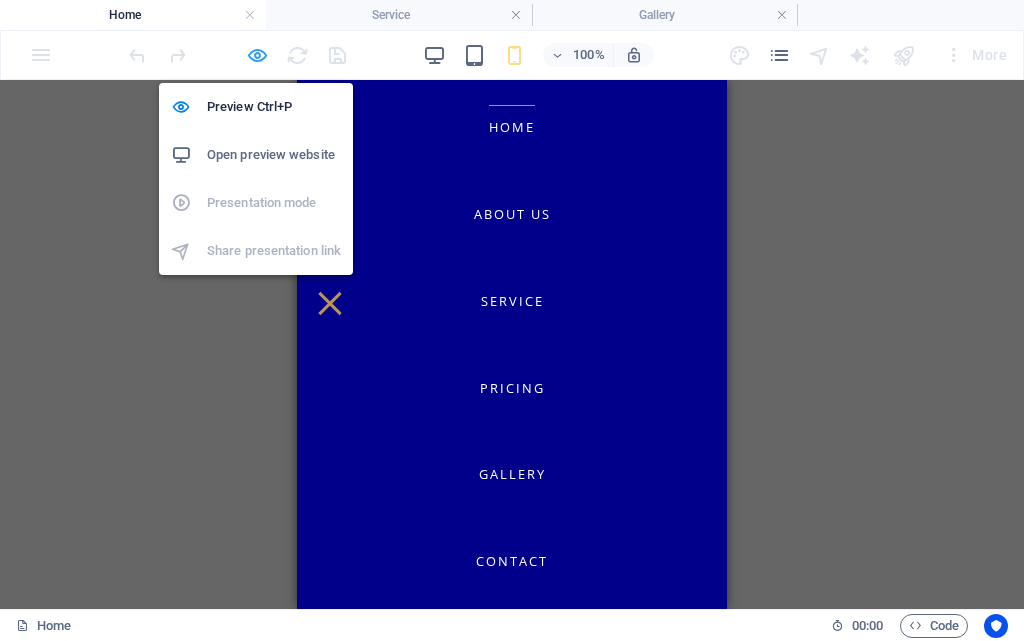 click at bounding box center [257, 55] 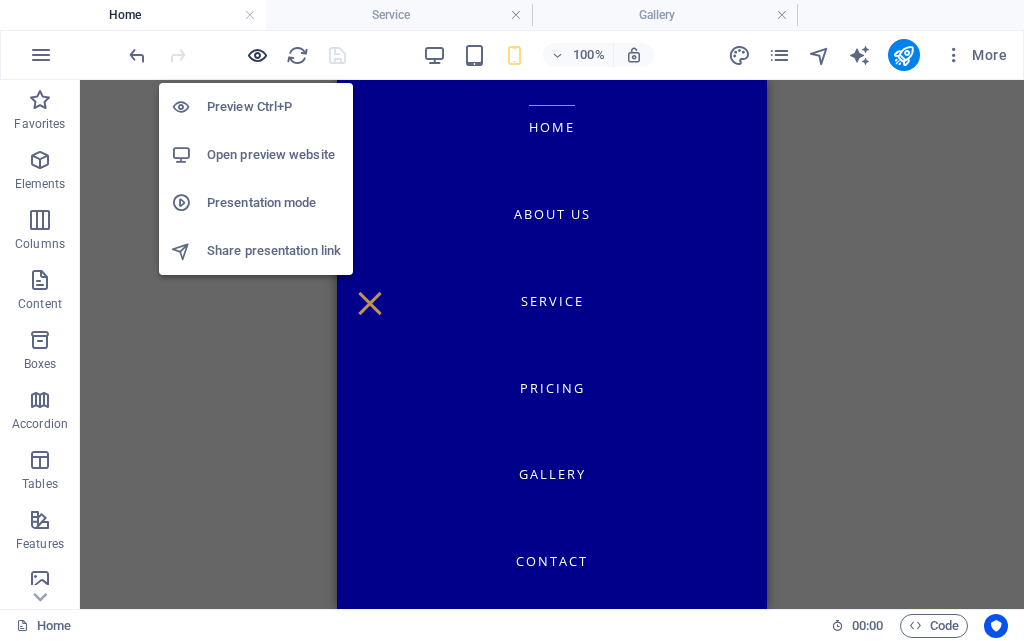 scroll, scrollTop: 4950, scrollLeft: 0, axis: vertical 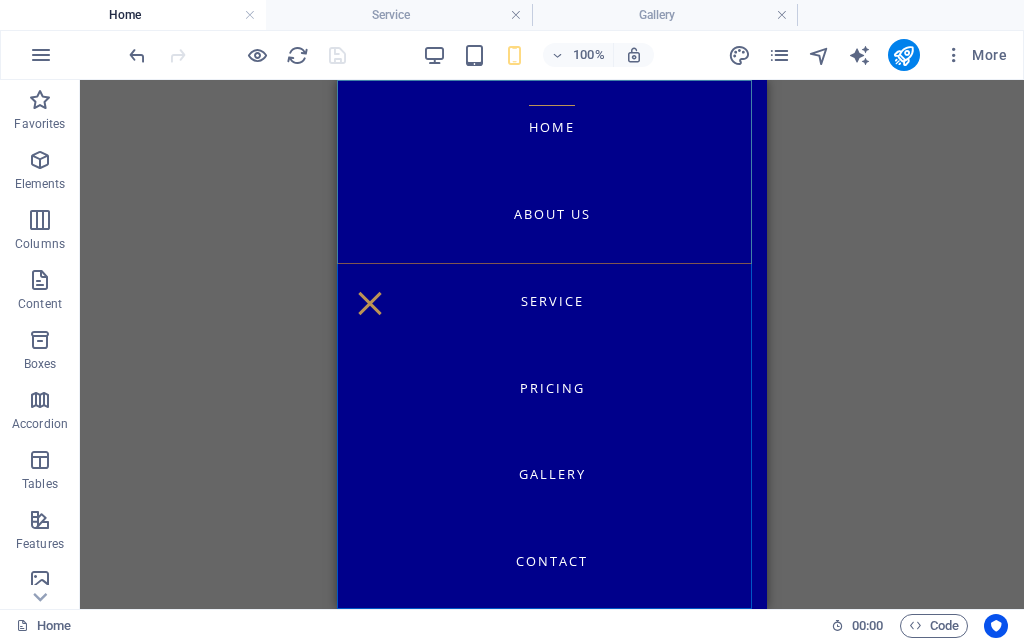 click on "Home About us Service Pricing Gallery Contact" at bounding box center [552, 344] 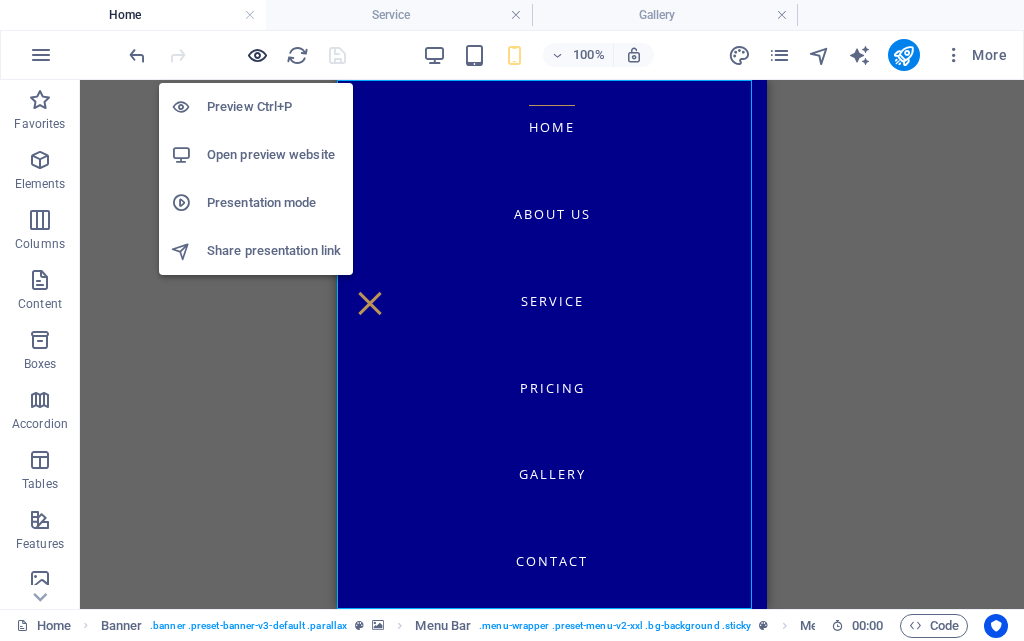 click at bounding box center [257, 55] 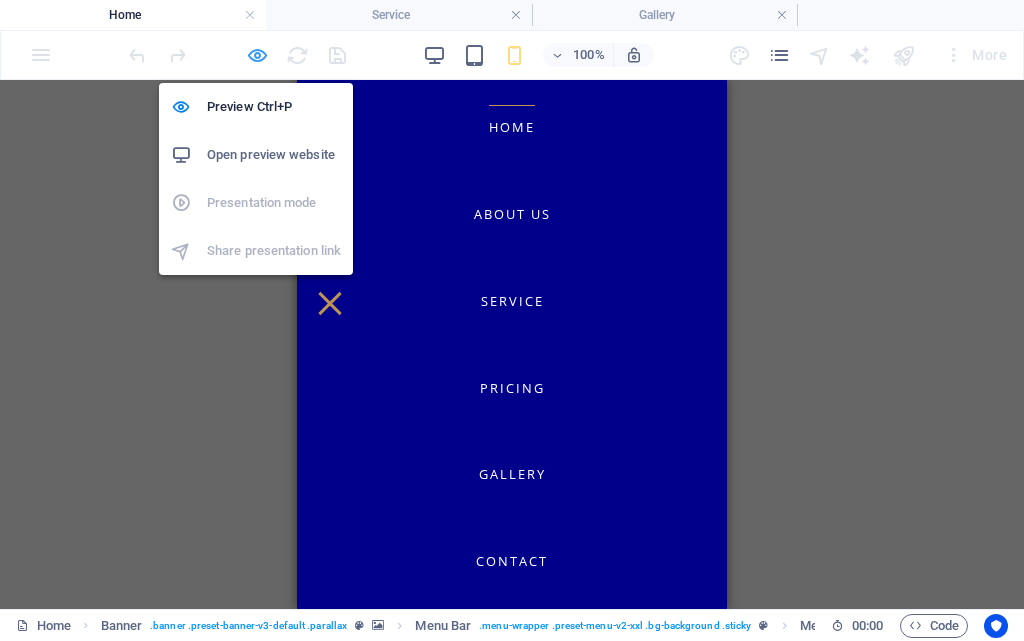 scroll, scrollTop: 4914, scrollLeft: 0, axis: vertical 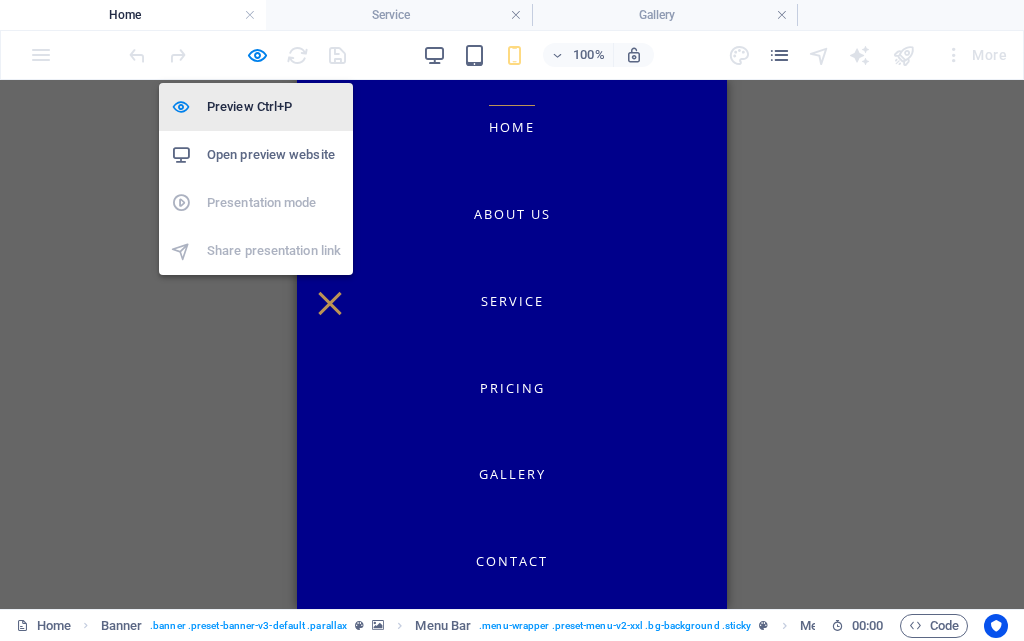 click on "Preview Ctrl+P" at bounding box center [274, 107] 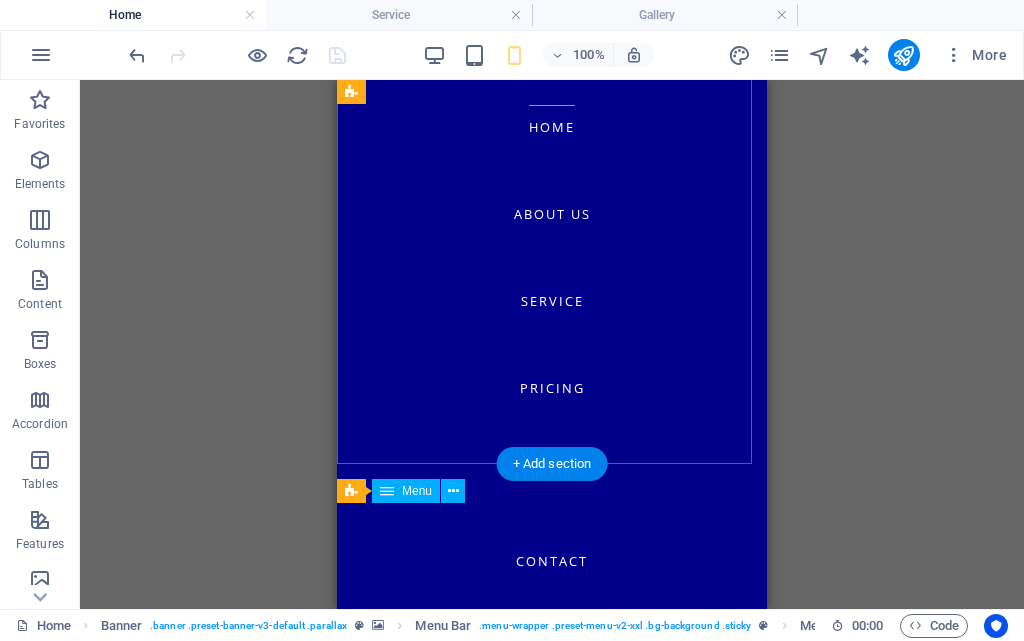 scroll, scrollTop: 0, scrollLeft: 0, axis: both 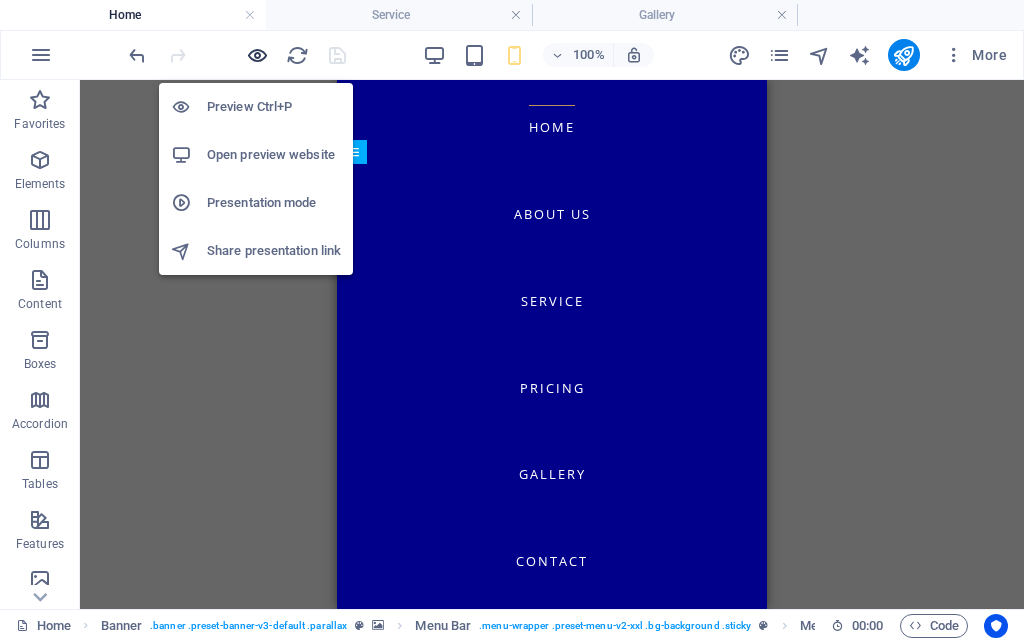 click at bounding box center [257, 55] 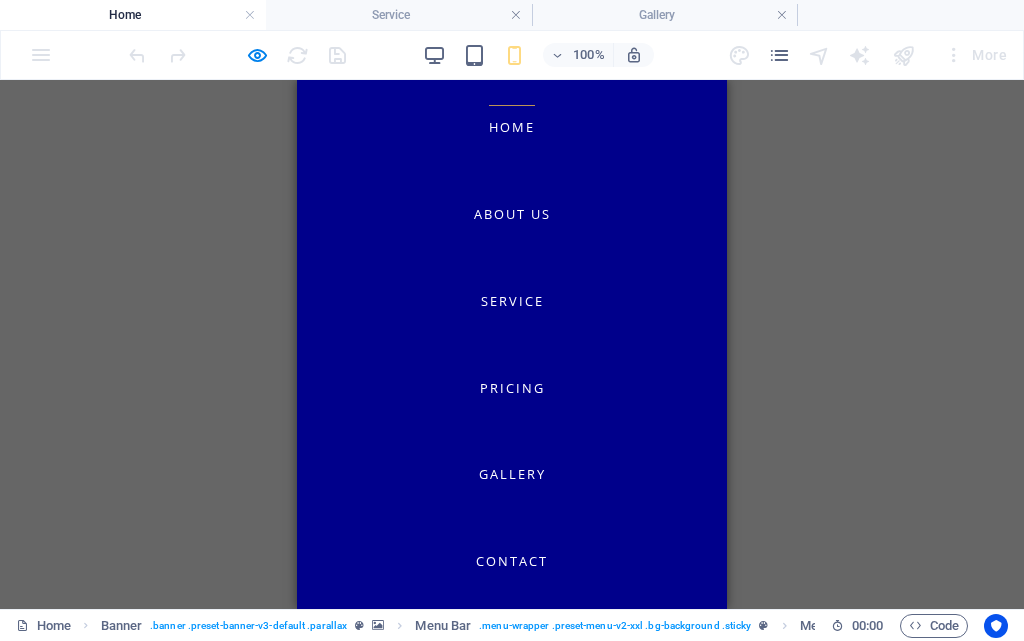 scroll, scrollTop: 500, scrollLeft: 0, axis: vertical 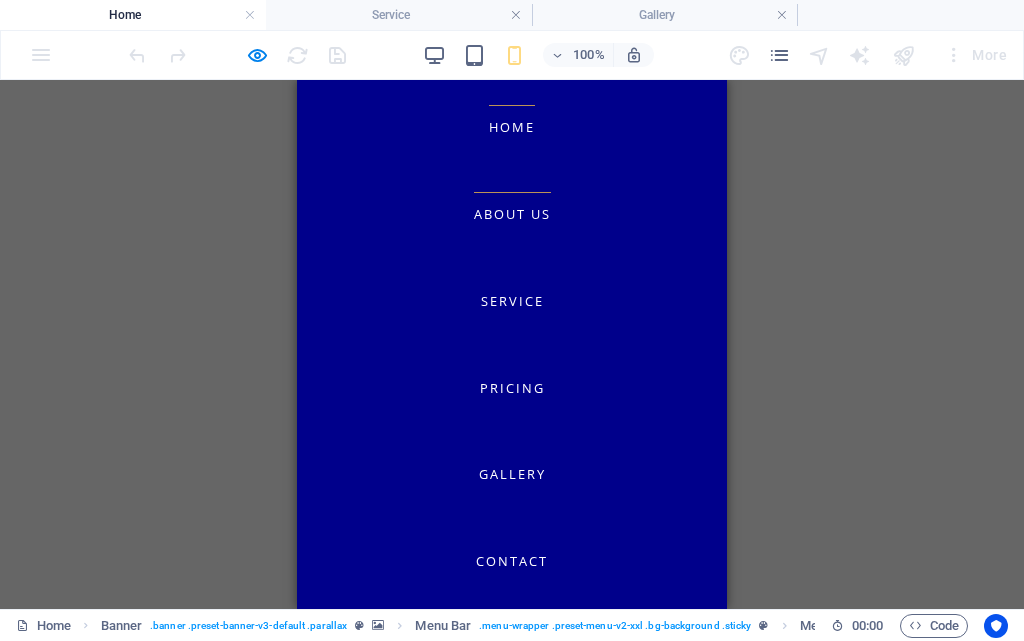 click on "About us" at bounding box center (512, 214) 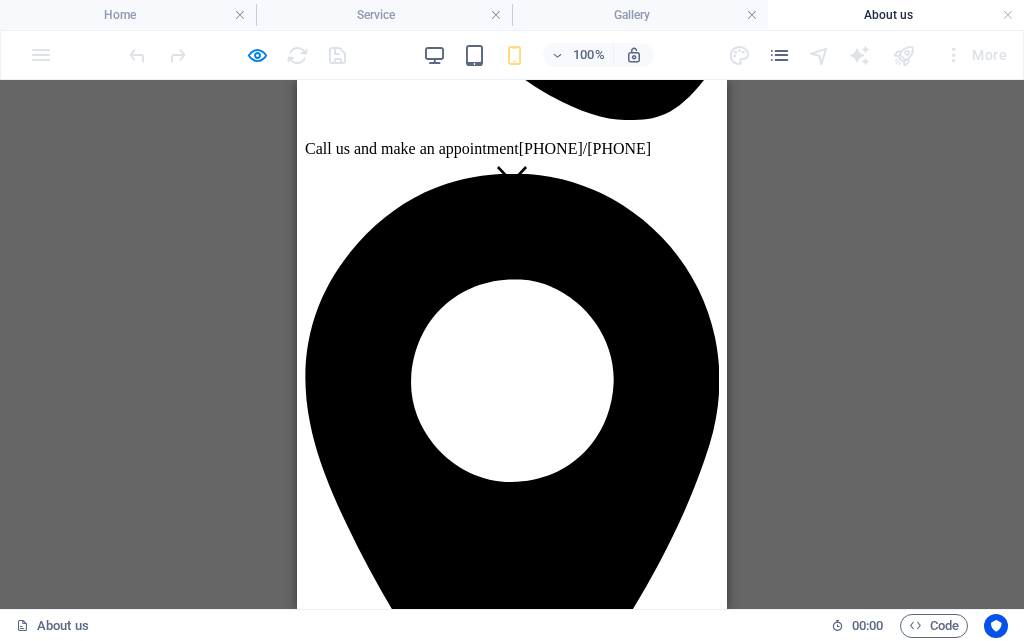 scroll, scrollTop: 0, scrollLeft: 0, axis: both 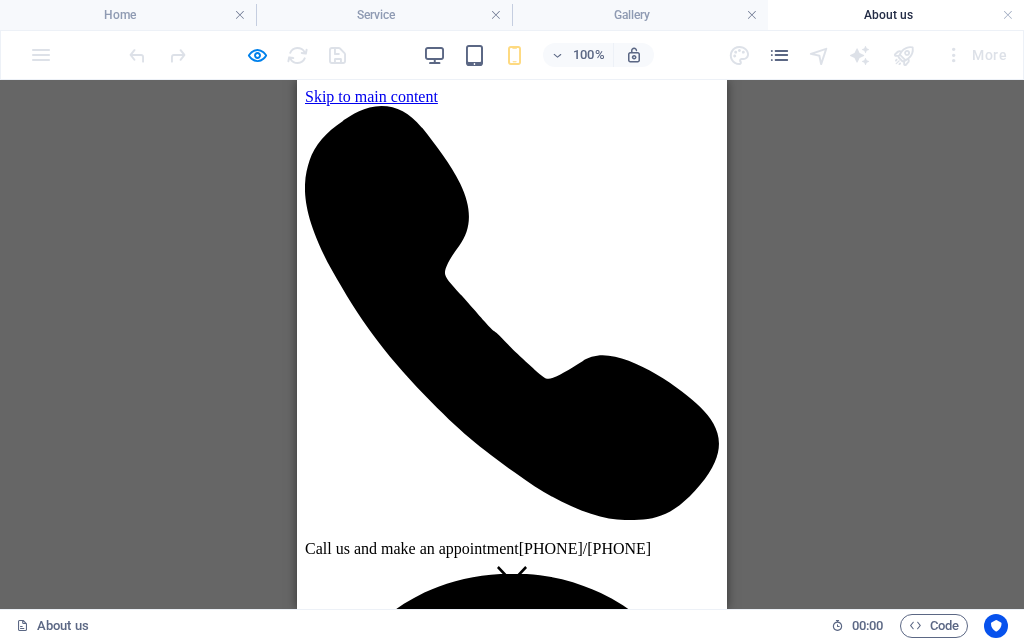 click at bounding box center [512, 4501] 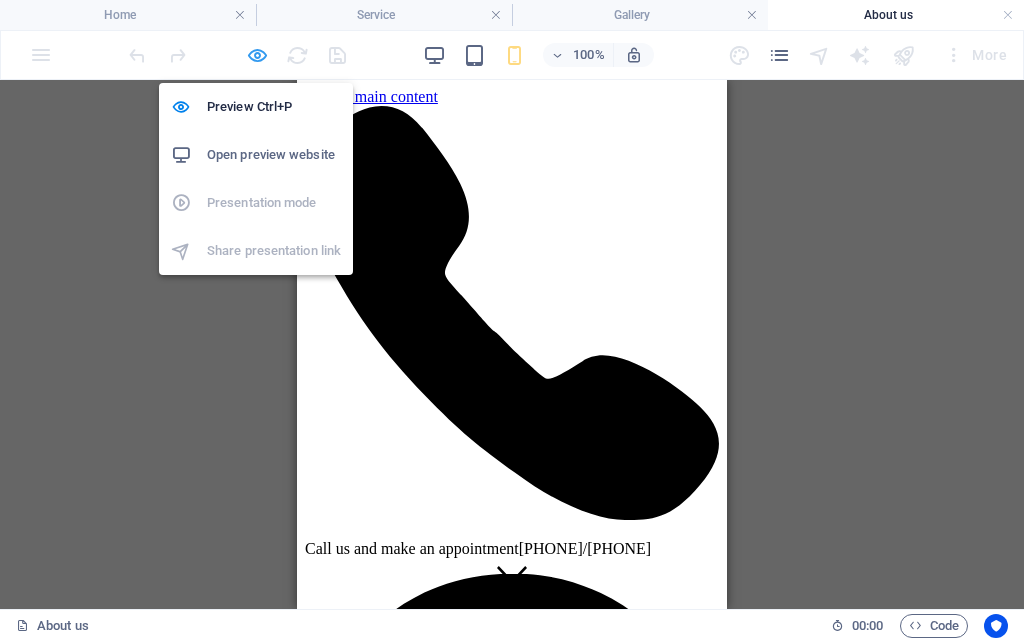 click at bounding box center [257, 55] 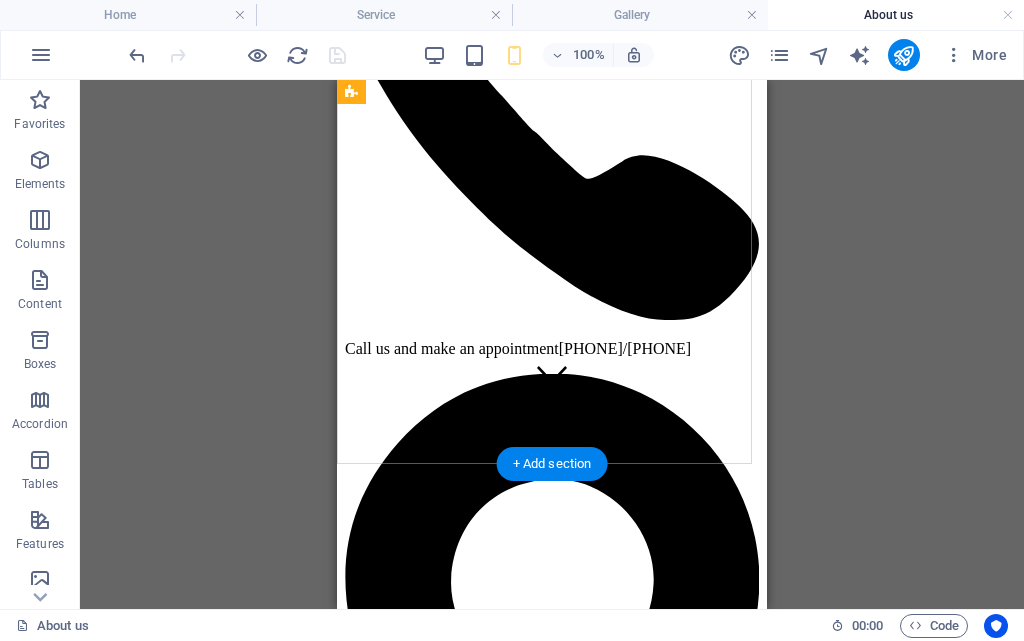 scroll, scrollTop: 0, scrollLeft: 0, axis: both 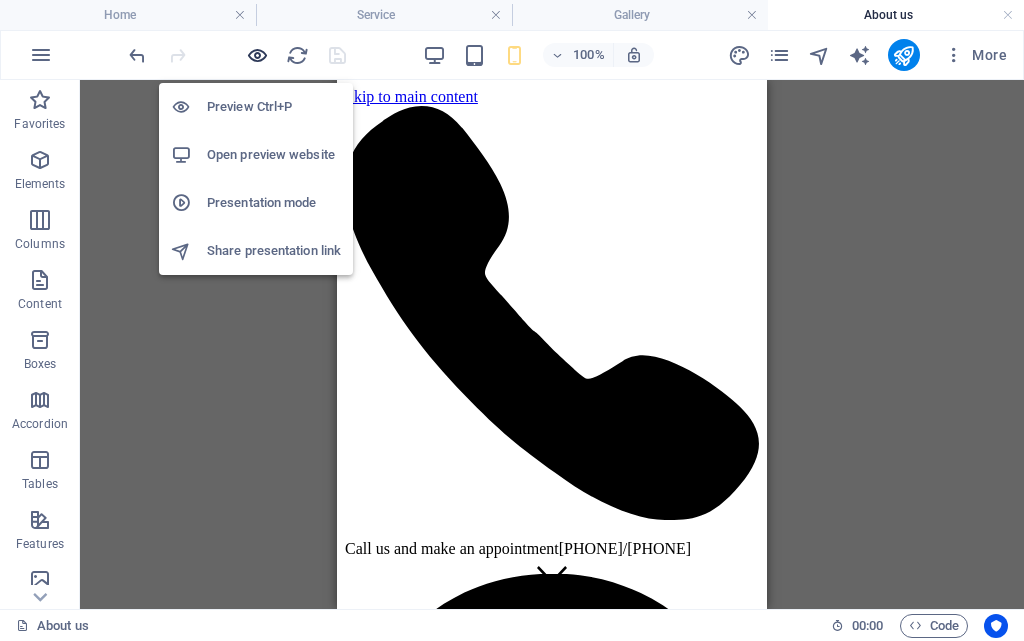 click at bounding box center (257, 55) 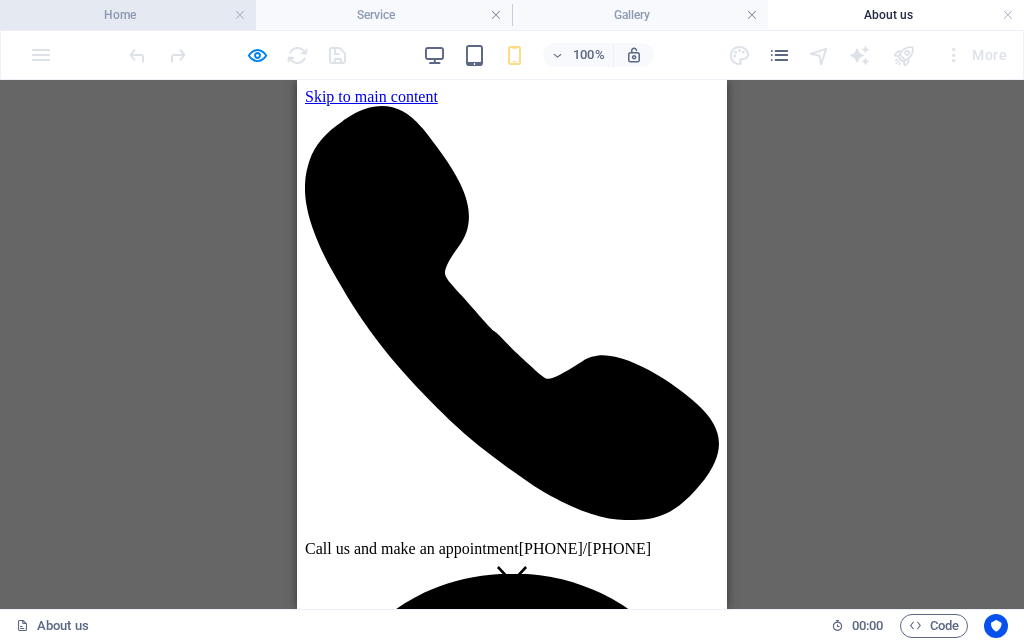click on "Home" at bounding box center (128, 15) 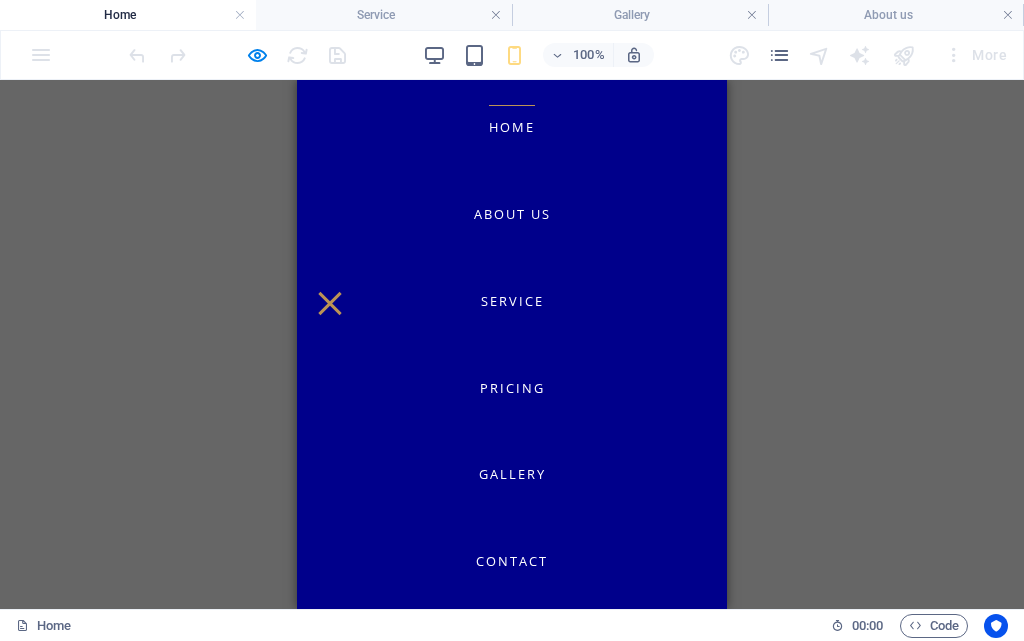 scroll, scrollTop: 2000, scrollLeft: 0, axis: vertical 